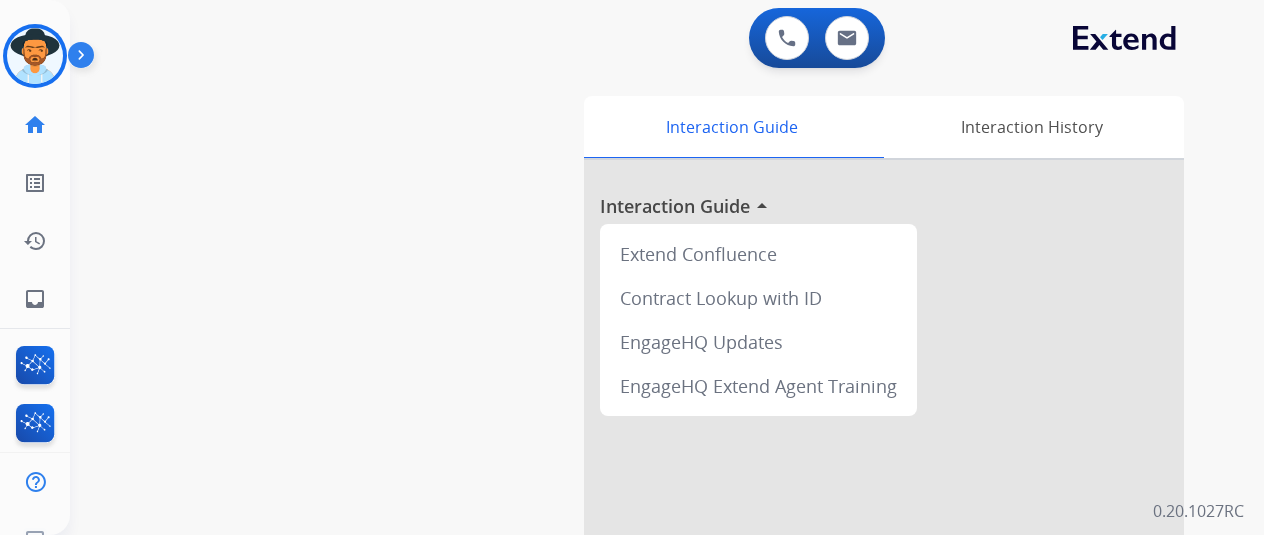 scroll, scrollTop: 0, scrollLeft: 0, axis: both 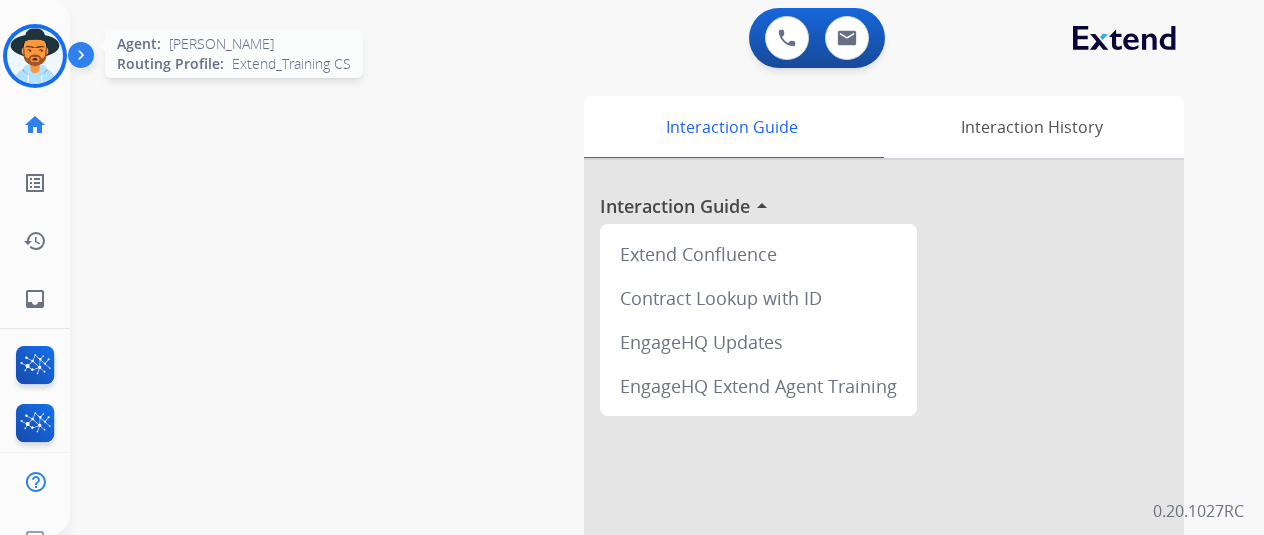 click at bounding box center [35, 56] 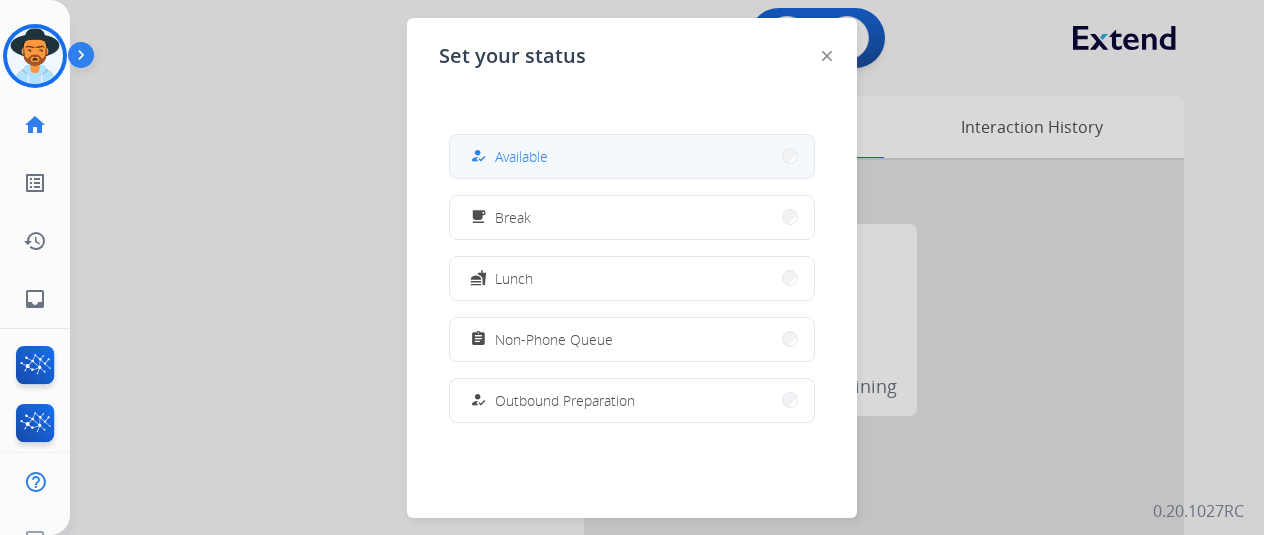click on "how_to_reg" at bounding box center (480, 156) 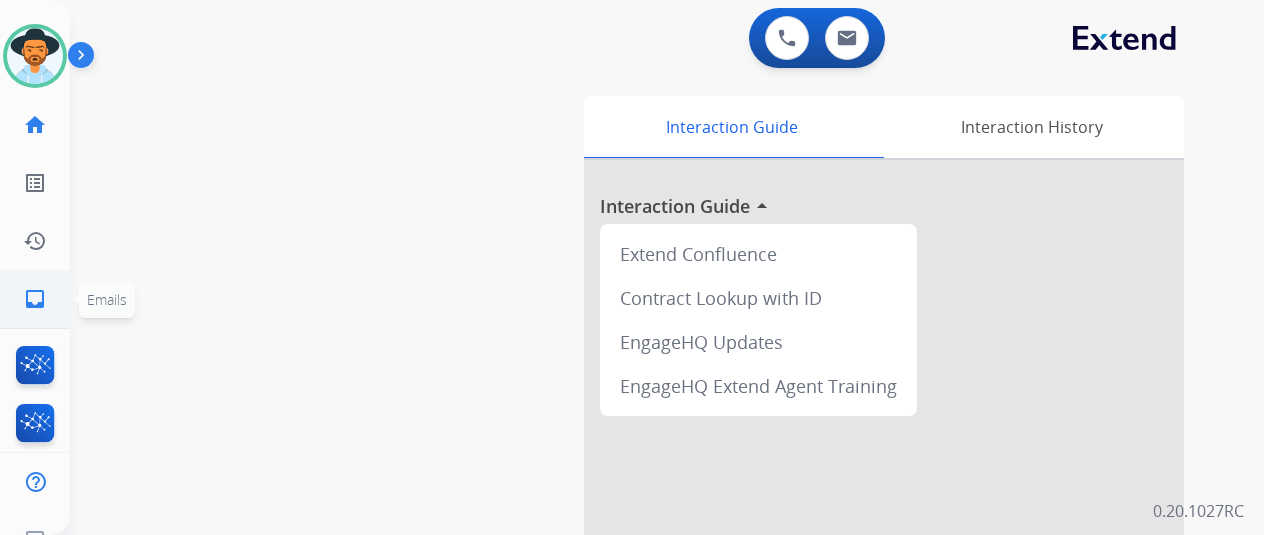 click on "inbox  Emails" 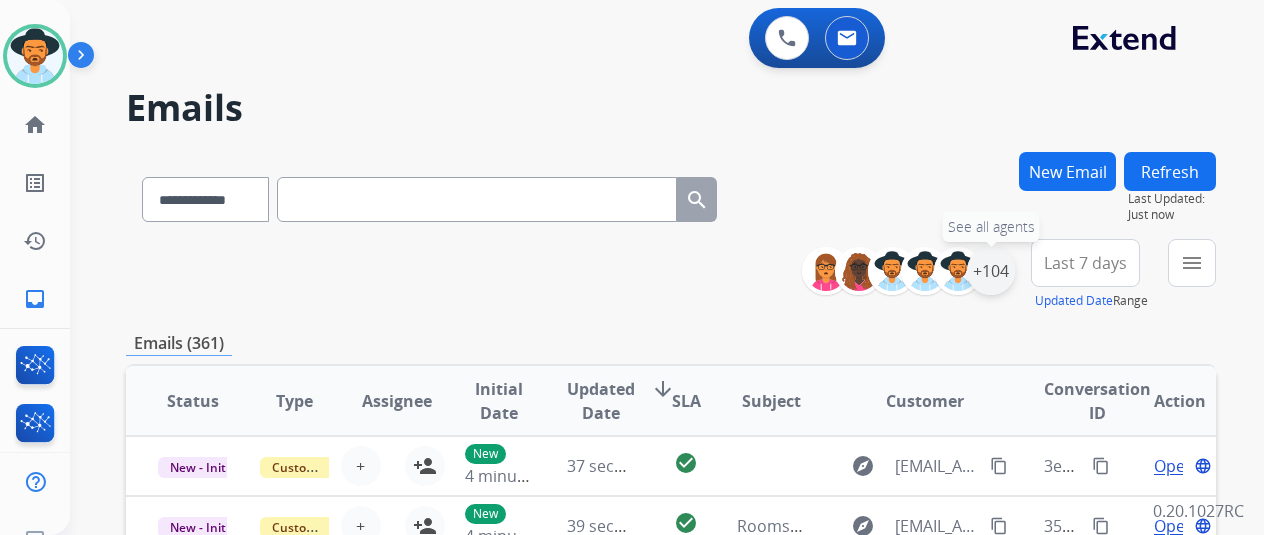 click on "+104" at bounding box center [991, 271] 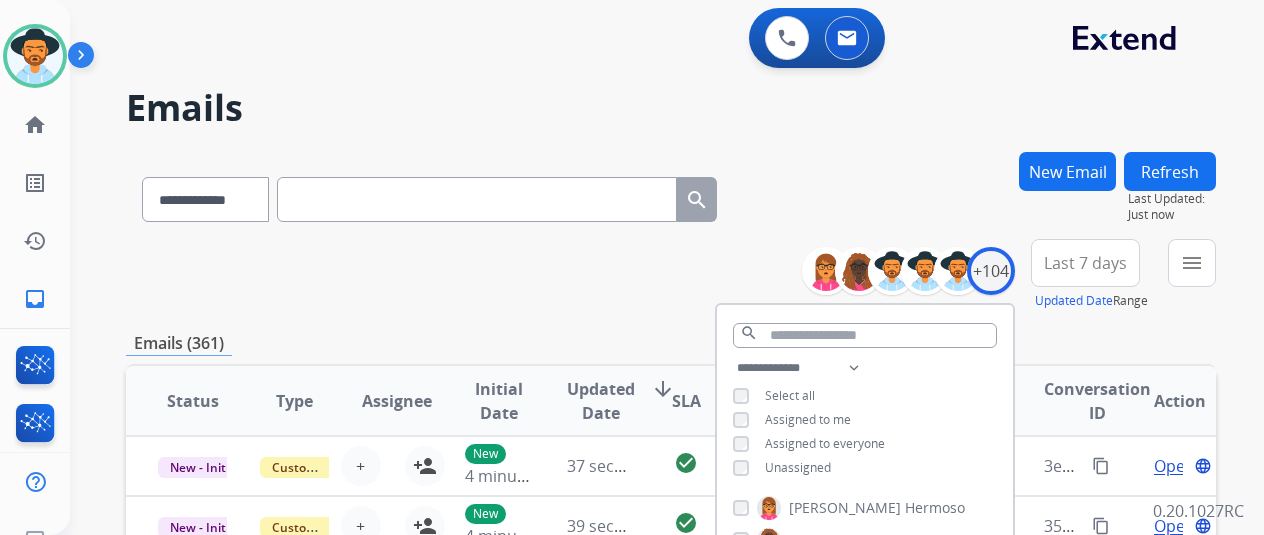 scroll, scrollTop: 100, scrollLeft: 0, axis: vertical 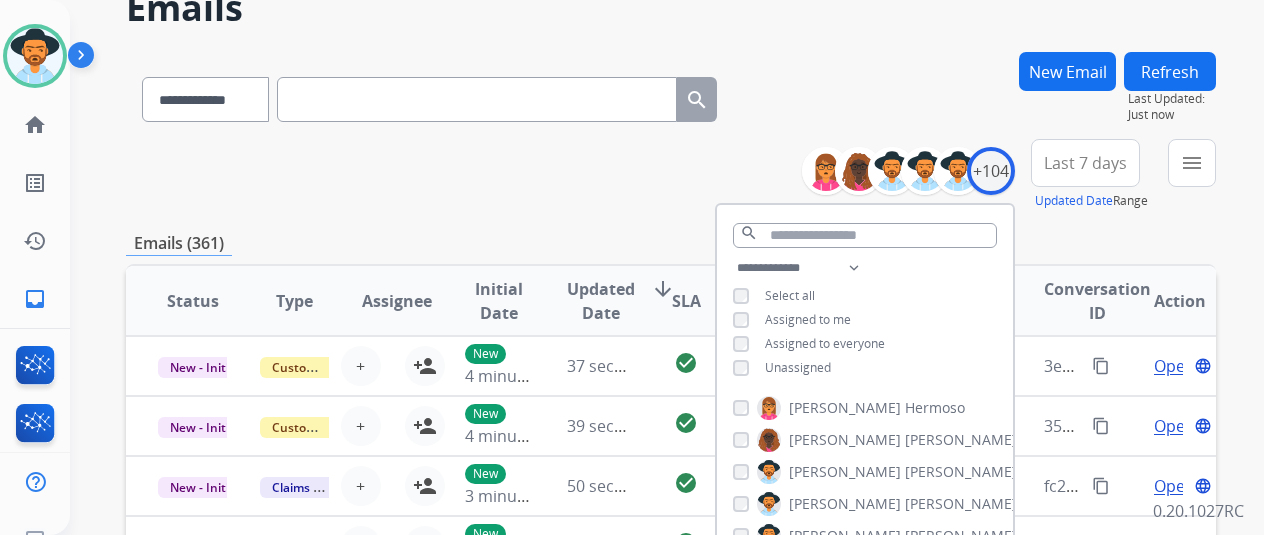 click on "Unassigned" at bounding box center [798, 367] 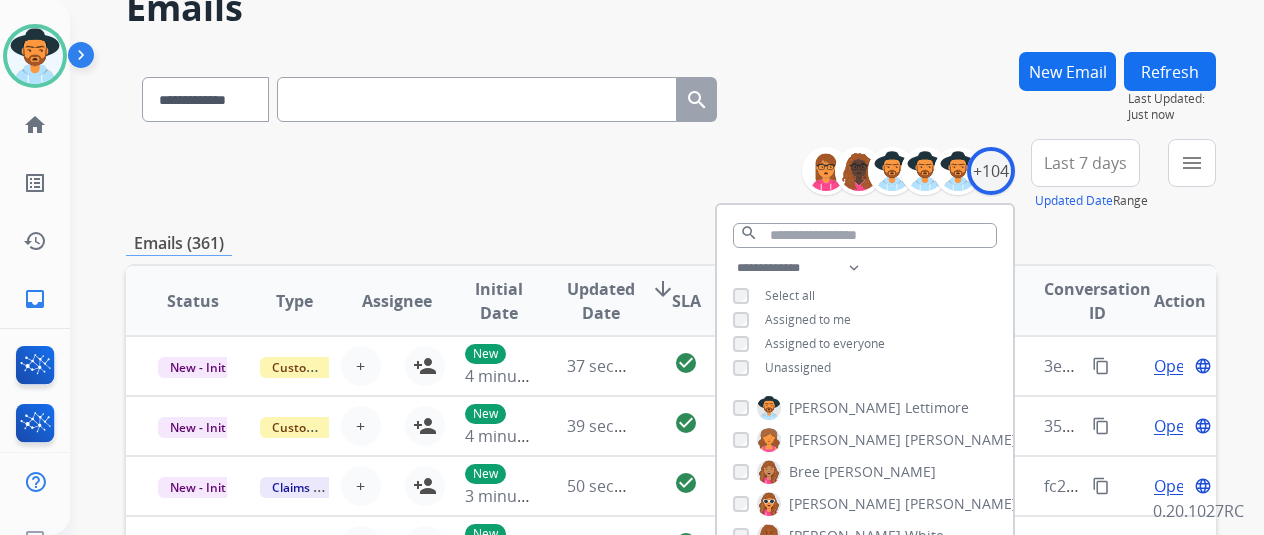 scroll, scrollTop: 500, scrollLeft: 0, axis: vertical 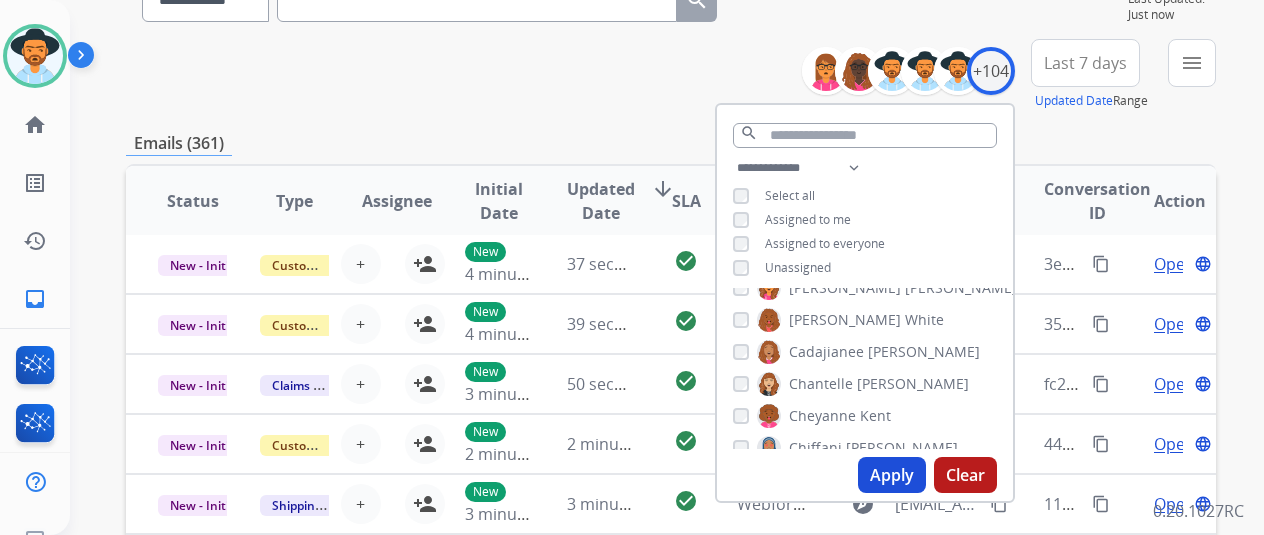 click on "Apply" at bounding box center [892, 475] 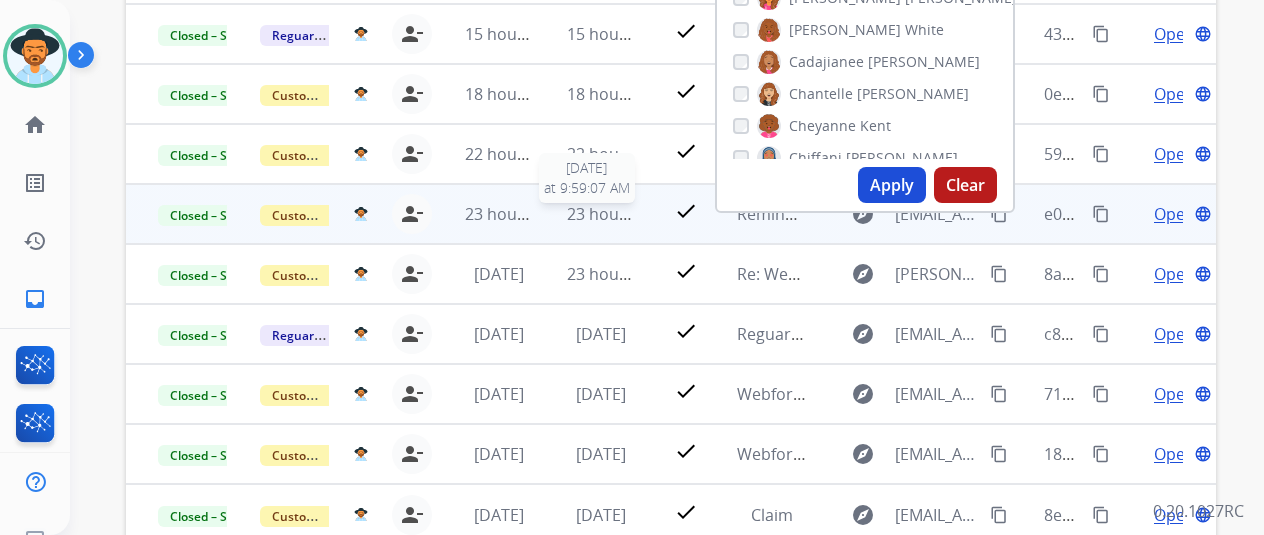scroll, scrollTop: 486, scrollLeft: 0, axis: vertical 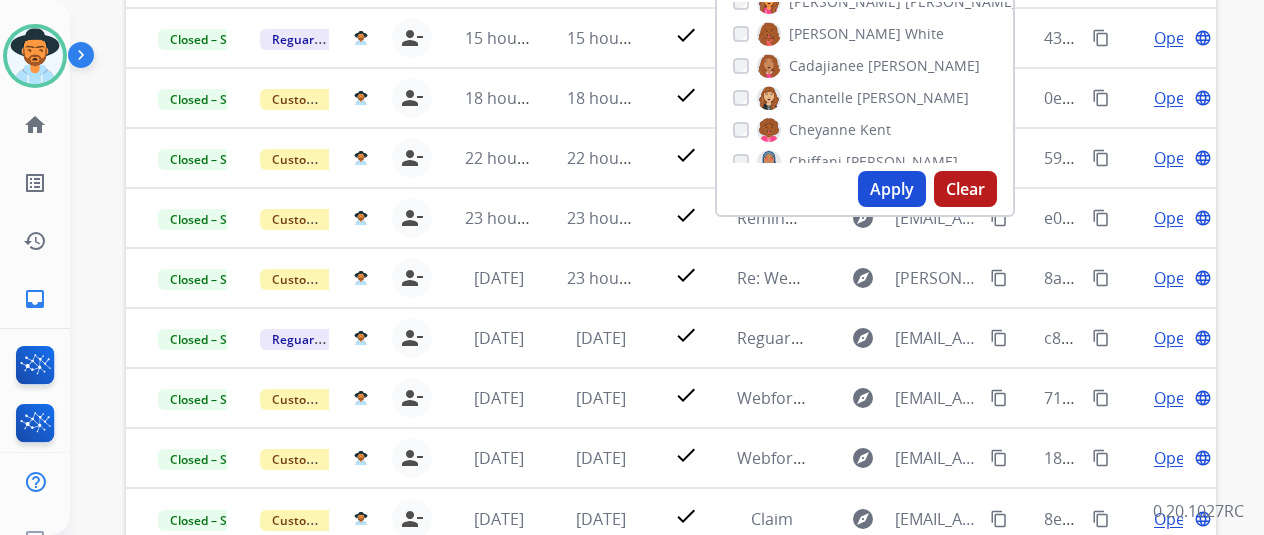 click on "**********" at bounding box center (667, 267) 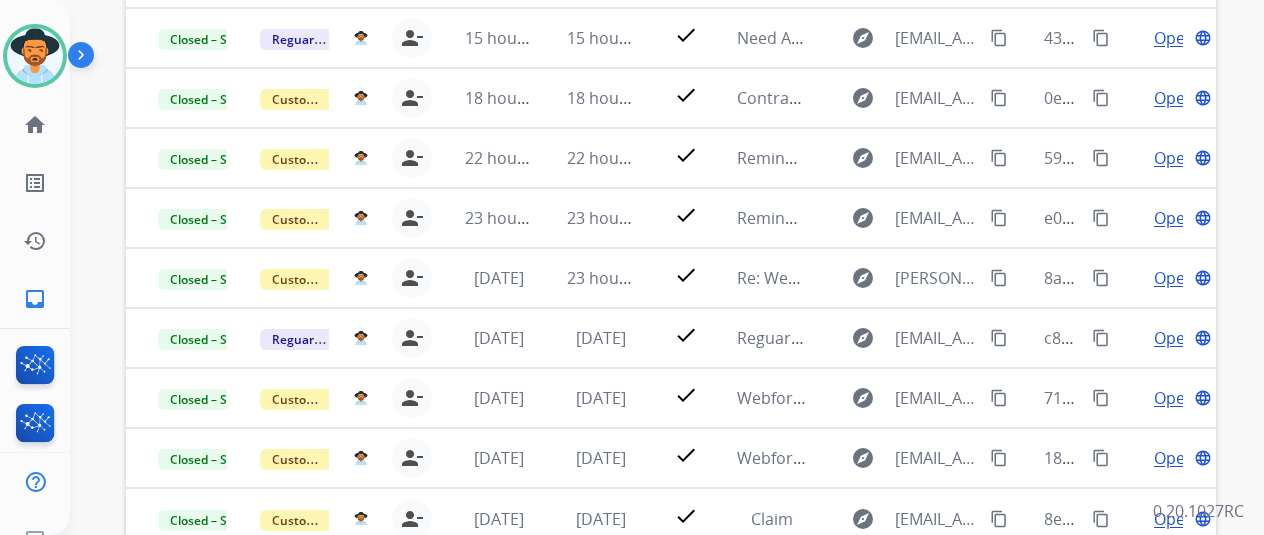 scroll, scrollTop: 586, scrollLeft: 0, axis: vertical 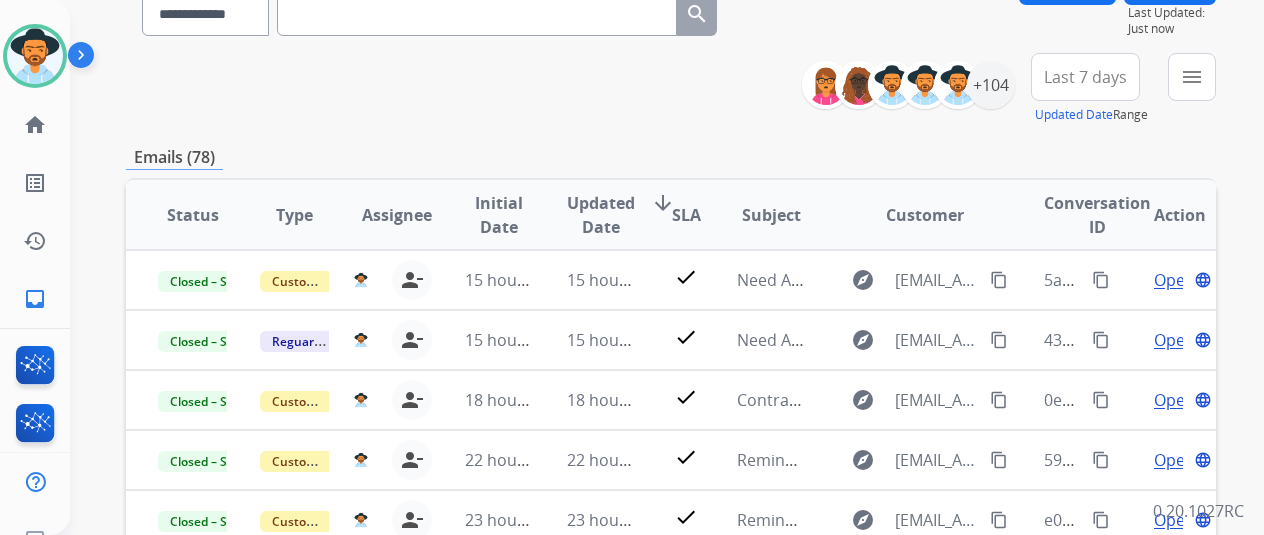click on "menu Type  Claims Adjudication   Customer Support   Escalation   Service Support   Shipping Protection   Warranty Ops   Dev Test   Spam/Phishing   Merchant Team   Reguard CS  Status  Open - All   Closed - All   New - Initial   New - Reply   On-hold – Internal   On-hold - Customer   On Hold - Pending Parts   On Hold - Servicers   Closed - Unresolved   Closed – Solved   Closed – Merchant Transfer  SLA  Within SLA   Nearing SLA   Past SLA   Critical   On Hold   Closed  Processed  Migration   Webhook   Polling   Extend.com (API)  Apply Clear" at bounding box center (1192, 89) 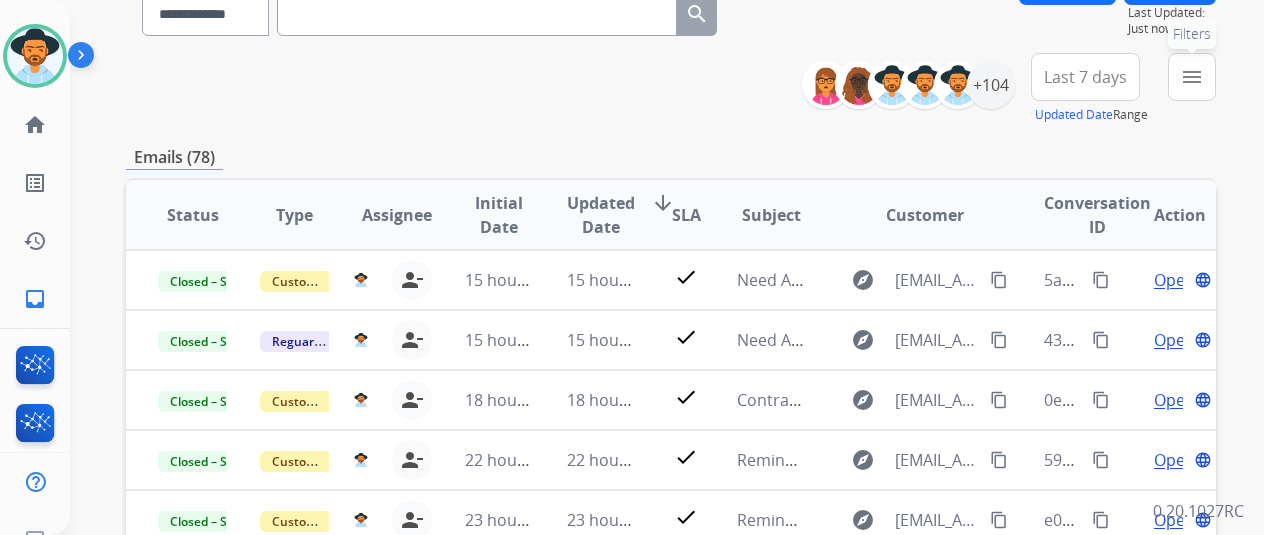 click on "menu" at bounding box center (1192, 77) 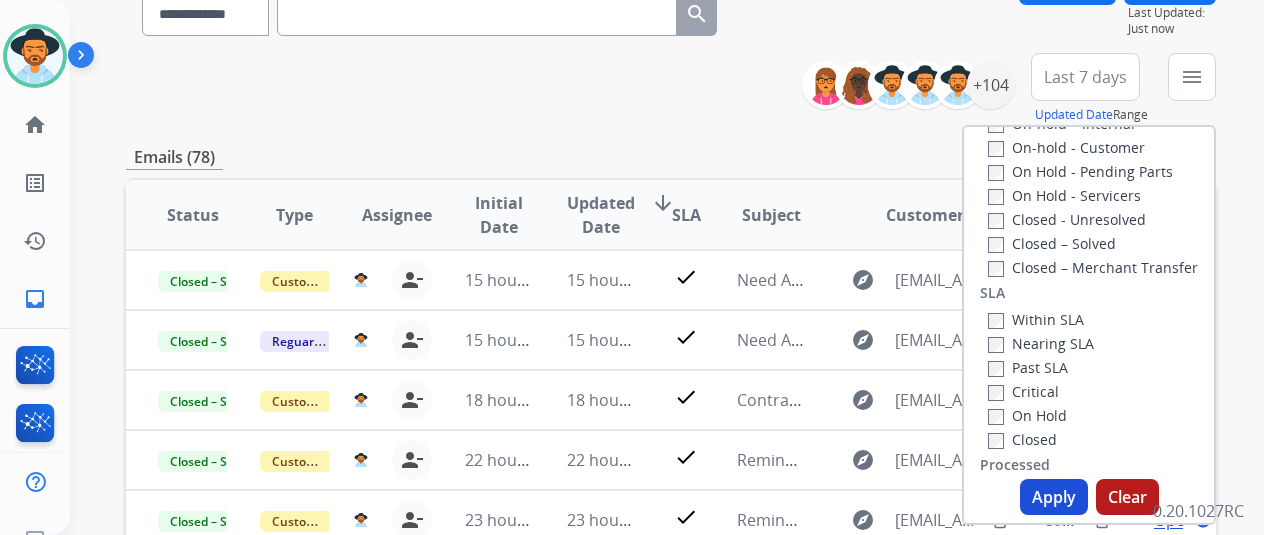 scroll, scrollTop: 528, scrollLeft: 0, axis: vertical 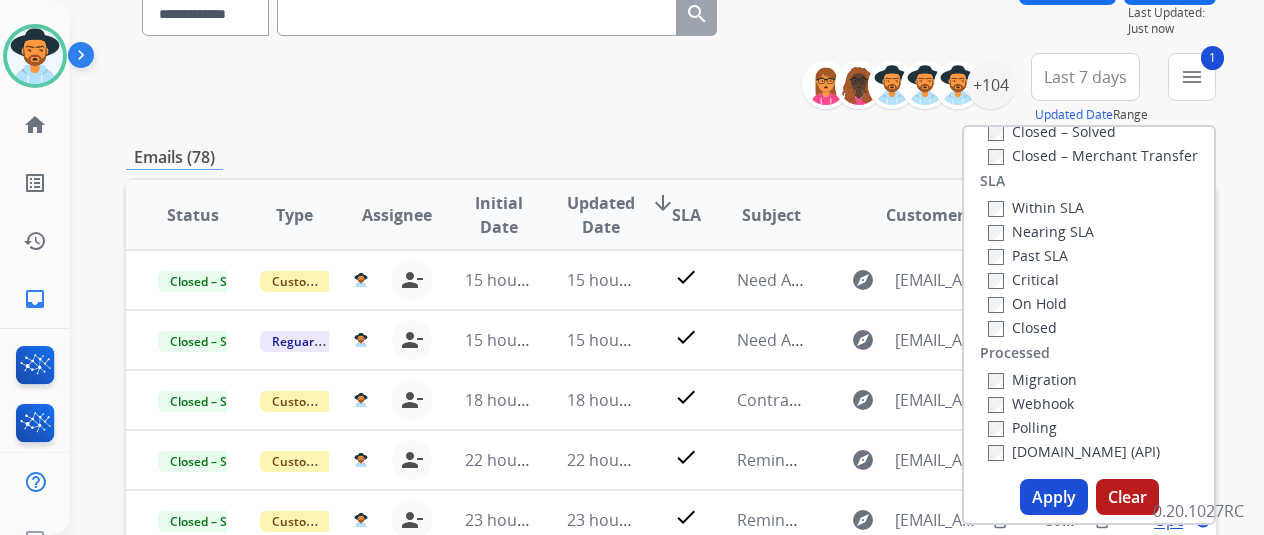 click on "Nearing SLA" at bounding box center (1041, 231) 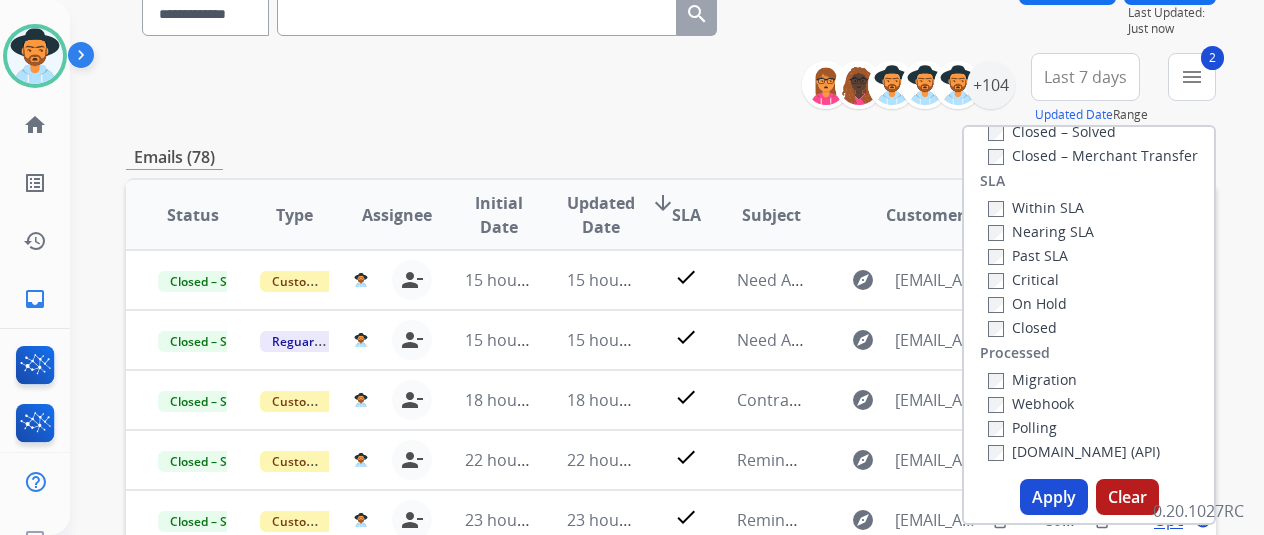 click on "Past SLA" at bounding box center [1041, 255] 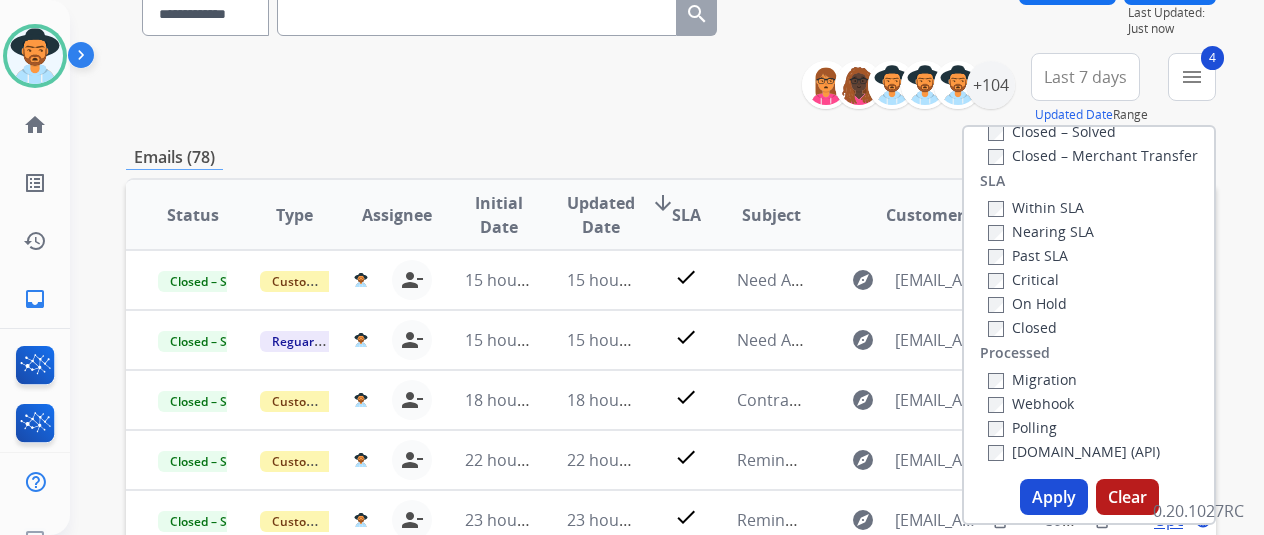 drag, startPoint x: 1123, startPoint y: 496, endPoint x: 1154, endPoint y: 346, distance: 153.16985 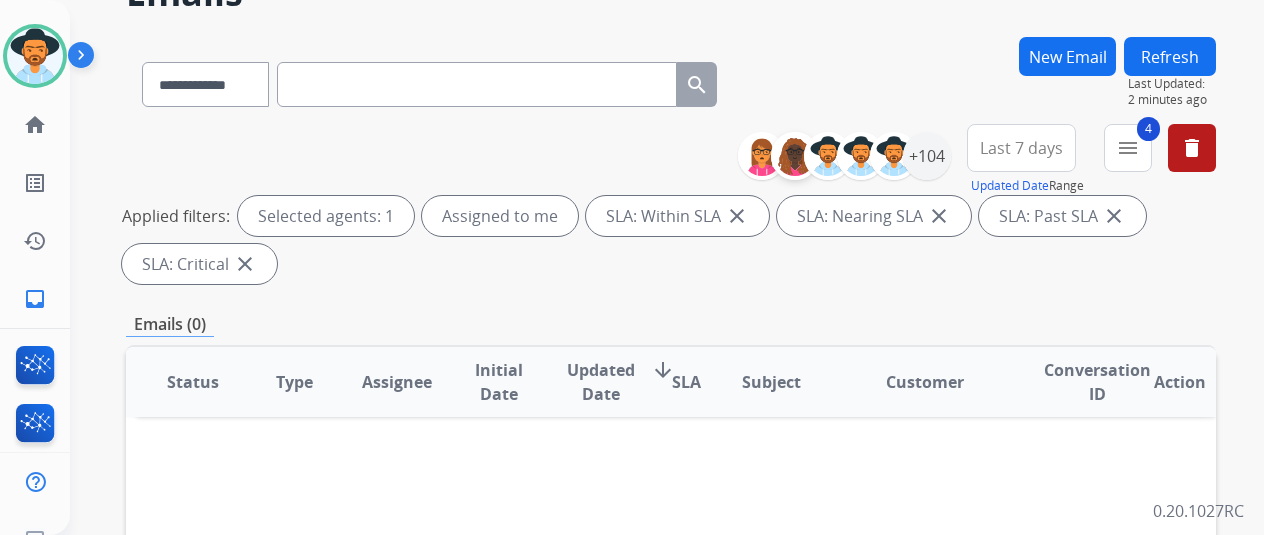 scroll, scrollTop: 0, scrollLeft: 0, axis: both 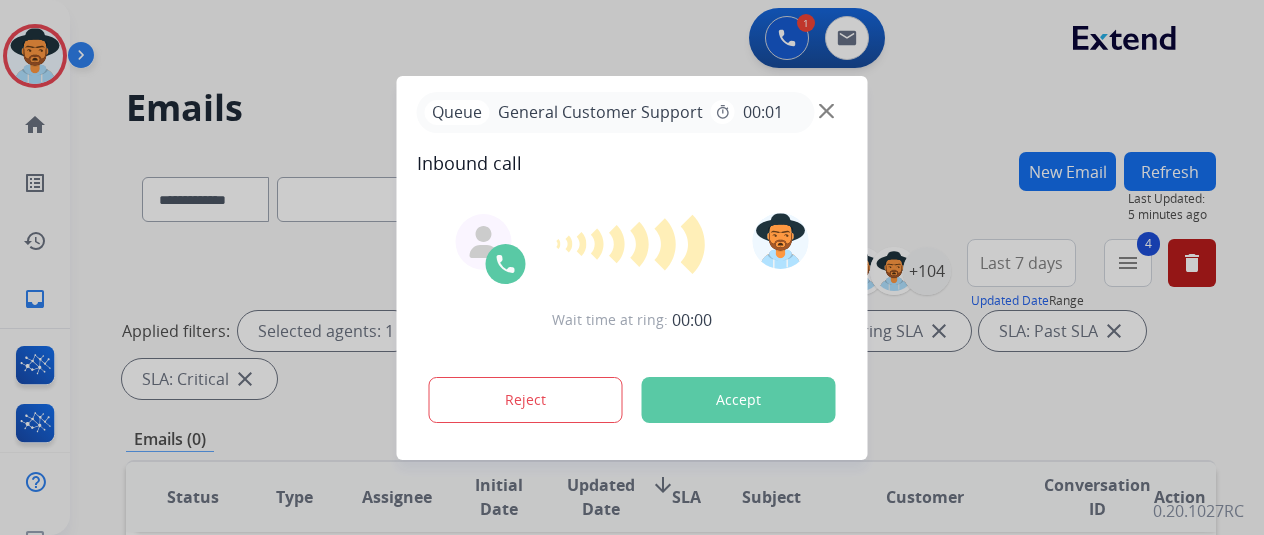 click on "Wait time at ring:  00:00 Reject Accept" at bounding box center (632, 320) 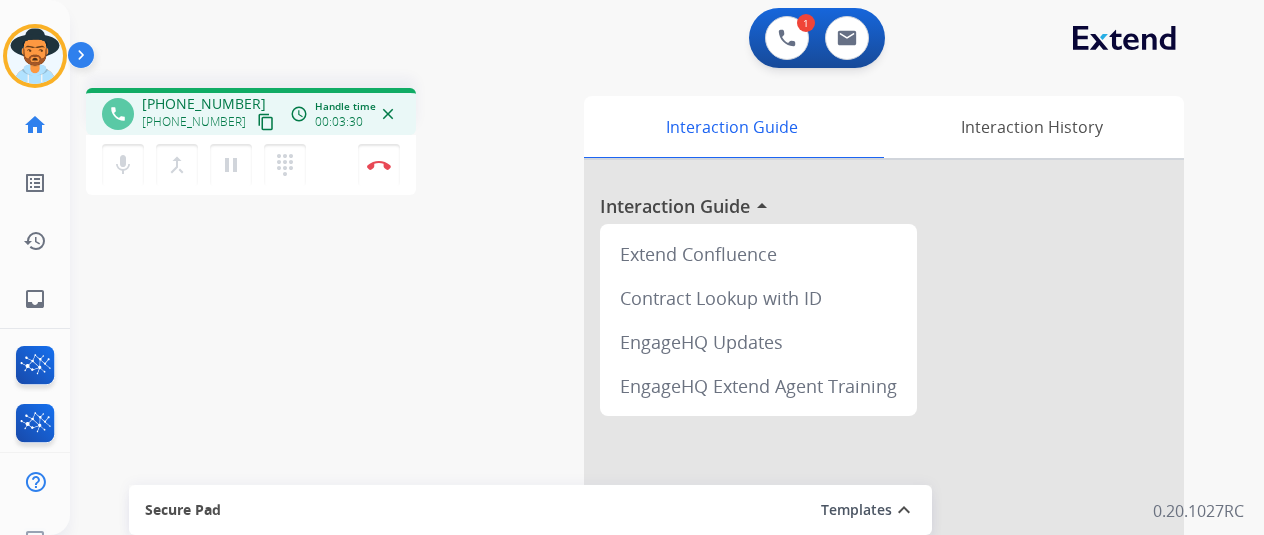 click on "mic Mute merge_type Bridge pause Hold dialpad Dialpad Disconnect" at bounding box center [251, 165] 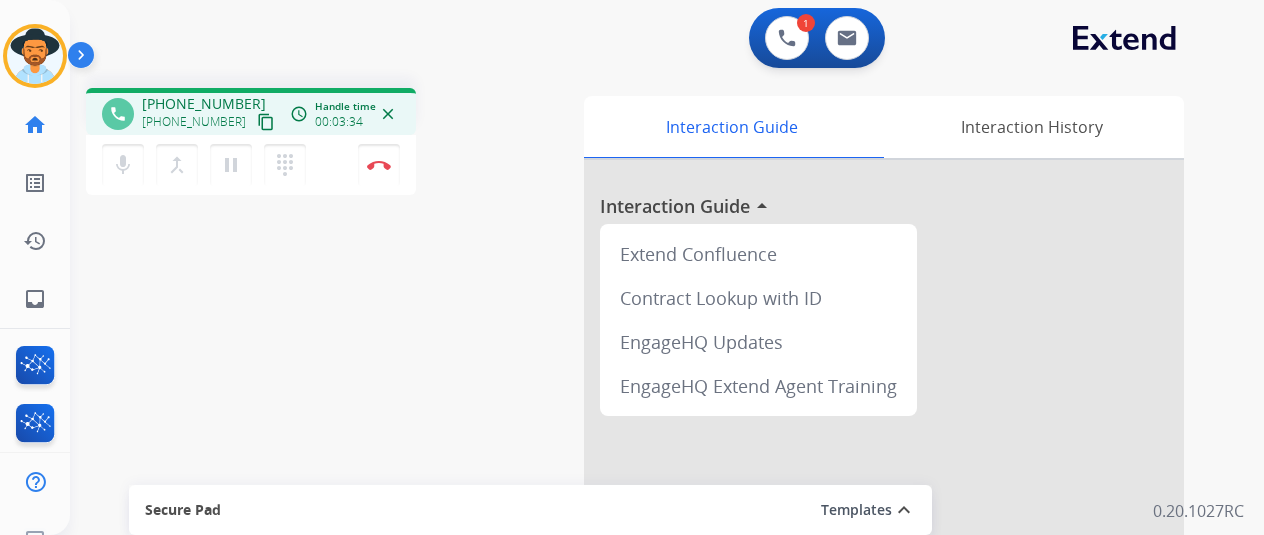 click on "mic Mute merge_type Bridge pause Hold dialpad Dialpad Disconnect" at bounding box center (251, 165) 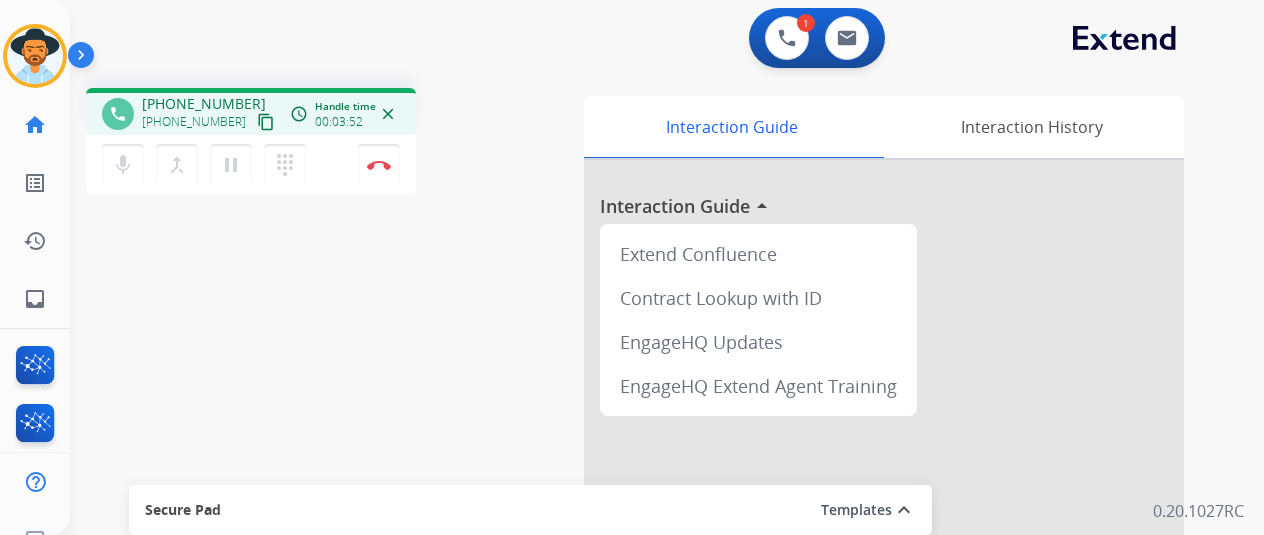 click on "mic Mute merge_type Bridge pause Hold dialpad Dialpad Disconnect" at bounding box center (251, 165) 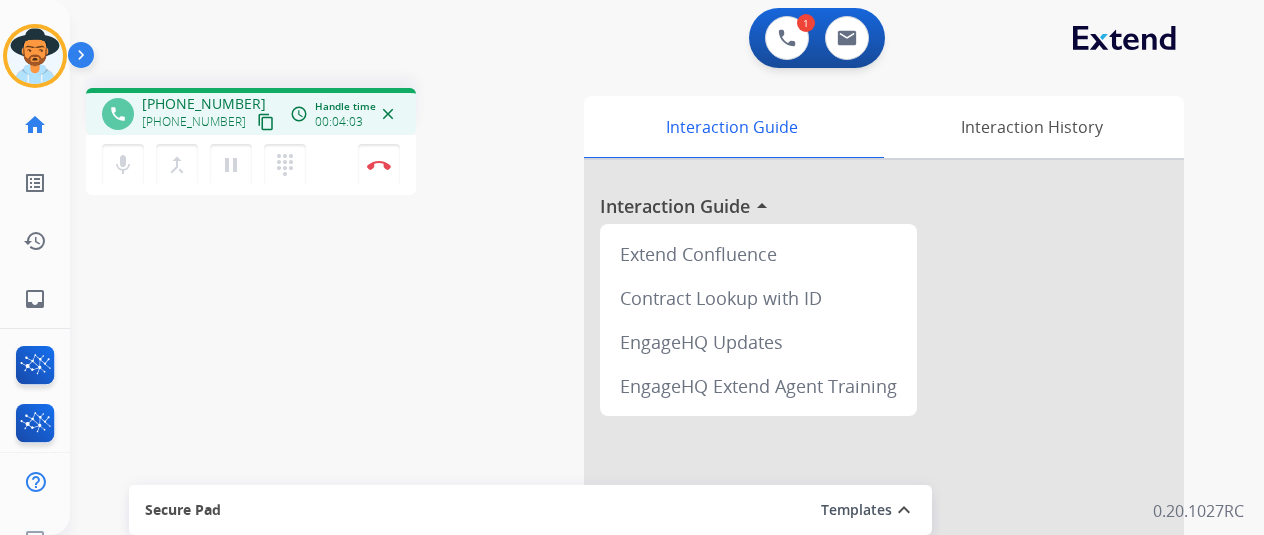 click on "mic Mute merge_type Bridge pause Hold dialpad Dialpad Disconnect" at bounding box center [251, 165] 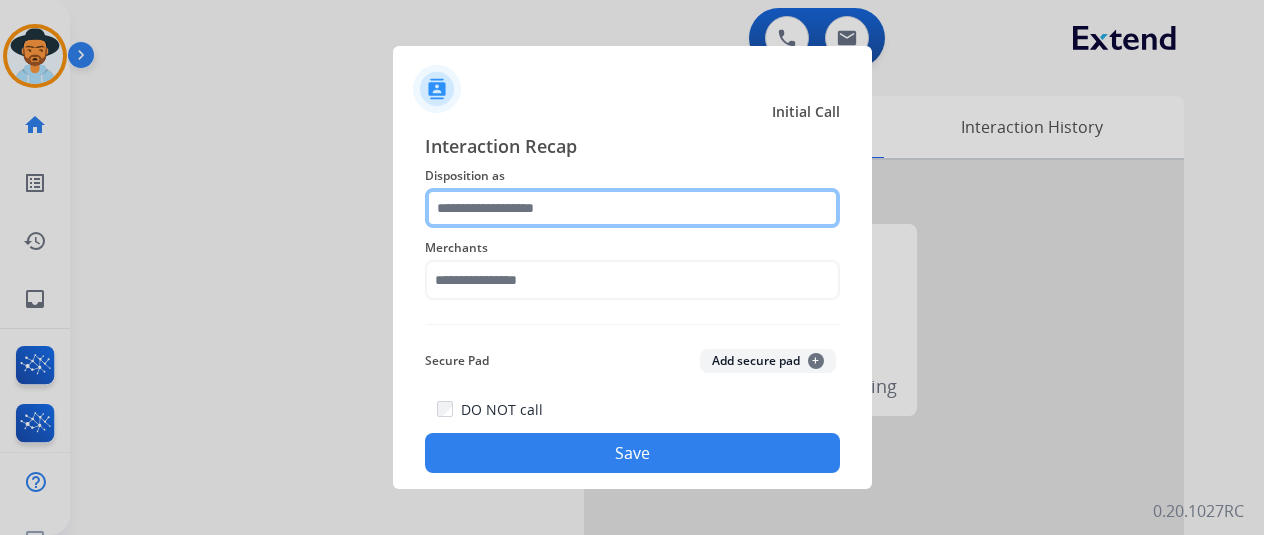 click 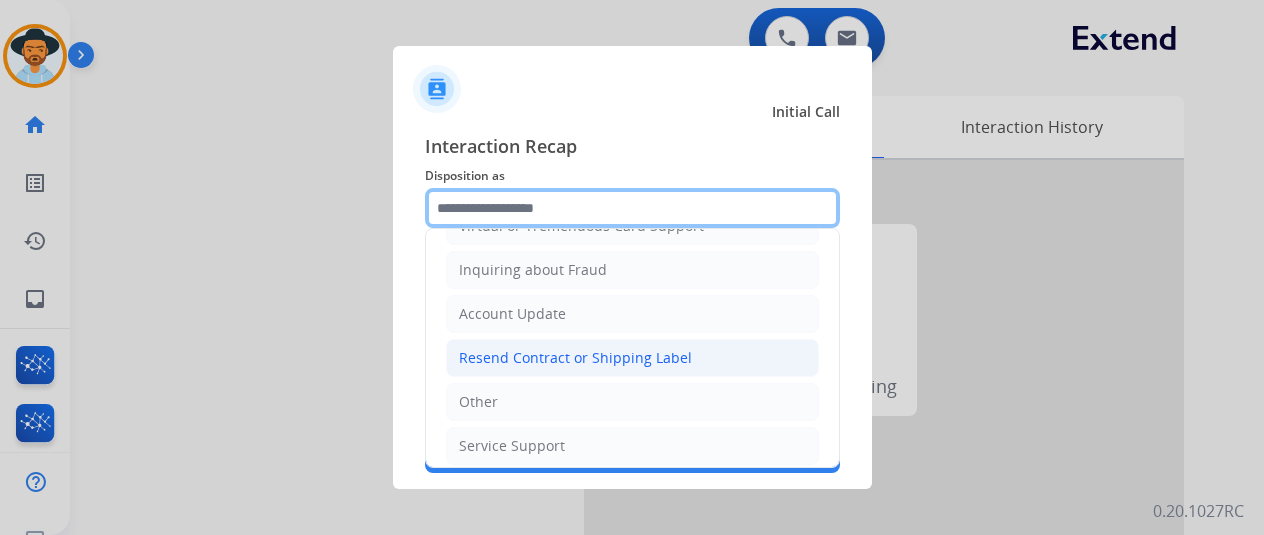 scroll, scrollTop: 303, scrollLeft: 0, axis: vertical 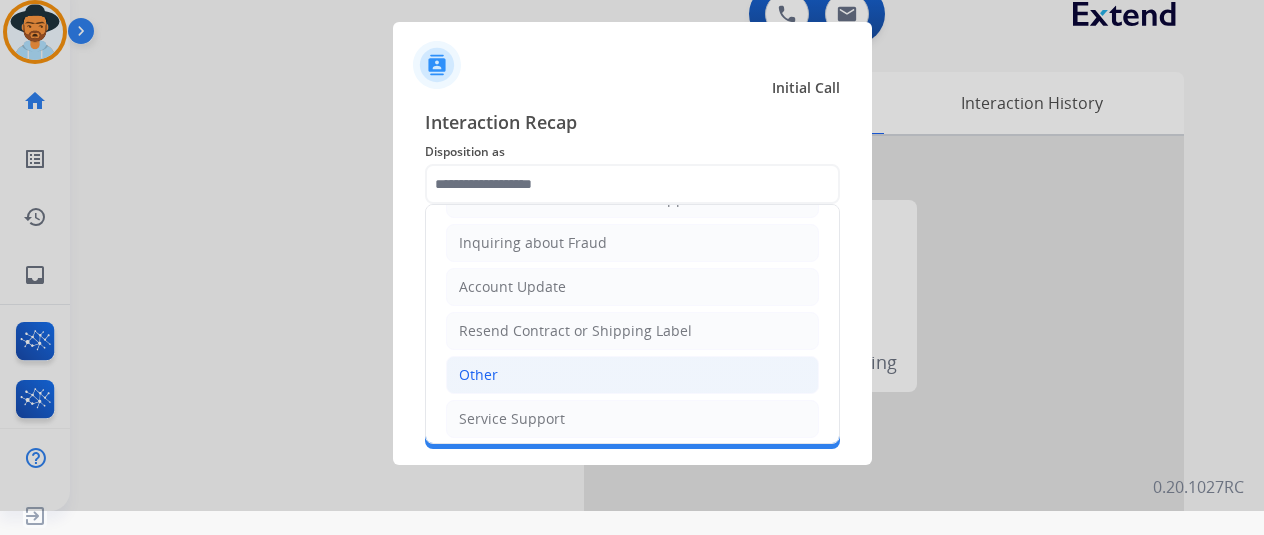 click on "Other" 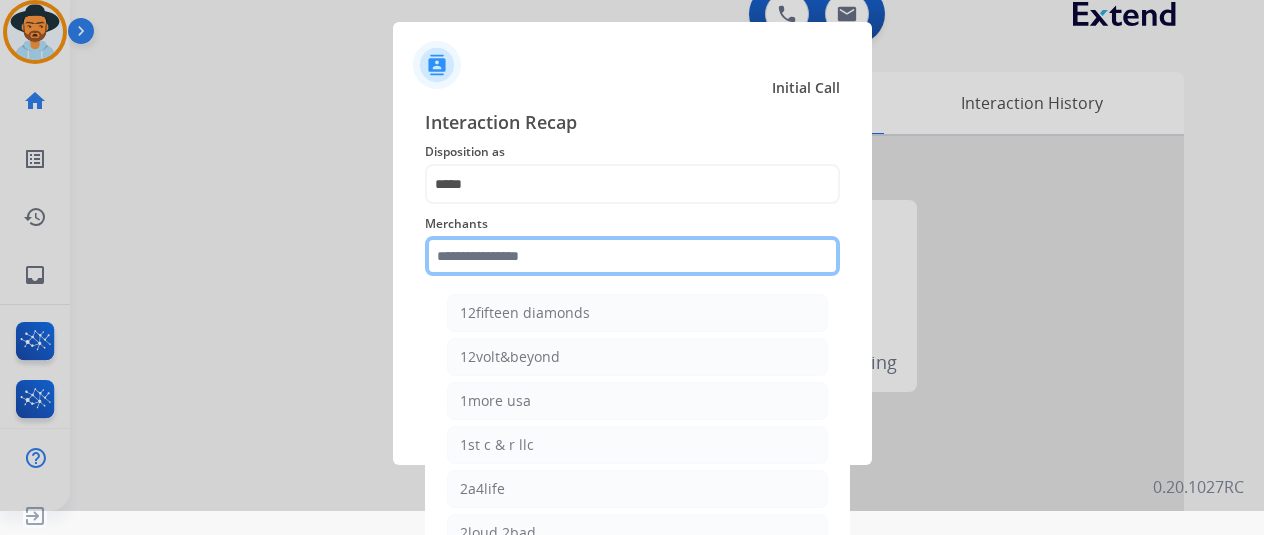 click 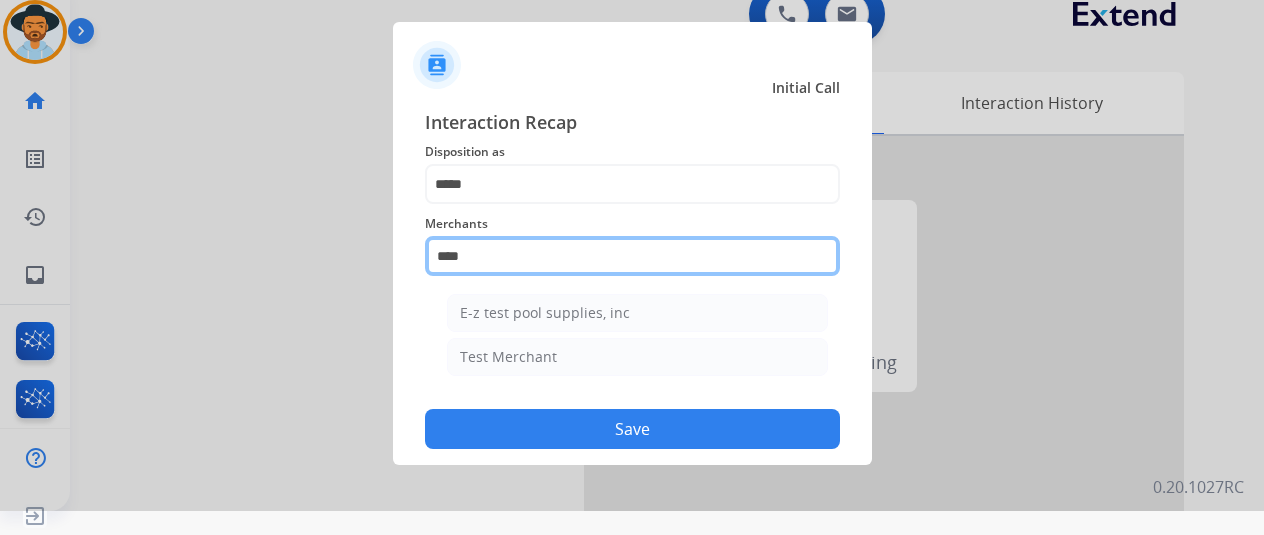 drag, startPoint x: 518, startPoint y: 261, endPoint x: 319, endPoint y: 275, distance: 199.49185 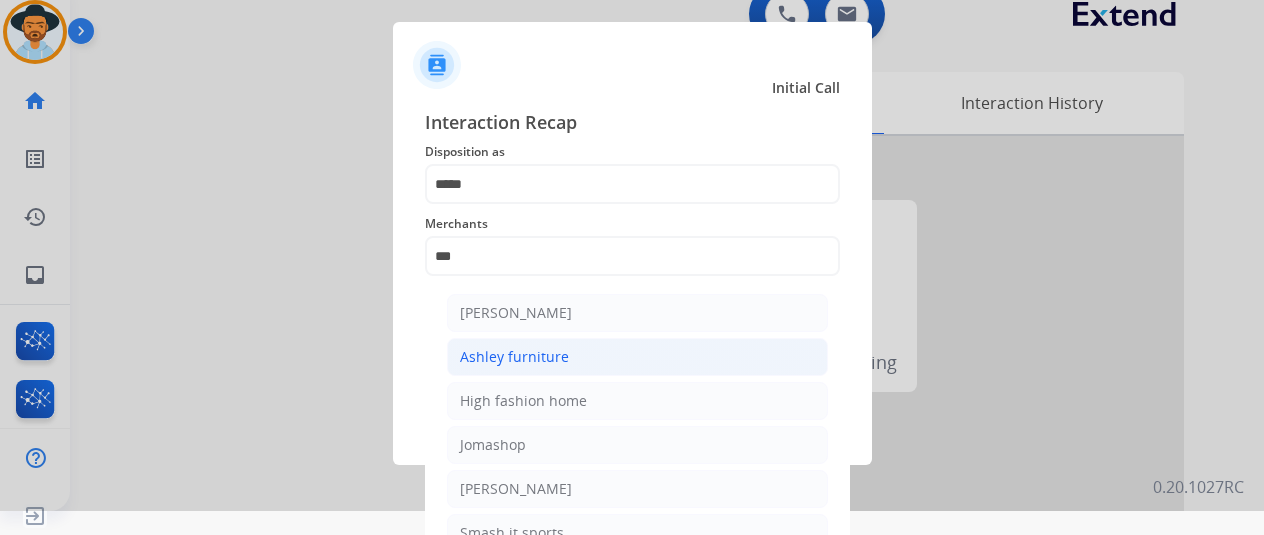 click on "Ashley furniture" 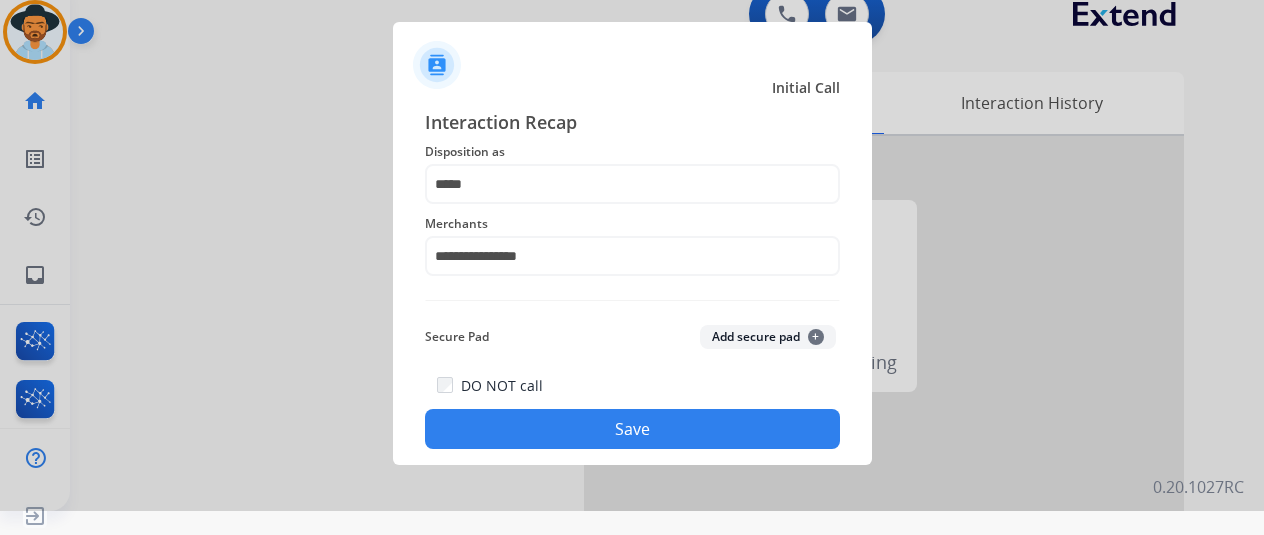 click on "Save" 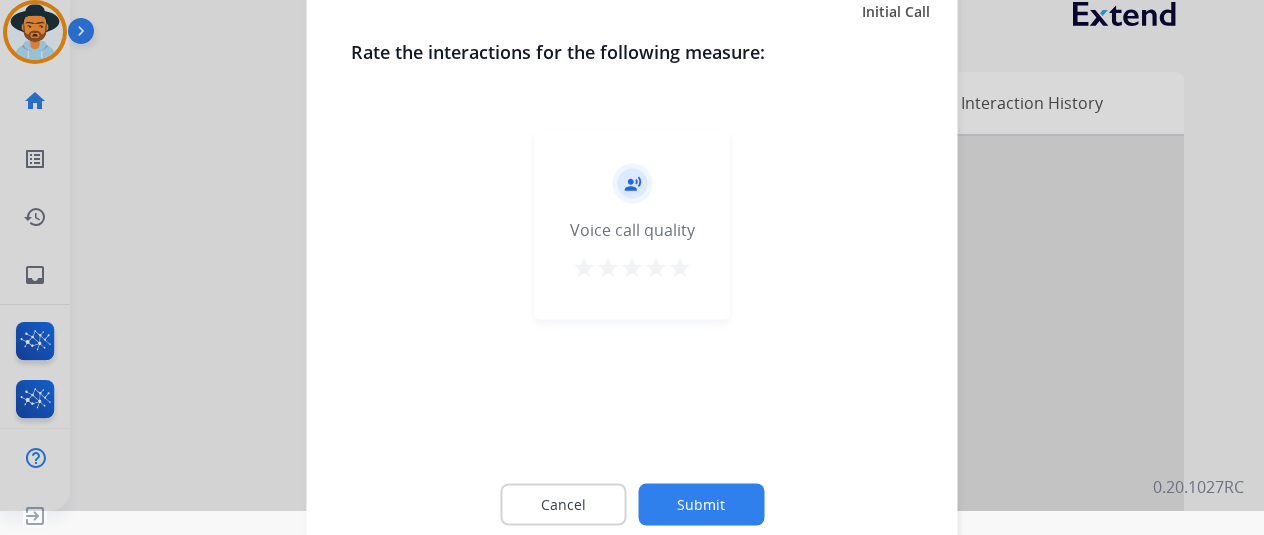 drag, startPoint x: 691, startPoint y: 239, endPoint x: 675, endPoint y: 269, distance: 34 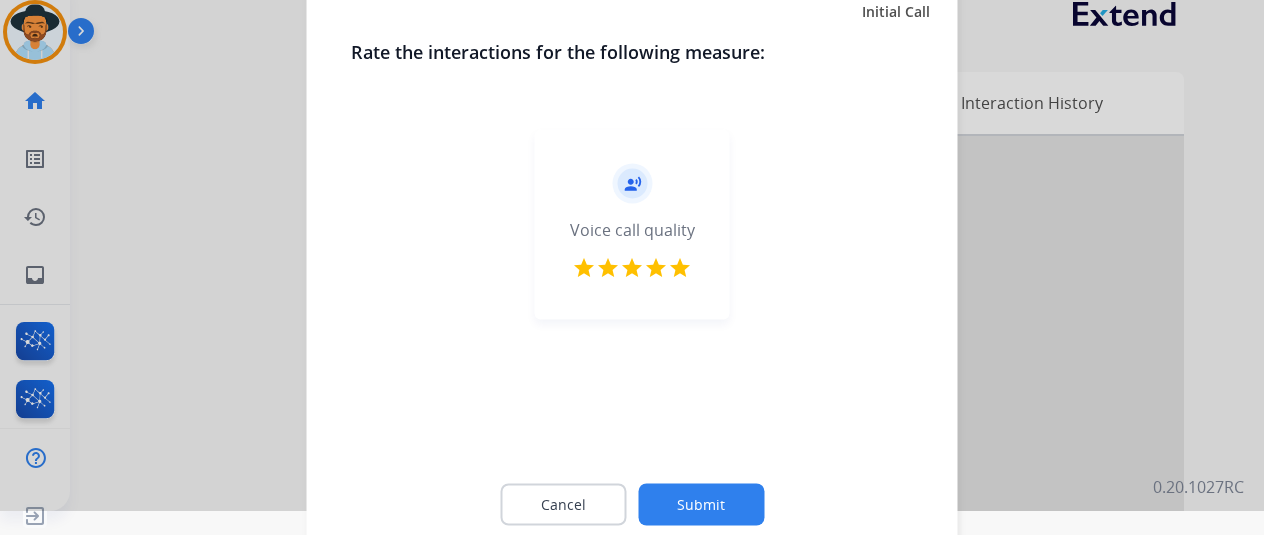 click on "Submit" 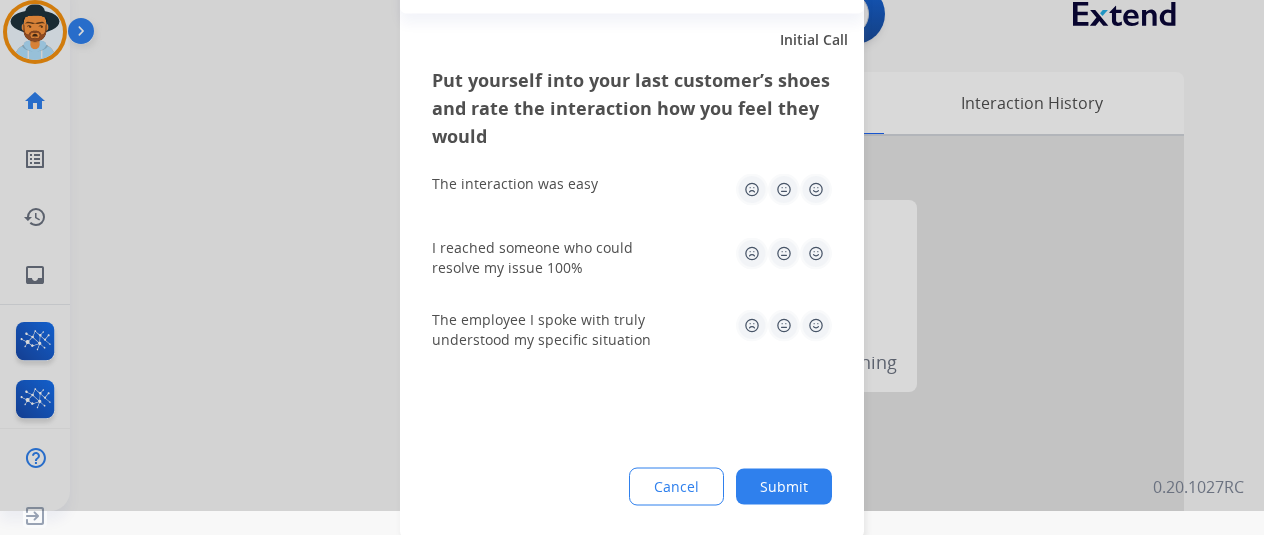 click 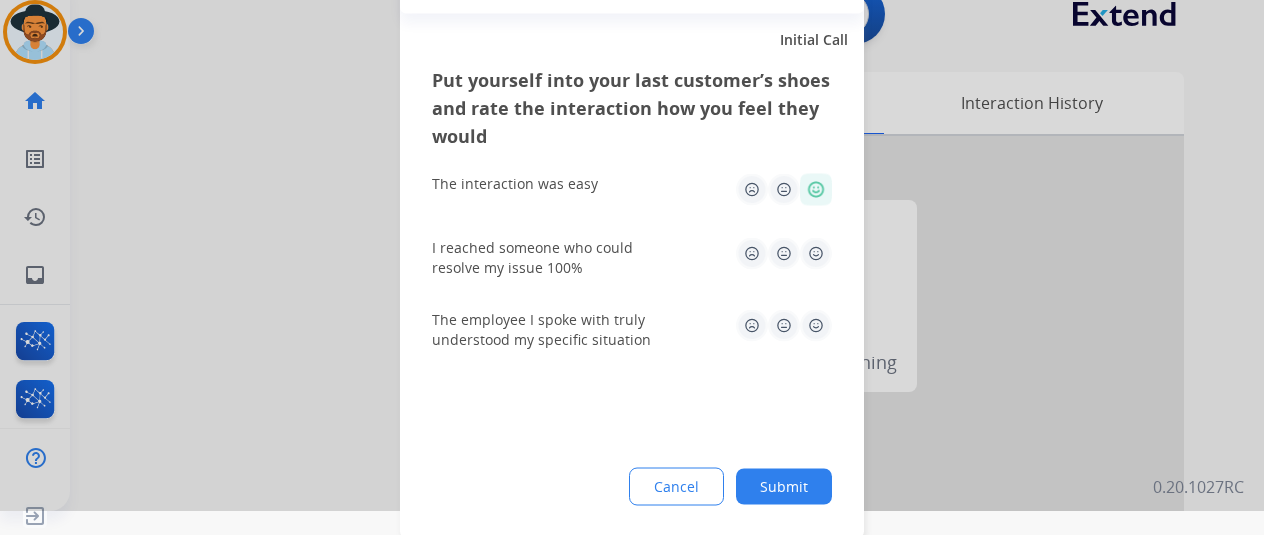 click 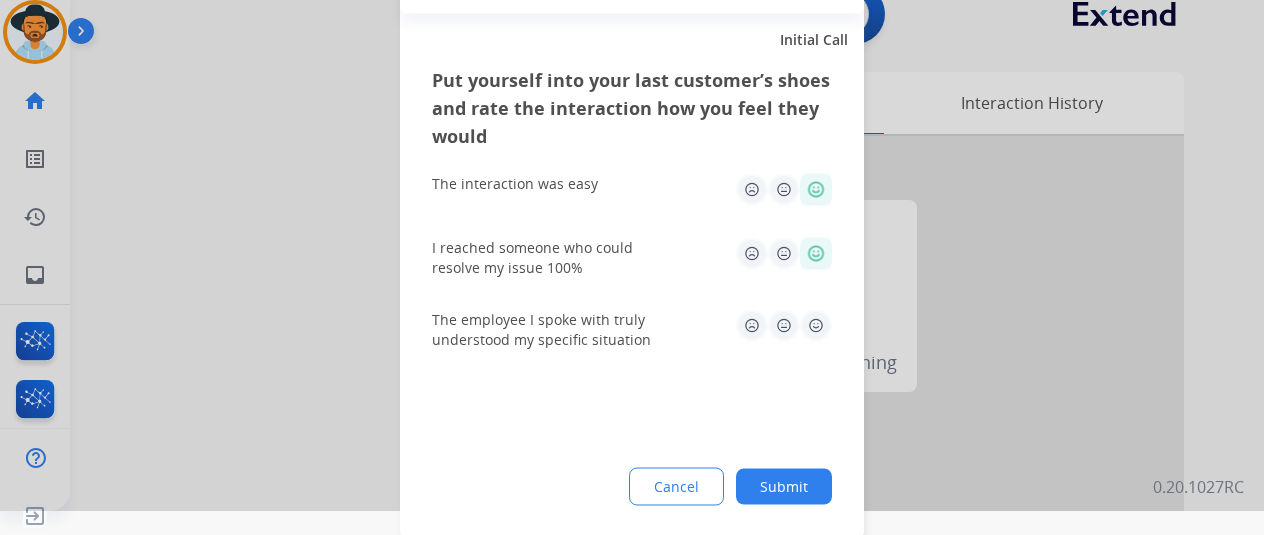 click on "The employee I spoke with truly understood my specific situation" 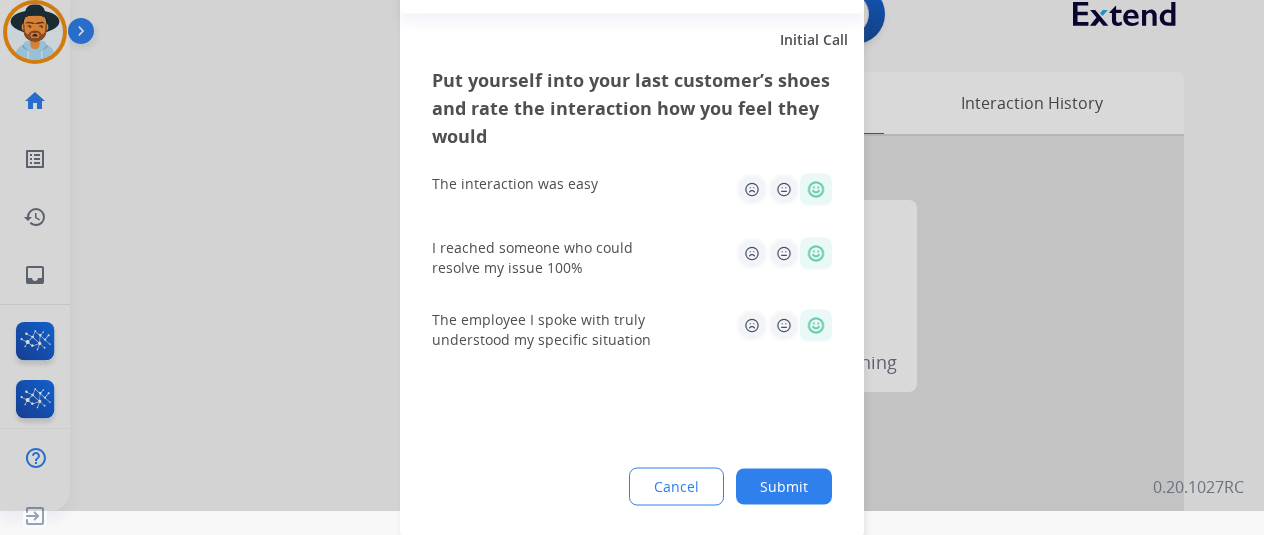 click on "Submit" 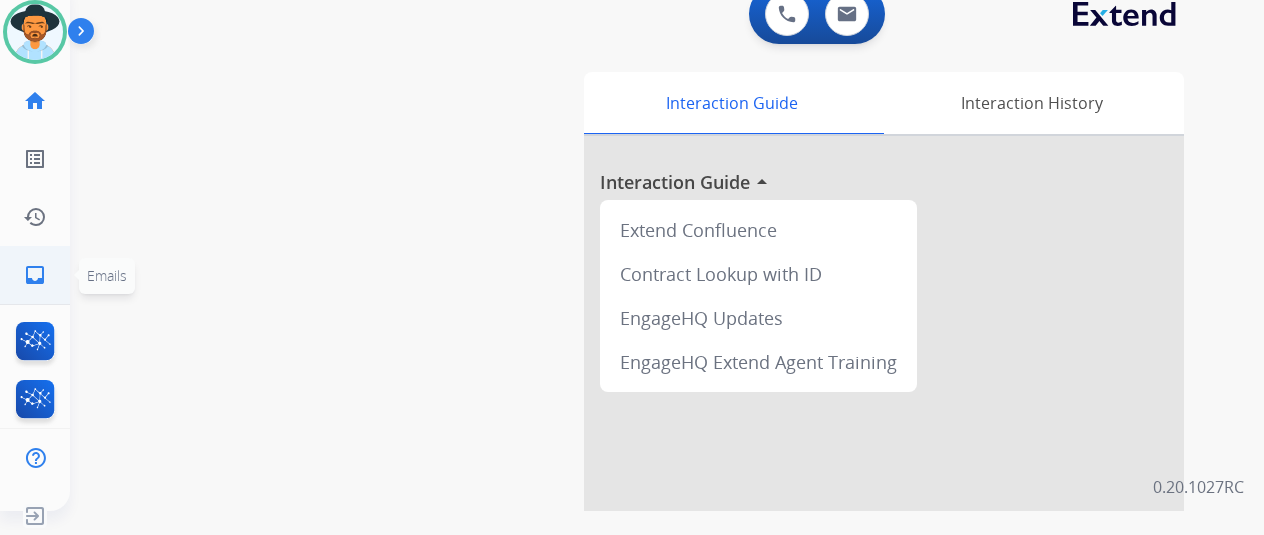 click on "inbox" 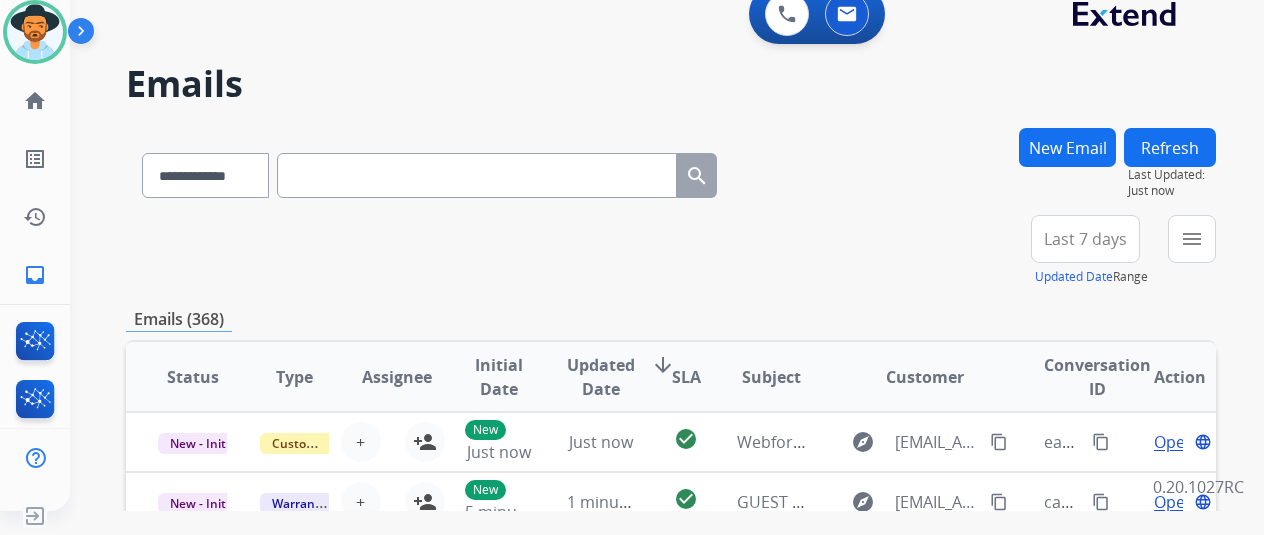 click at bounding box center (477, 175) 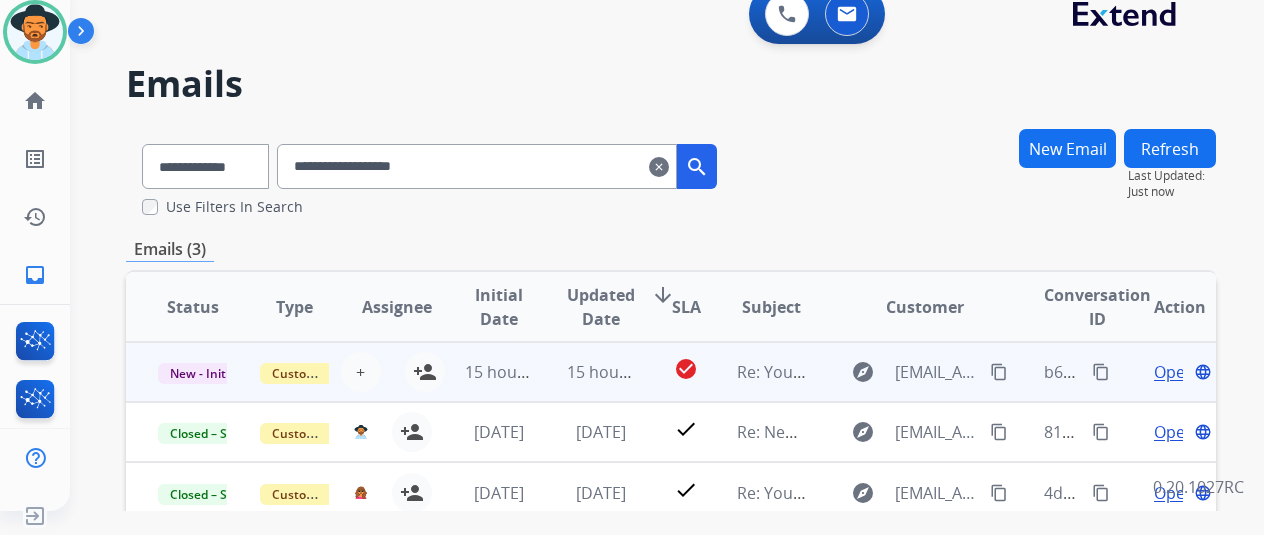 click on "Open" at bounding box center (1174, 372) 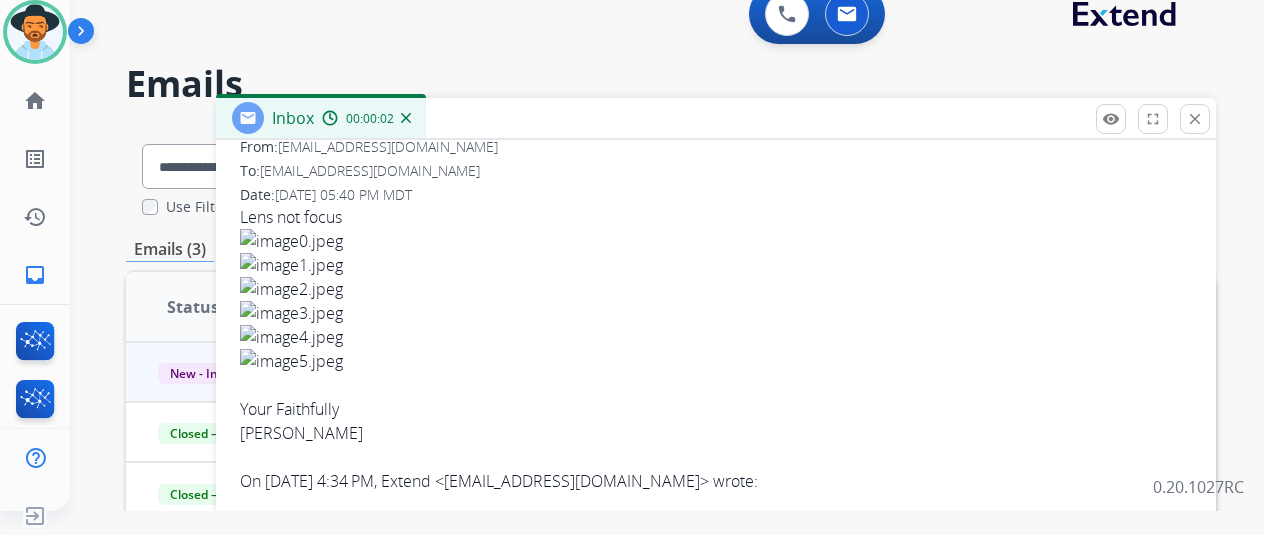 scroll, scrollTop: 200, scrollLeft: 0, axis: vertical 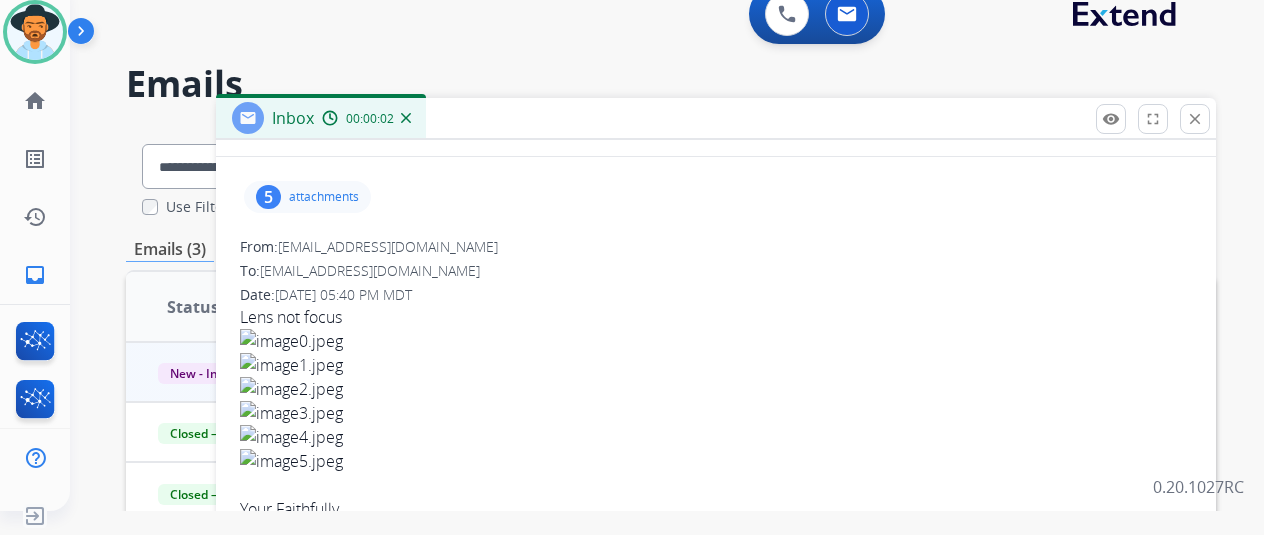 click on "5 attachments" at bounding box center (307, 197) 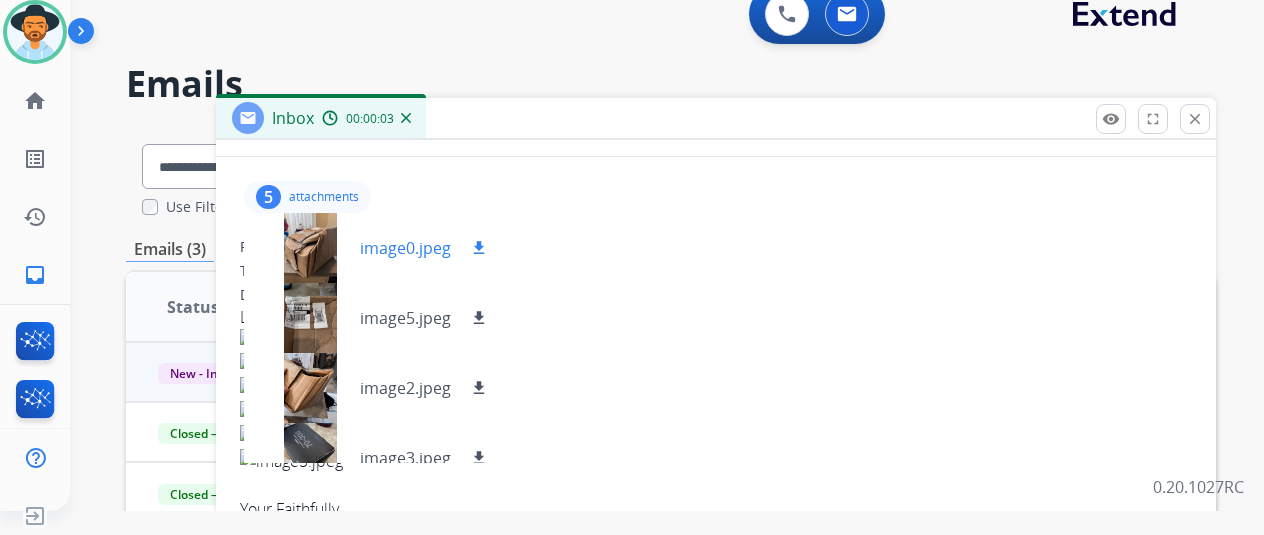 click on "image0.jpeg  download" at bounding box center (375, 248) 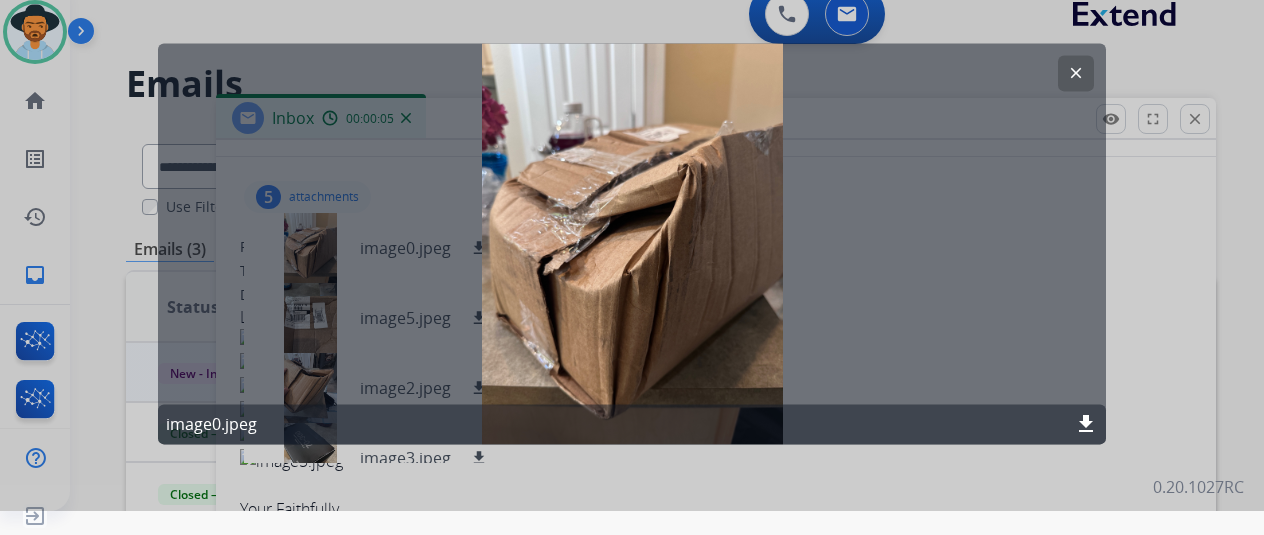 click on "clear" 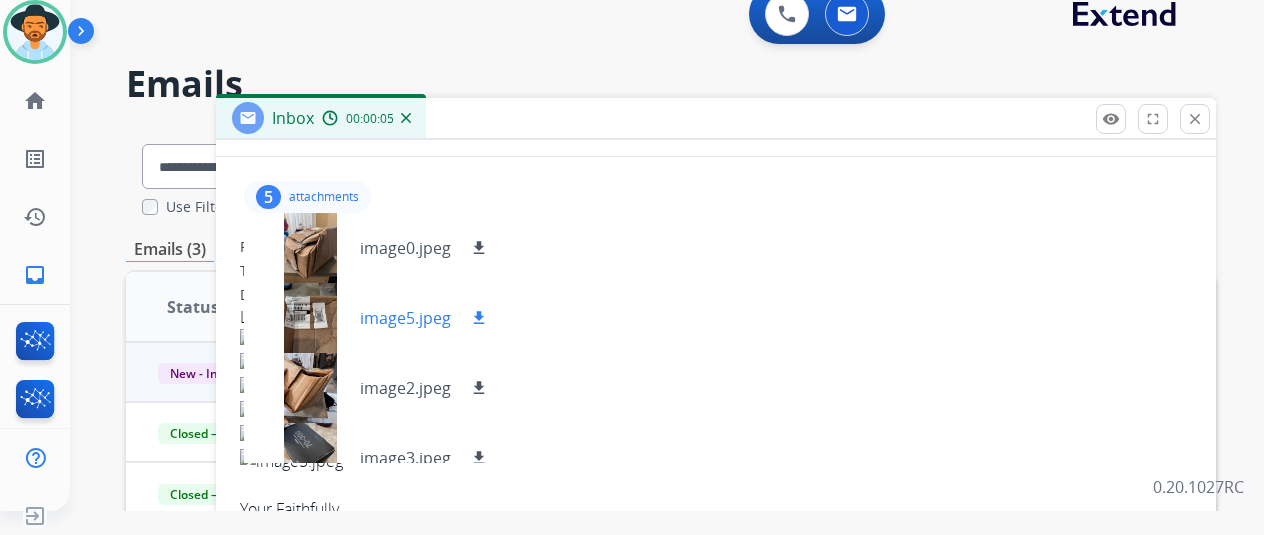 click on "image5.jpeg" at bounding box center (405, 318) 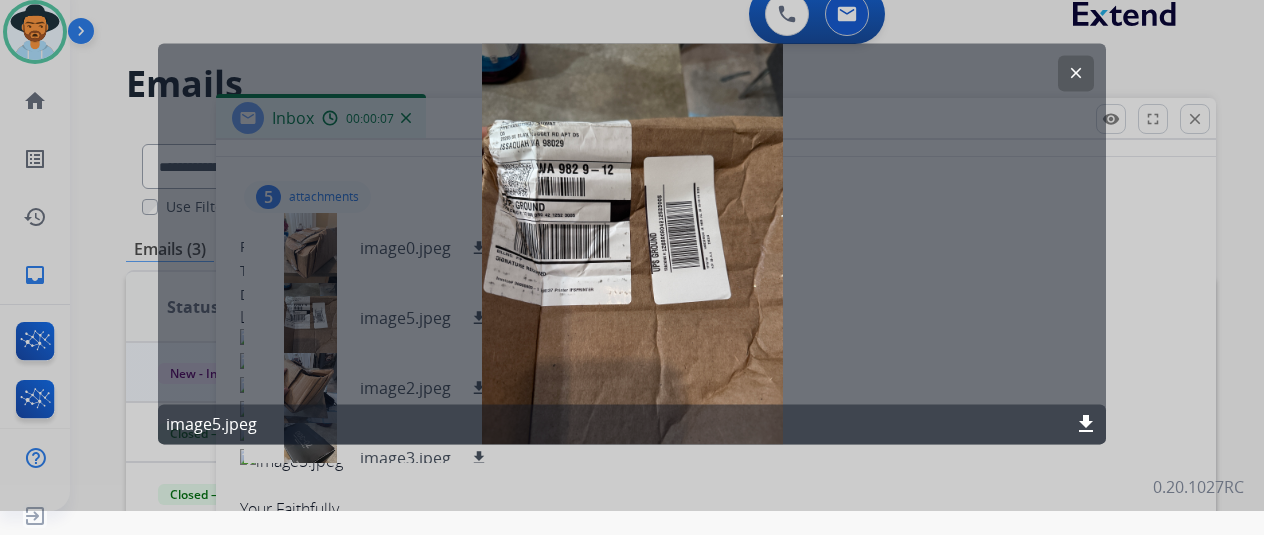 click on "clear" 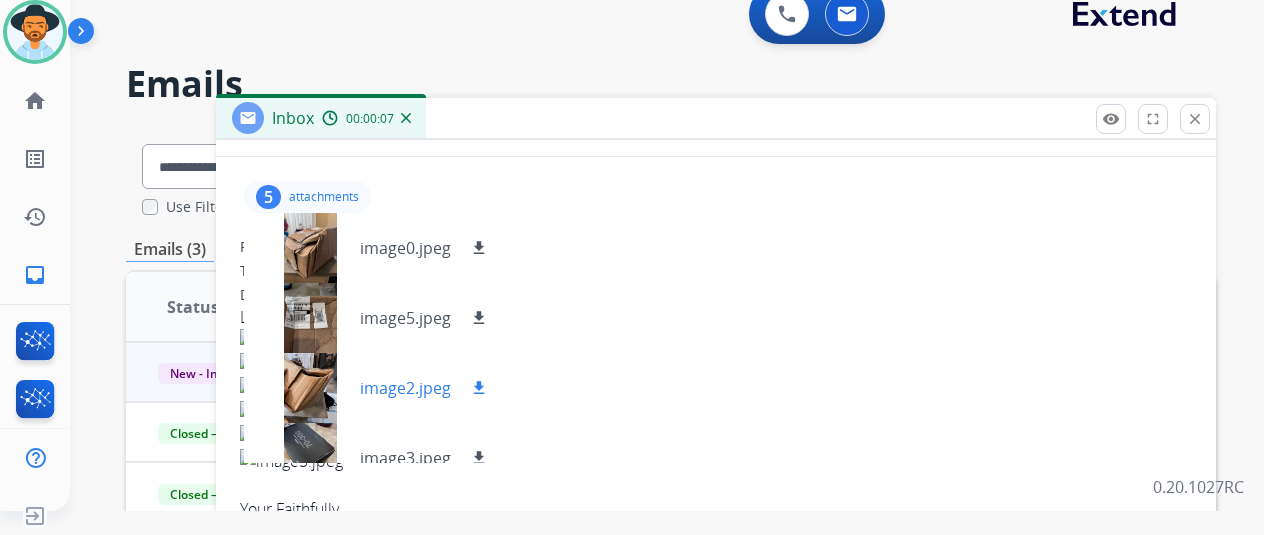 click on "image2.jpeg" at bounding box center (405, 388) 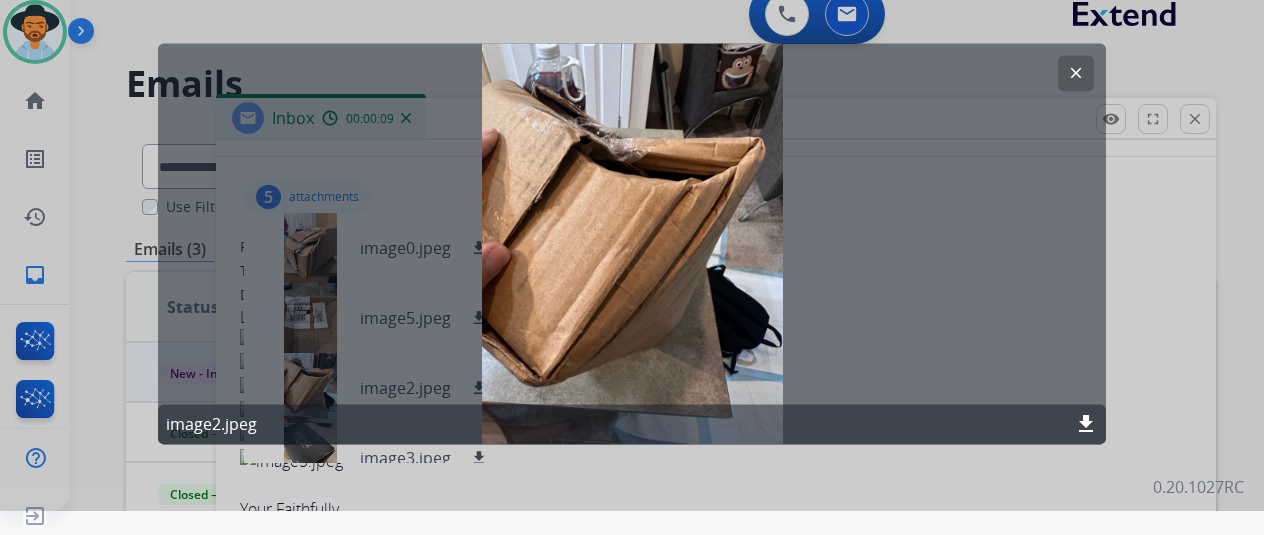 click on "clear" 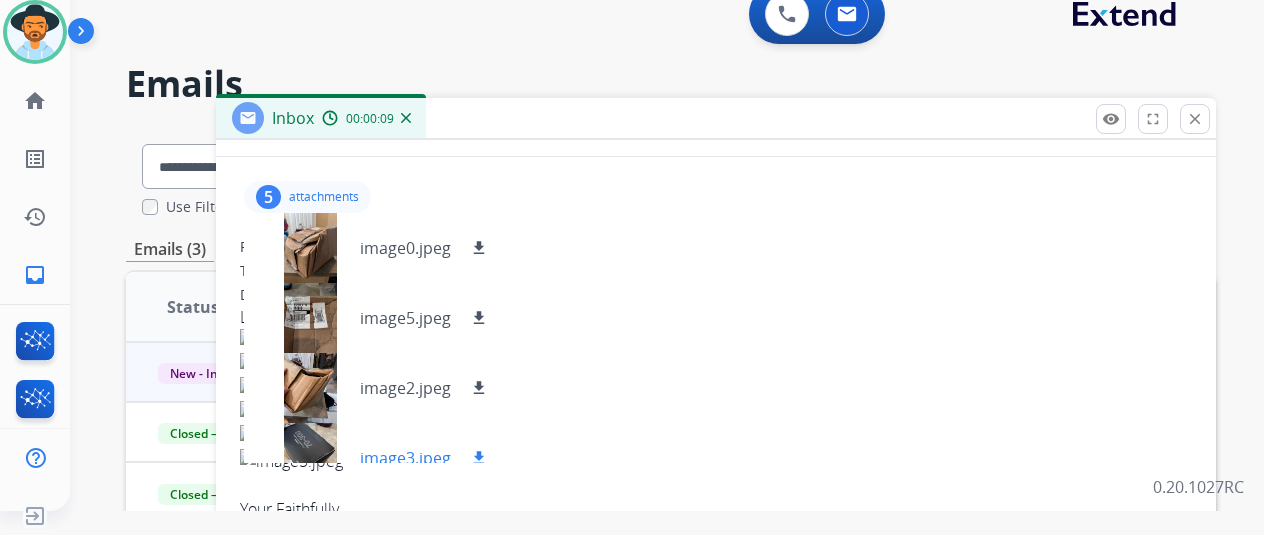 click on "image3.jpeg  download" at bounding box center [375, 458] 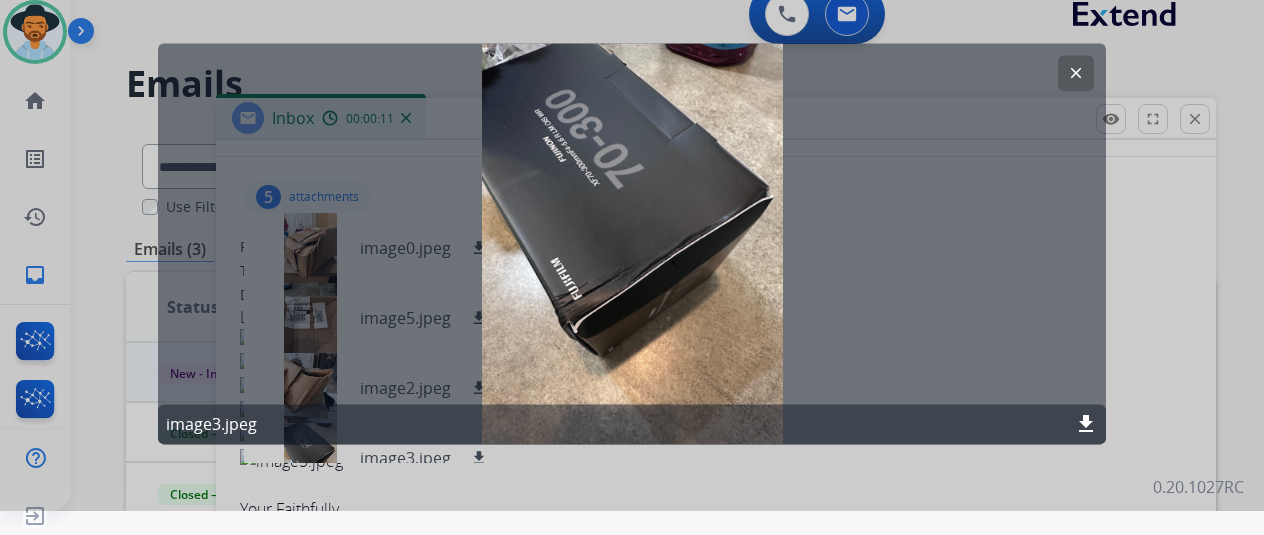drag, startPoint x: 1089, startPoint y: 77, endPoint x: 1043, endPoint y: 87, distance: 47.07441 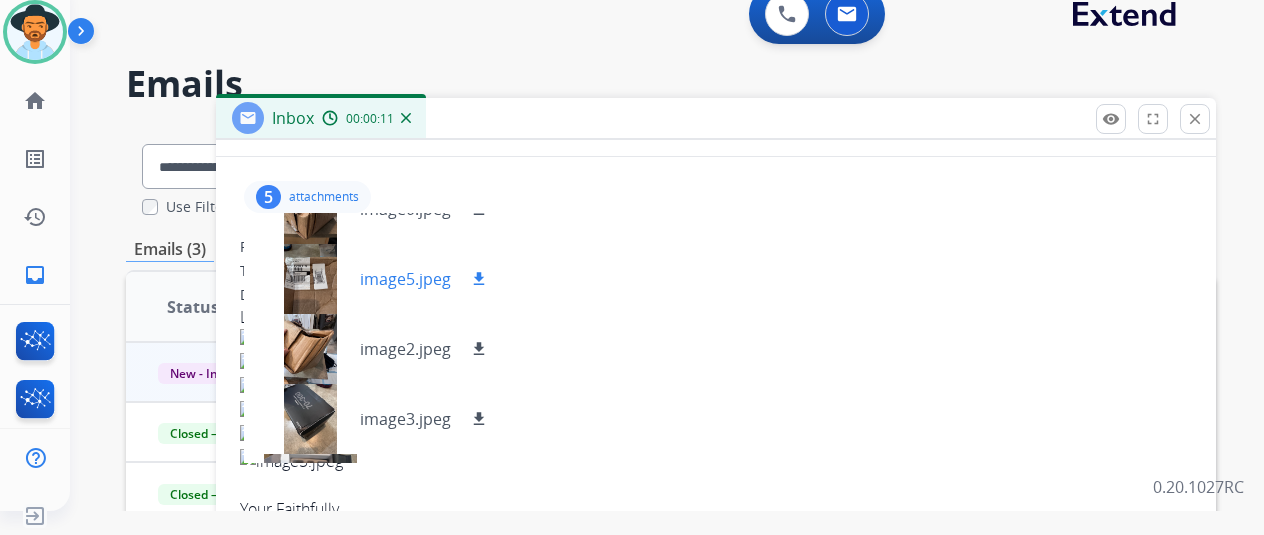 scroll, scrollTop: 100, scrollLeft: 0, axis: vertical 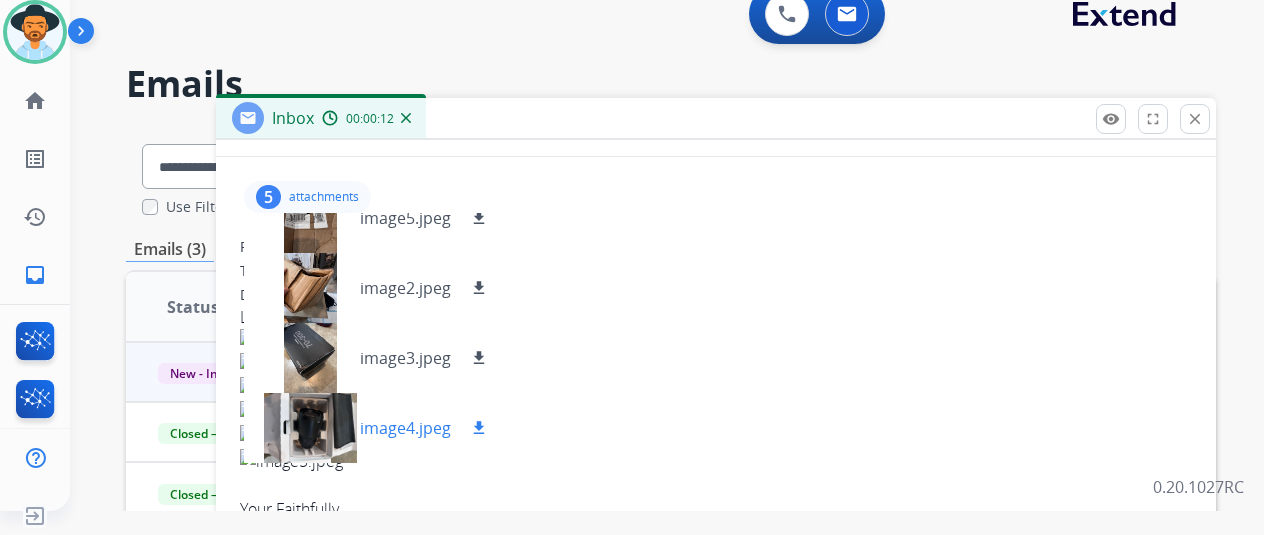 click on "image4.jpeg  download" at bounding box center [375, 428] 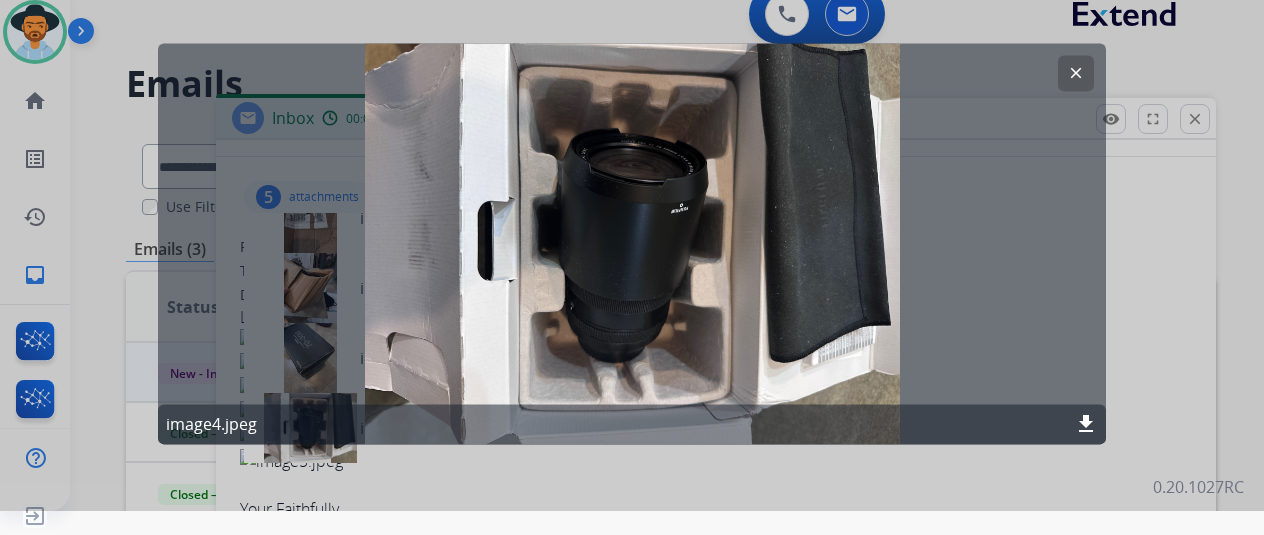 click on "clear" 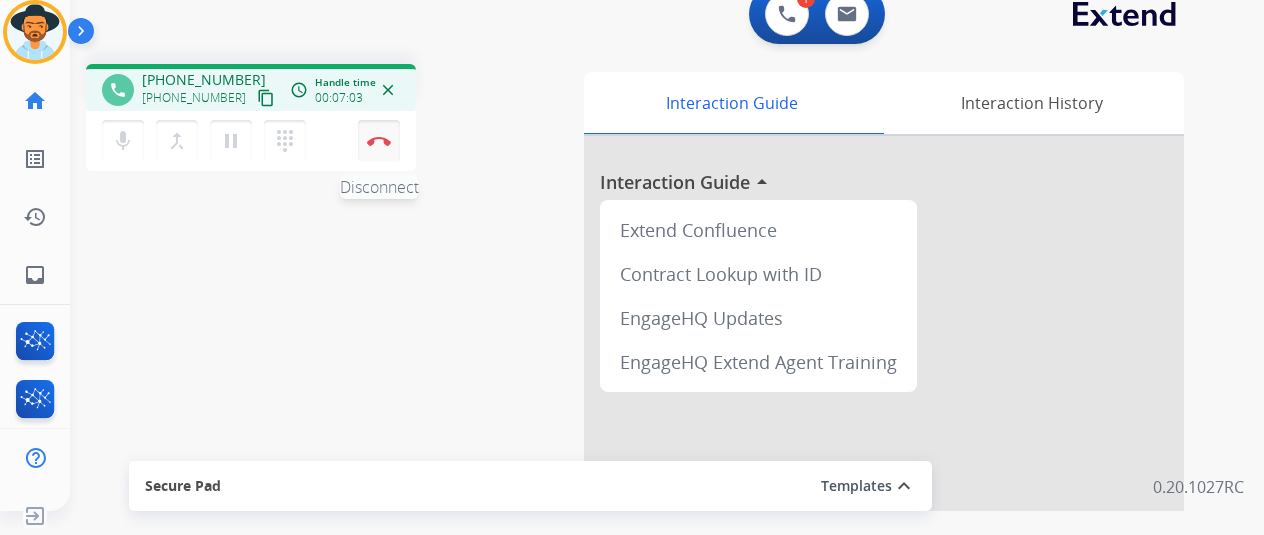 click at bounding box center (379, 141) 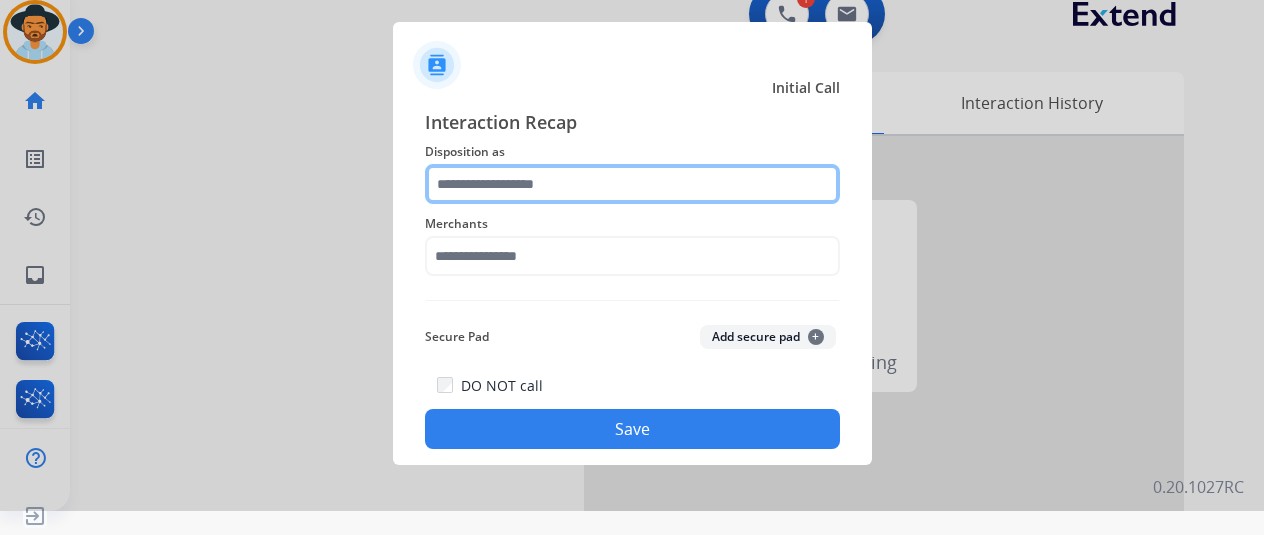 click 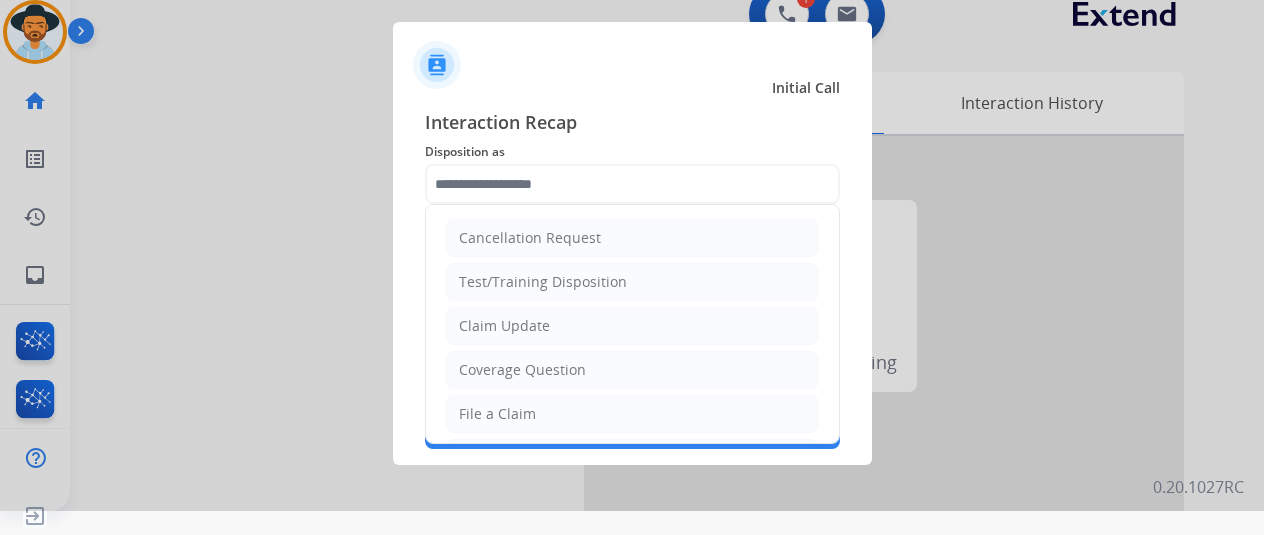 click on "Cancellation Request   Test/Training Disposition   Claim Update   Coverage Question   File a Claim   MyExtend Support   Virtual or Tremendous Card Support   Inquiring about Fraud   Account Update   Resend Contract or Shipping Label   Other   Service Support" 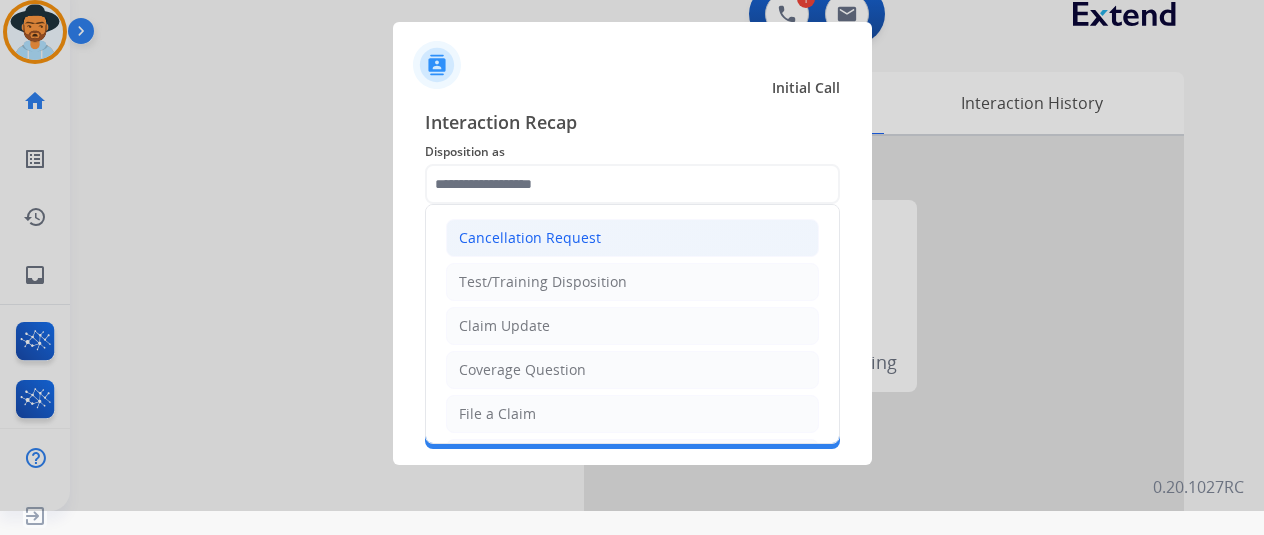 click on "Cancellation Request" 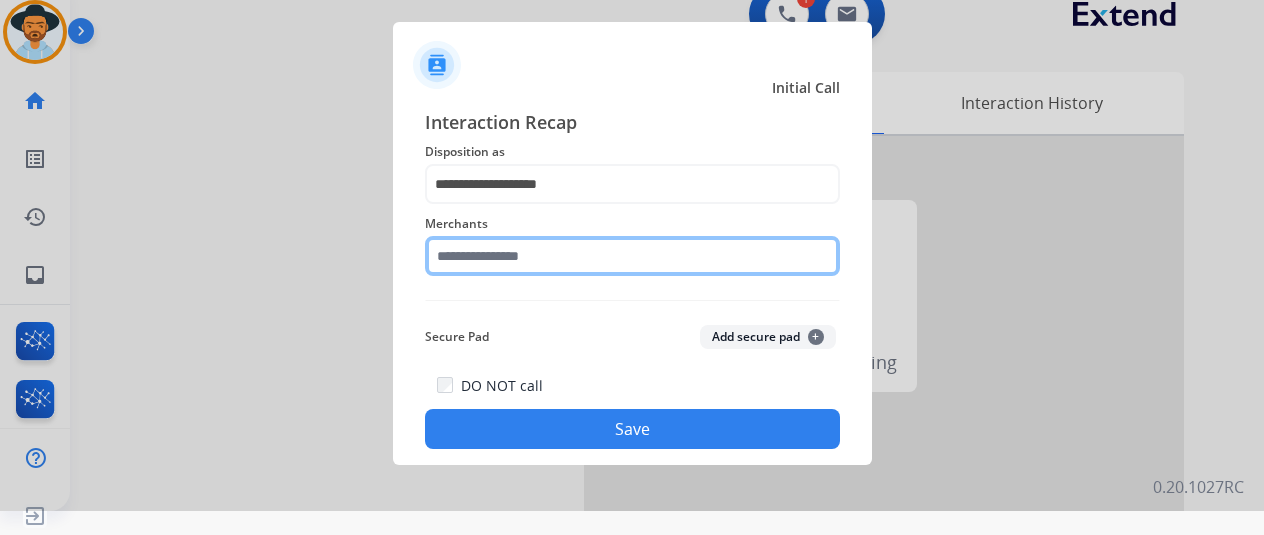 click 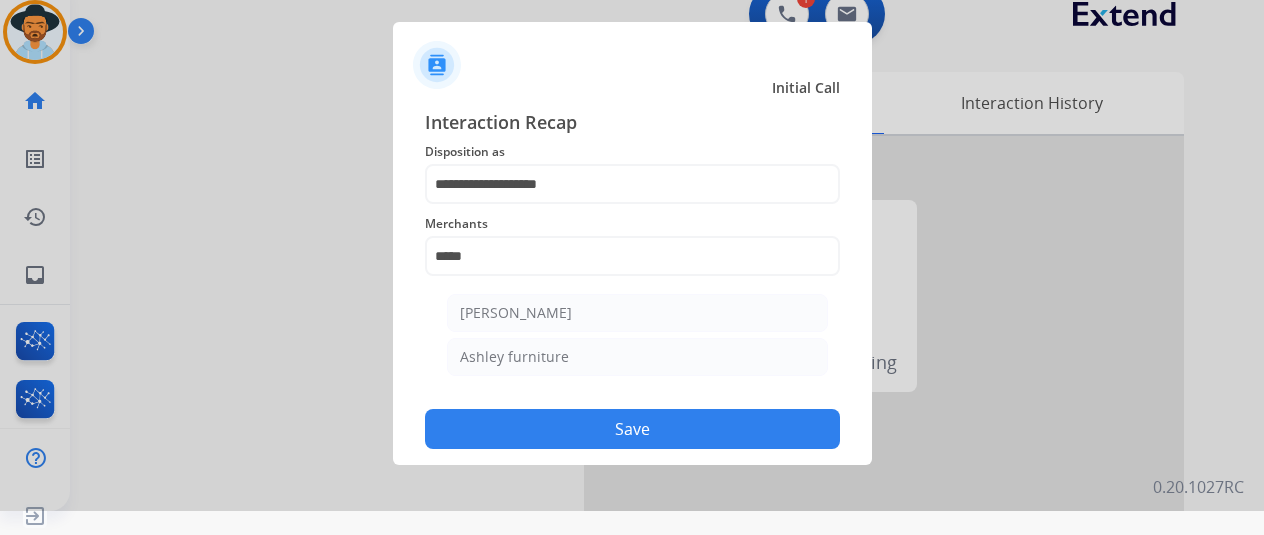click on "Ashley - Reguard   Ashley furniture" 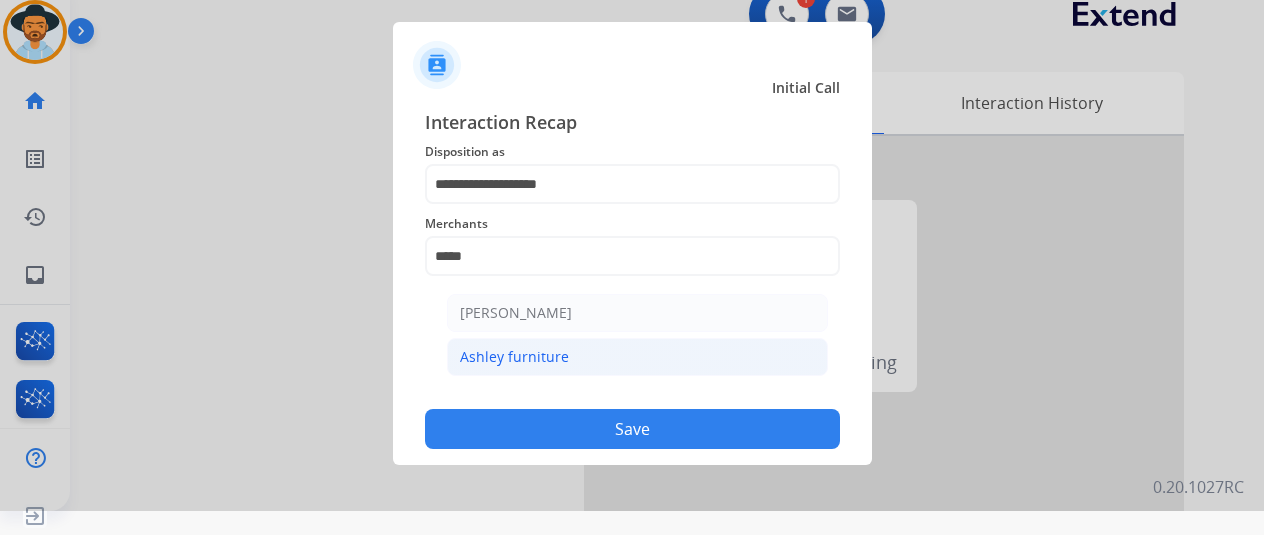 click on "Ashley furniture" 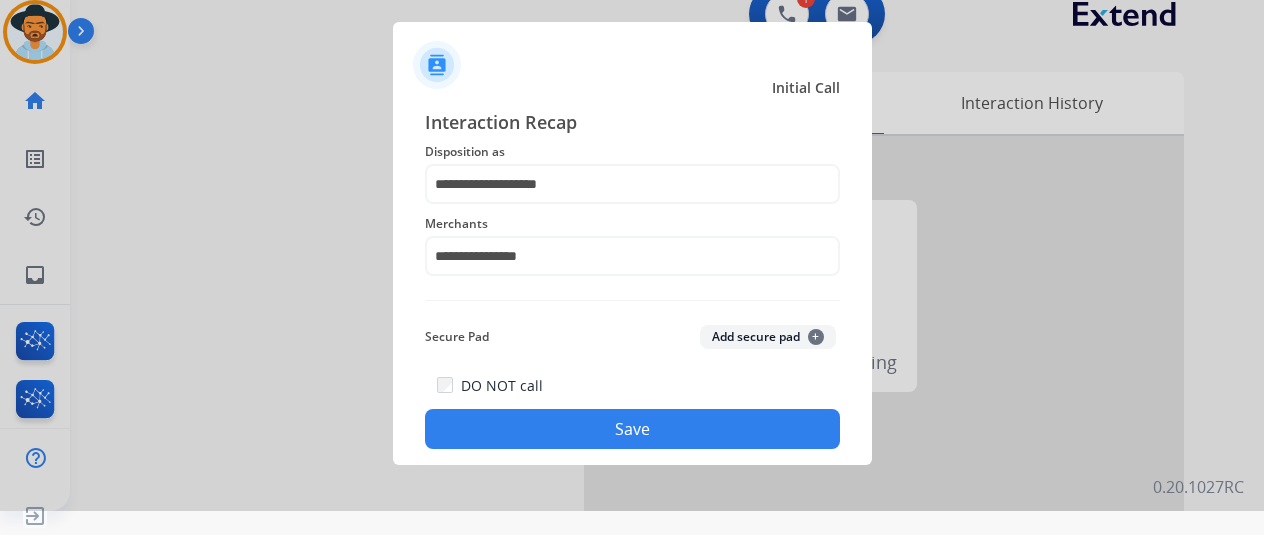click on "Save" 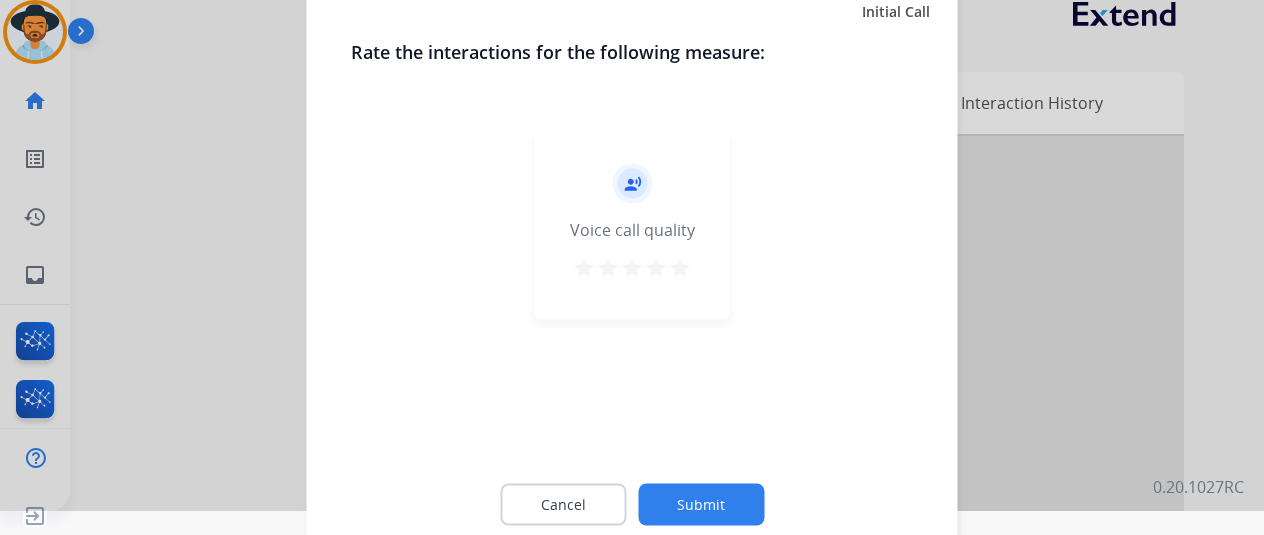 click on "star" at bounding box center [680, 267] 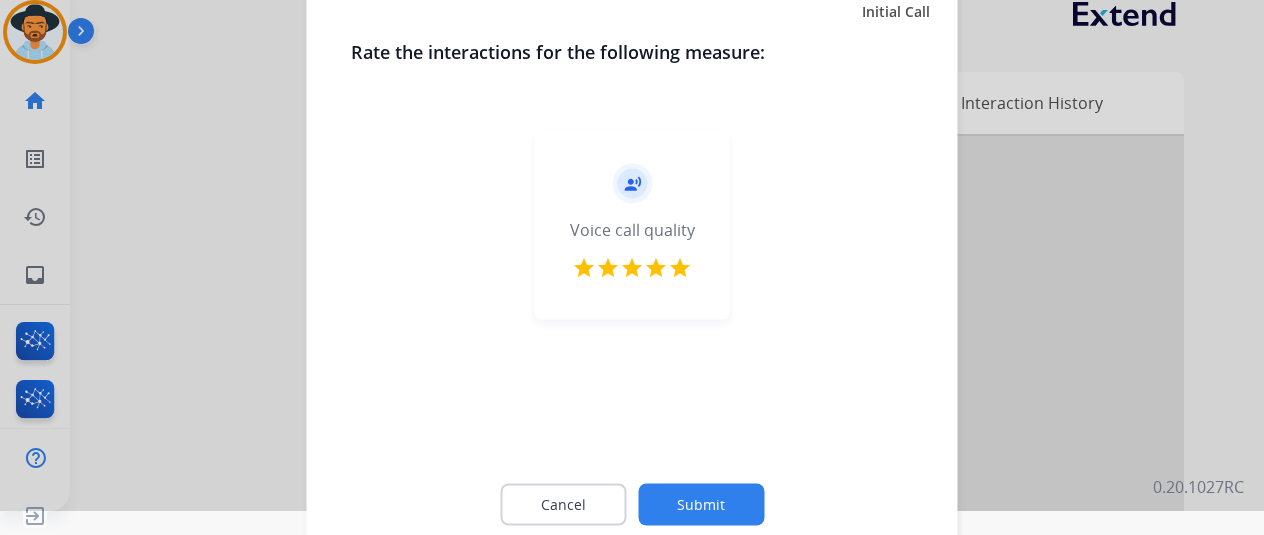 click on "Submit" 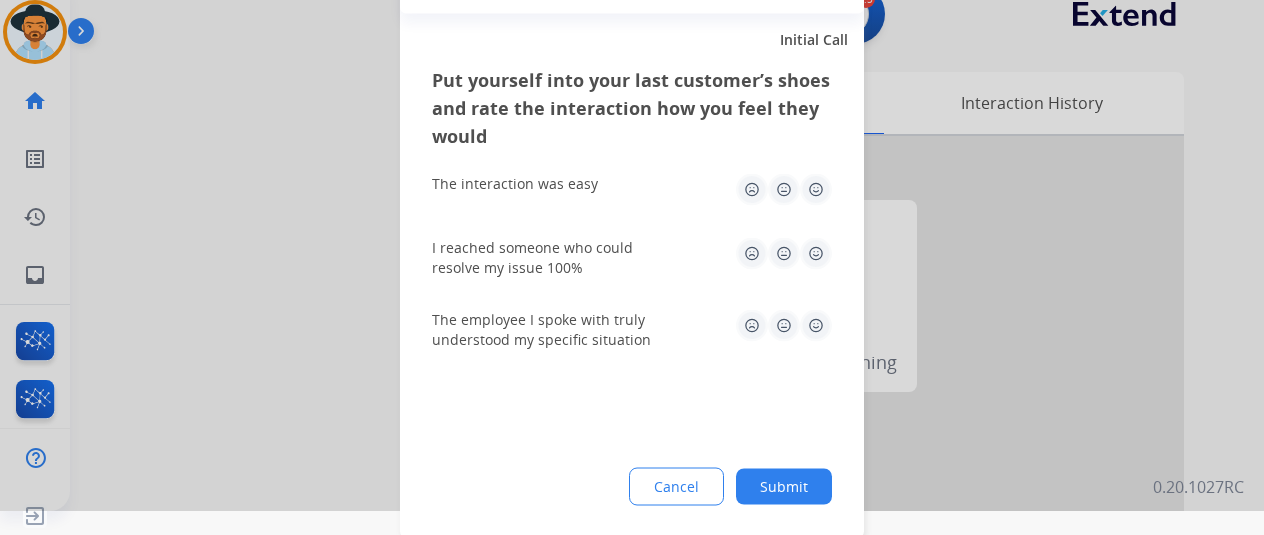 click 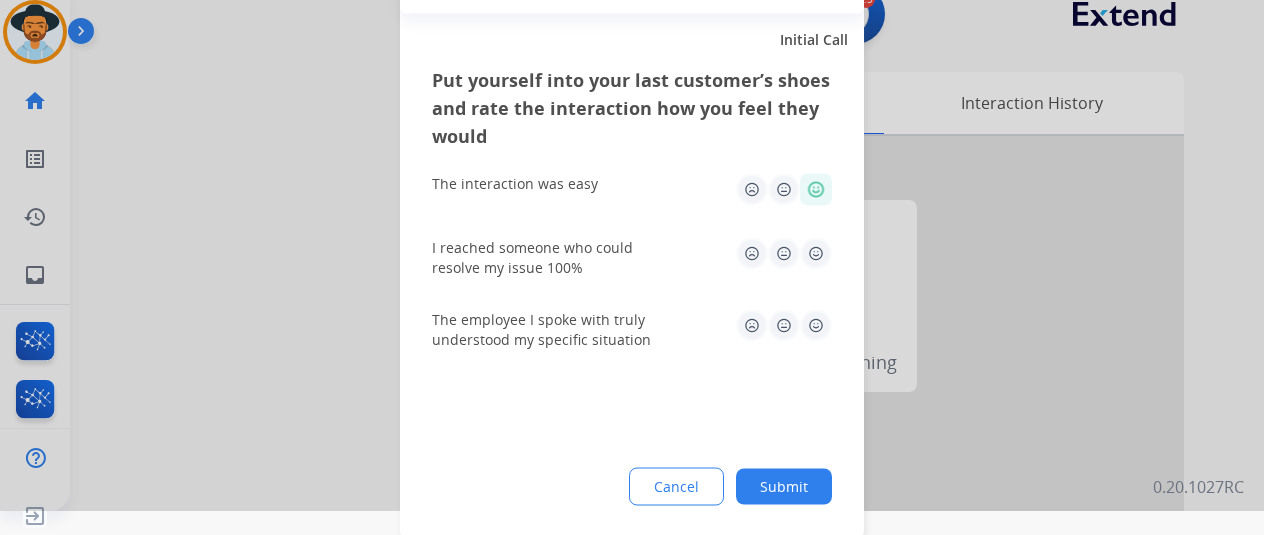 click 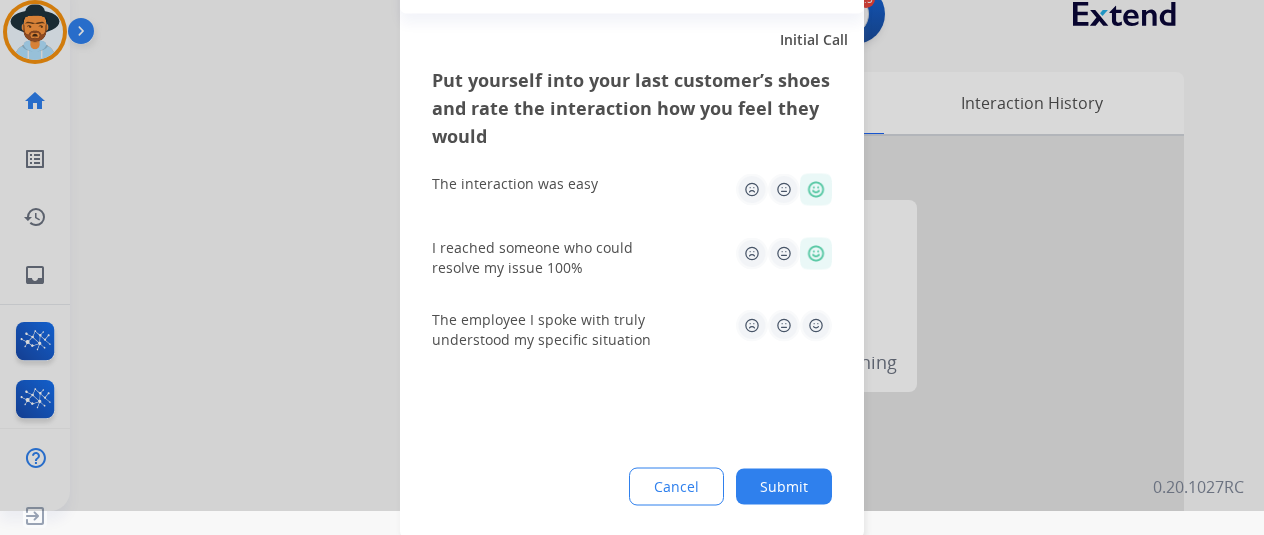 click 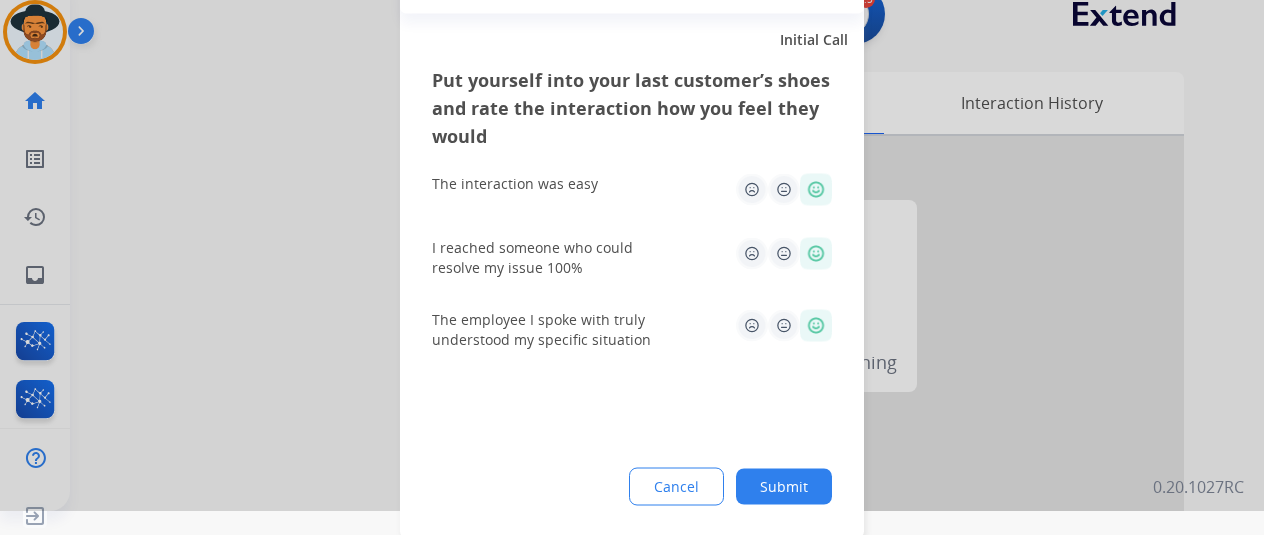 click on "Submit" 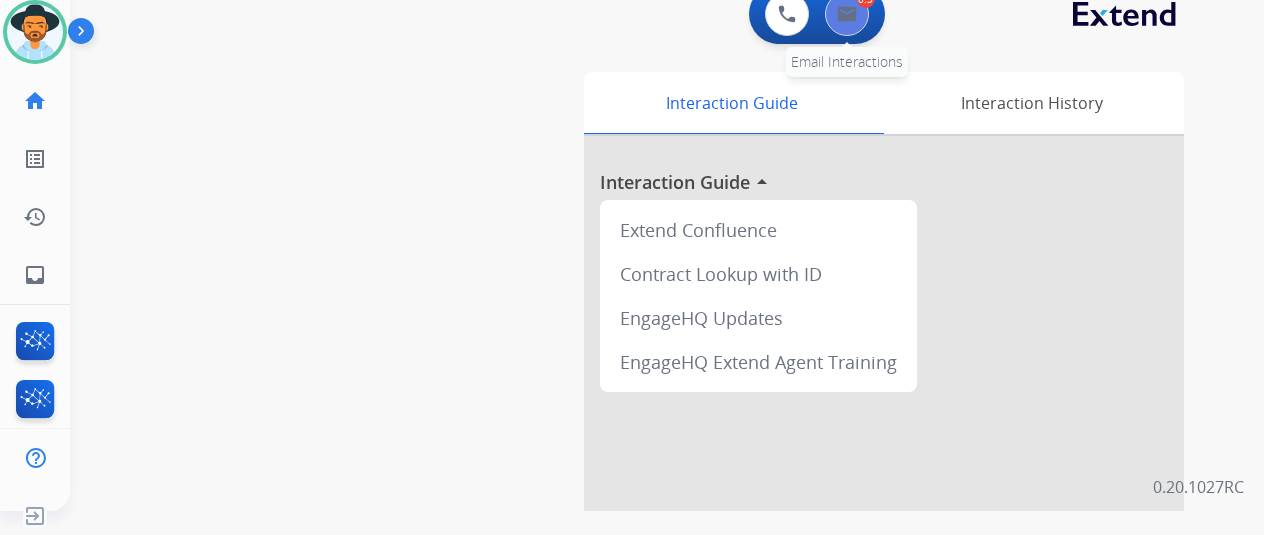click at bounding box center (847, 14) 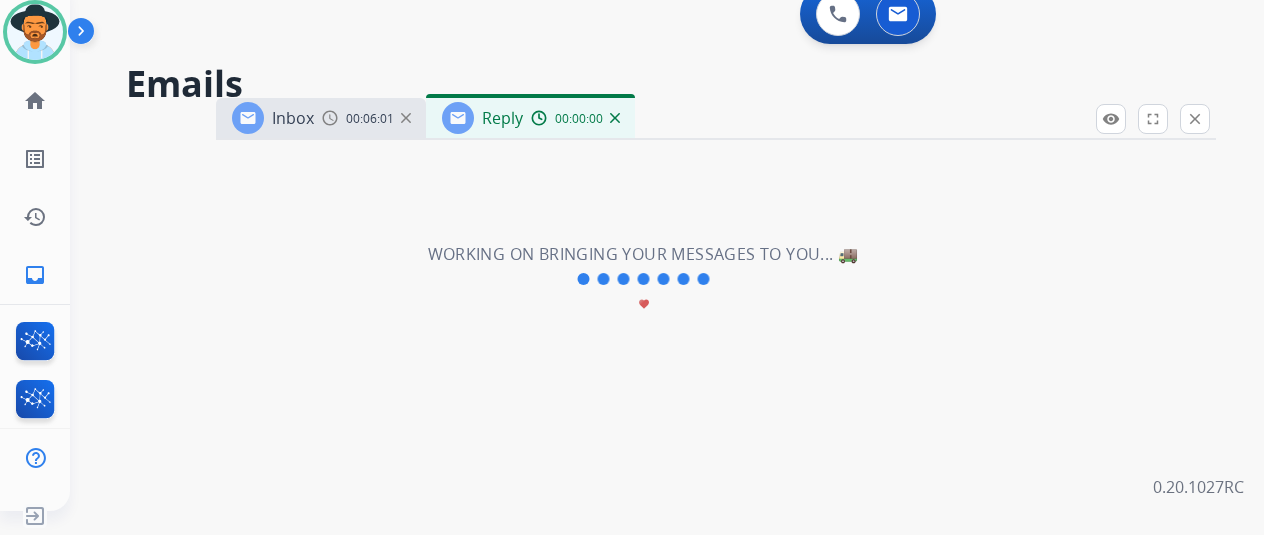scroll, scrollTop: 0, scrollLeft: 0, axis: both 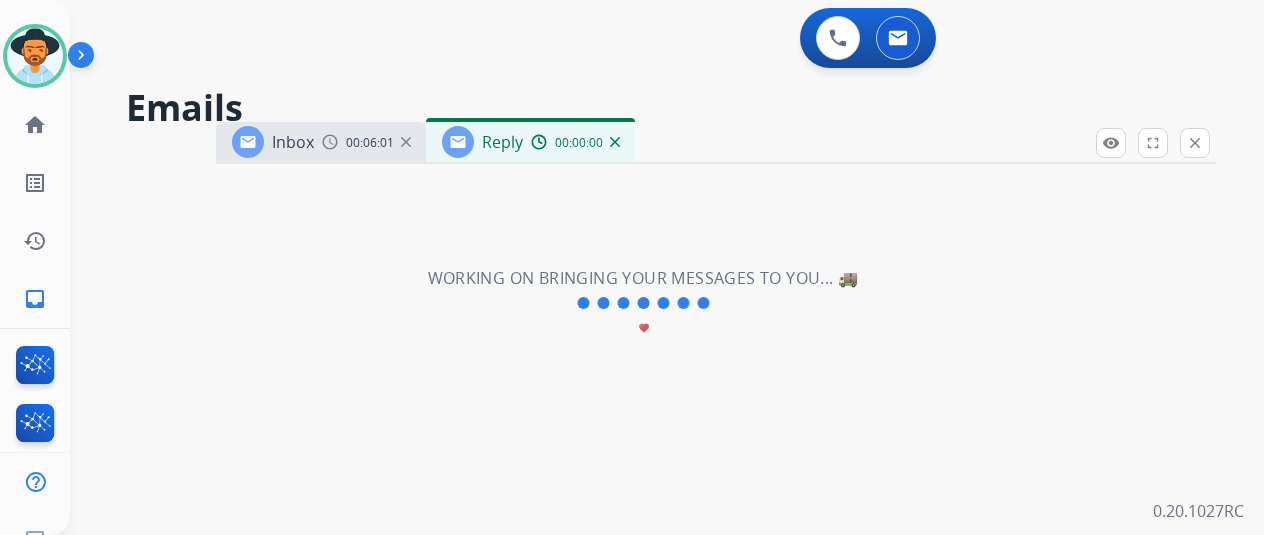 select on "**********" 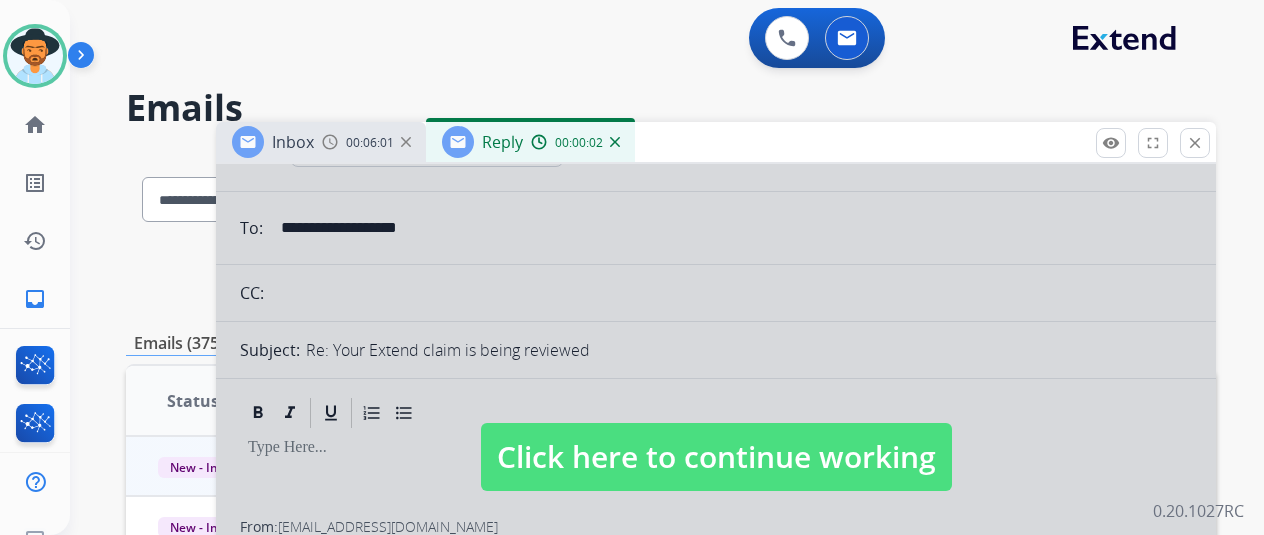 click on "Click here to continue working" at bounding box center [716, 457] 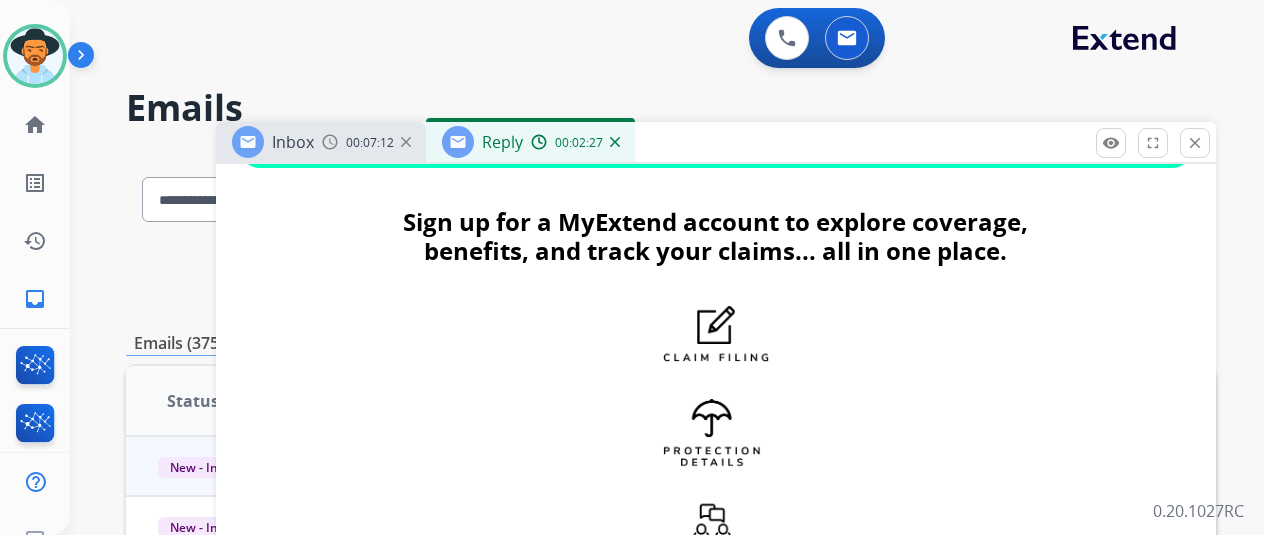 scroll, scrollTop: 1308, scrollLeft: 0, axis: vertical 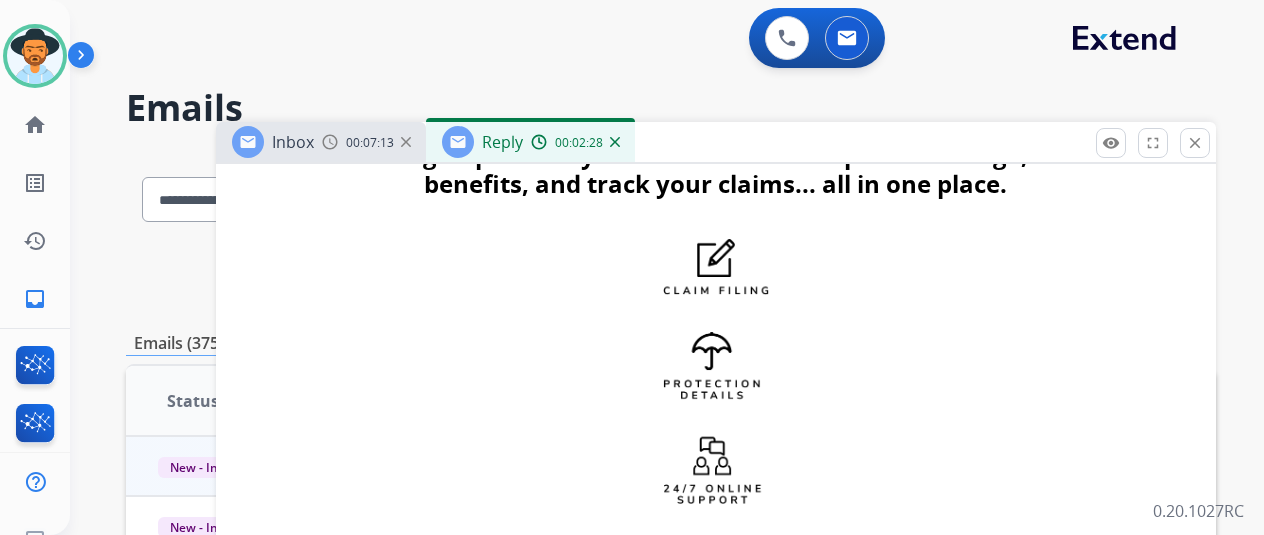 click on "00:02:28" at bounding box center [575, 142] 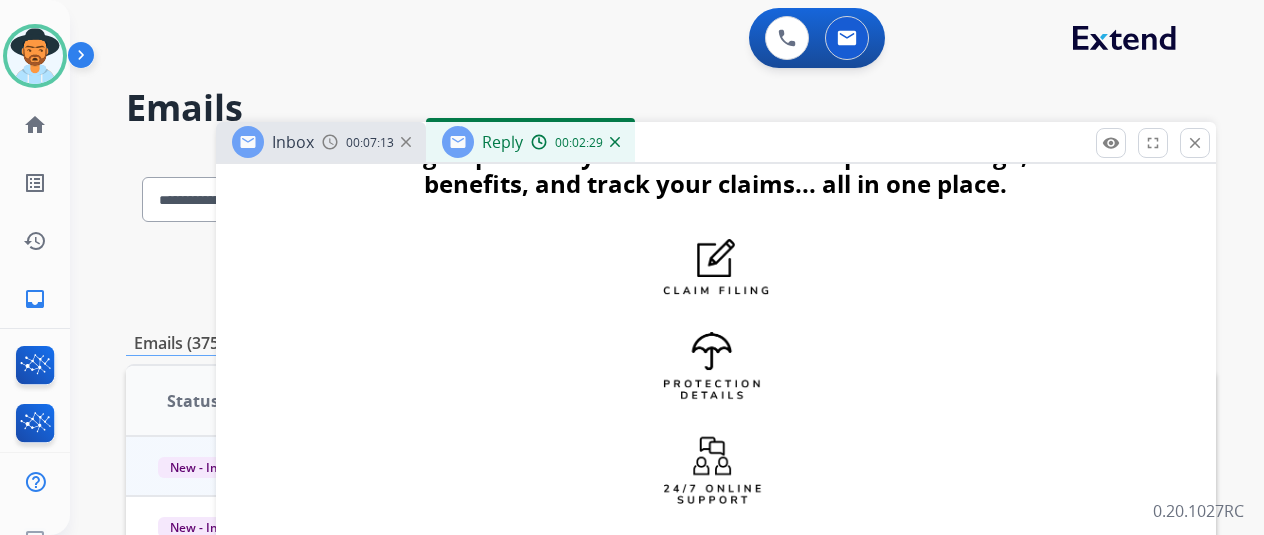 click on "00:02:29" at bounding box center (575, 142) 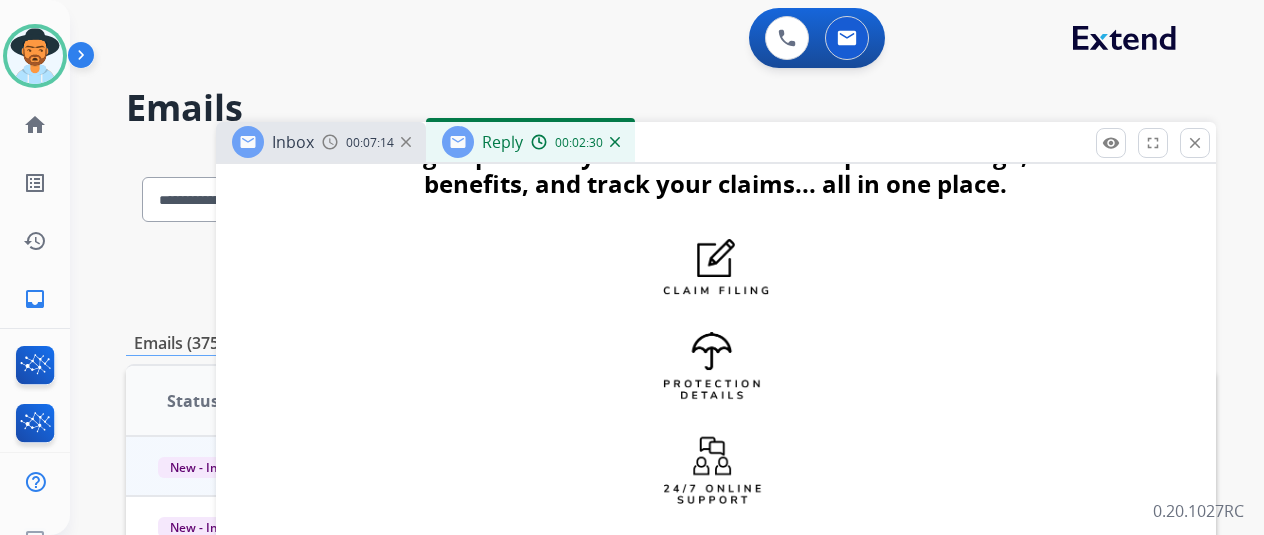 click at bounding box center (615, 142) 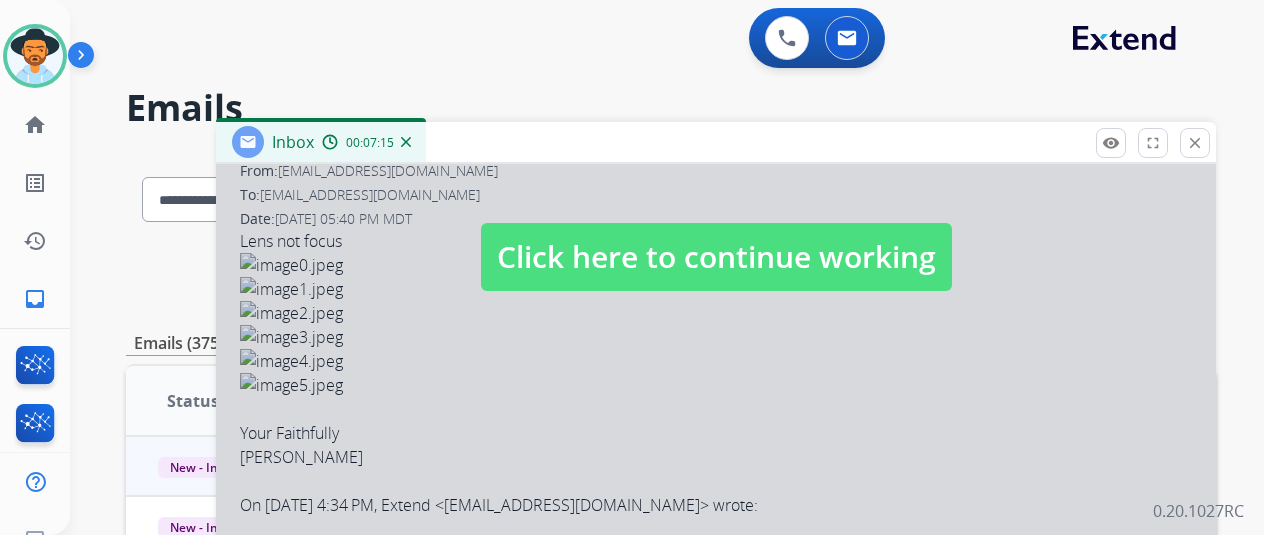 click on "Click here to continue working" at bounding box center [716, 257] 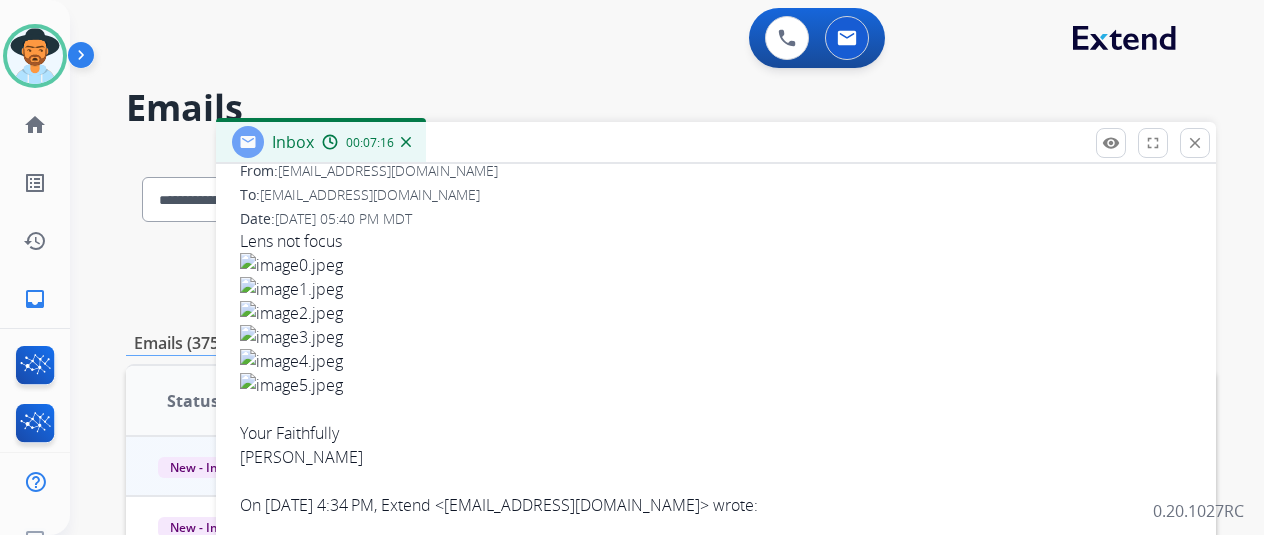 scroll, scrollTop: 100, scrollLeft: 0, axis: vertical 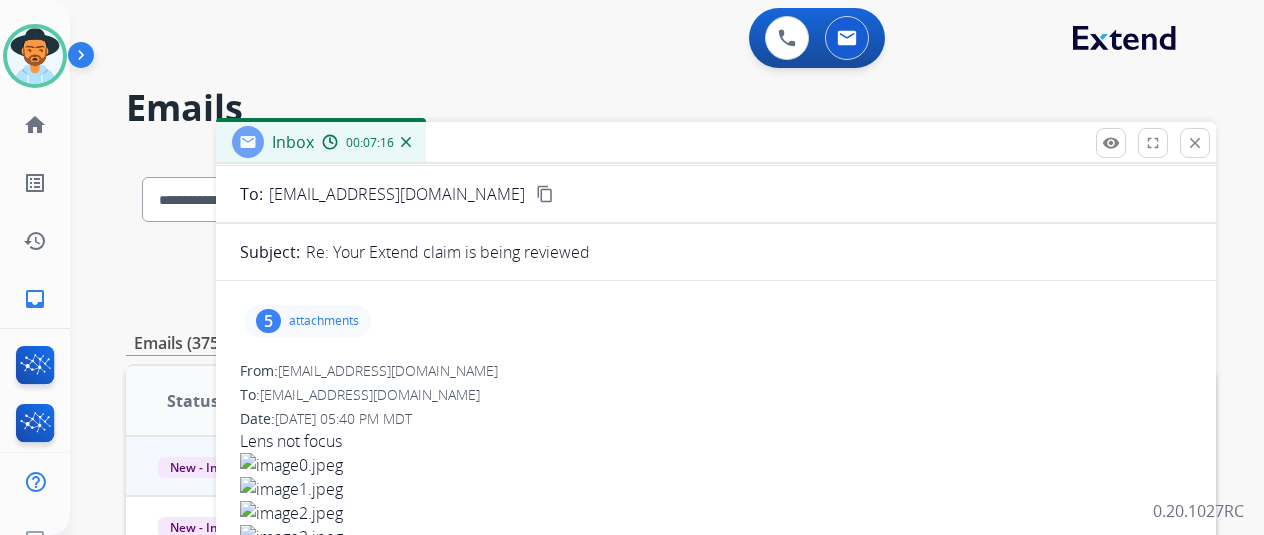 click on "5 attachments" at bounding box center (307, 321) 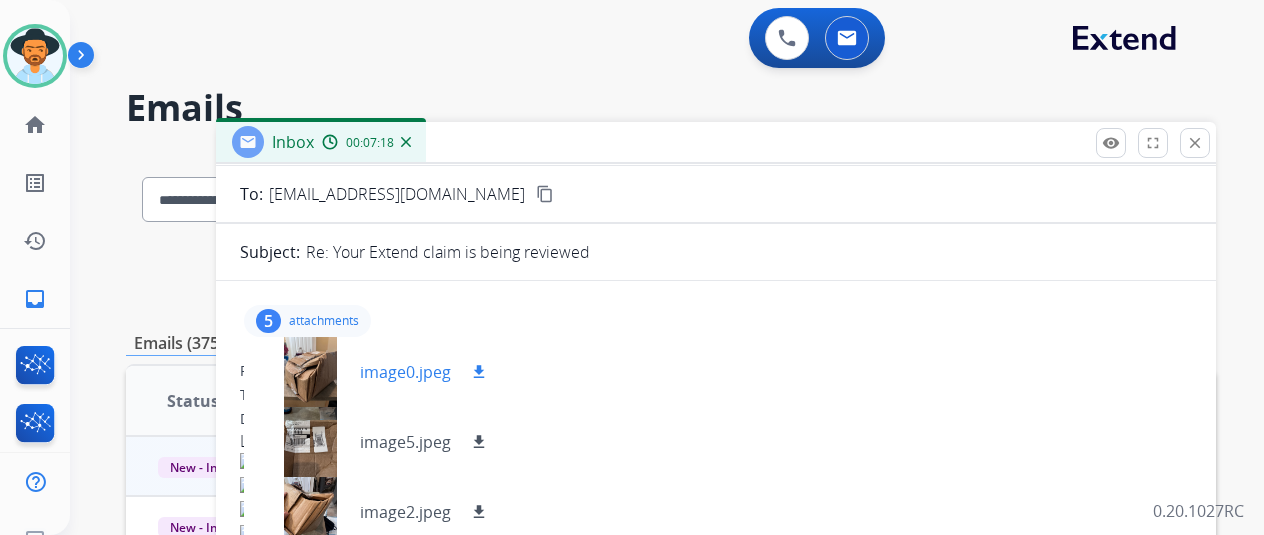 click at bounding box center [310, 372] 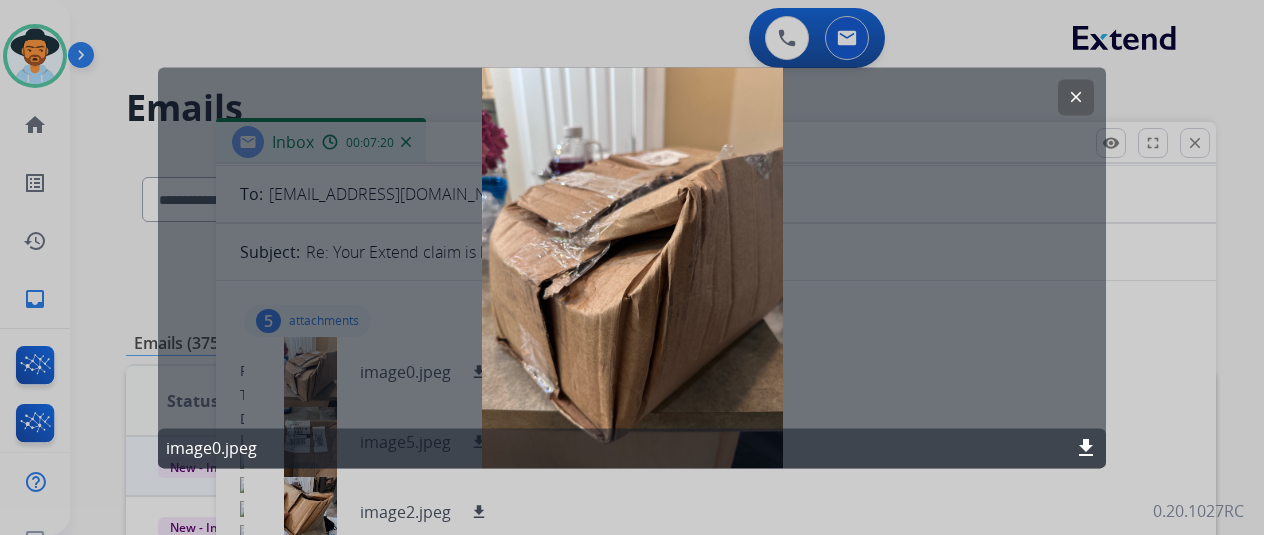 click on "clear" 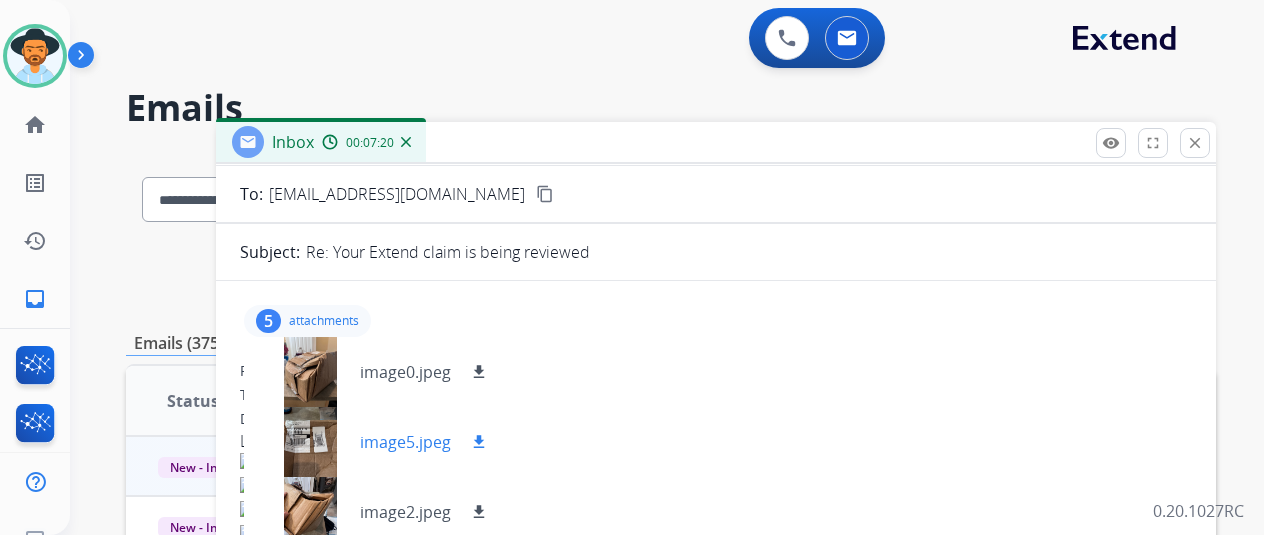 click at bounding box center [310, 442] 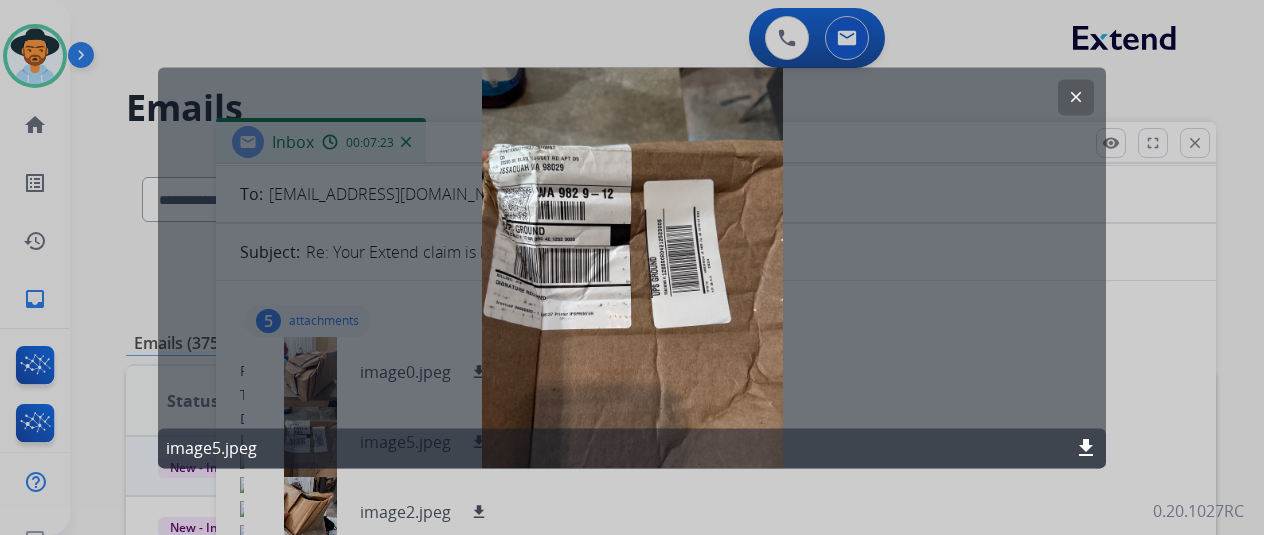 click on "clear" 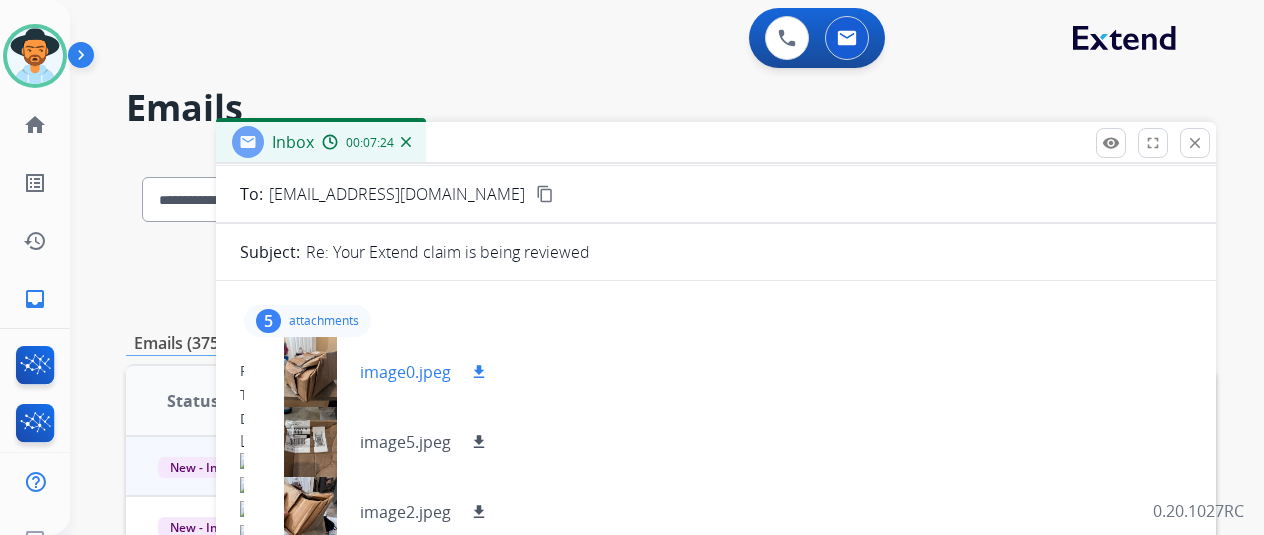 scroll, scrollTop: 100, scrollLeft: 0, axis: vertical 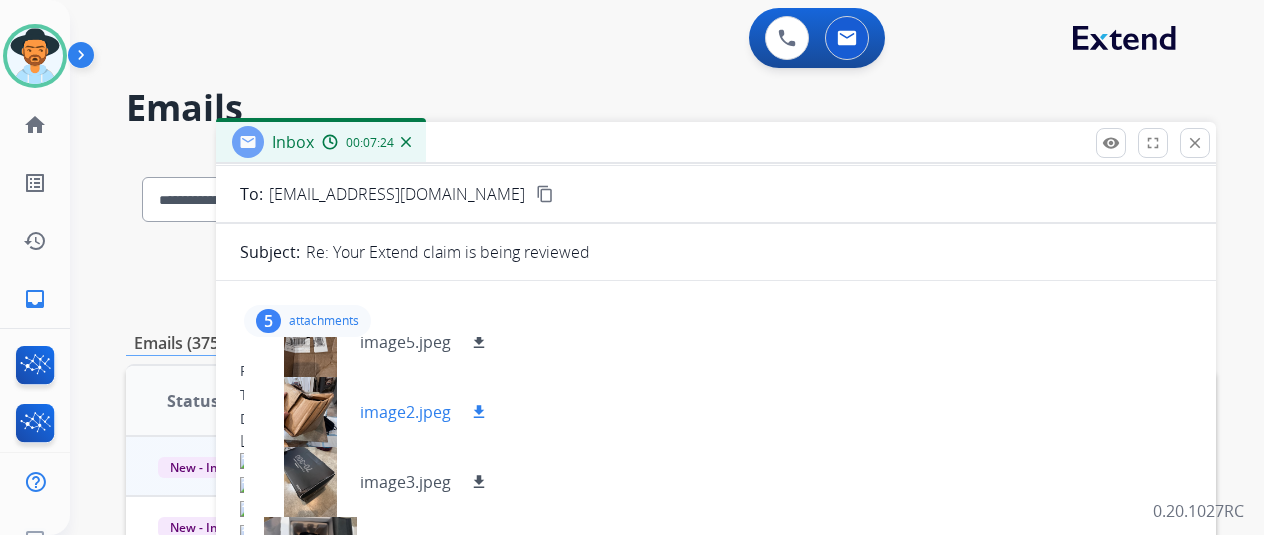 click at bounding box center [310, 412] 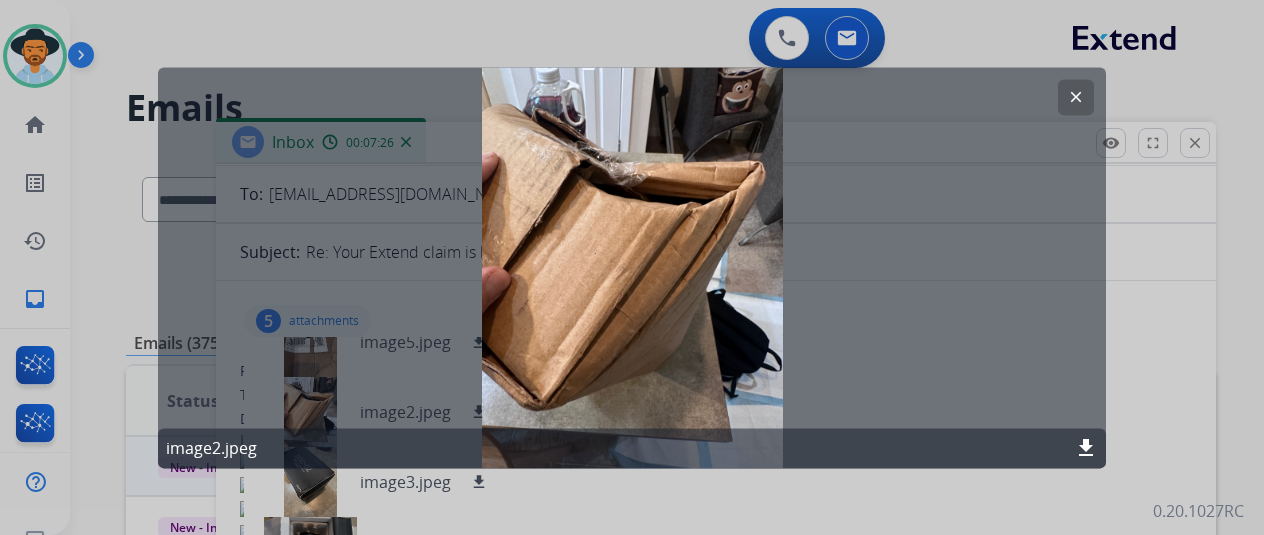 click on "clear" 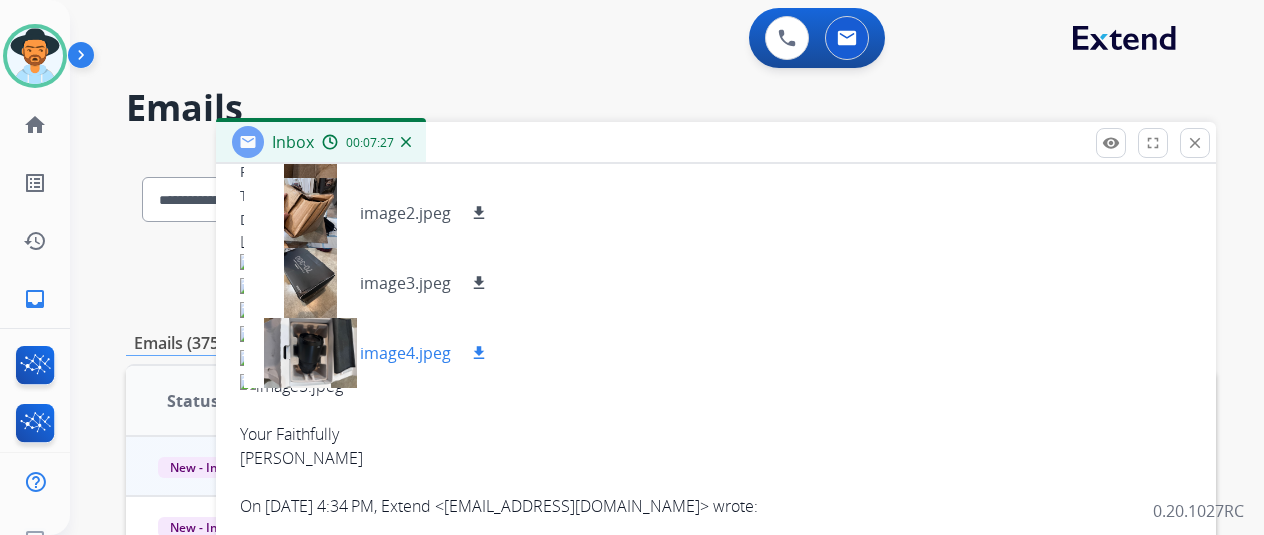 scroll, scrollTop: 300, scrollLeft: 0, axis: vertical 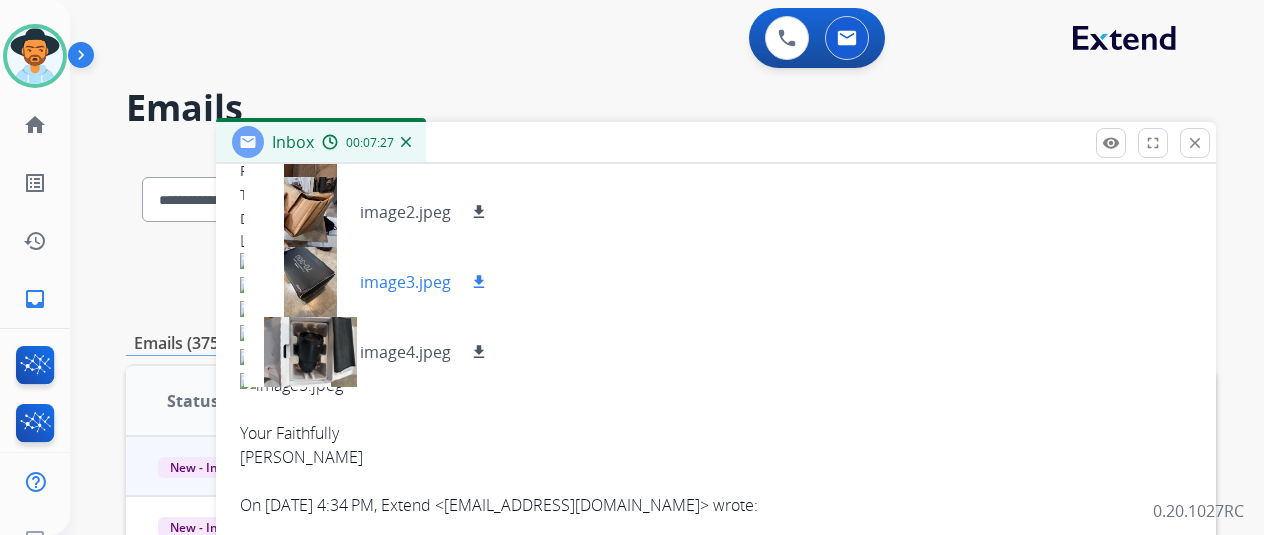 click on "image3.jpeg" at bounding box center [405, 282] 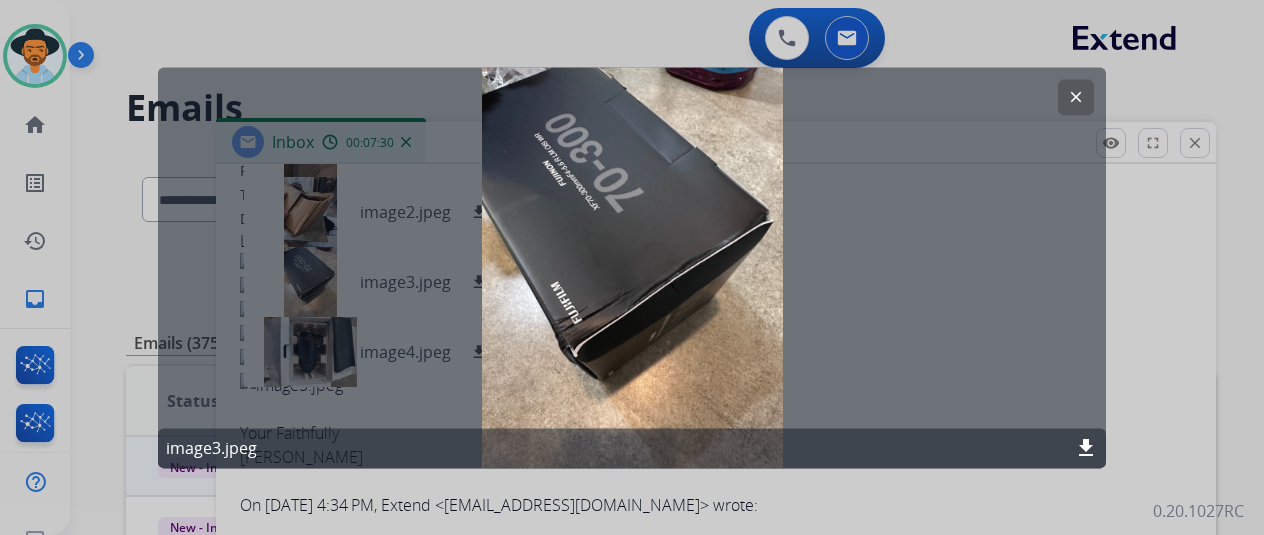 click on "clear" 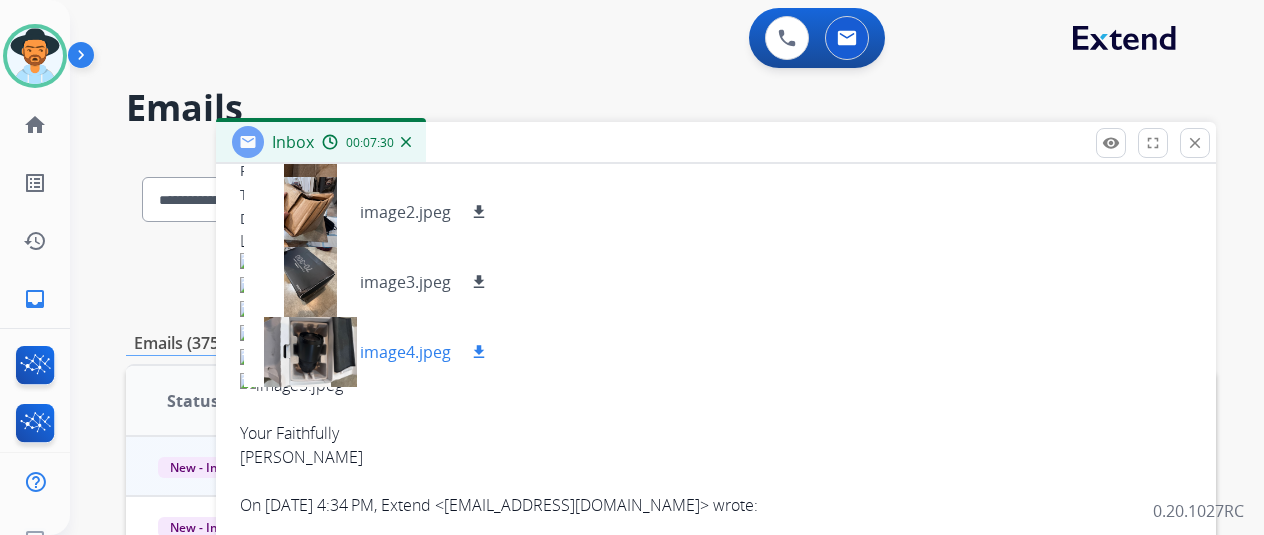click on "image4.jpeg" at bounding box center (405, 352) 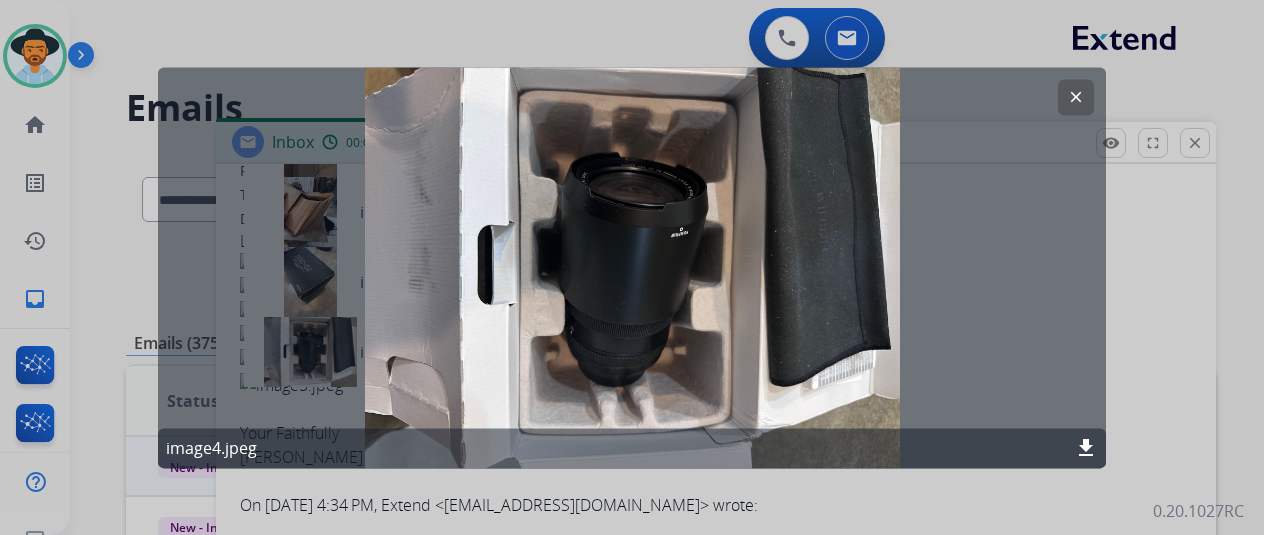 click on "clear" 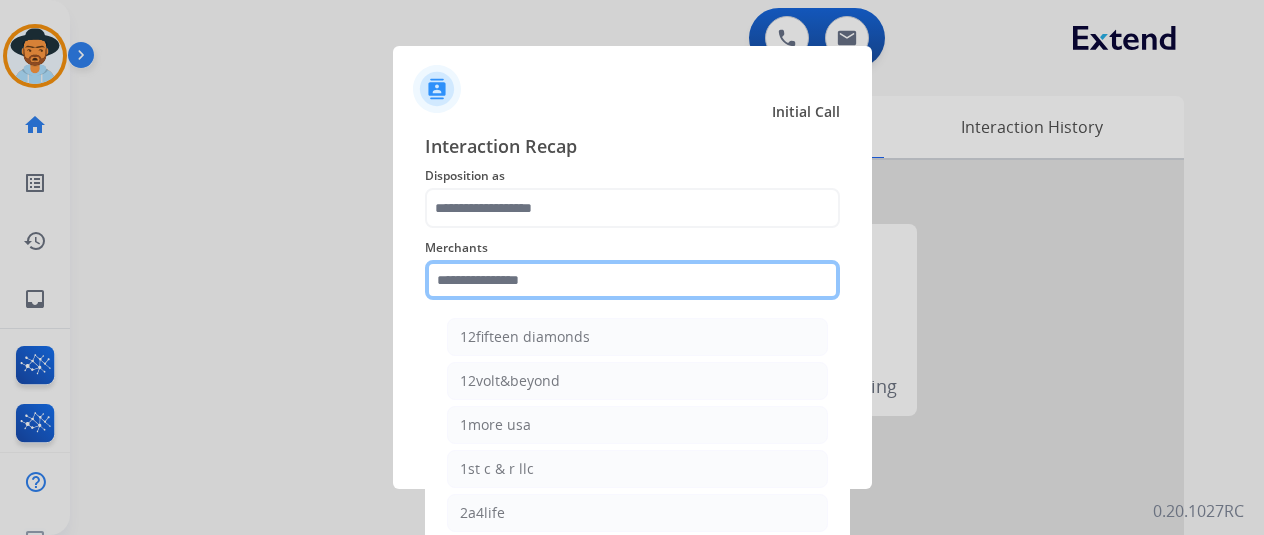 click 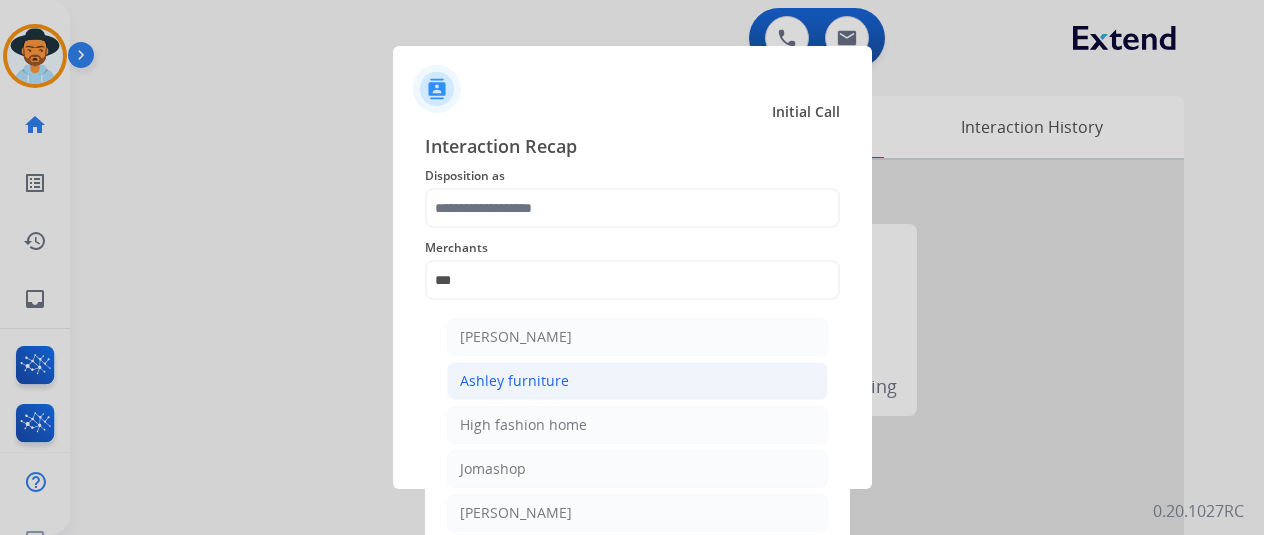 click on "Ashley furniture" 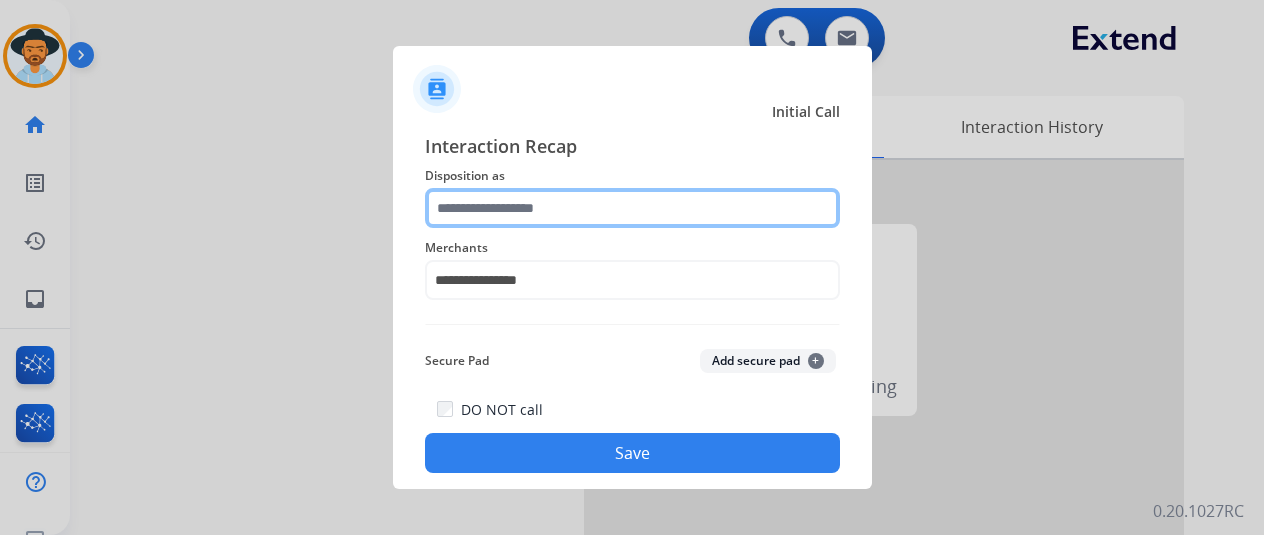 click 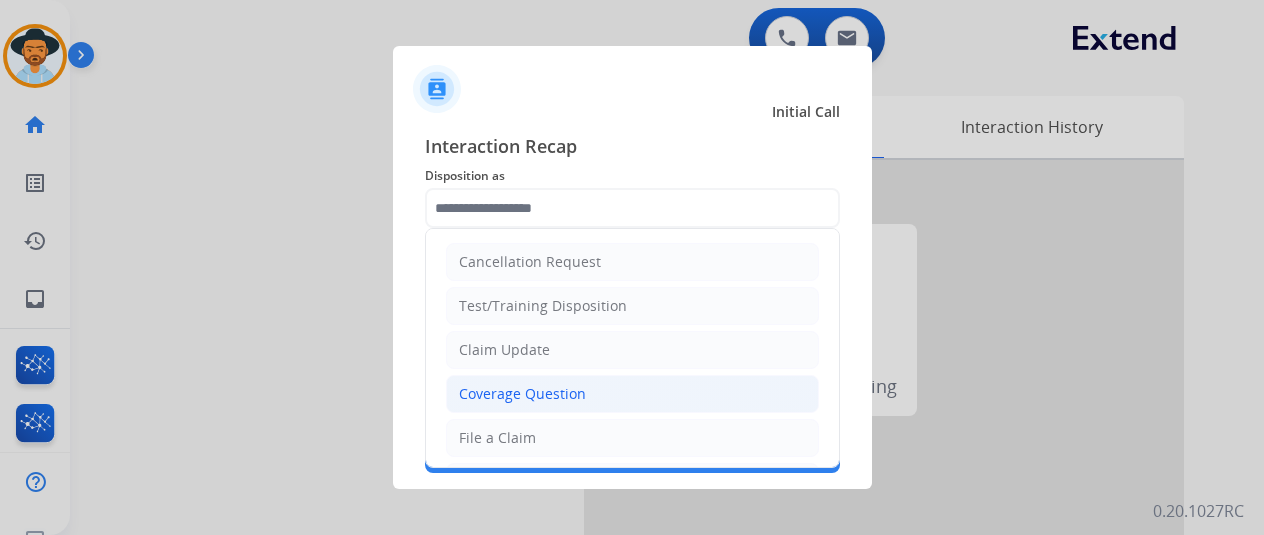 click on "Coverage Question" 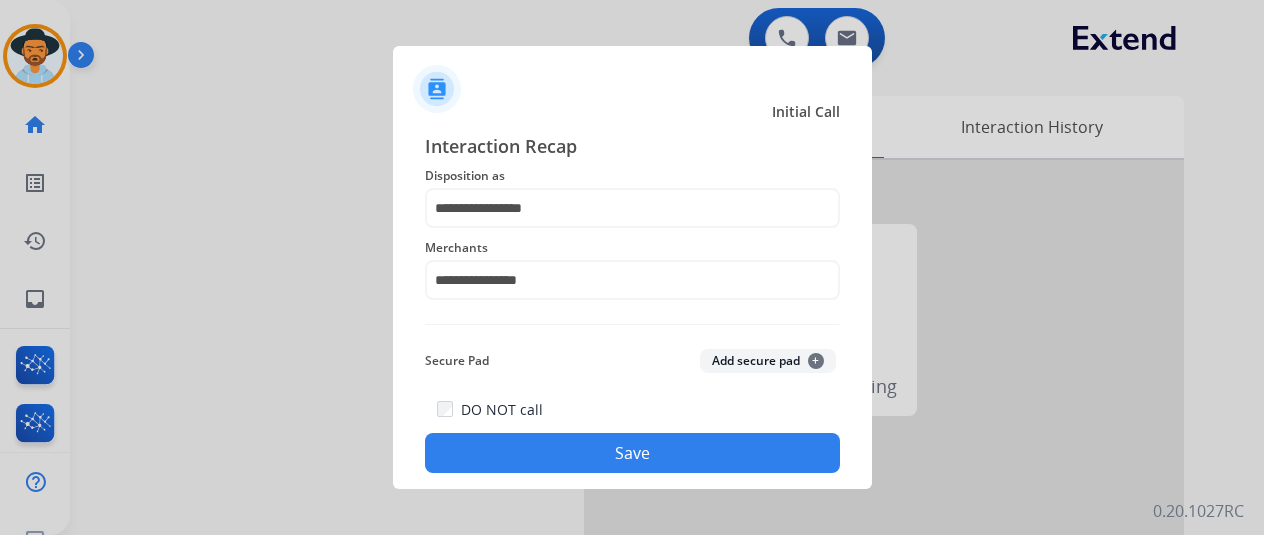 click on "Save" 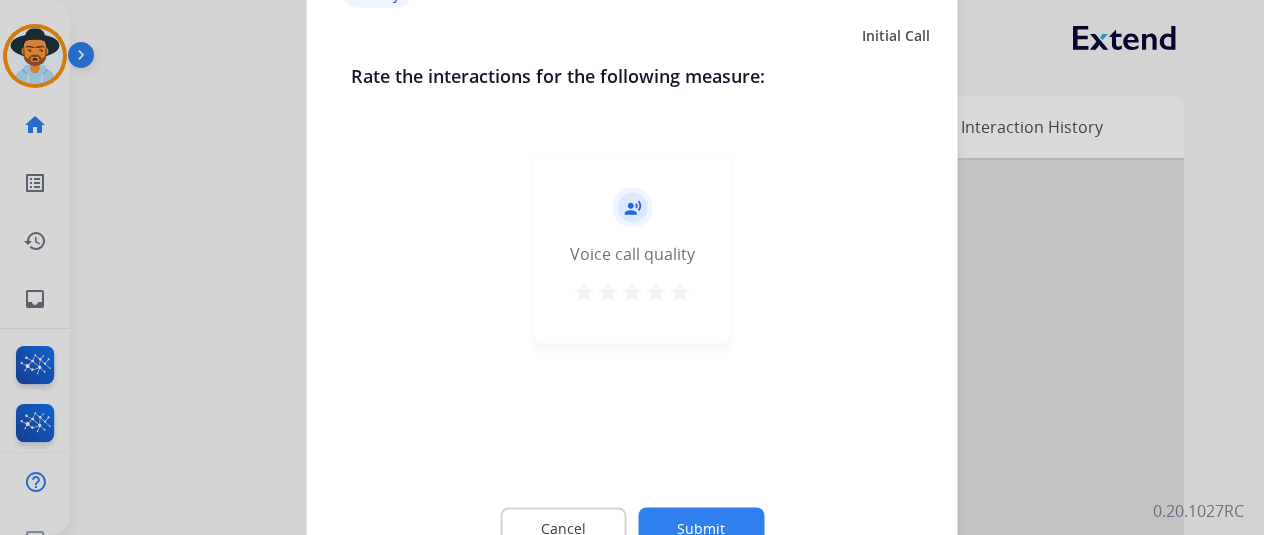 click on "star" at bounding box center (680, 291) 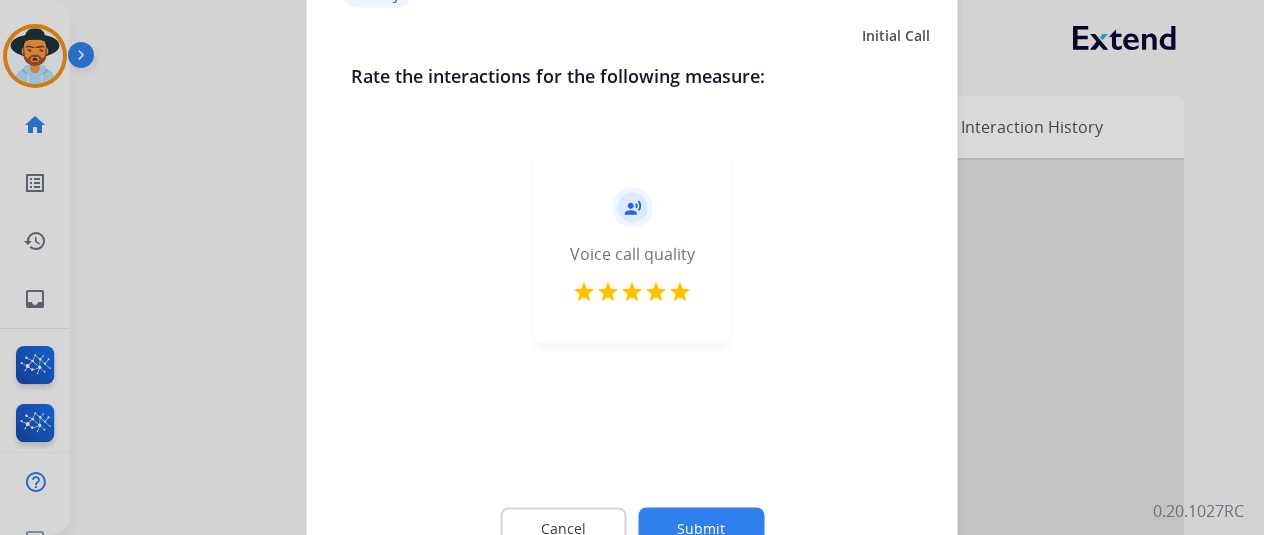 click on "Submit" 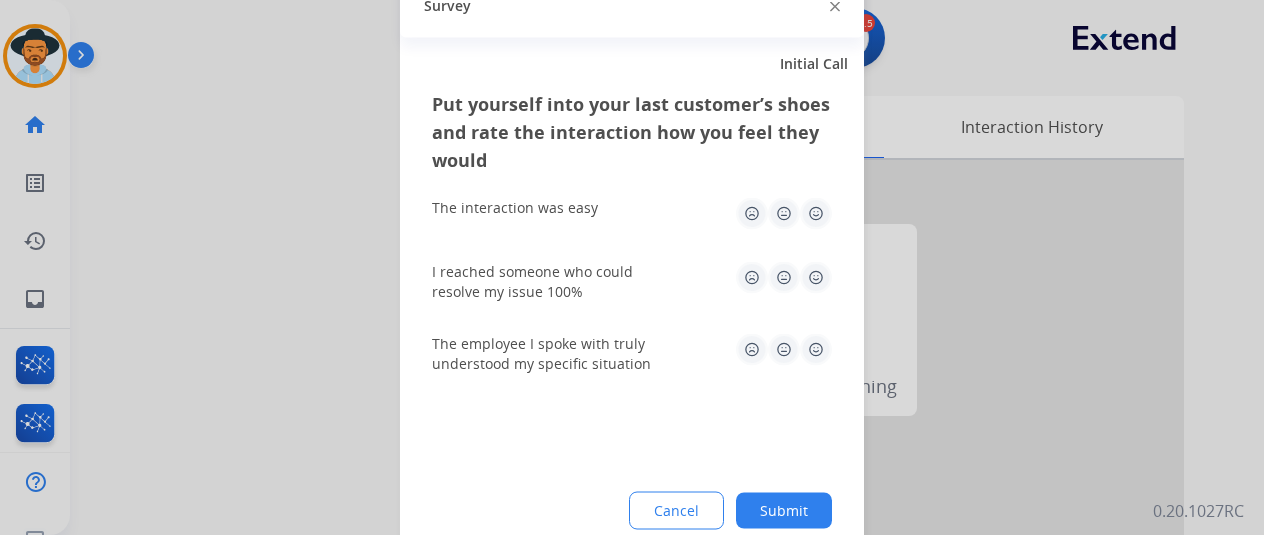 click 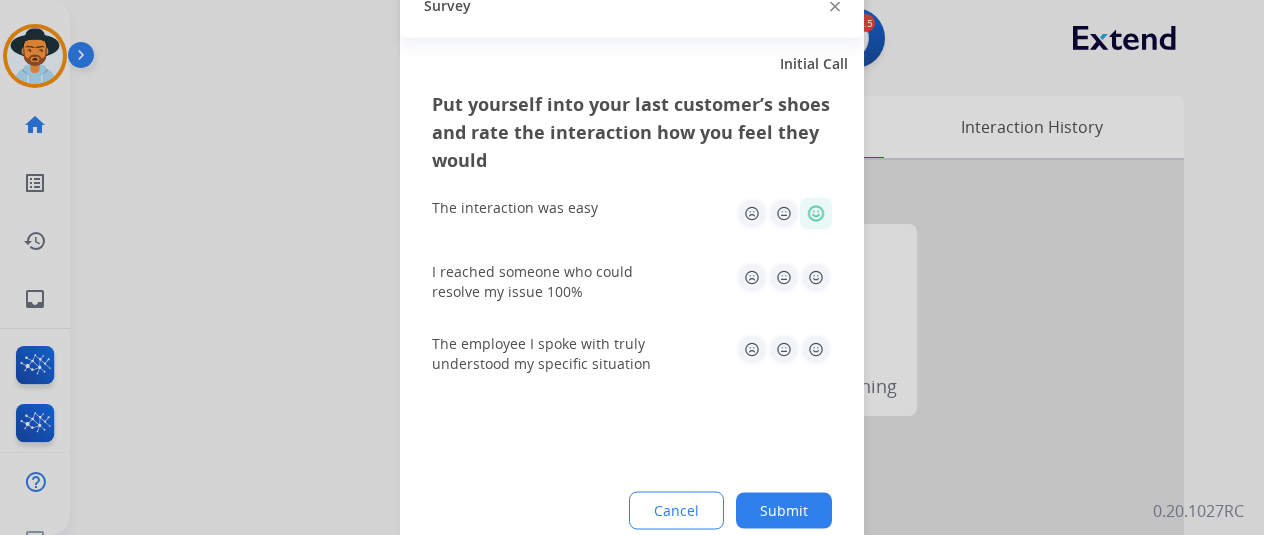 click on "Put yourself into your last customer’s shoes and rate the interaction how you feel they would  The interaction was easy   I reached someone who could resolve my issue 100%   The employee I spoke with truly understood my specific situation  Cancel Submit" 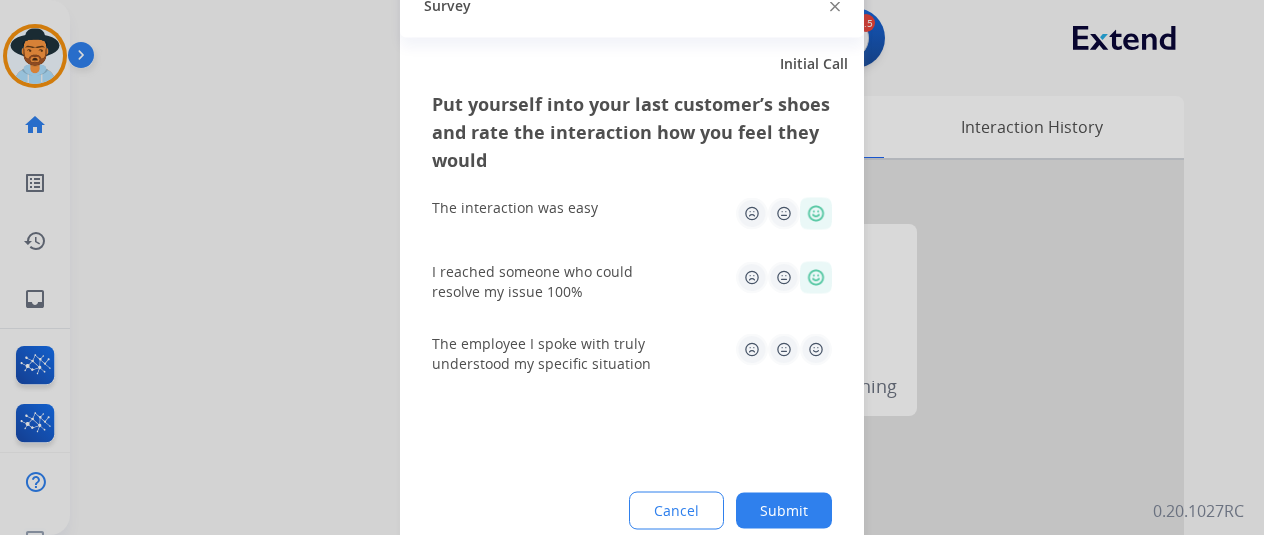 click on "Put yourself into your last customer’s shoes and rate the interaction how you feel they would  The interaction was easy   I reached someone who could resolve my issue 100%   The employee I spoke with truly understood my specific situation  Cancel Submit" 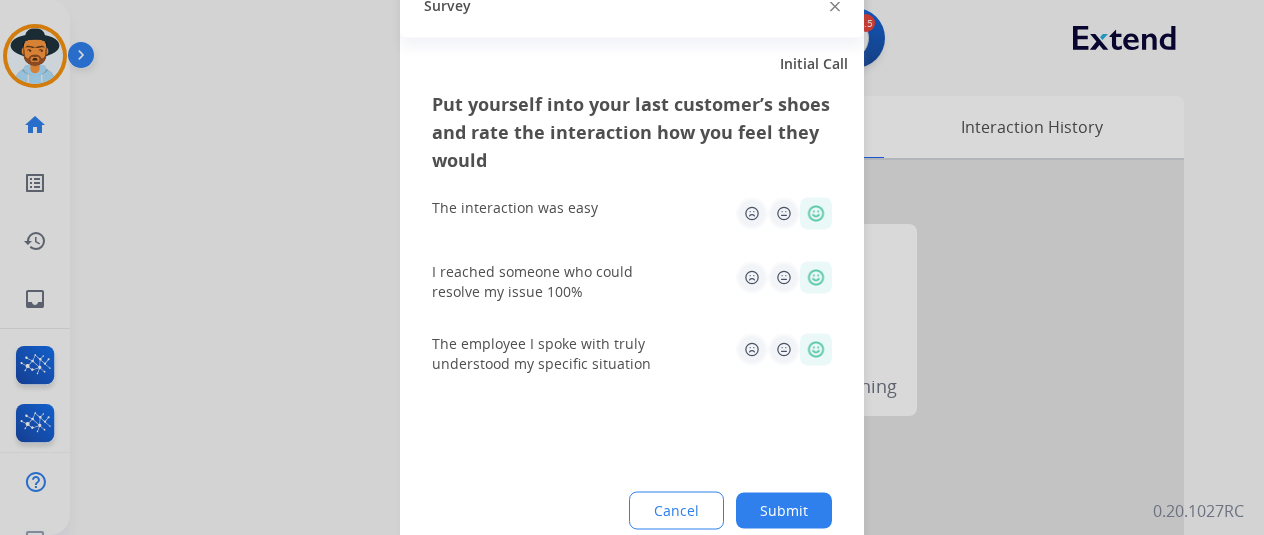 click on "Submit" 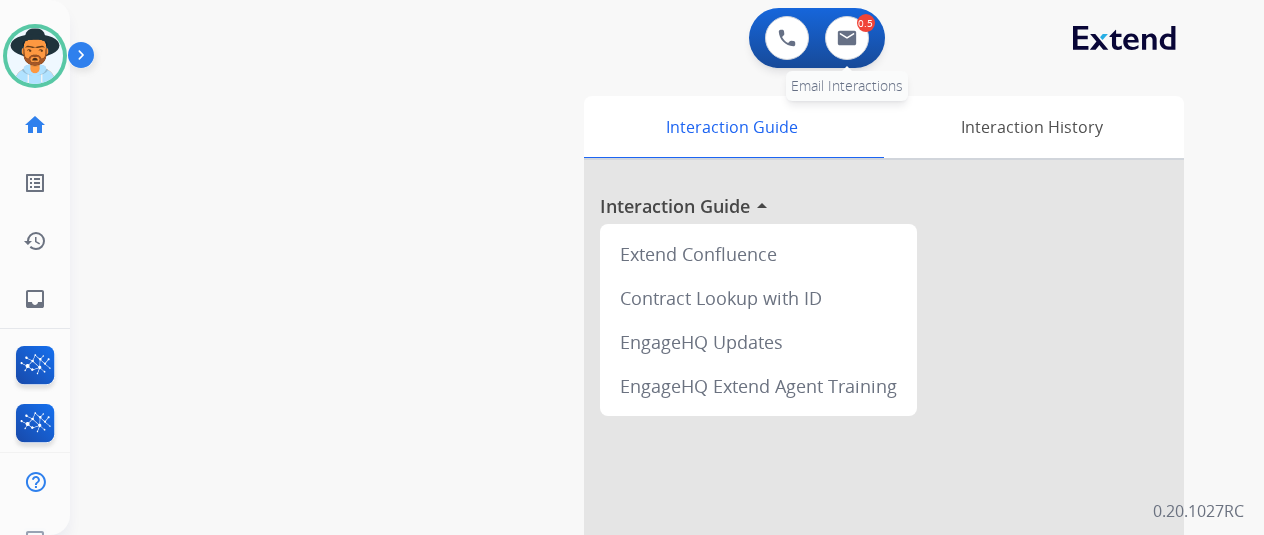 click on "0.5" at bounding box center (866, 23) 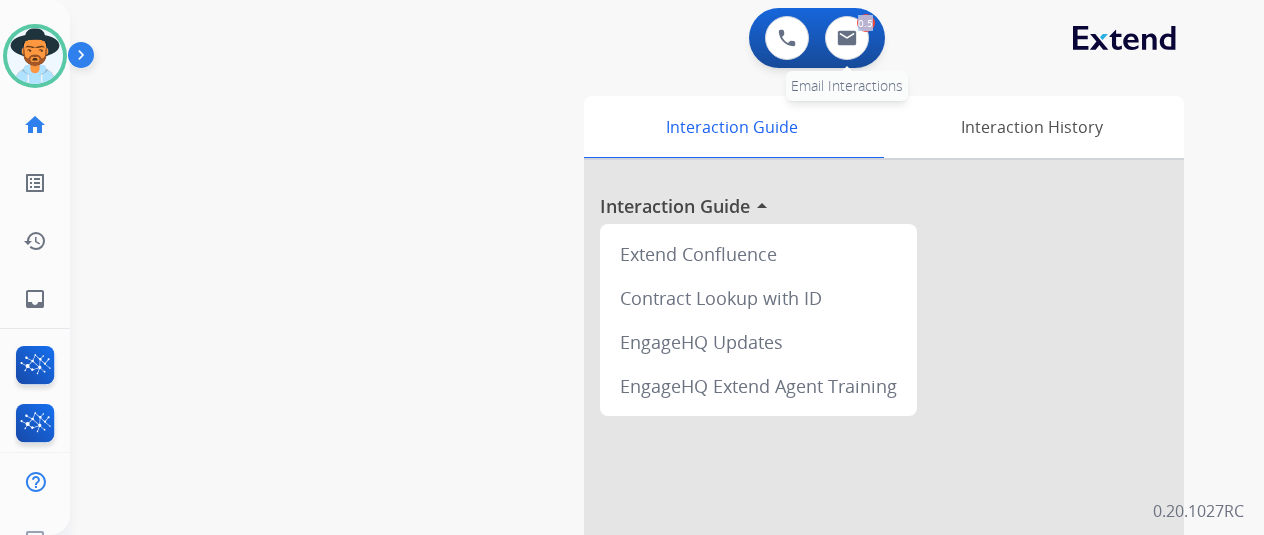 click on "0.5" at bounding box center (866, 23) 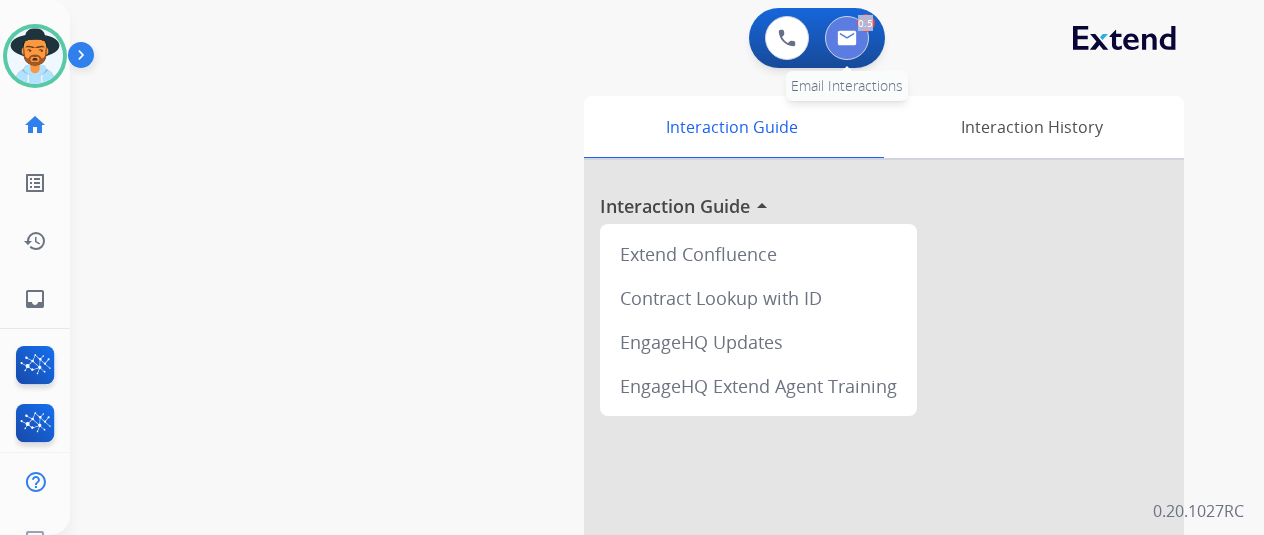 click at bounding box center [847, 38] 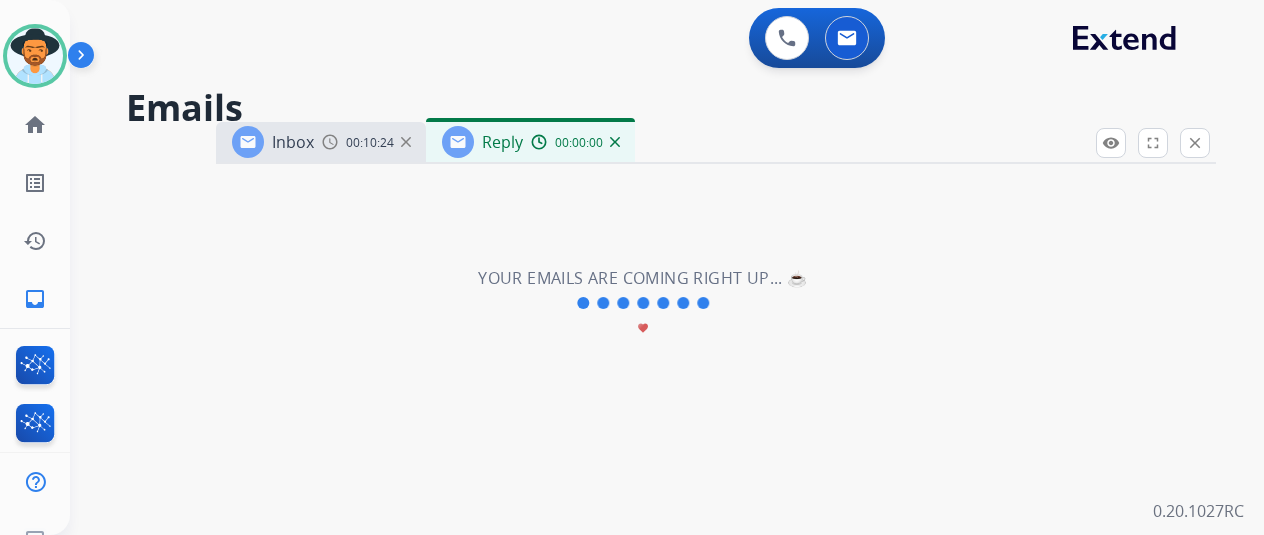 select on "**********" 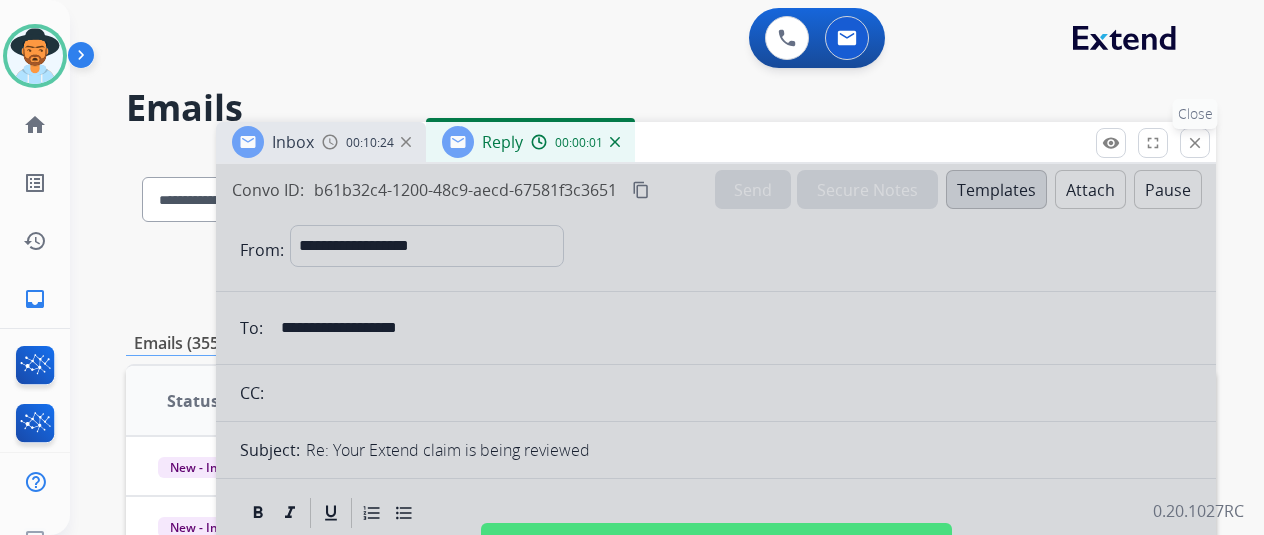 click on "close Close" at bounding box center (1195, 143) 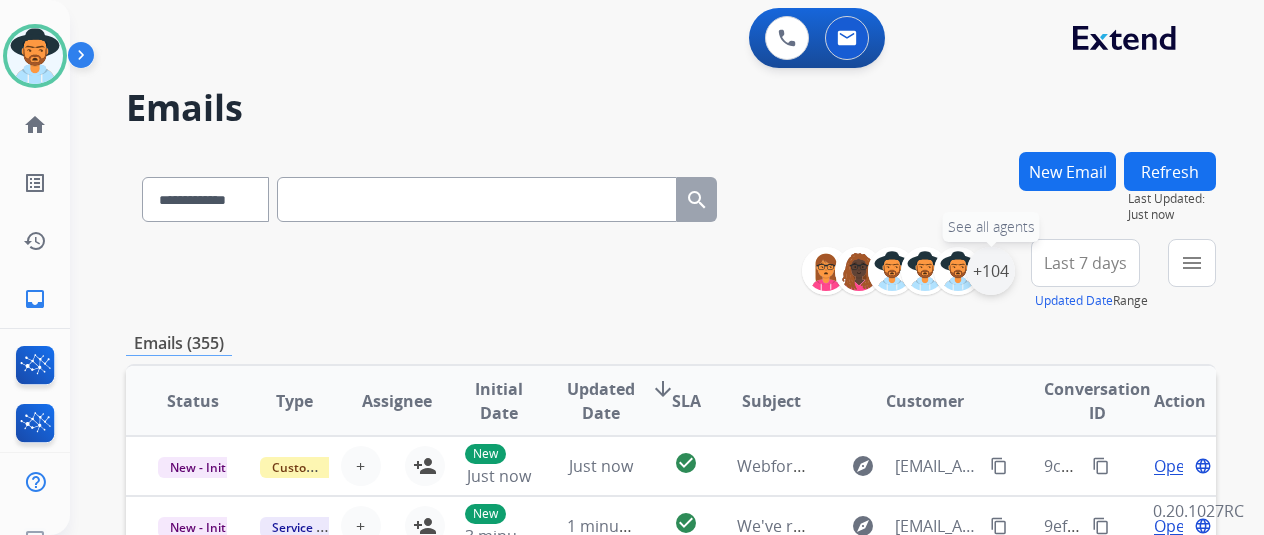 click on "+104" at bounding box center (991, 271) 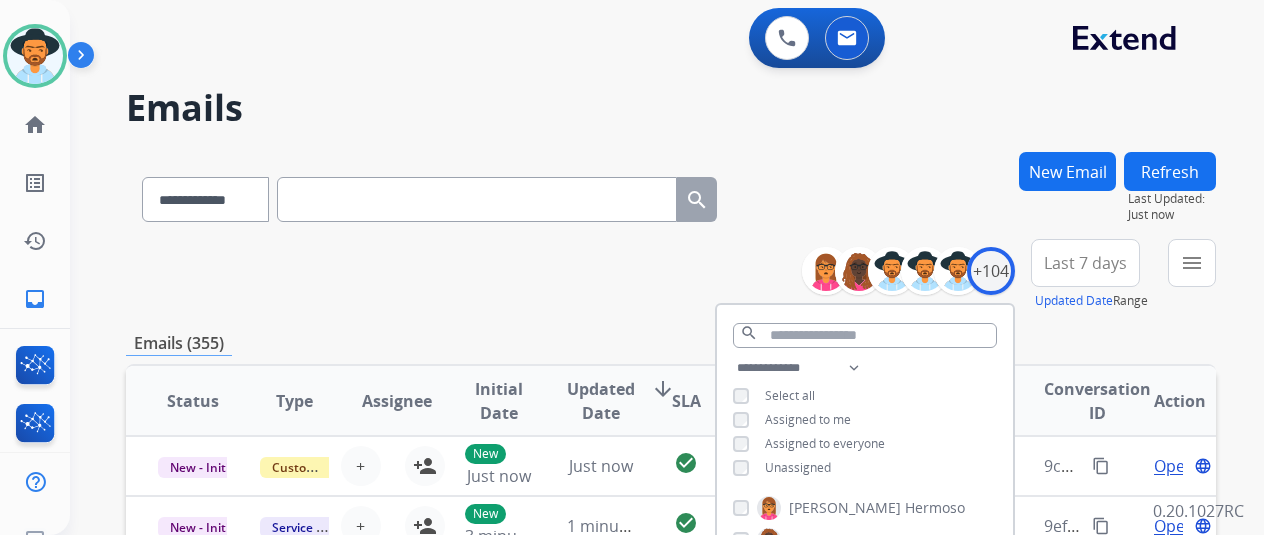 click on "**********" at bounding box center (671, 275) 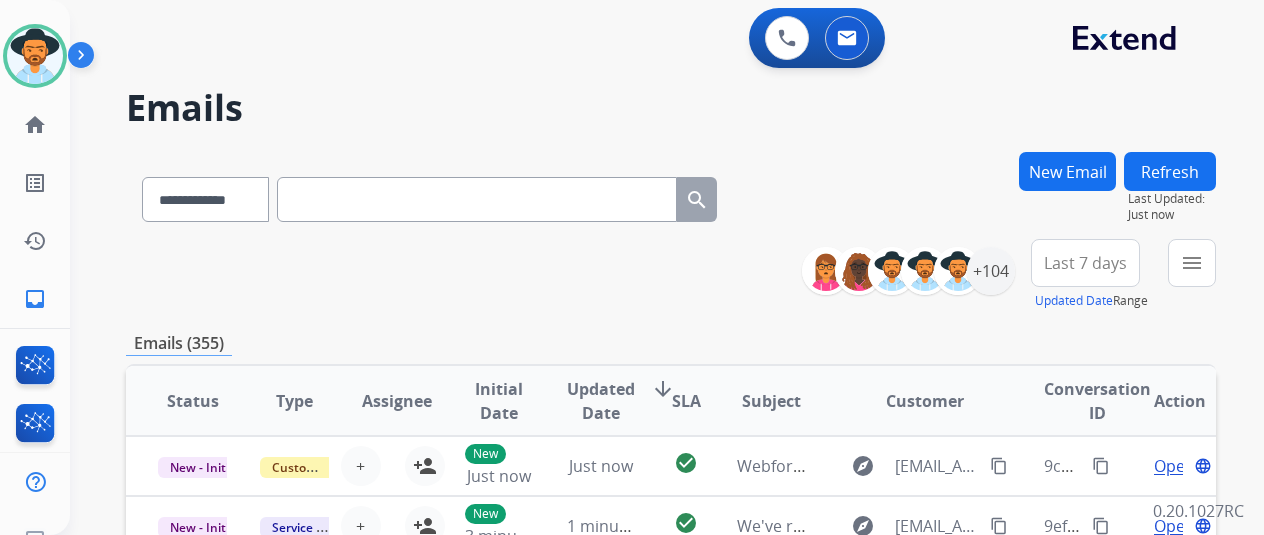 click on "New Email" at bounding box center [1067, 171] 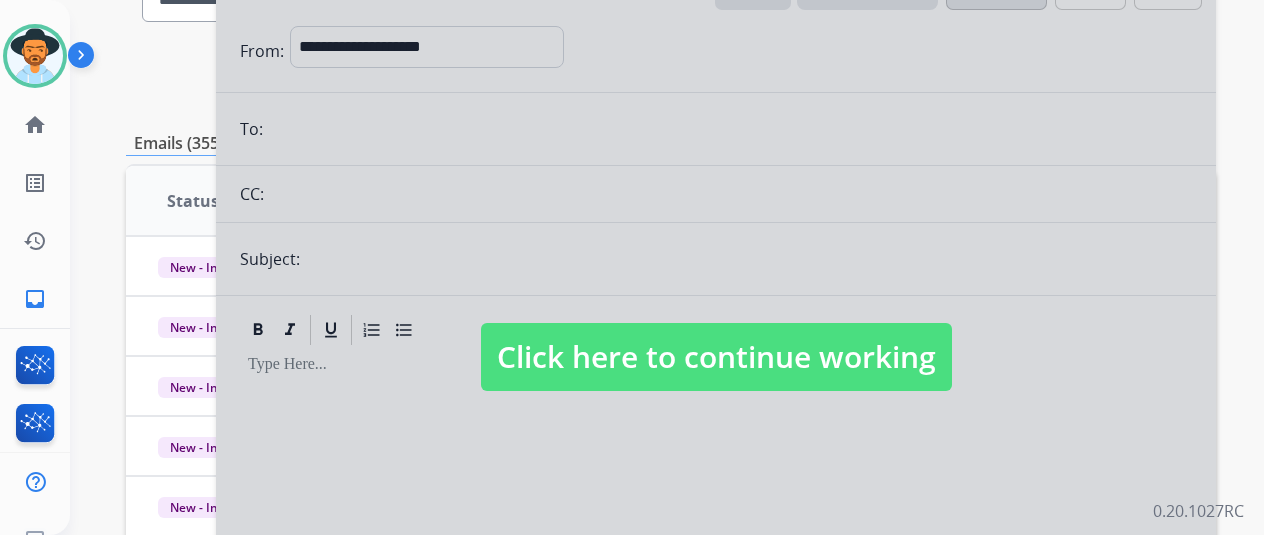 click on "Click here to continue working" at bounding box center (716, 357) 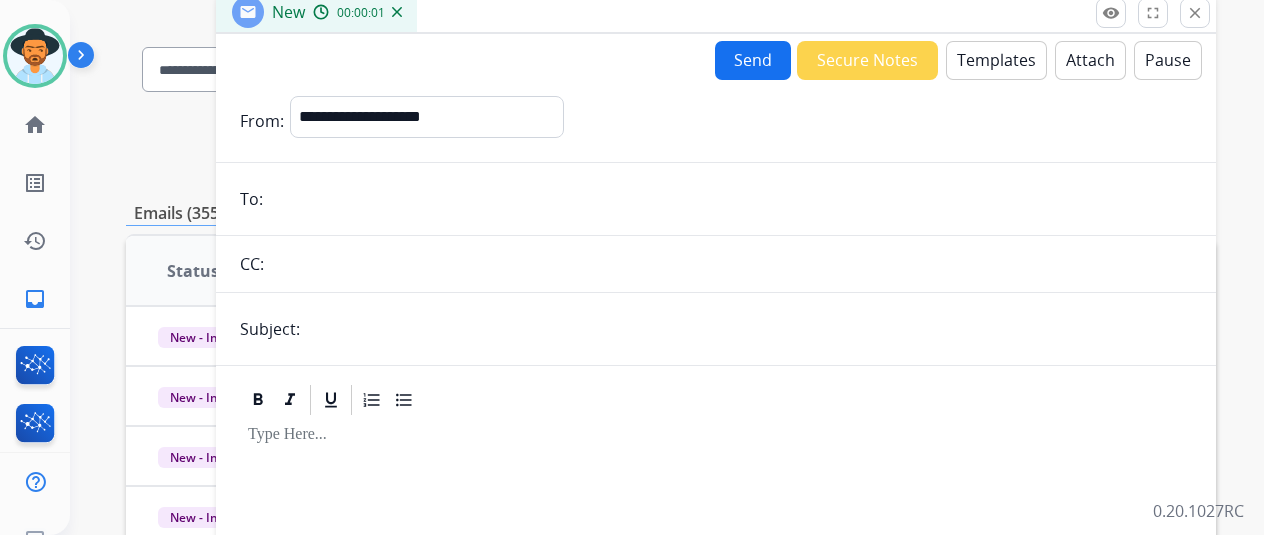 scroll, scrollTop: 100, scrollLeft: 0, axis: vertical 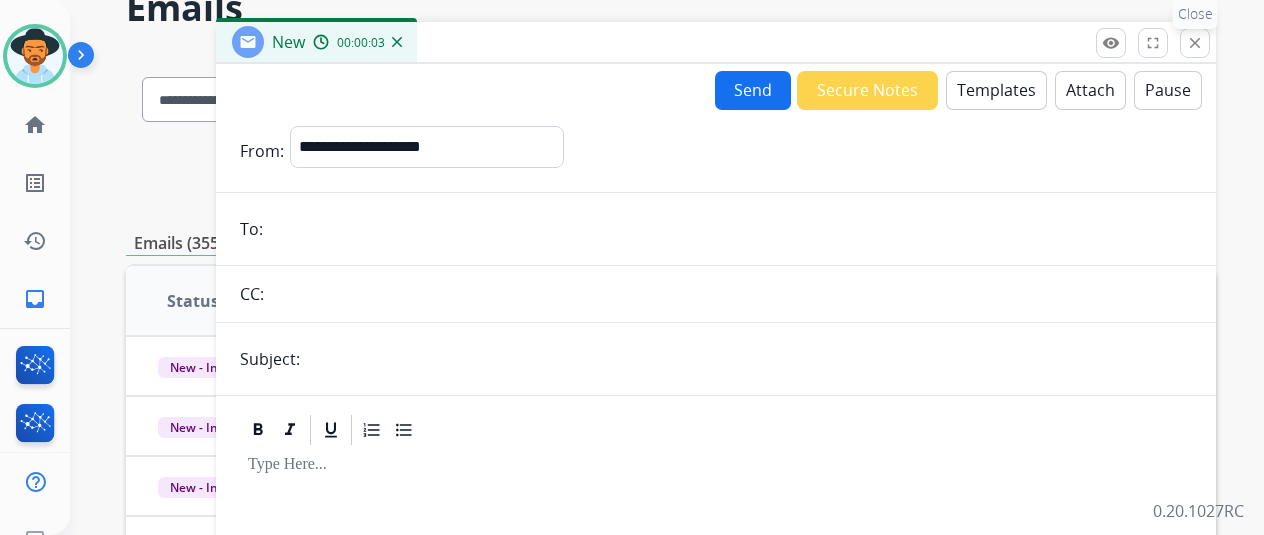 click on "close Close" at bounding box center (1195, 43) 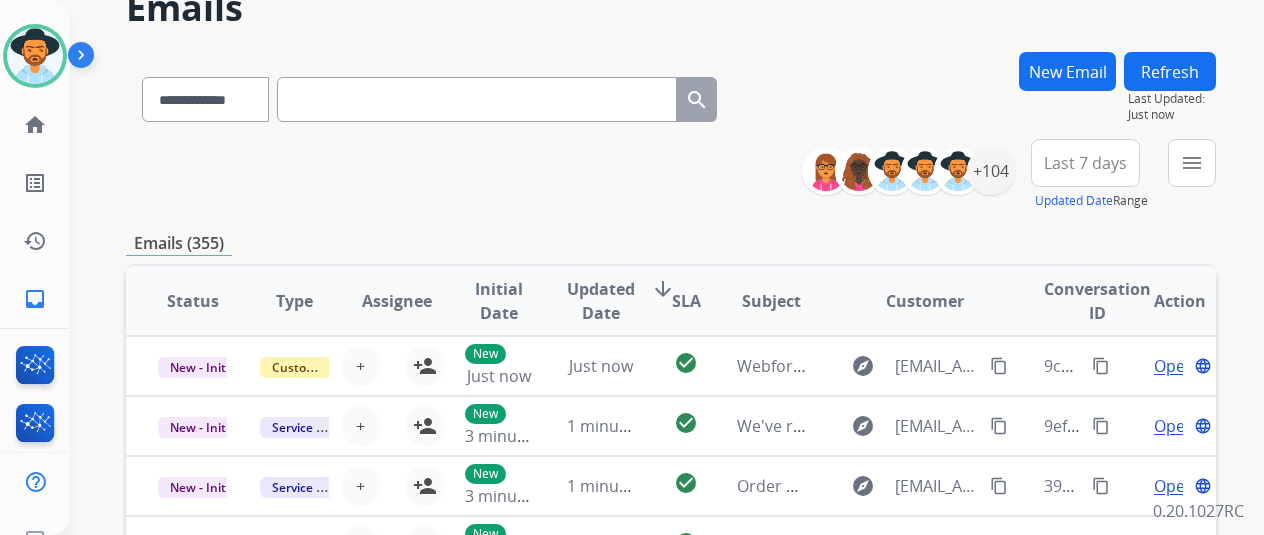 click on "New Email" at bounding box center [1067, 71] 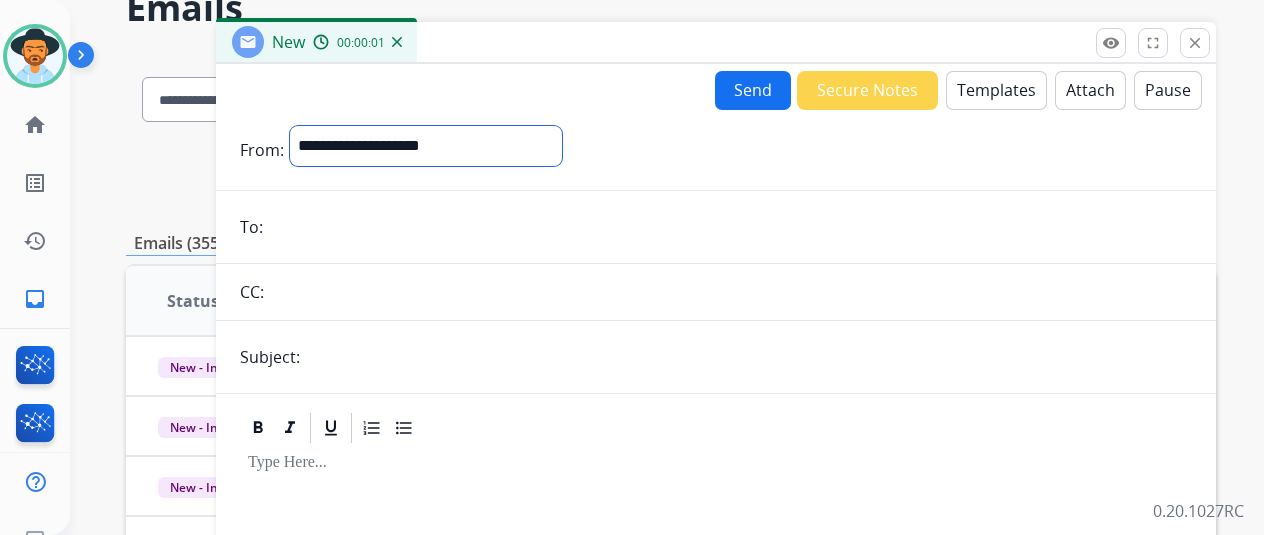 click on "**********" at bounding box center (426, 146) 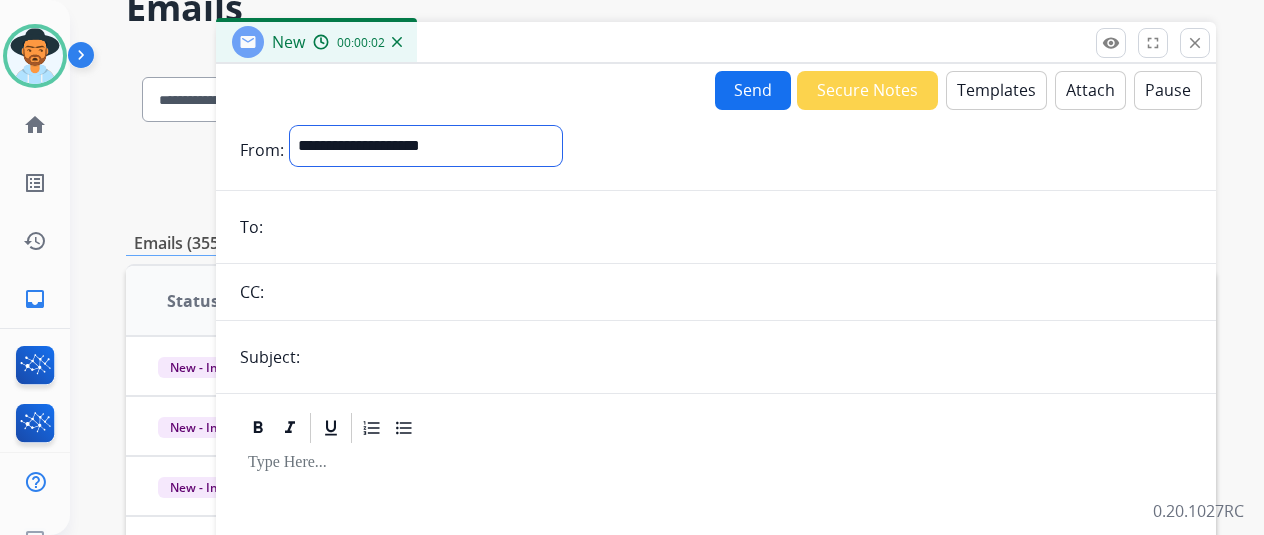 select on "**********" 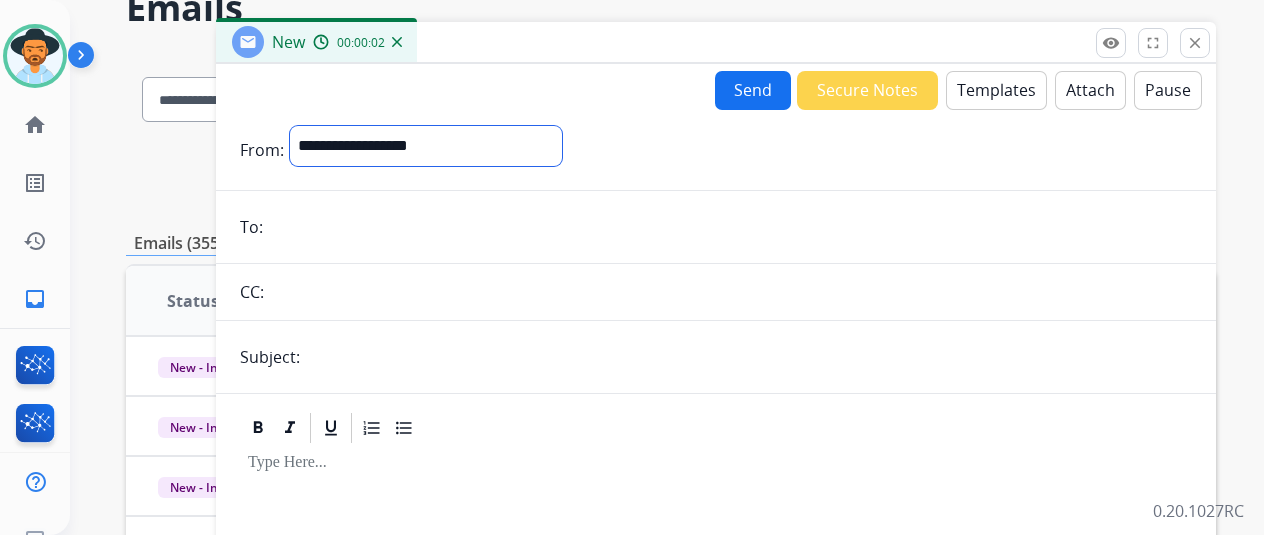 click on "**********" at bounding box center (426, 146) 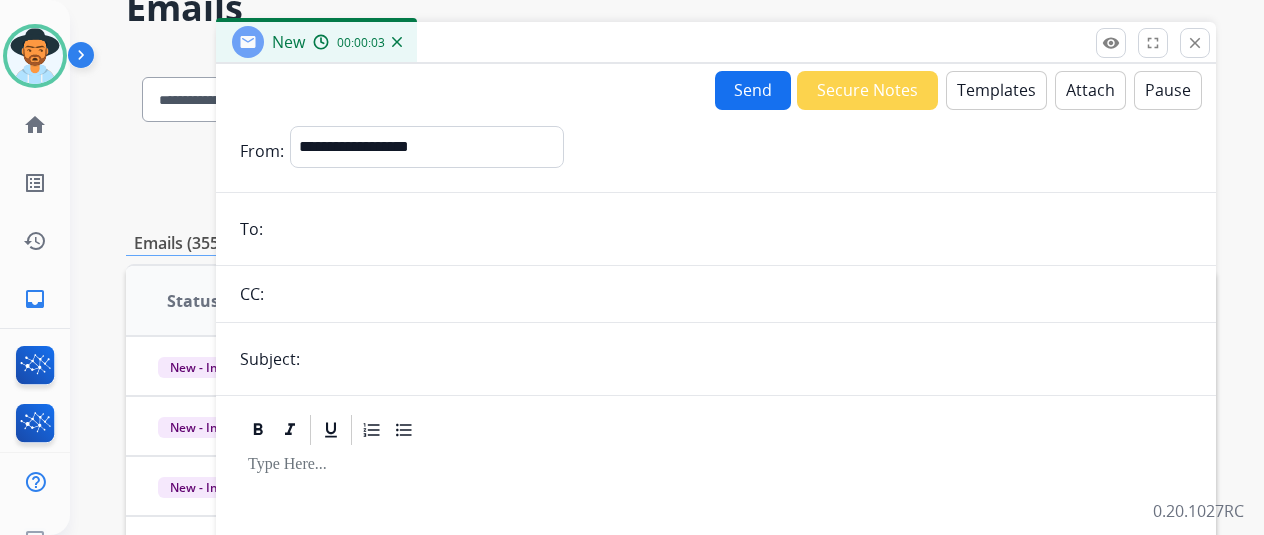 click at bounding box center (749, 359) 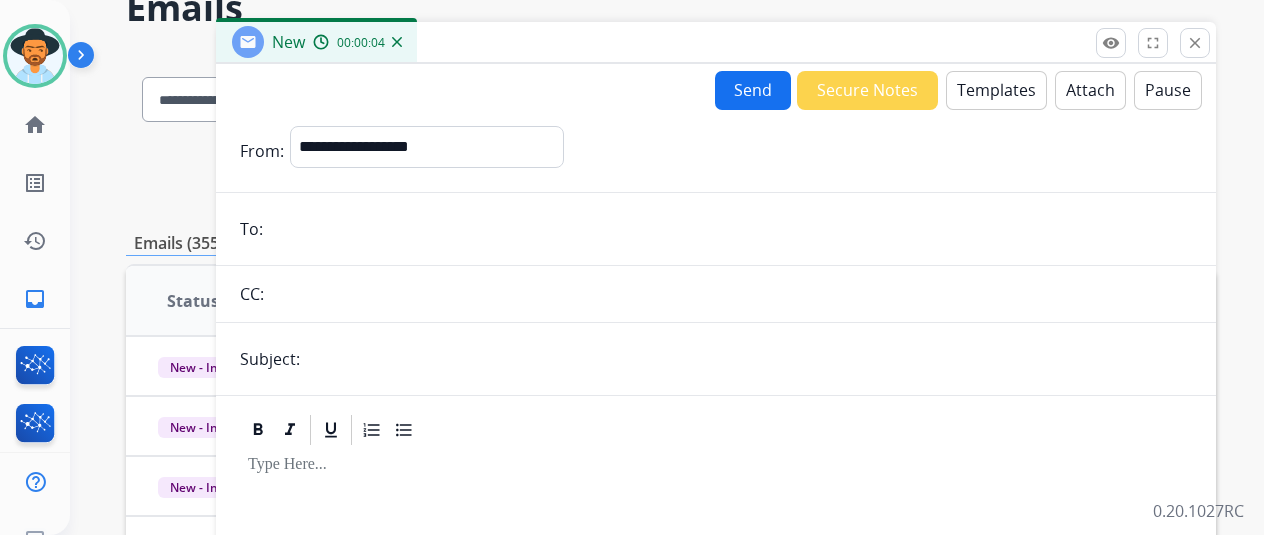 type on "**********" 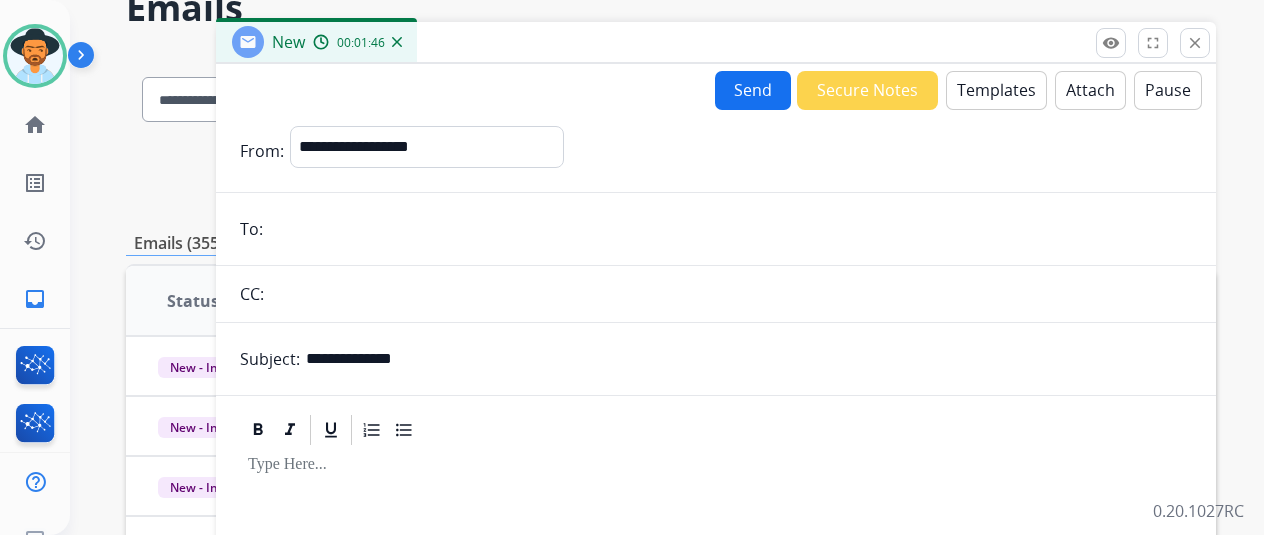 click on "**********" at bounding box center [716, 456] 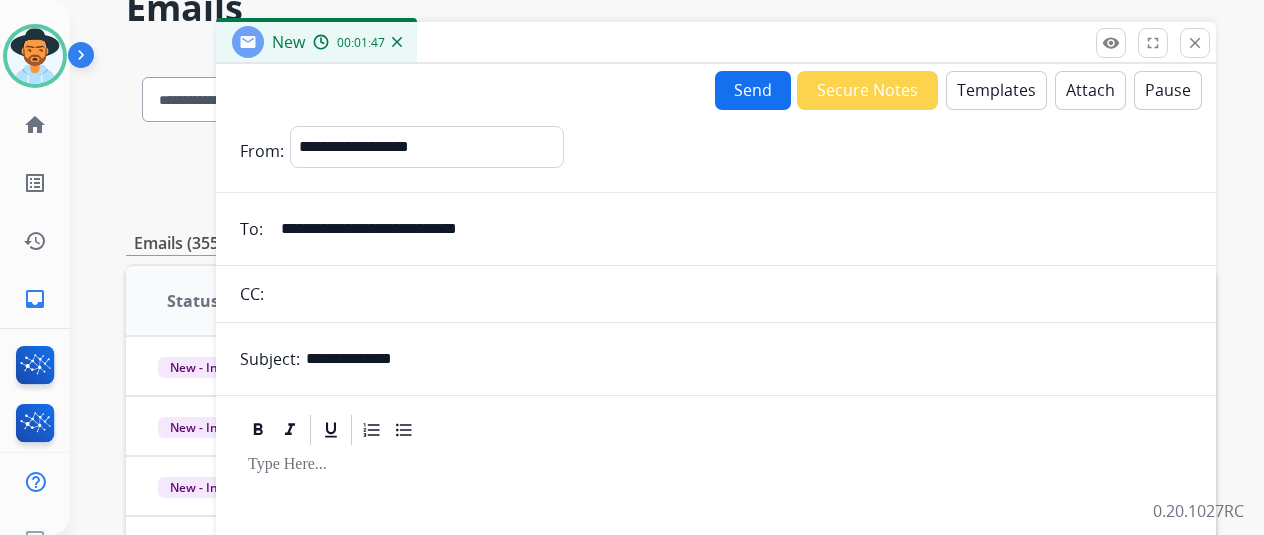 type on "**********" 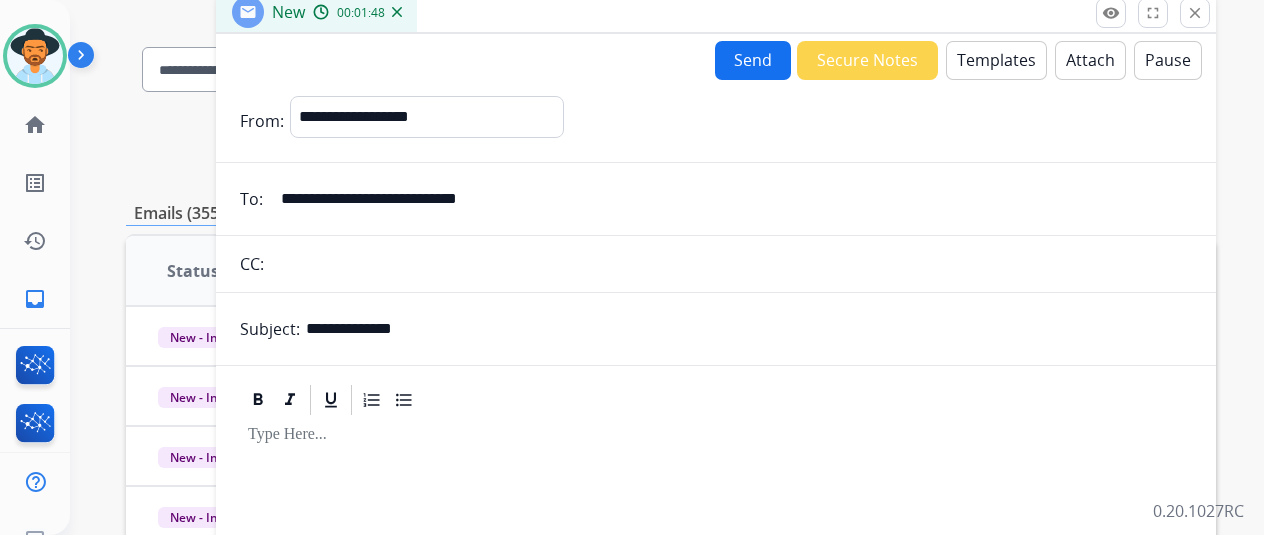 scroll, scrollTop: 100, scrollLeft: 0, axis: vertical 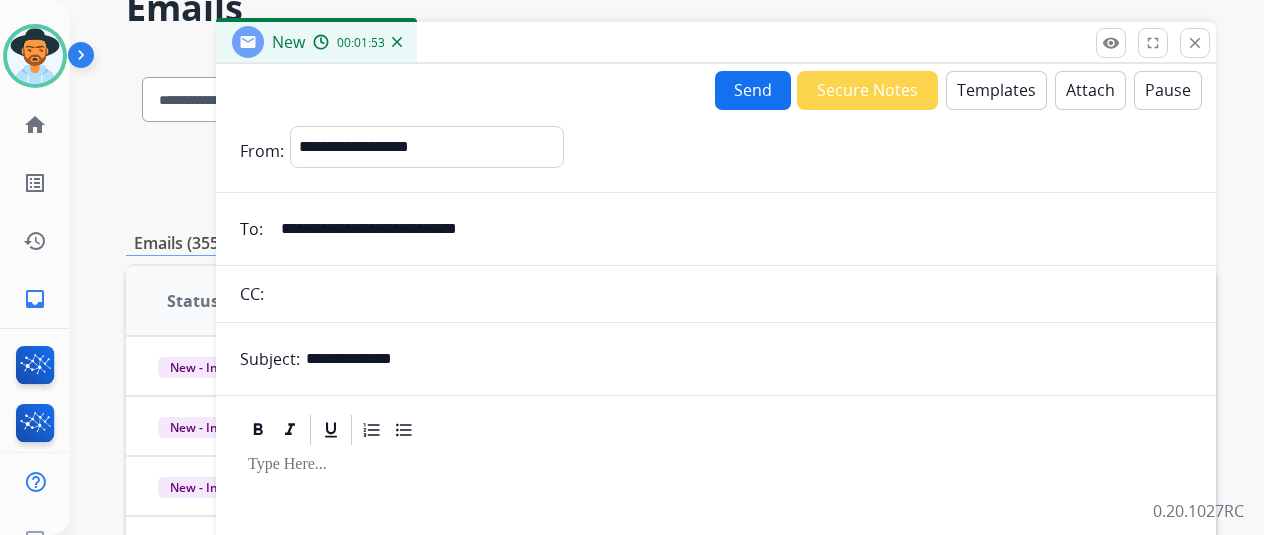 click on "Templates" at bounding box center [996, 90] 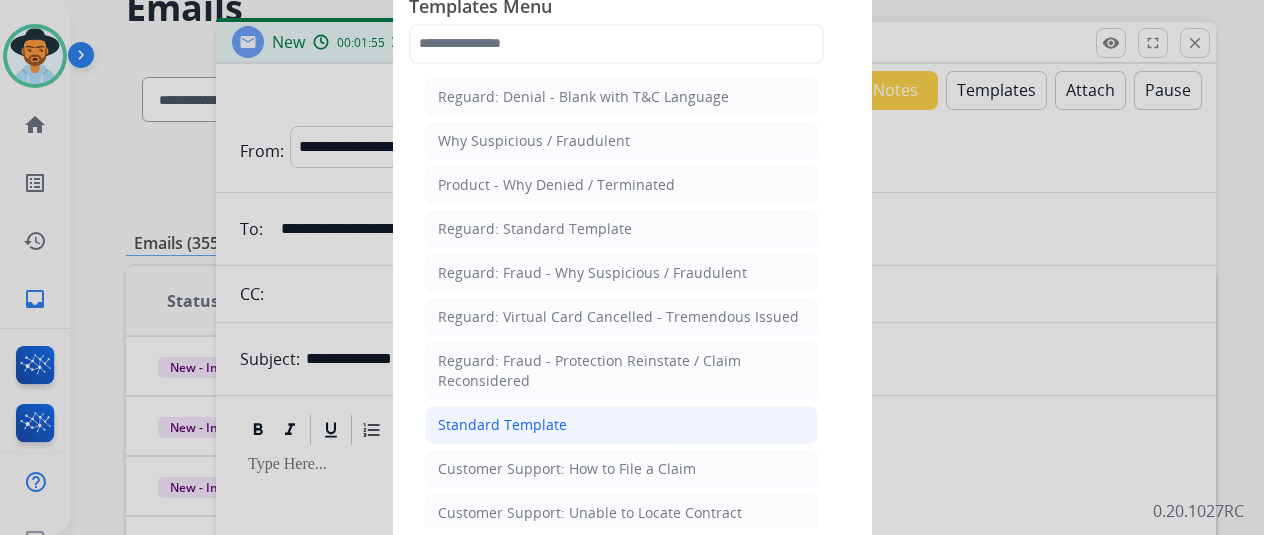 click on "Standard Template" 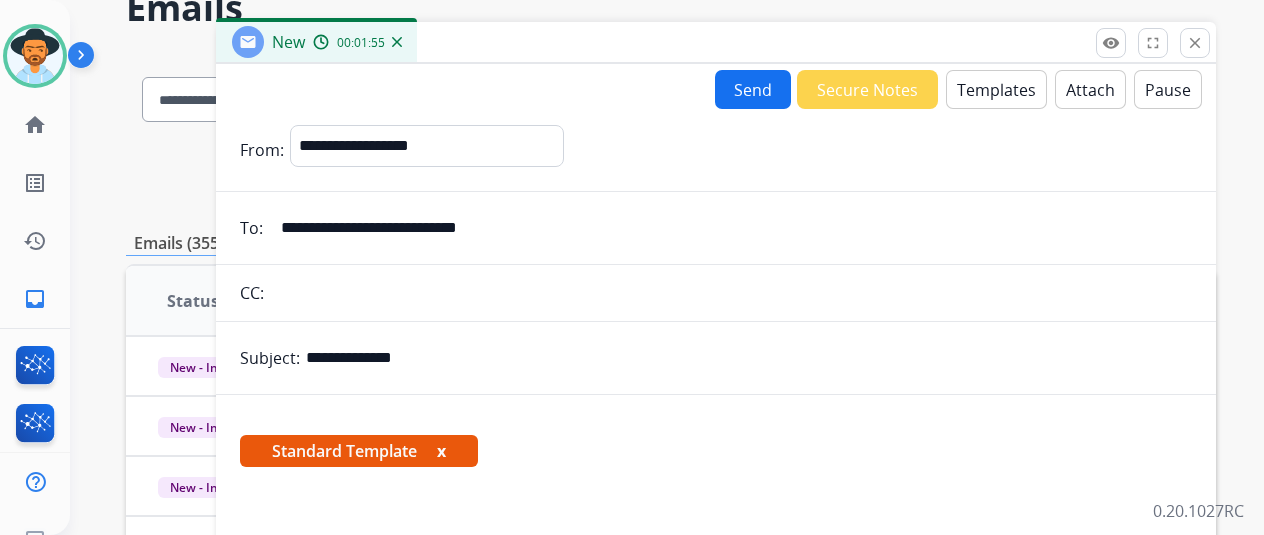 scroll, scrollTop: 300, scrollLeft: 0, axis: vertical 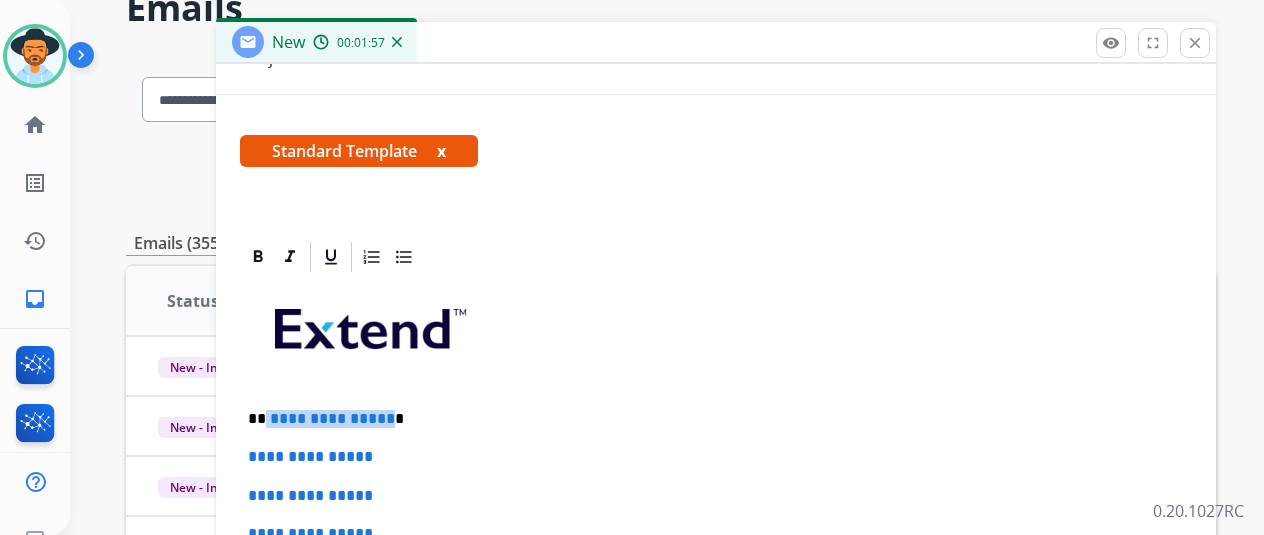 drag, startPoint x: 397, startPoint y: 413, endPoint x: 280, endPoint y: 416, distance: 117.03845 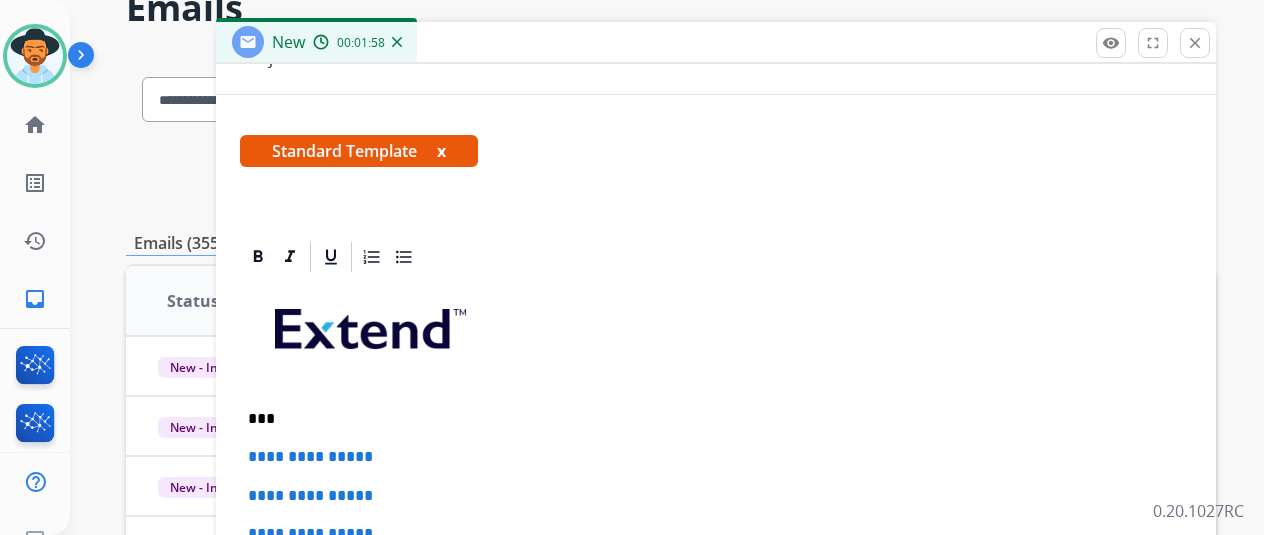 type 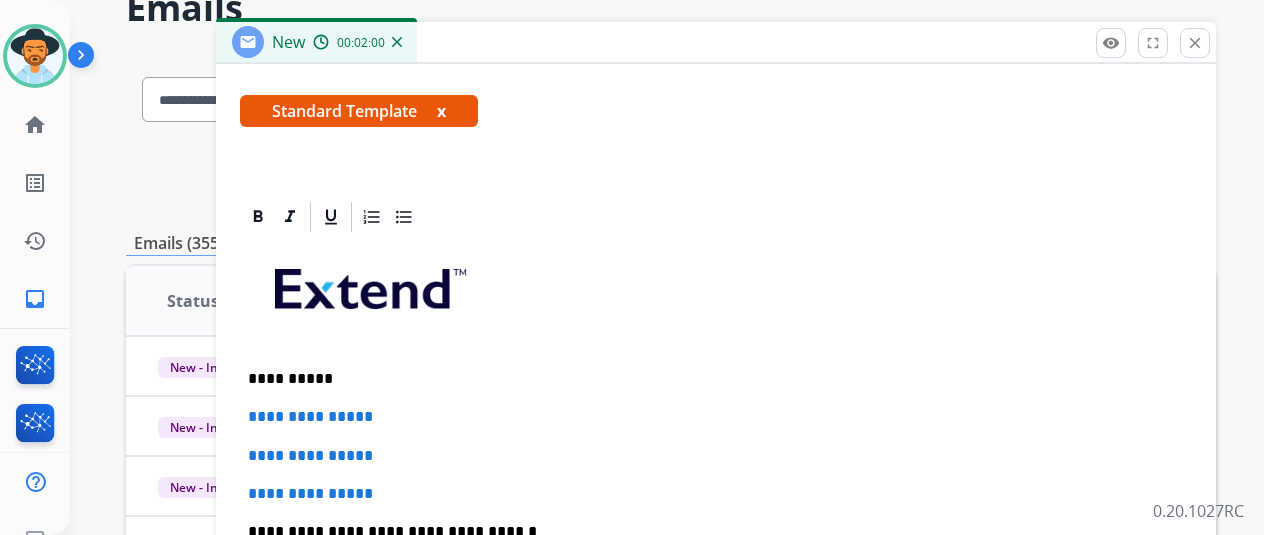 scroll, scrollTop: 400, scrollLeft: 0, axis: vertical 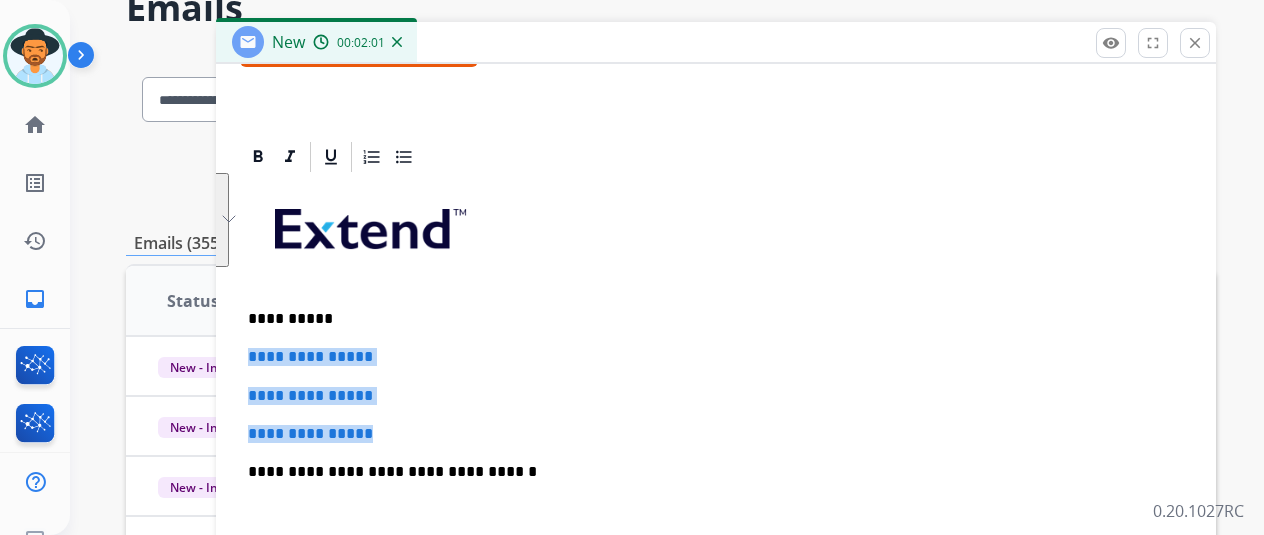 drag, startPoint x: 394, startPoint y: 423, endPoint x: 266, endPoint y: 343, distance: 150.9437 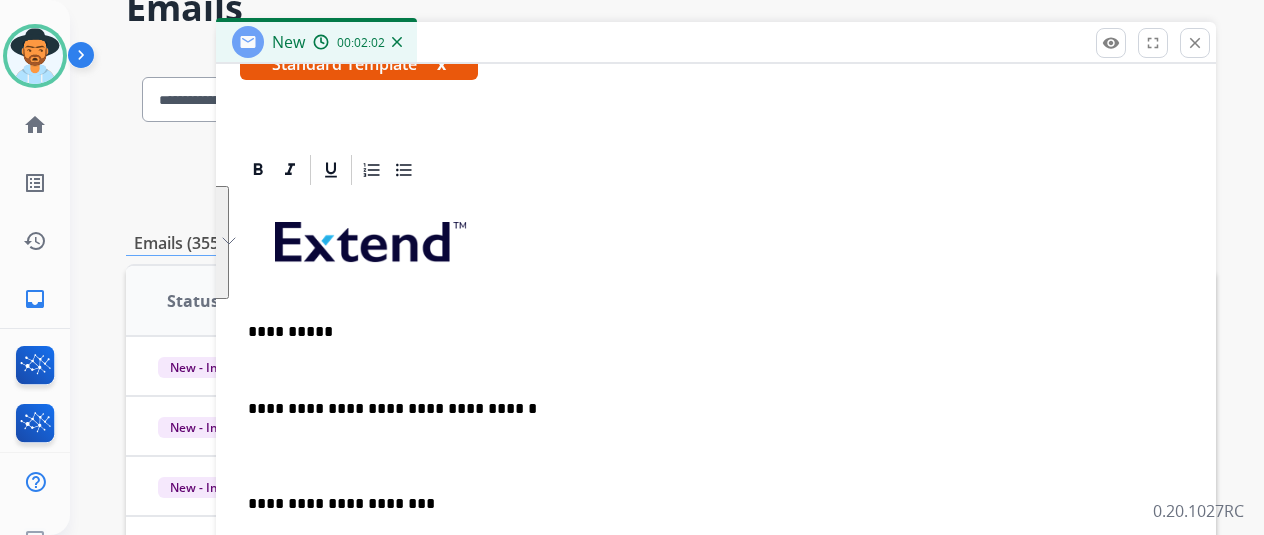 scroll, scrollTop: 383, scrollLeft: 0, axis: vertical 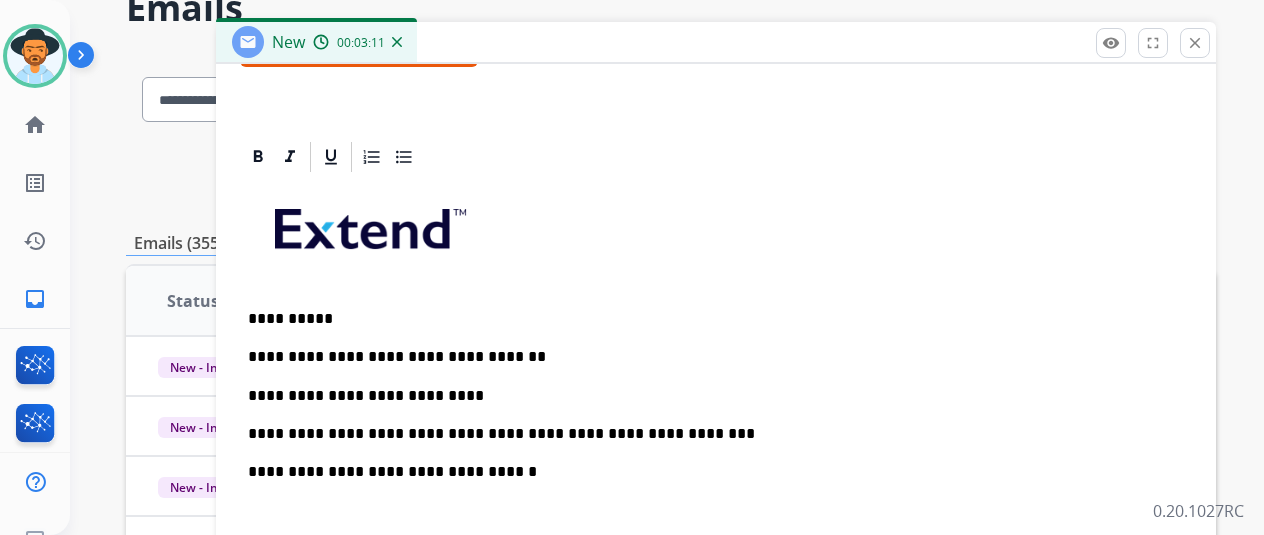 click on "**********" at bounding box center [708, 434] 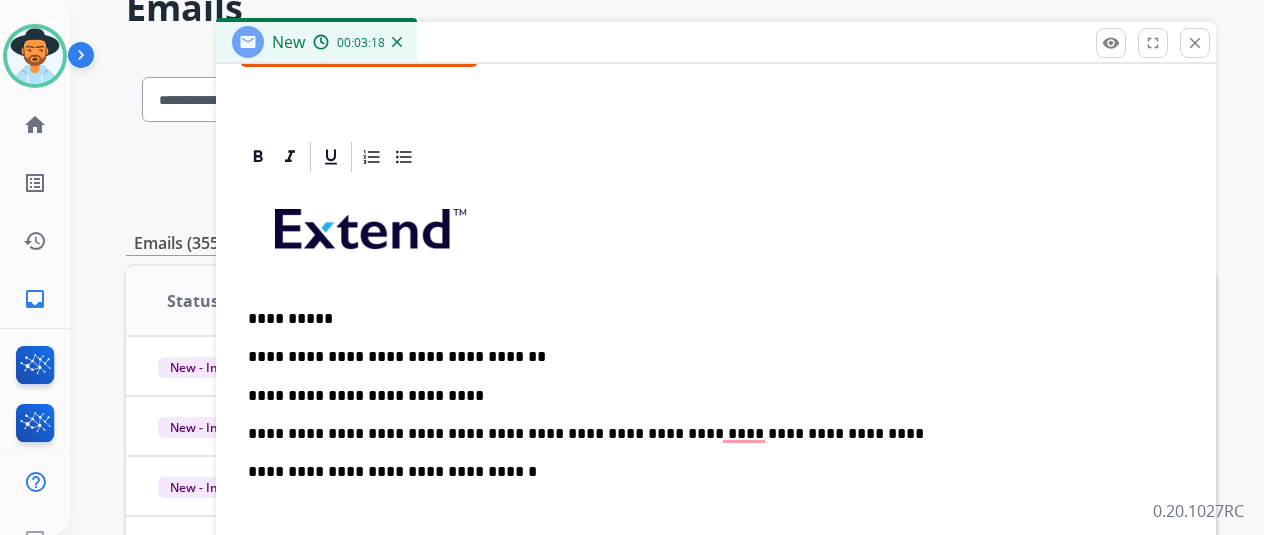 click on "**********" at bounding box center (716, 519) 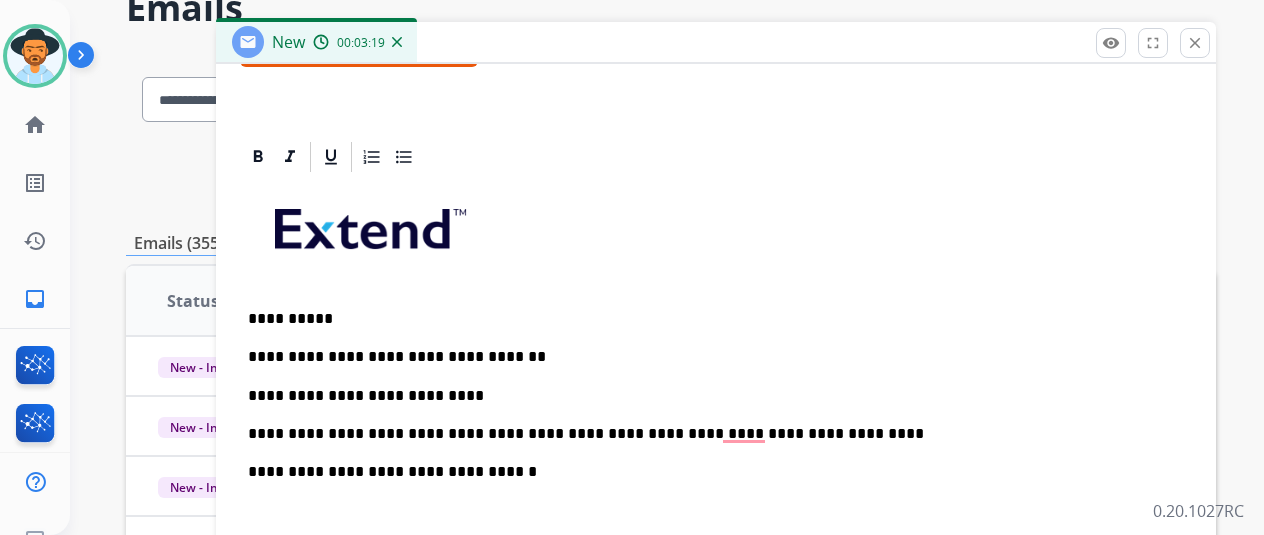 click on "**********" at bounding box center [708, 434] 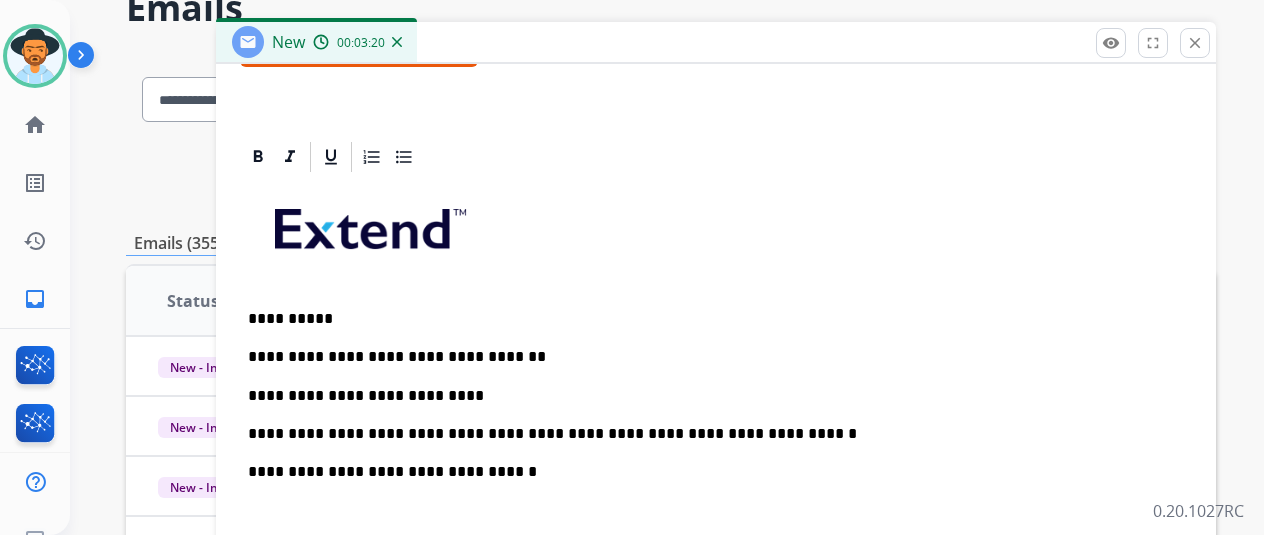 click on "**********" at bounding box center (716, 519) 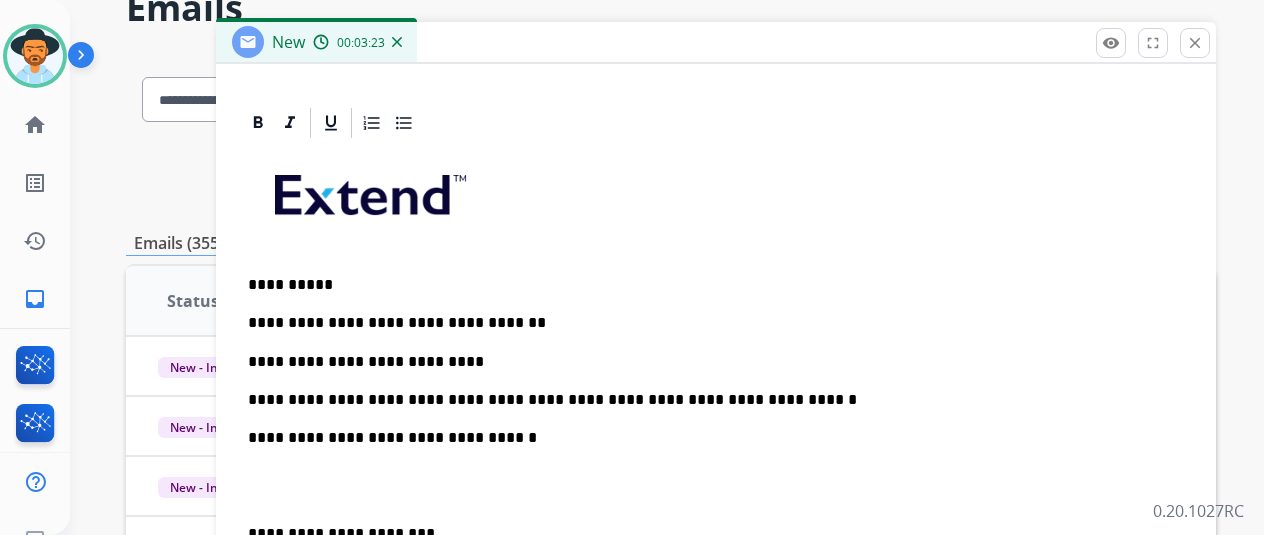 scroll, scrollTop: 460, scrollLeft: 0, axis: vertical 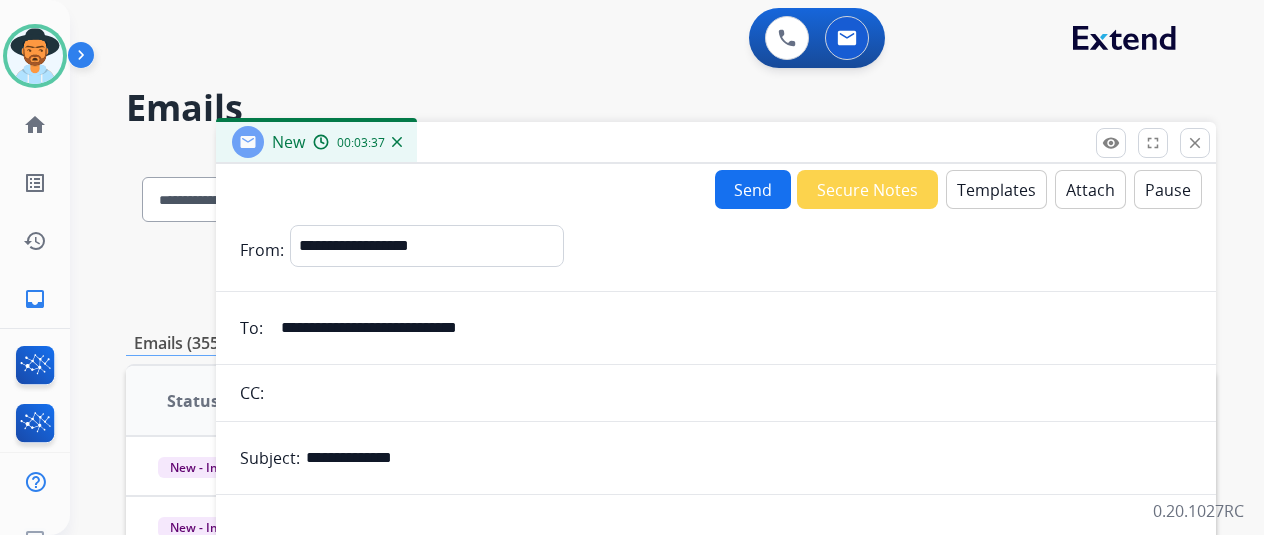 click on "Send" at bounding box center [753, 189] 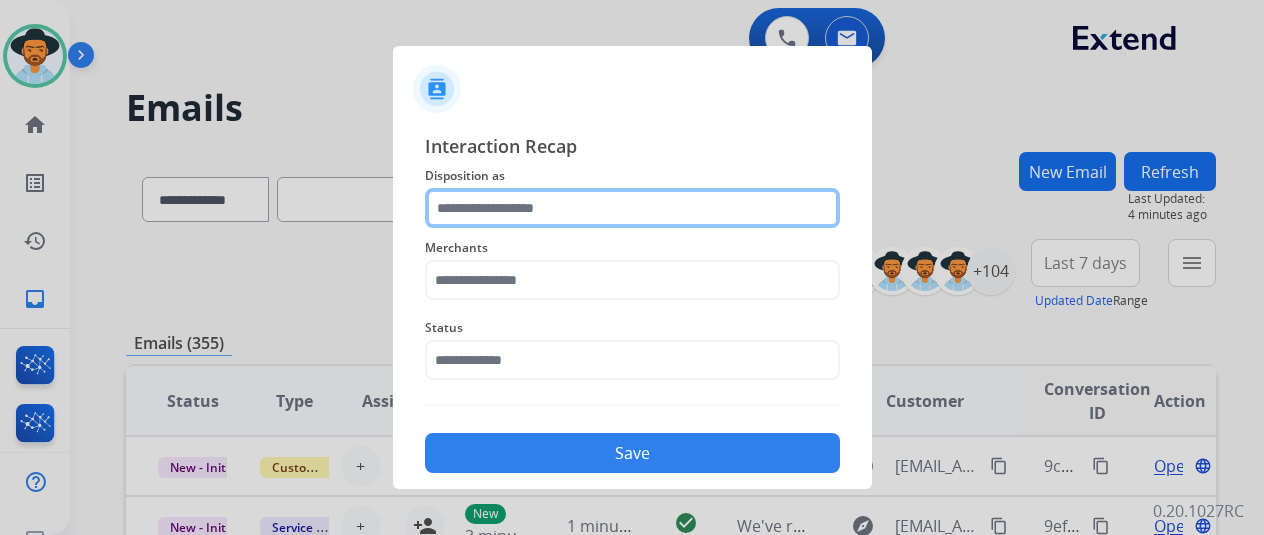 click 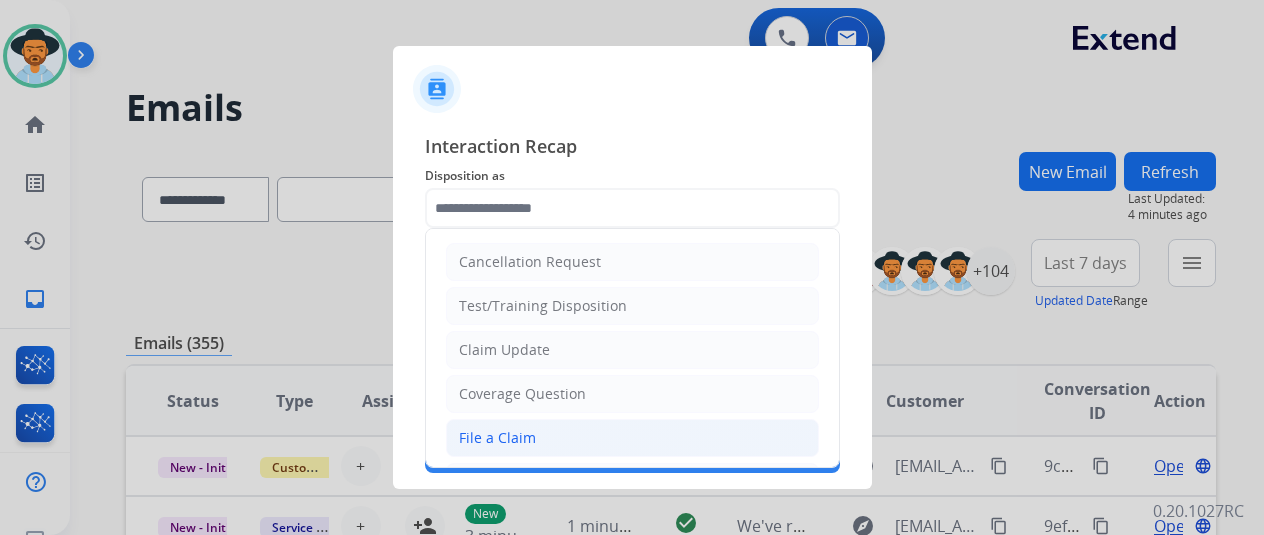click on "File a Claim" 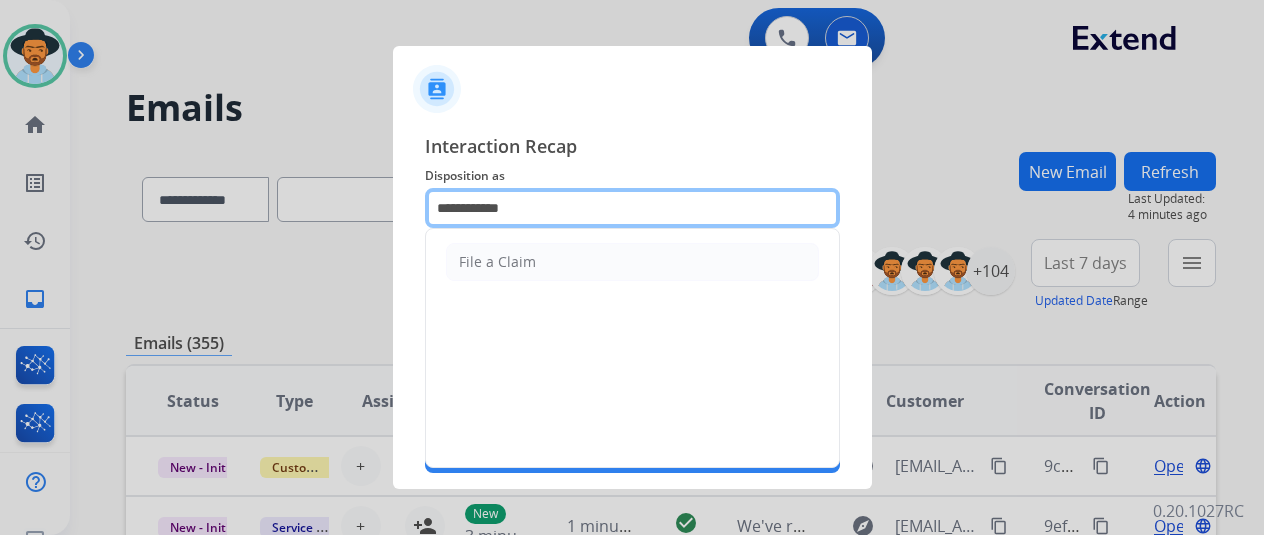 click on "**********" 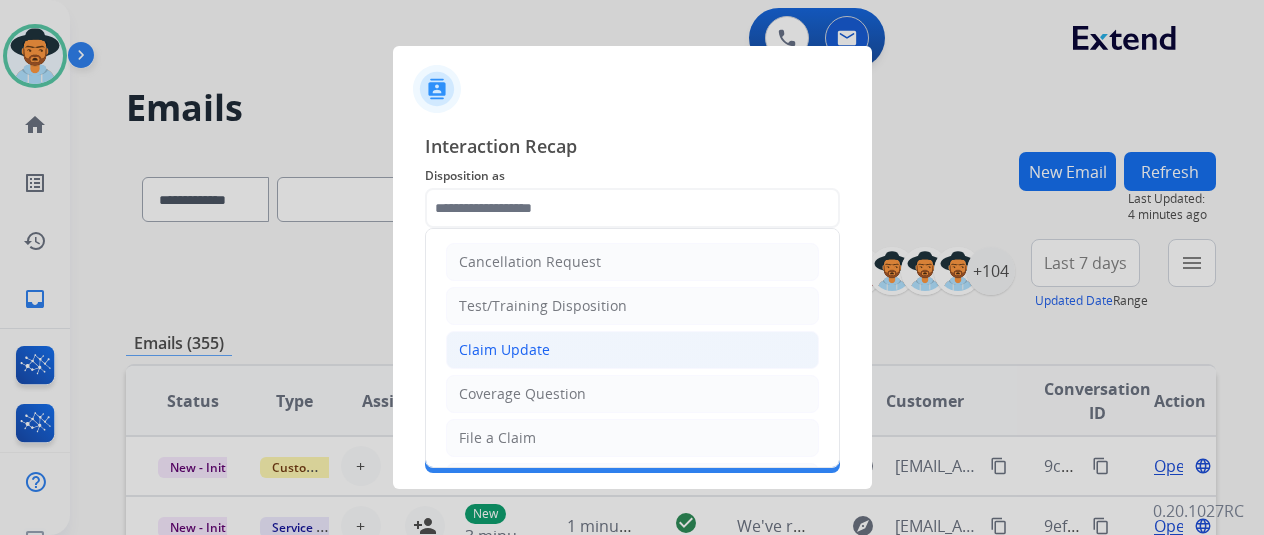click on "Claim Update" 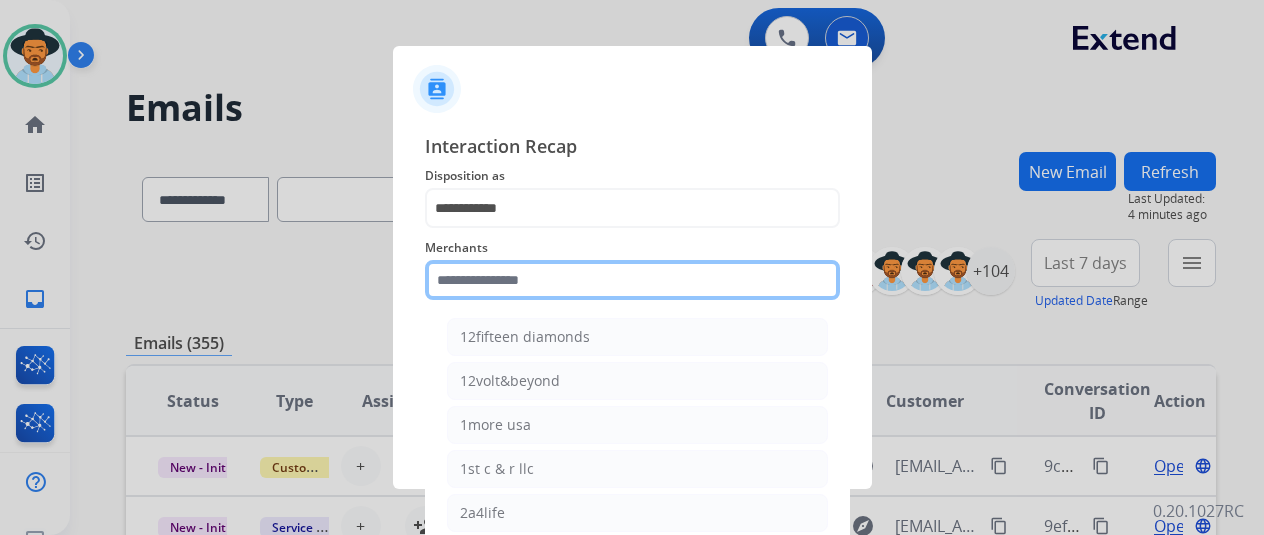 click 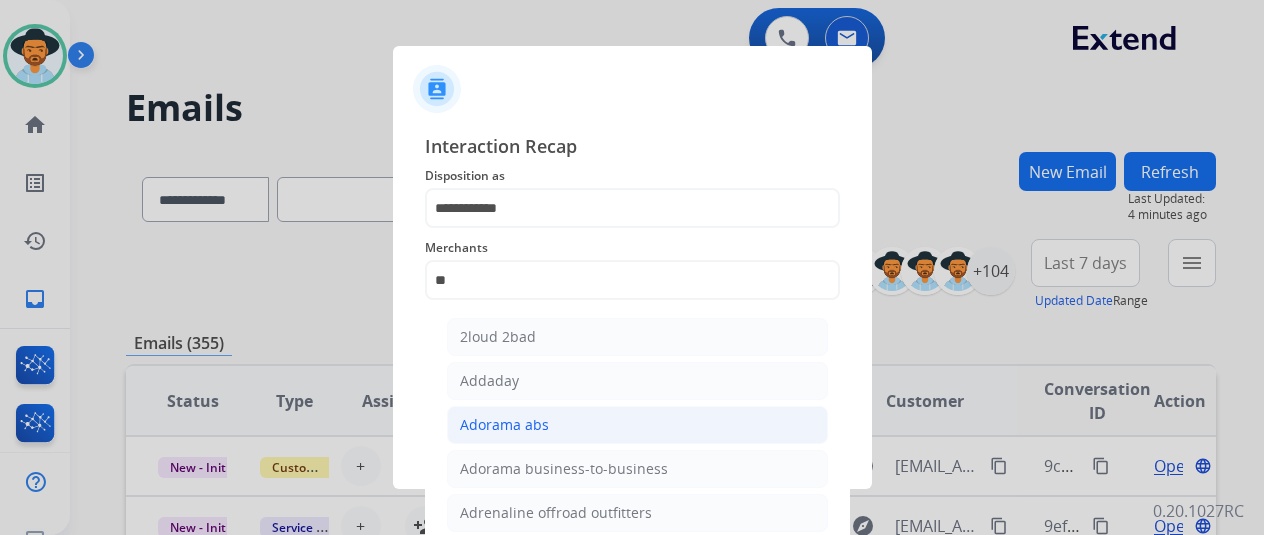 click on "Adorama abs" 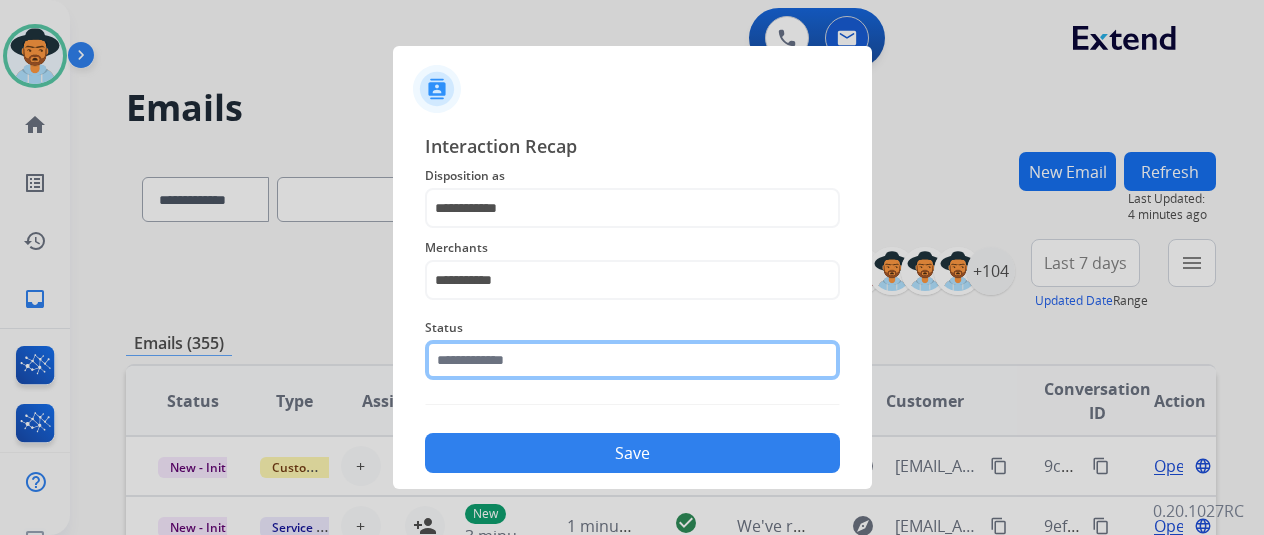 click 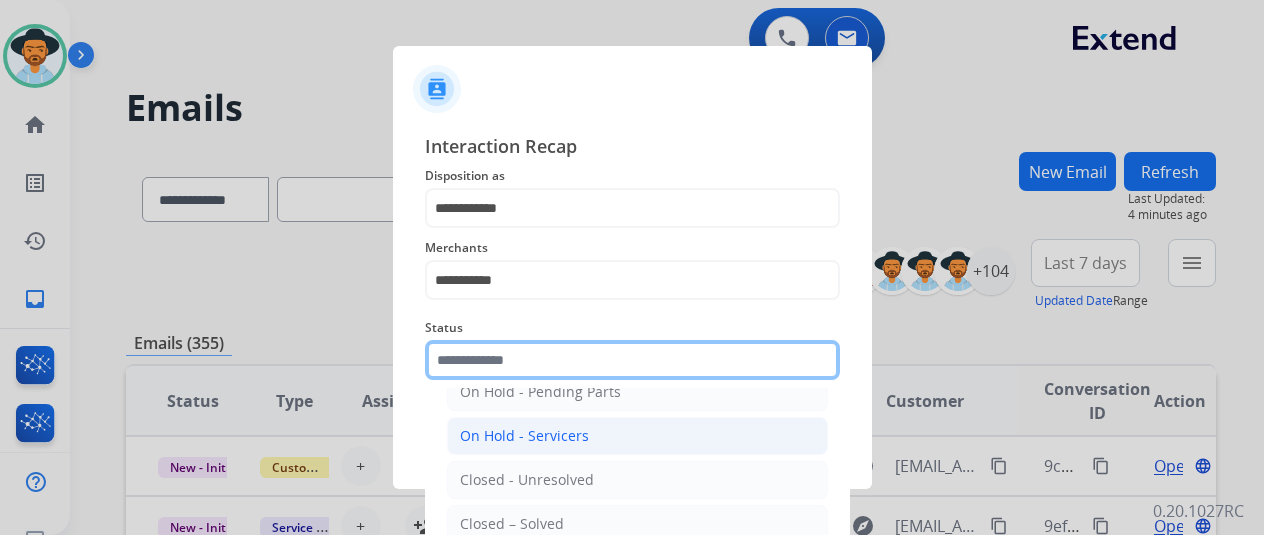 scroll, scrollTop: 114, scrollLeft: 0, axis: vertical 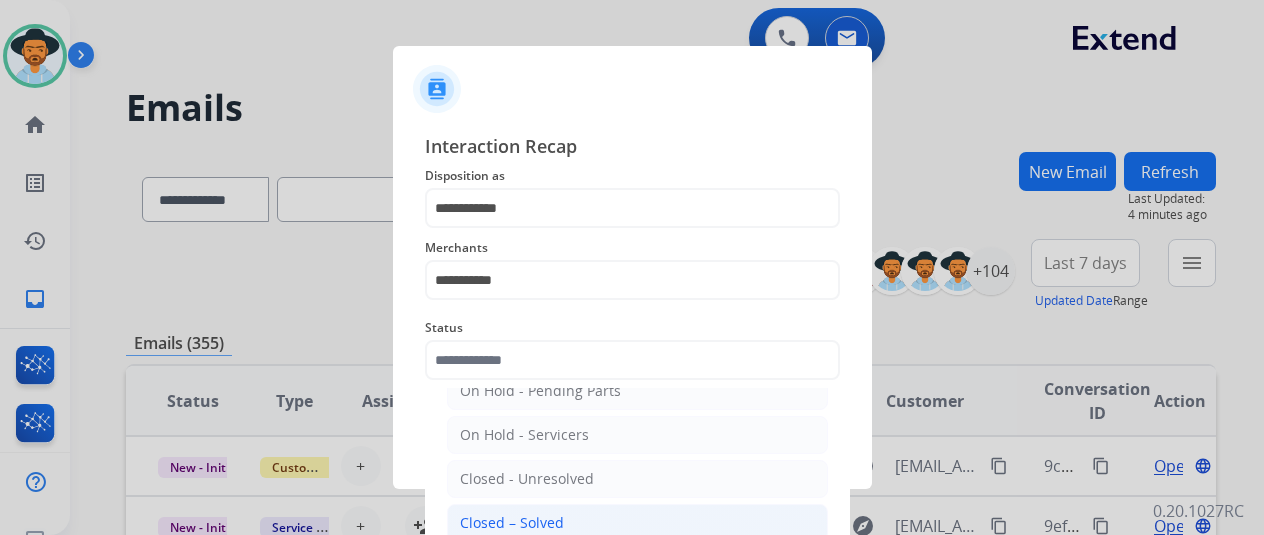 click on "Closed – Solved" 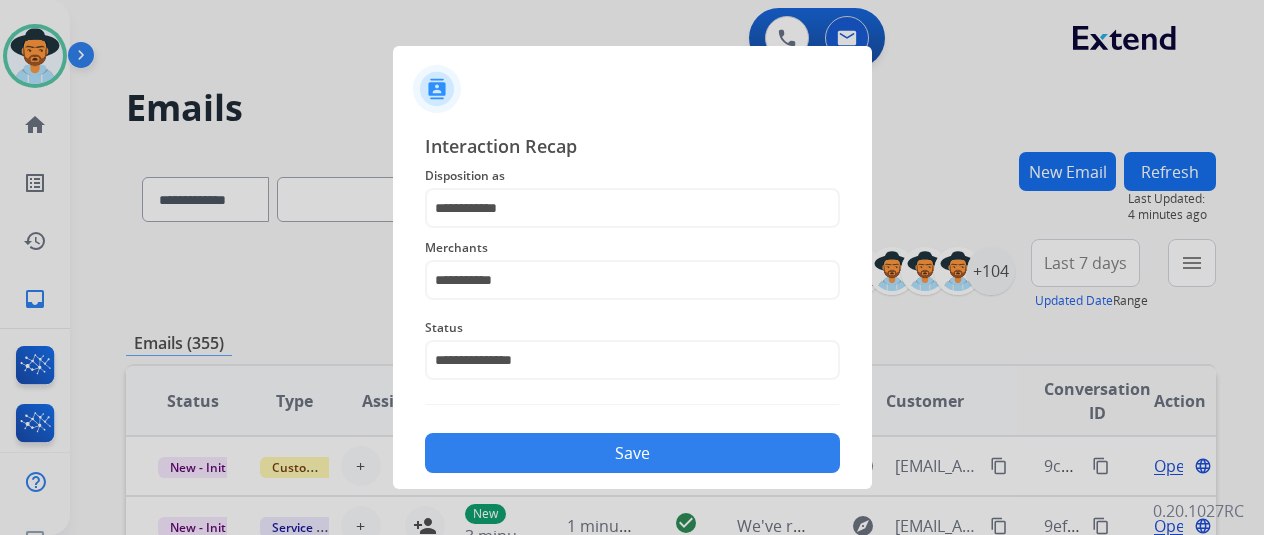 click on "Save" 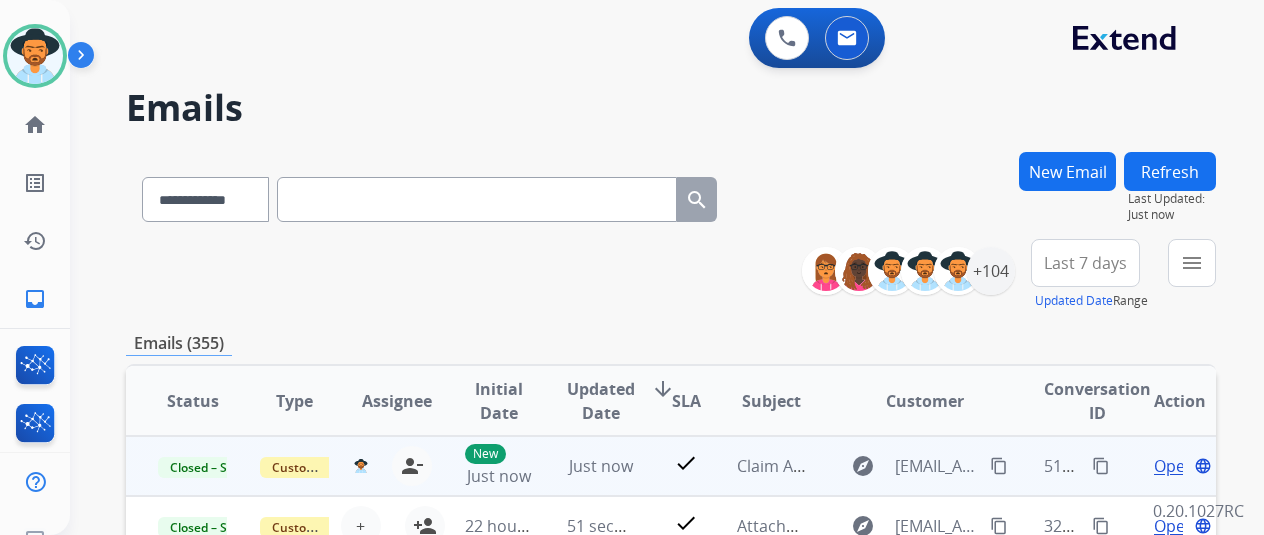 click on "content_copy" at bounding box center [1101, 466] 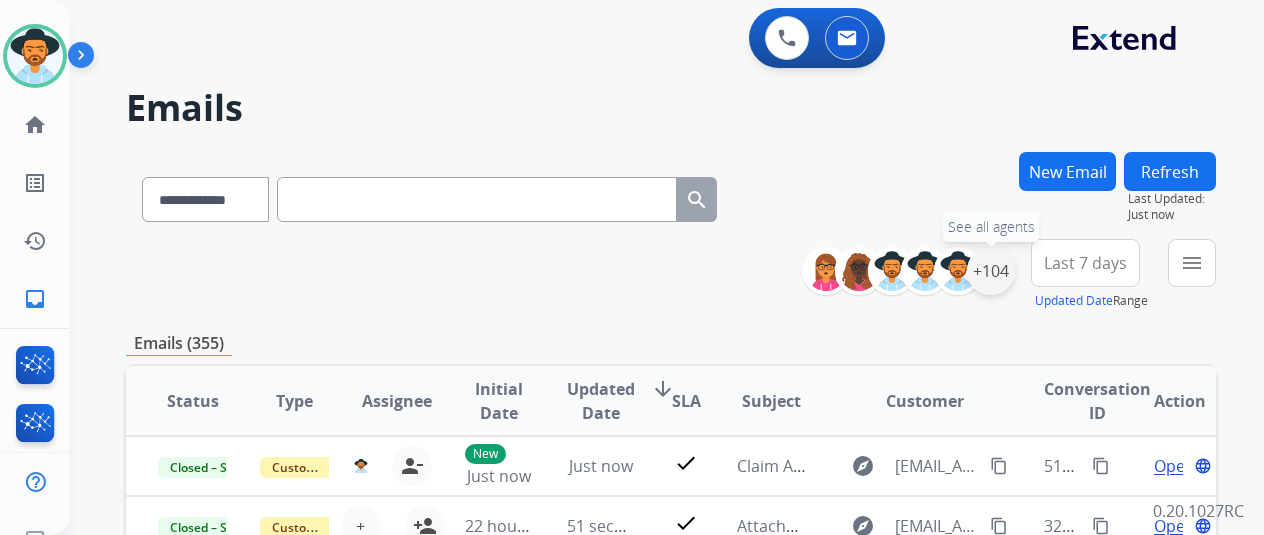 click on "+104" at bounding box center (991, 271) 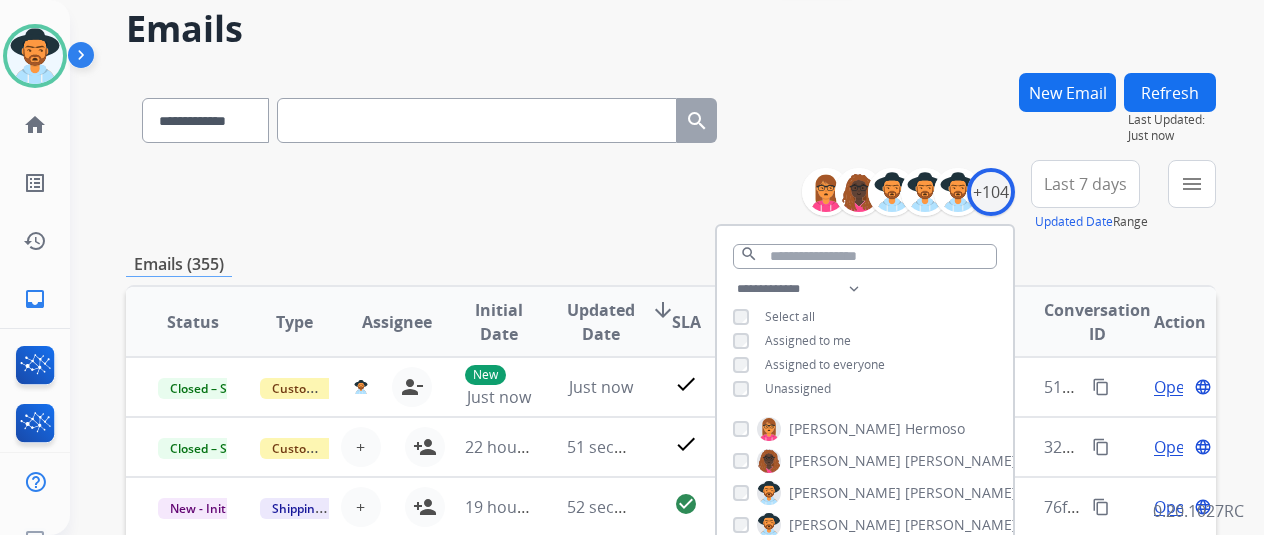 scroll, scrollTop: 300, scrollLeft: 0, axis: vertical 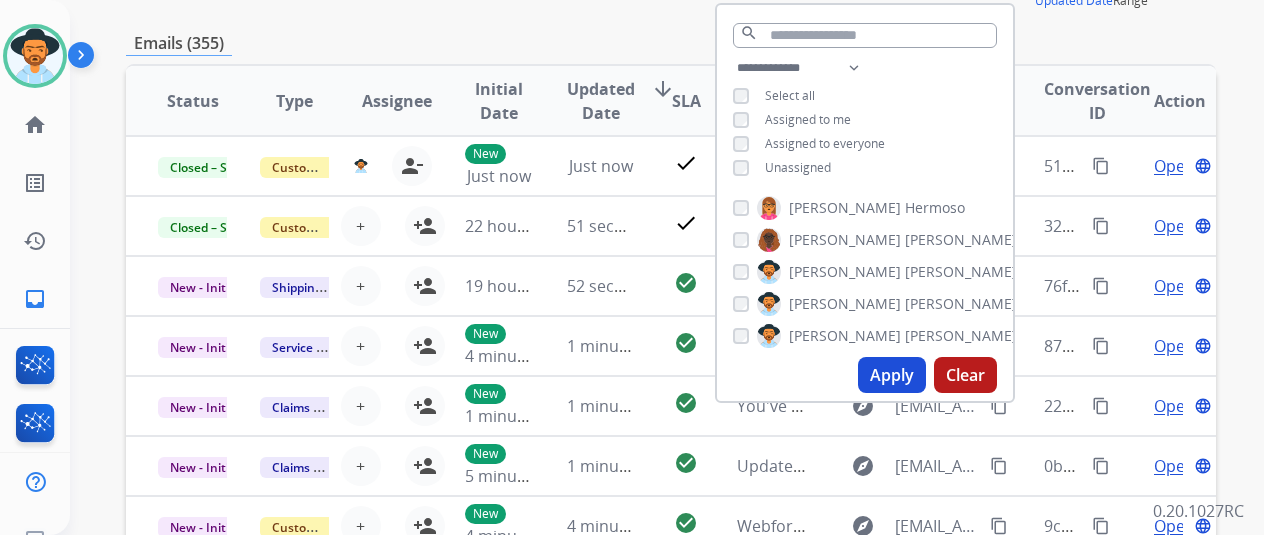 click on "Apply" at bounding box center (892, 375) 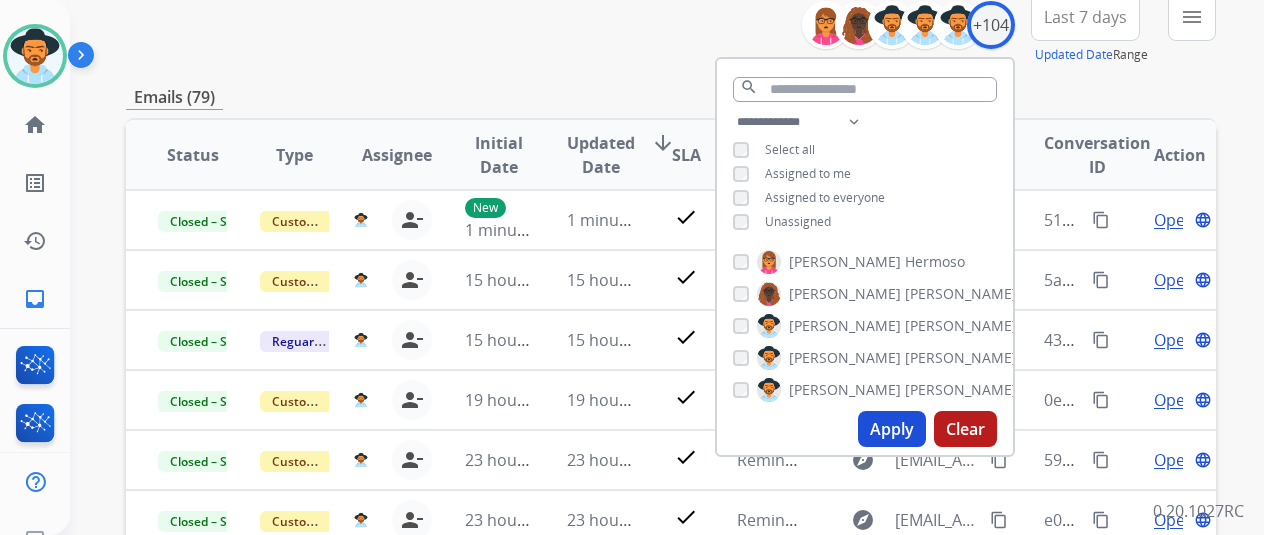 scroll, scrollTop: 200, scrollLeft: 0, axis: vertical 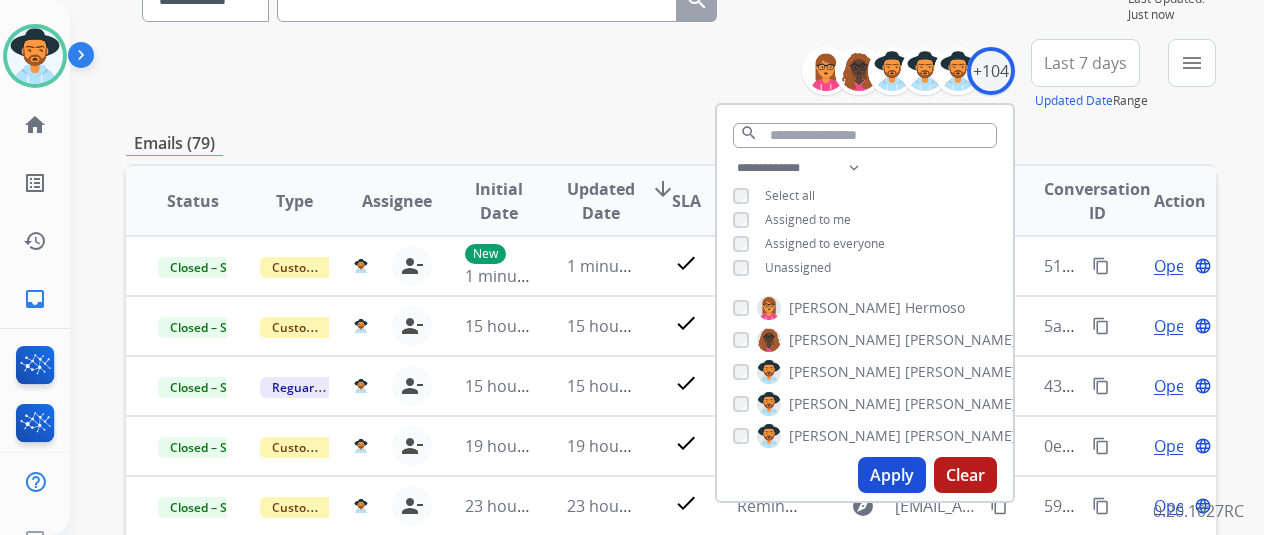 click on "Updated Date" at bounding box center (601, 201) 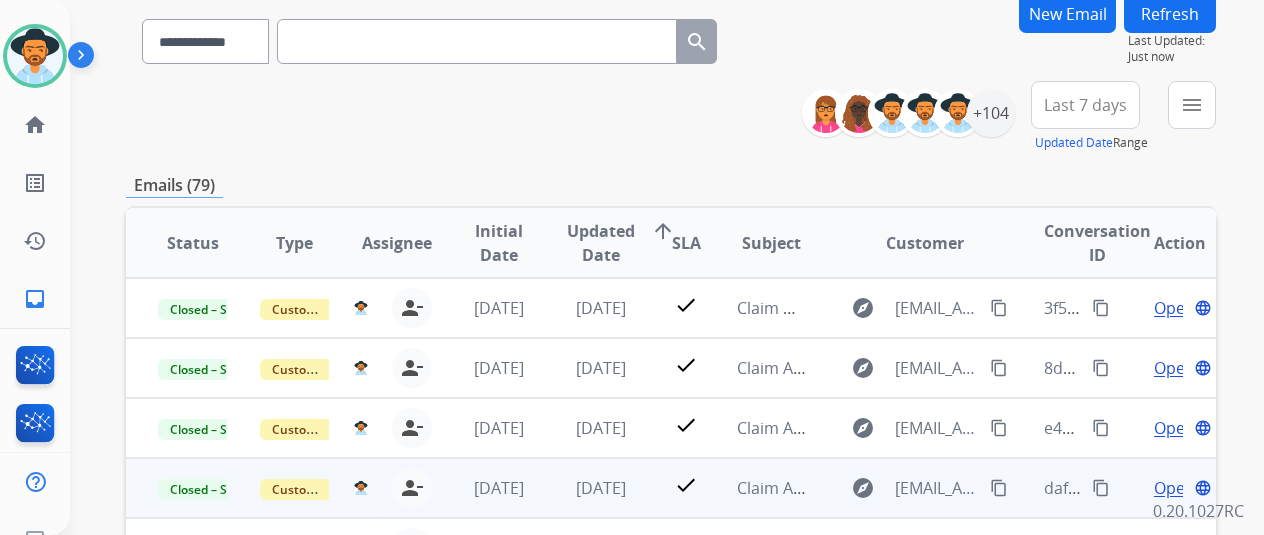 scroll, scrollTop: 300, scrollLeft: 0, axis: vertical 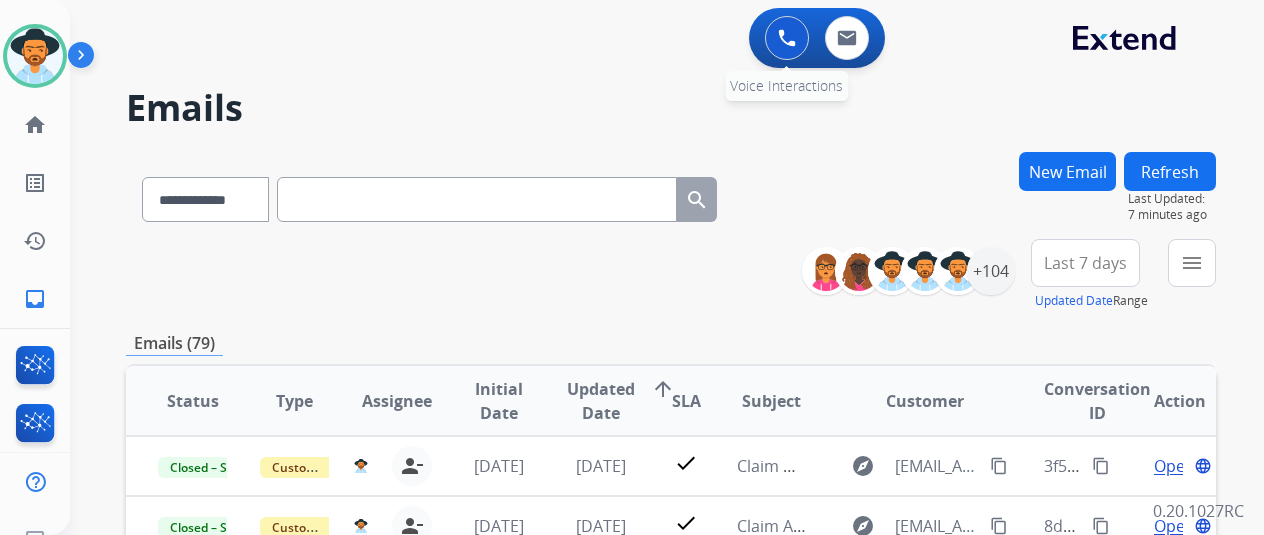 click at bounding box center [787, 38] 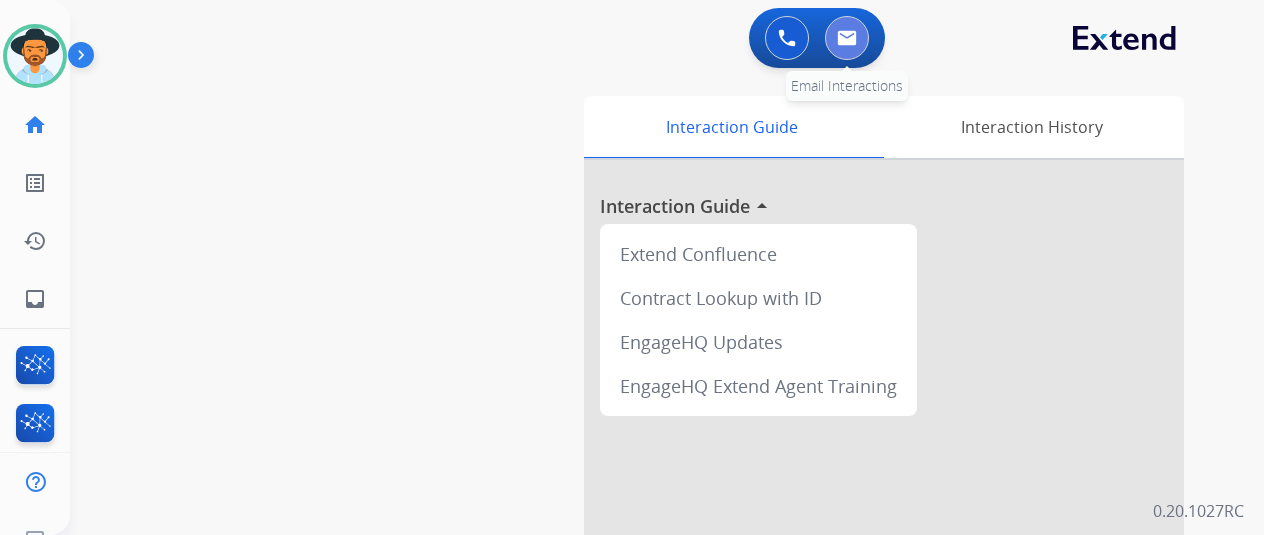 click at bounding box center (847, 38) 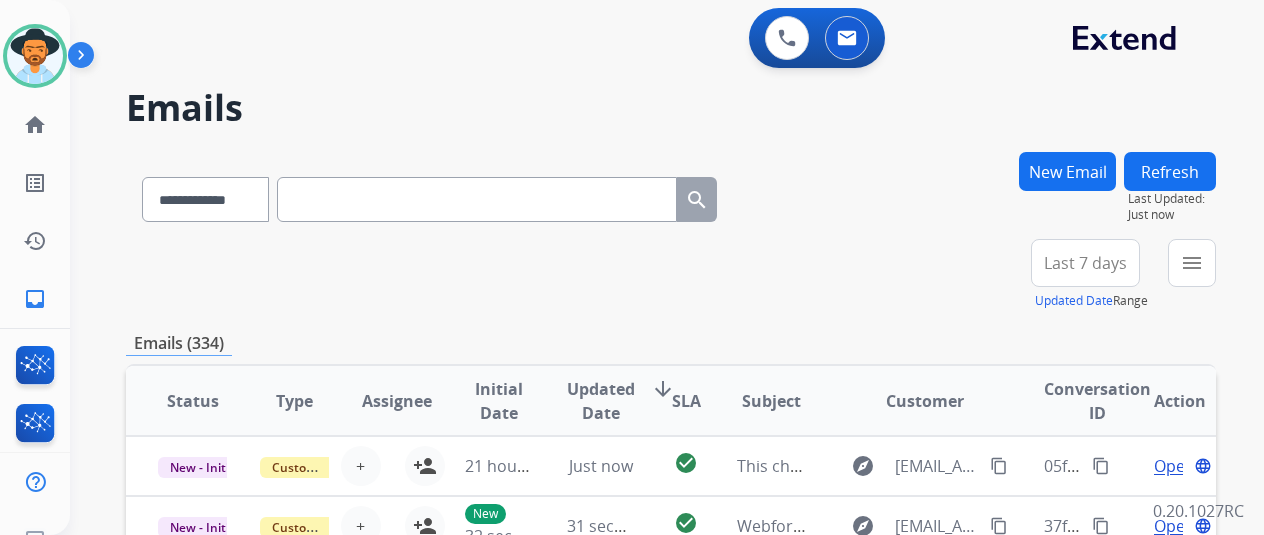 click on "New Email" at bounding box center (1067, 171) 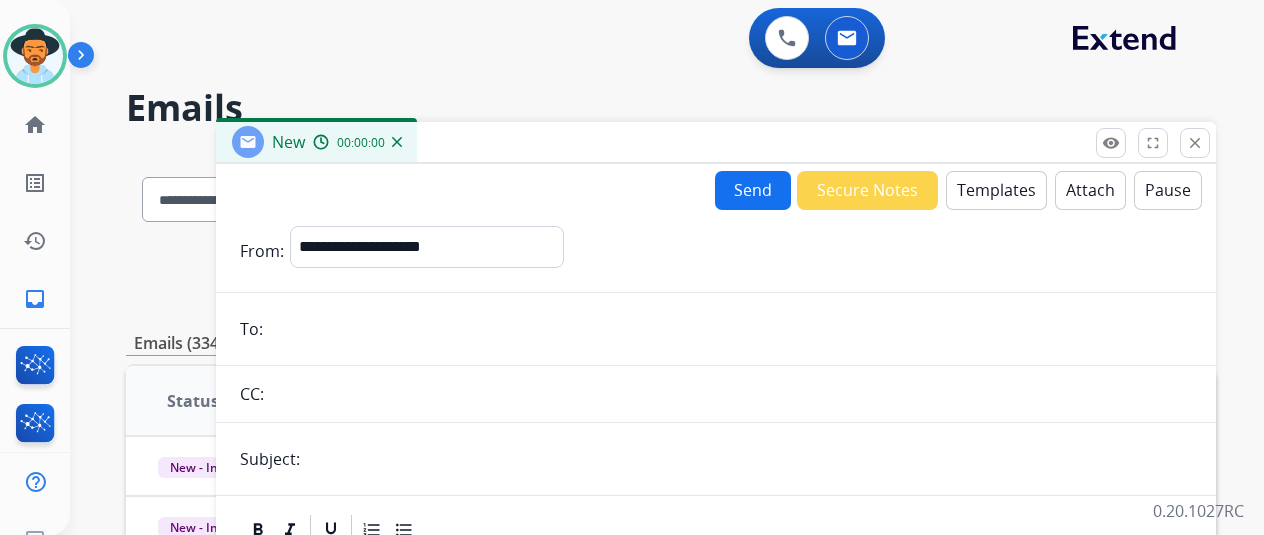 click on "**********" at bounding box center (716, 556) 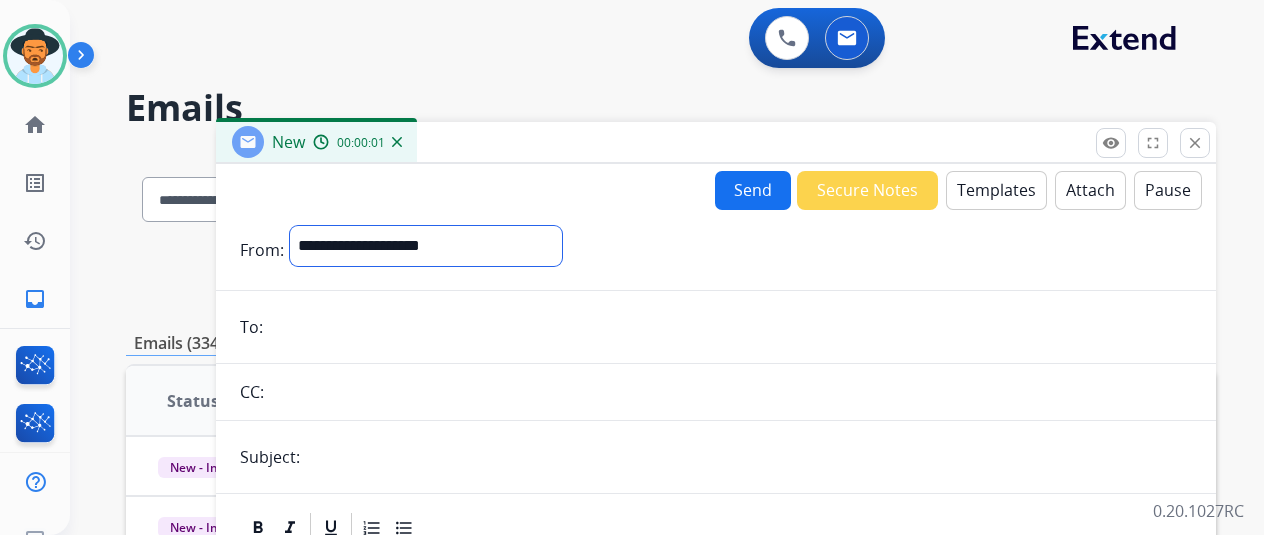 click on "**********" at bounding box center [426, 246] 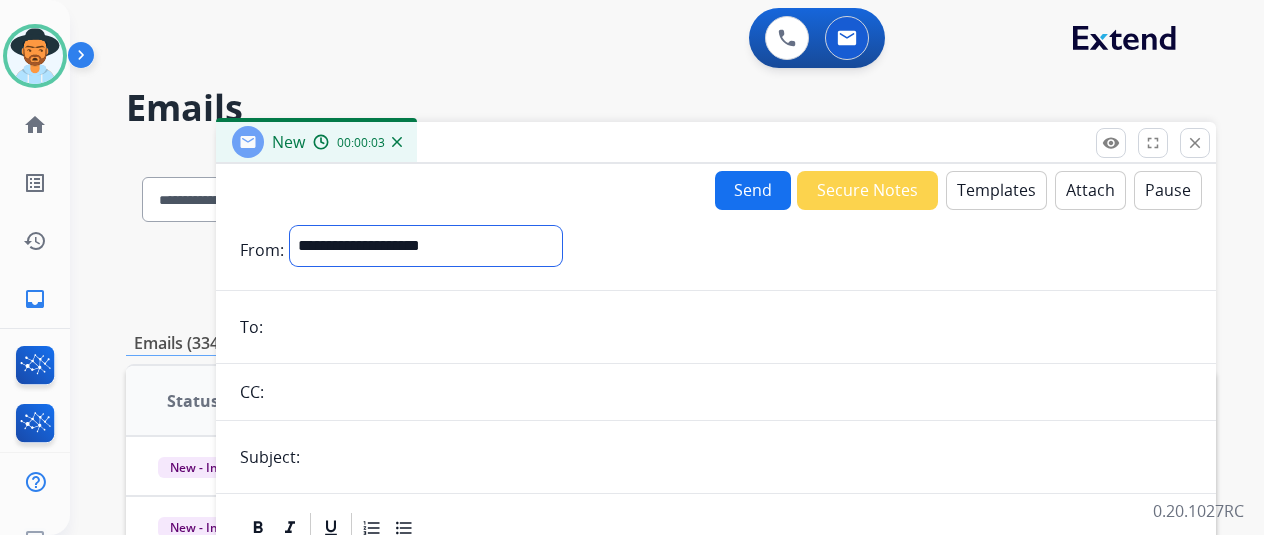 select on "**********" 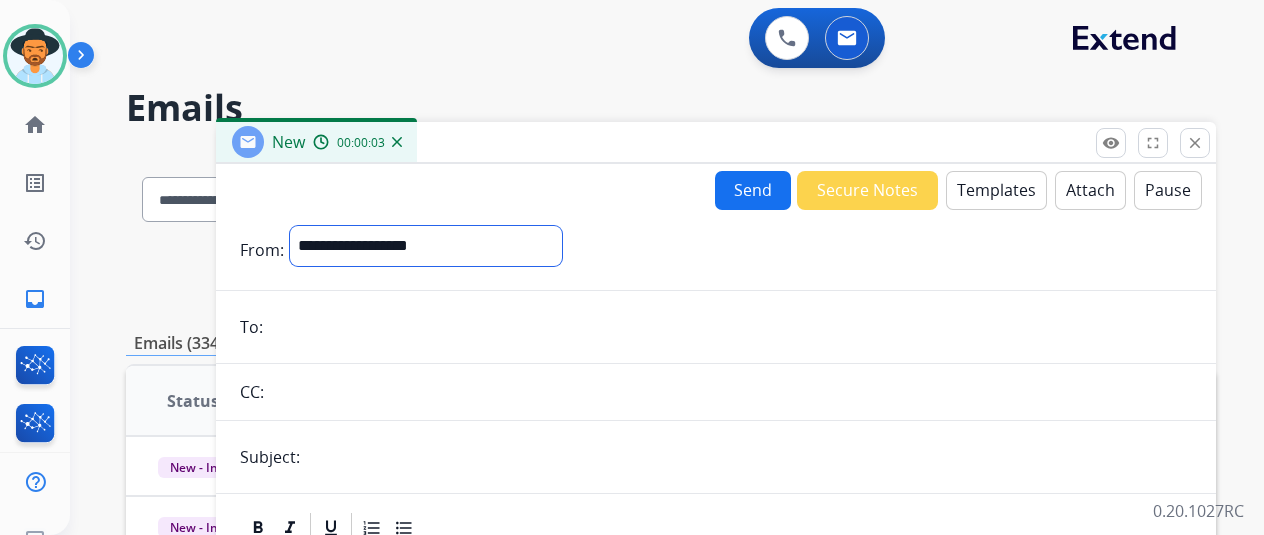 click on "**********" at bounding box center (426, 246) 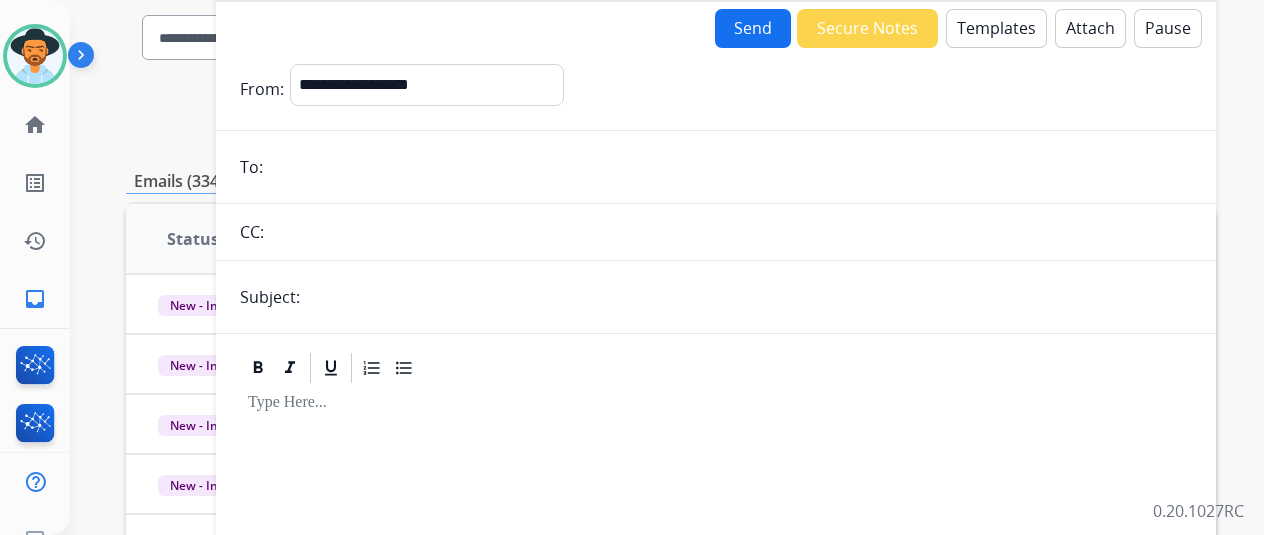 scroll, scrollTop: 0, scrollLeft: 0, axis: both 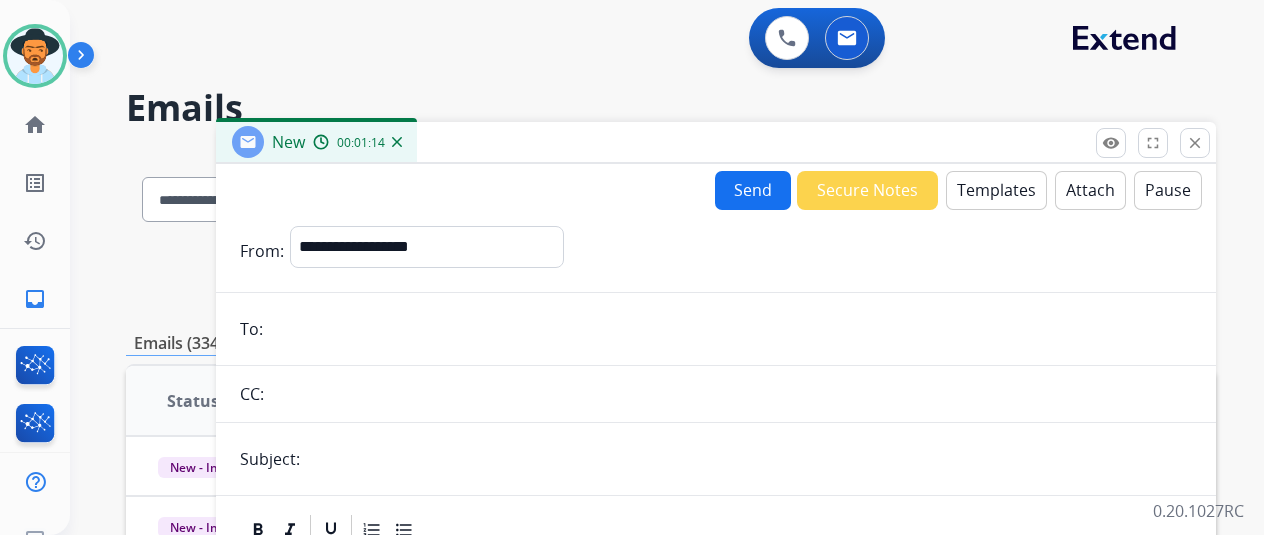 click at bounding box center [749, 459] 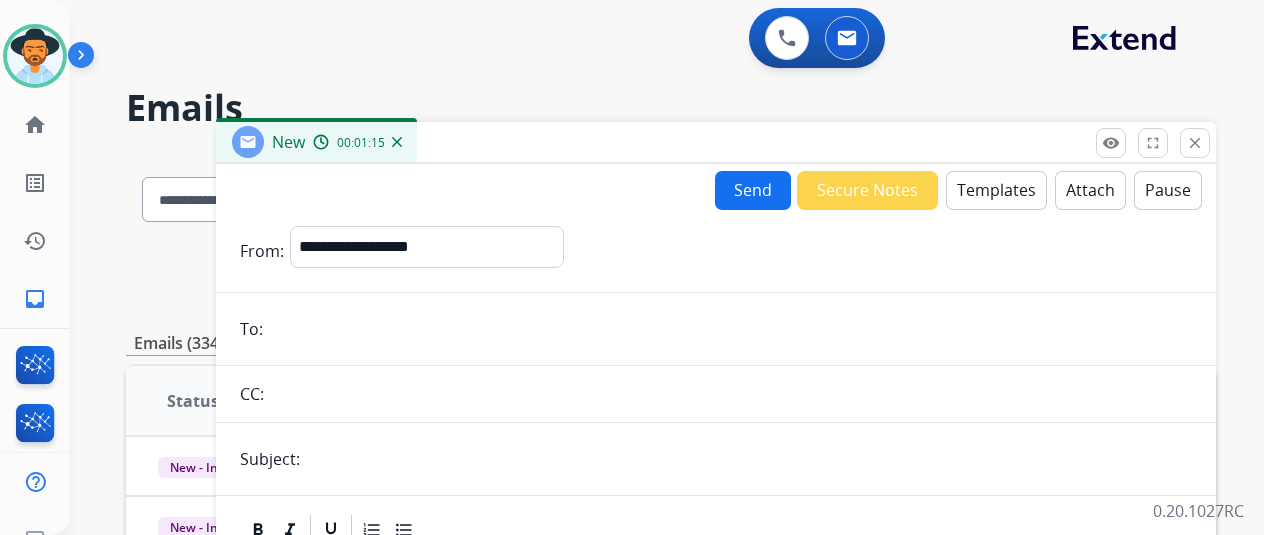 type on "**********" 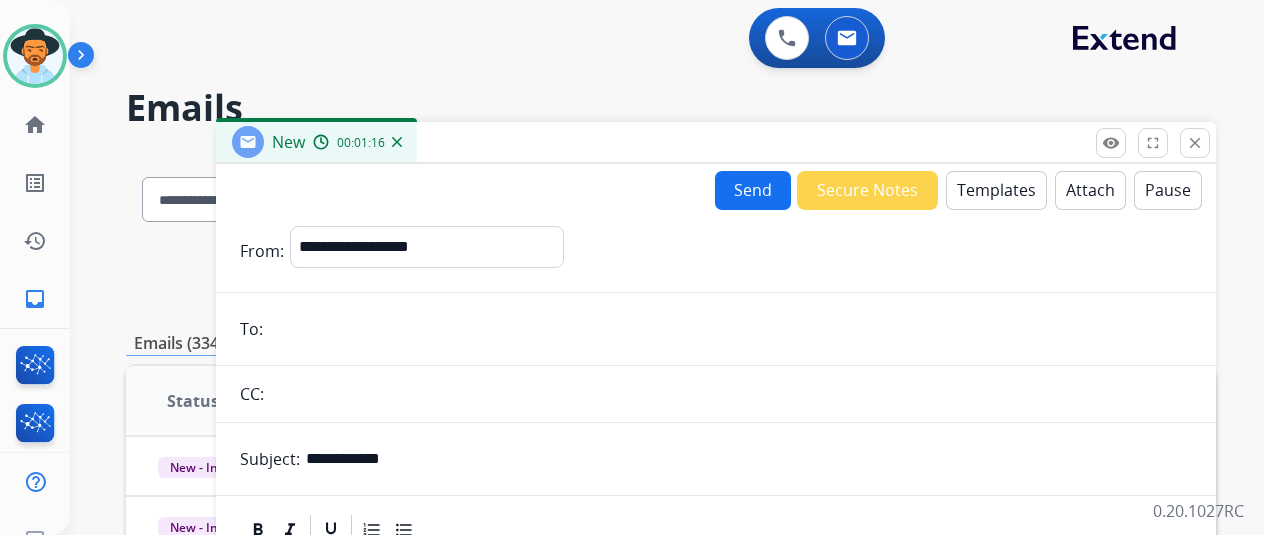 click at bounding box center (730, 329) 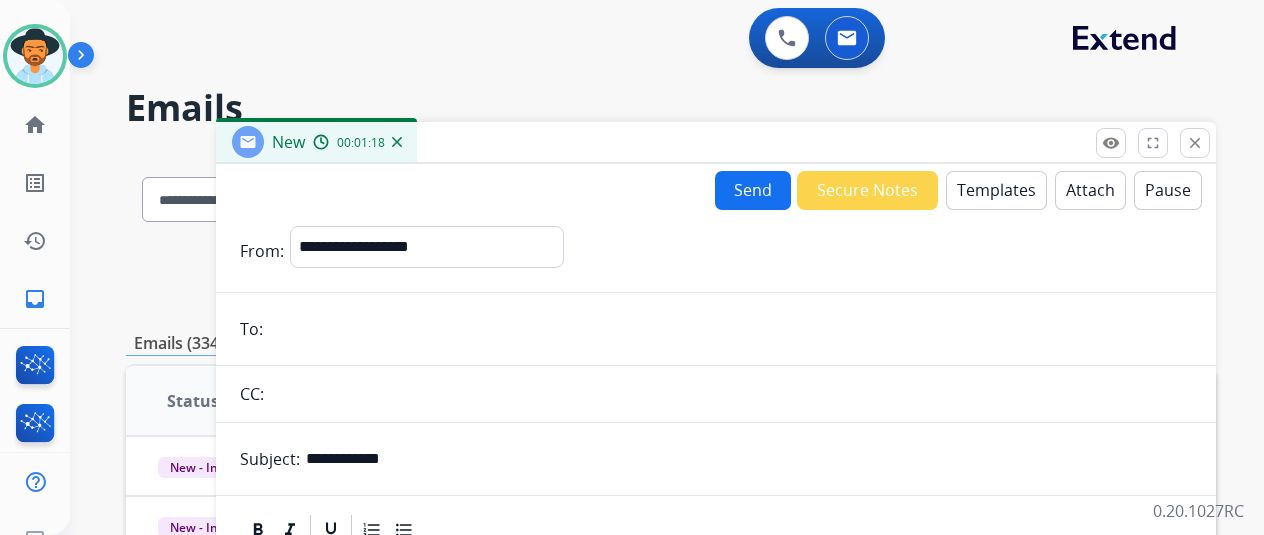 paste on "**********" 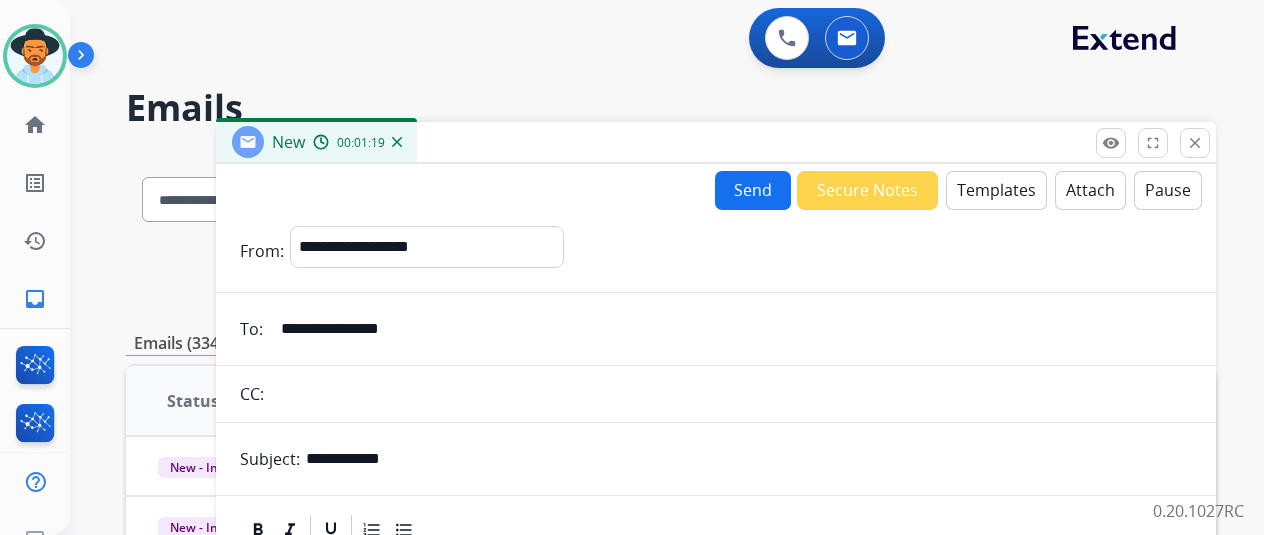 type on "**********" 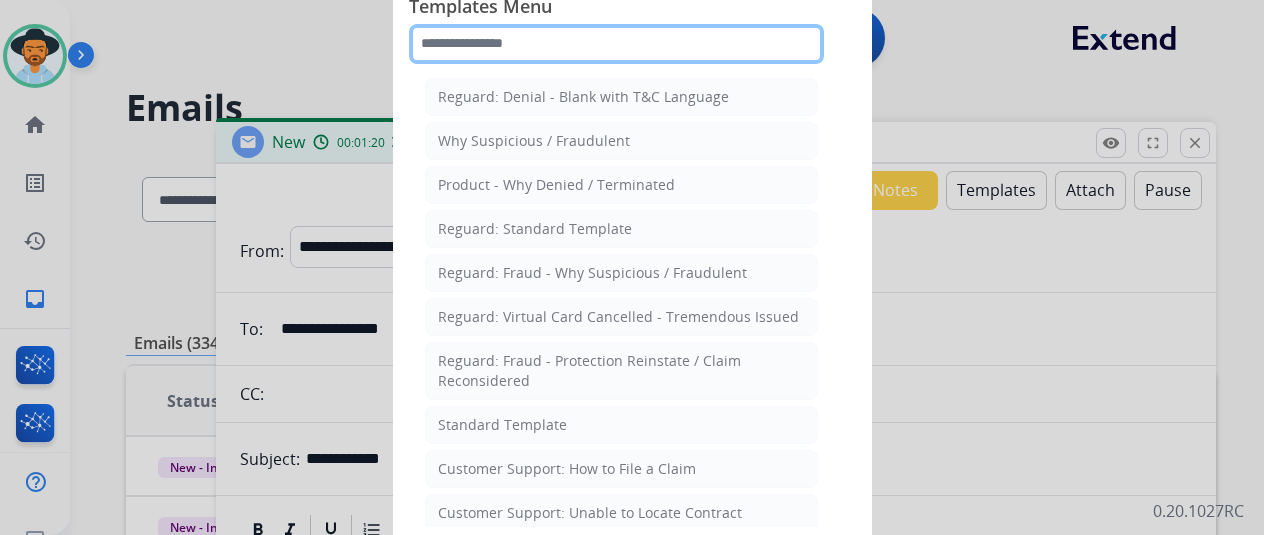 click 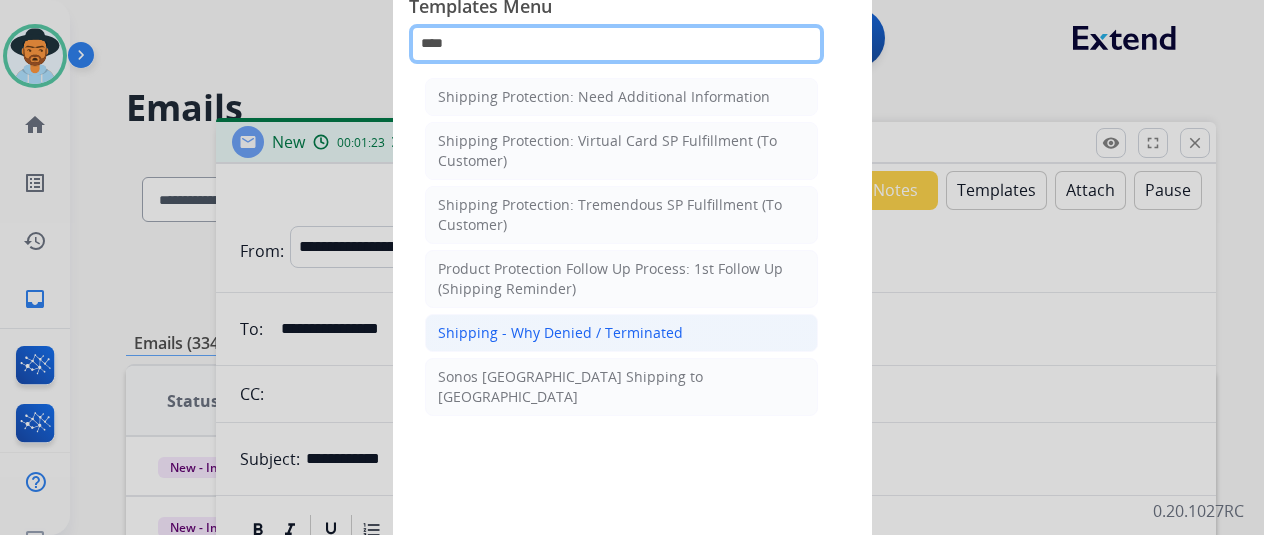 type on "****" 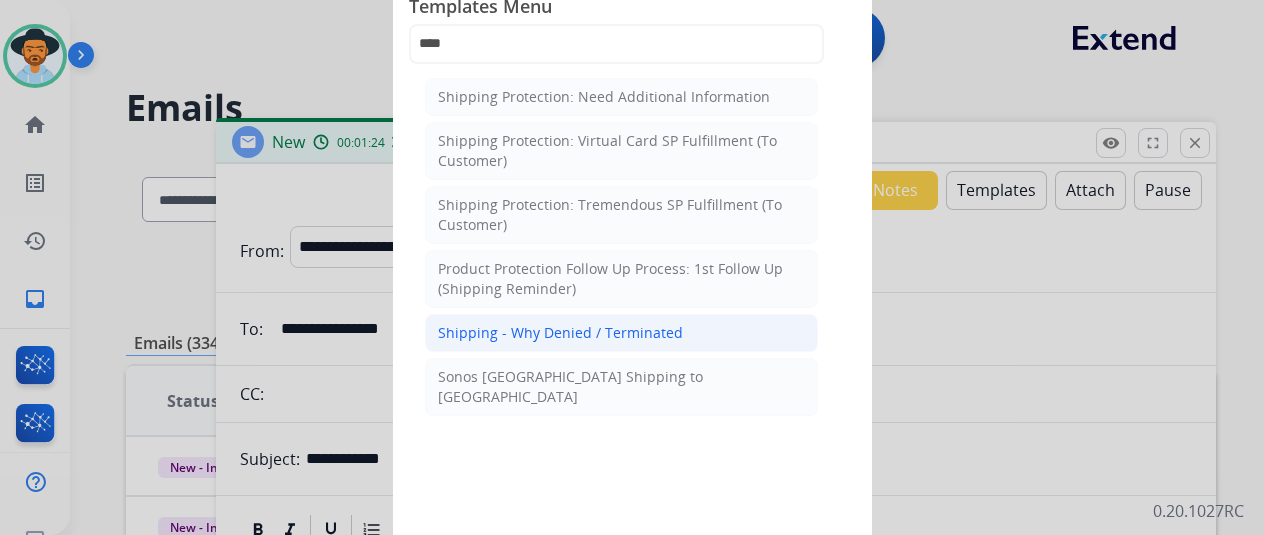 click on "Shipping - Why Denied / Terminated" 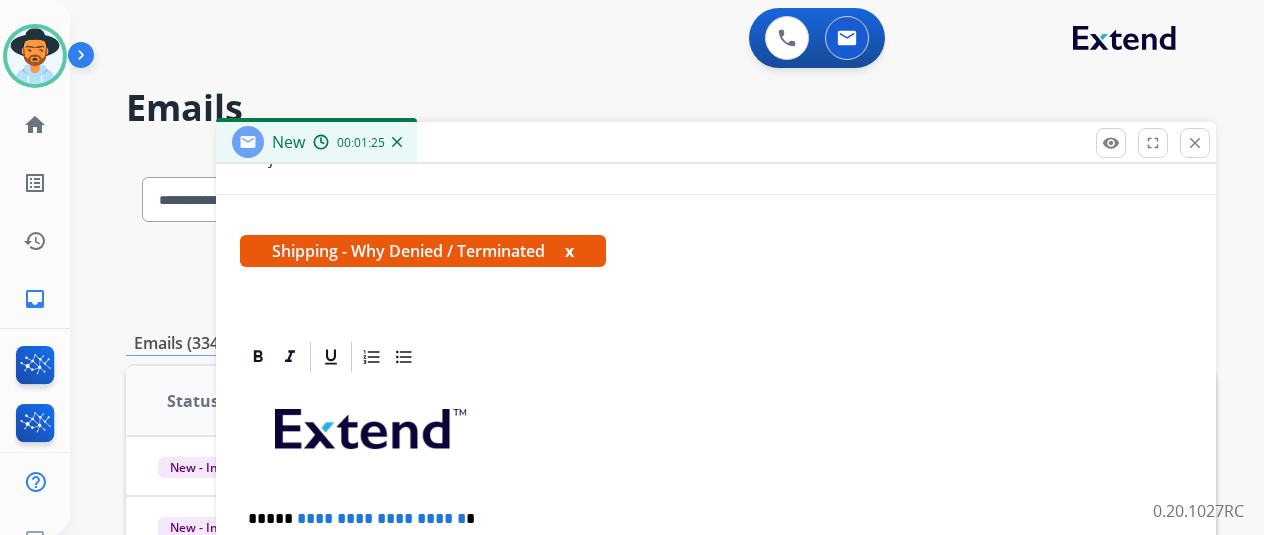 scroll, scrollTop: 343, scrollLeft: 0, axis: vertical 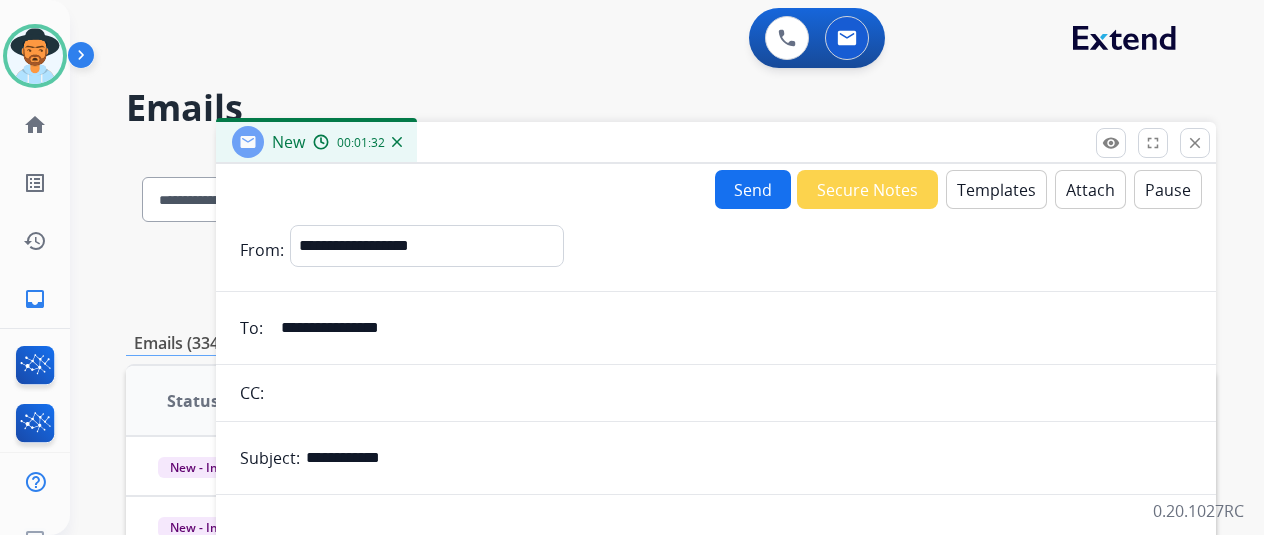 click on "Templates" at bounding box center [996, 189] 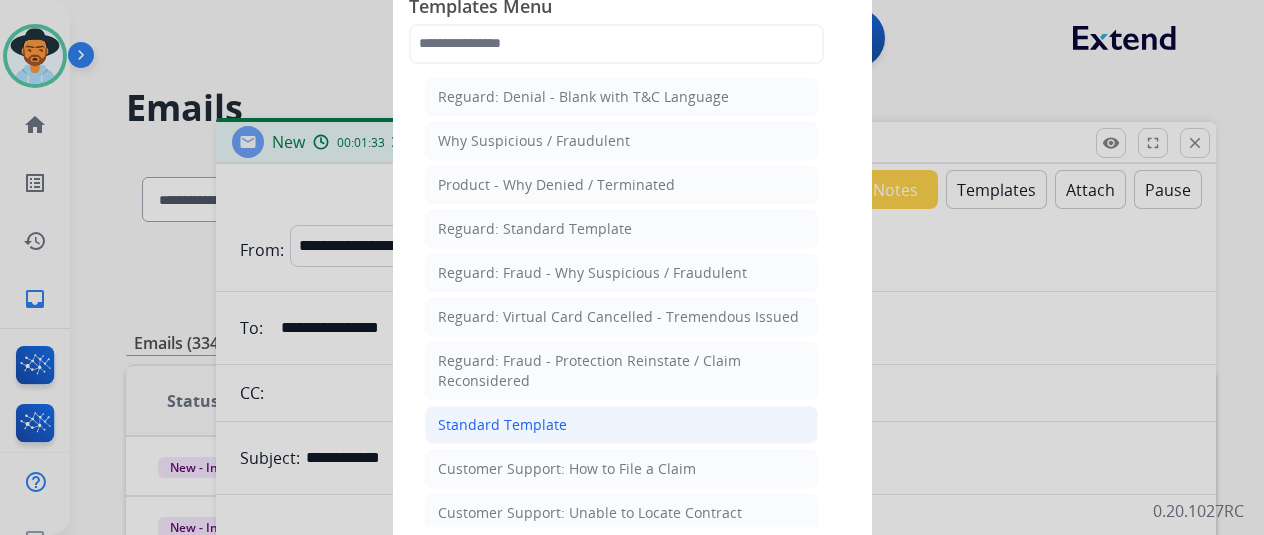 click on "Standard Template" 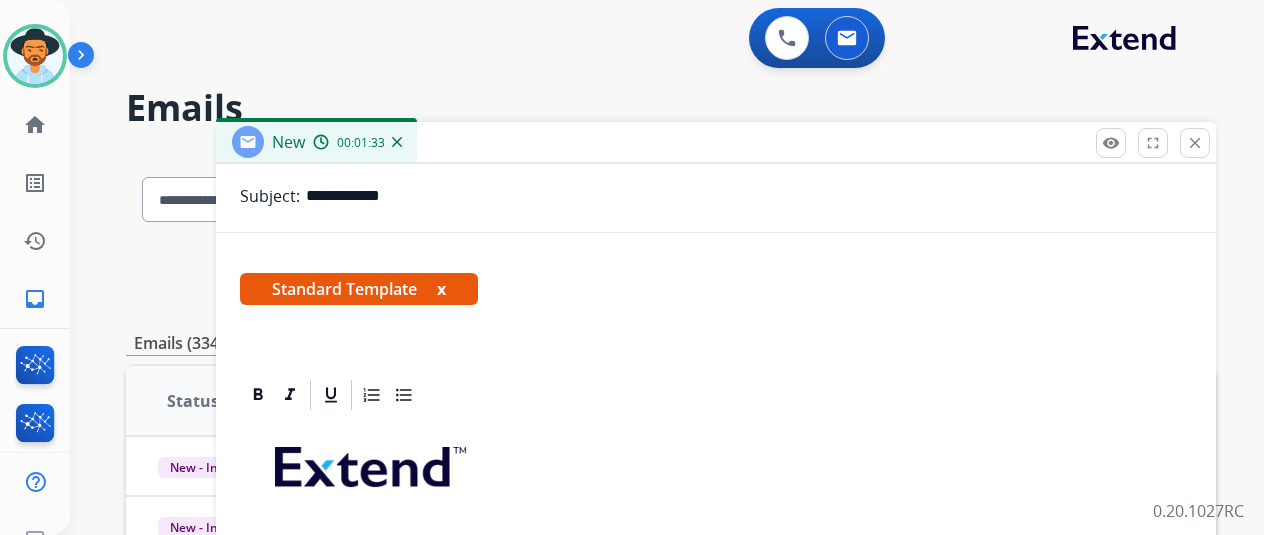 scroll, scrollTop: 460, scrollLeft: 0, axis: vertical 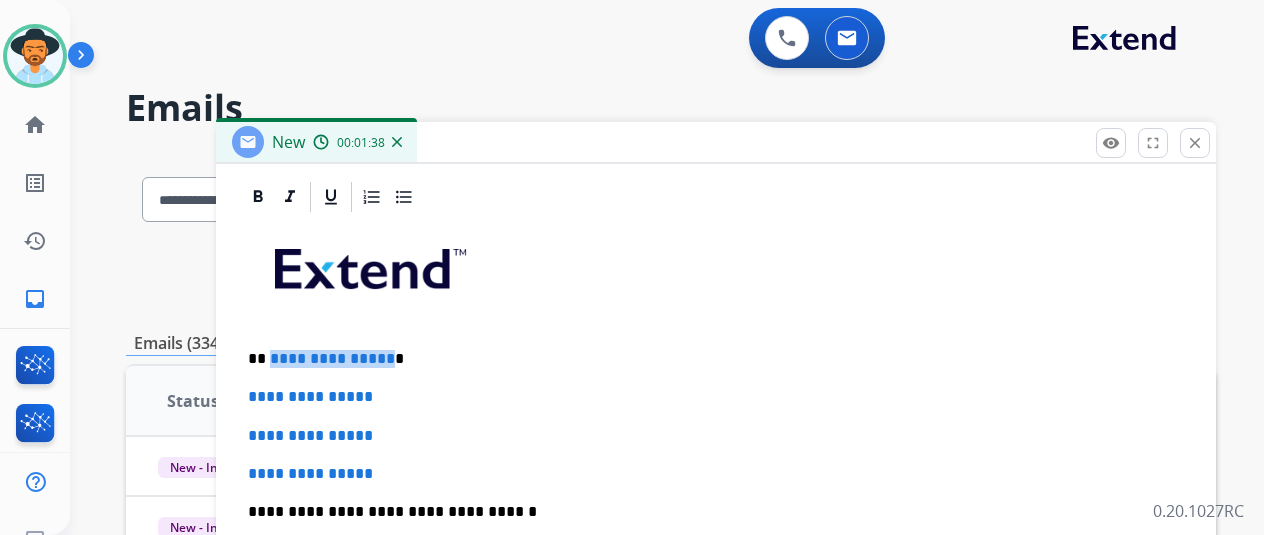 drag, startPoint x: 398, startPoint y: 355, endPoint x: 286, endPoint y: 356, distance: 112.00446 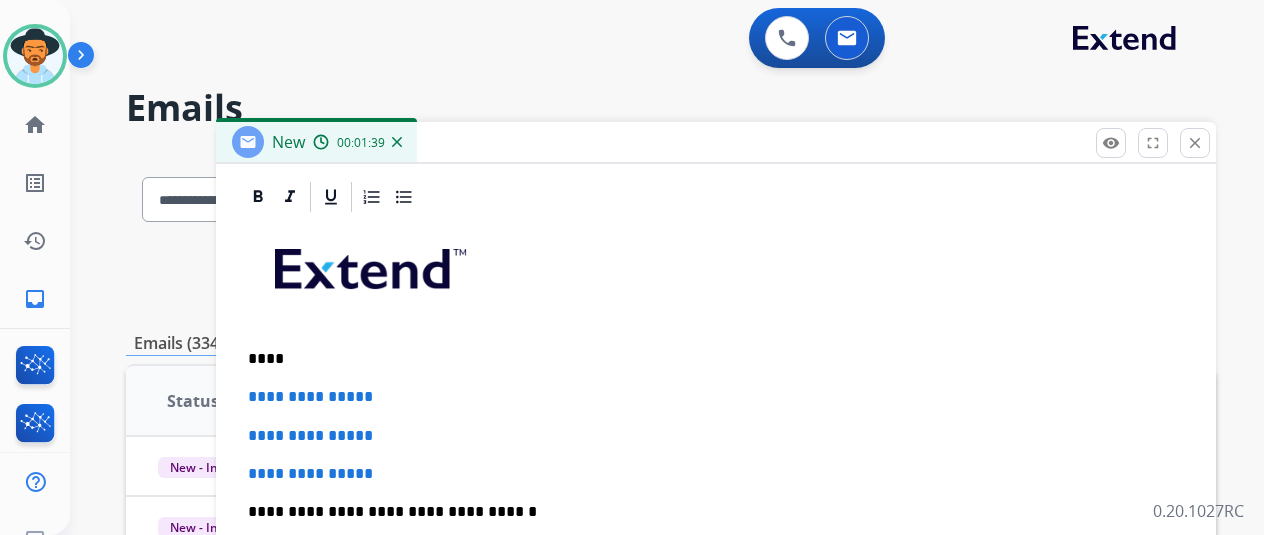 type 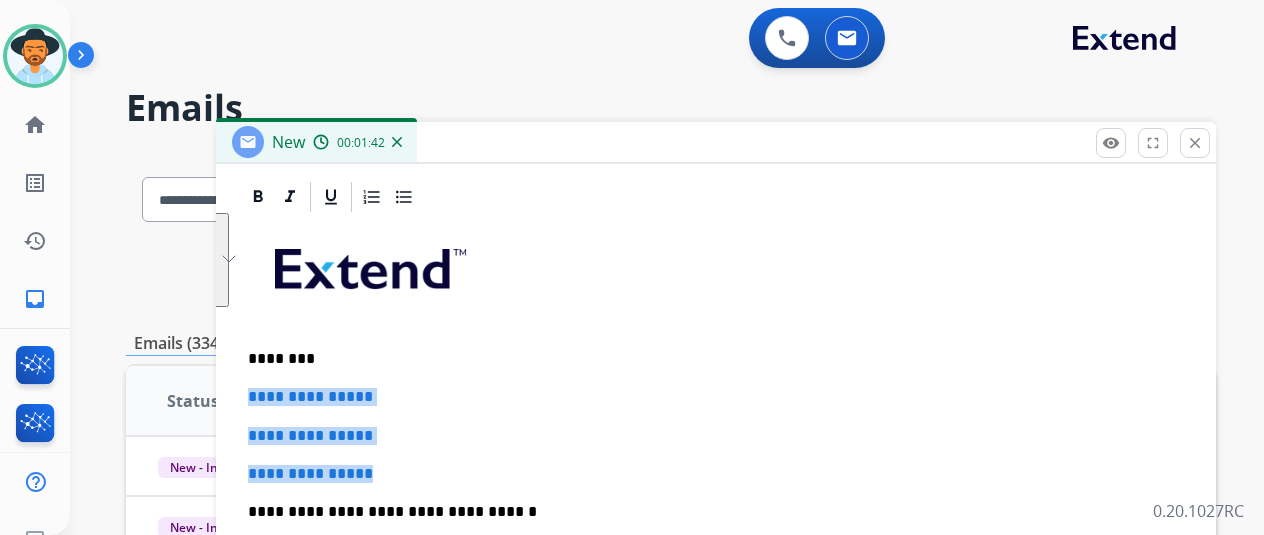 click on "**********" at bounding box center (716, 73) 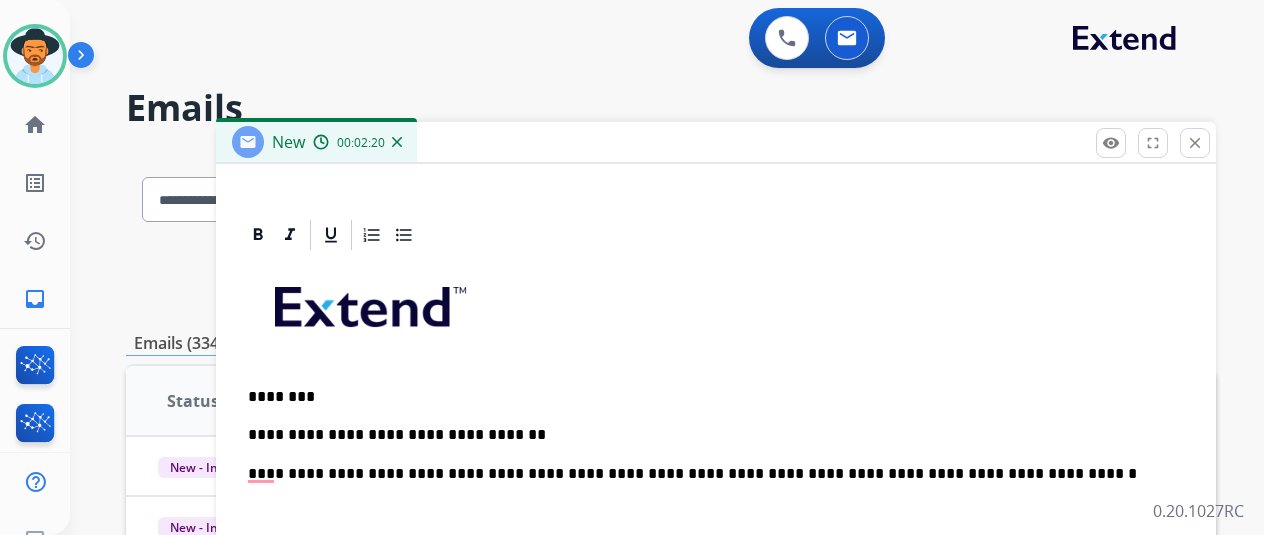 scroll, scrollTop: 460, scrollLeft: 0, axis: vertical 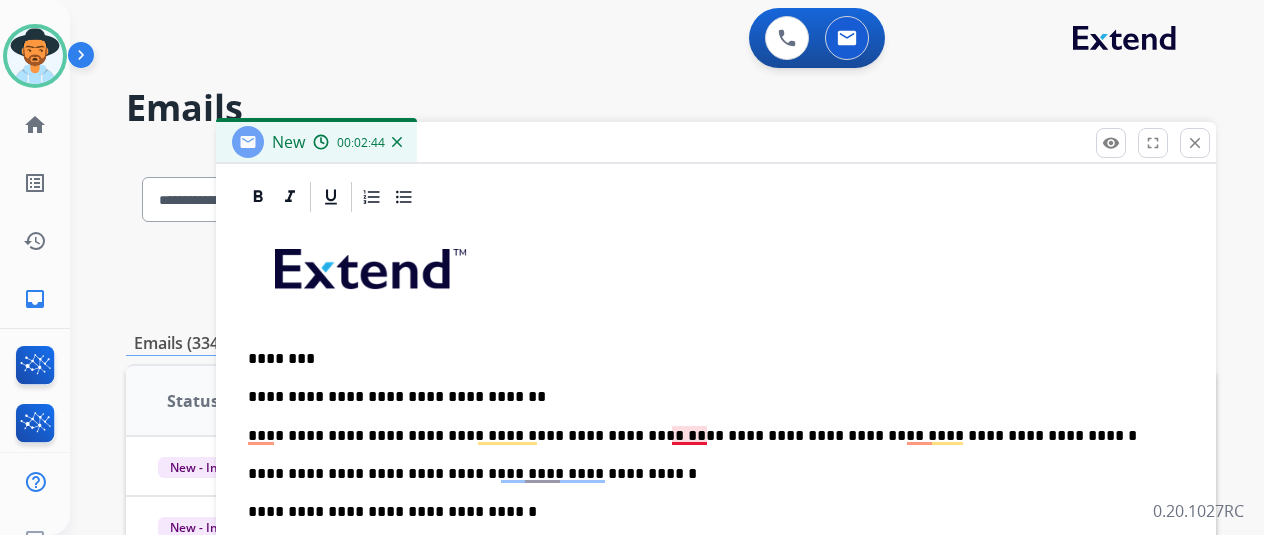click on "**********" at bounding box center (708, 436) 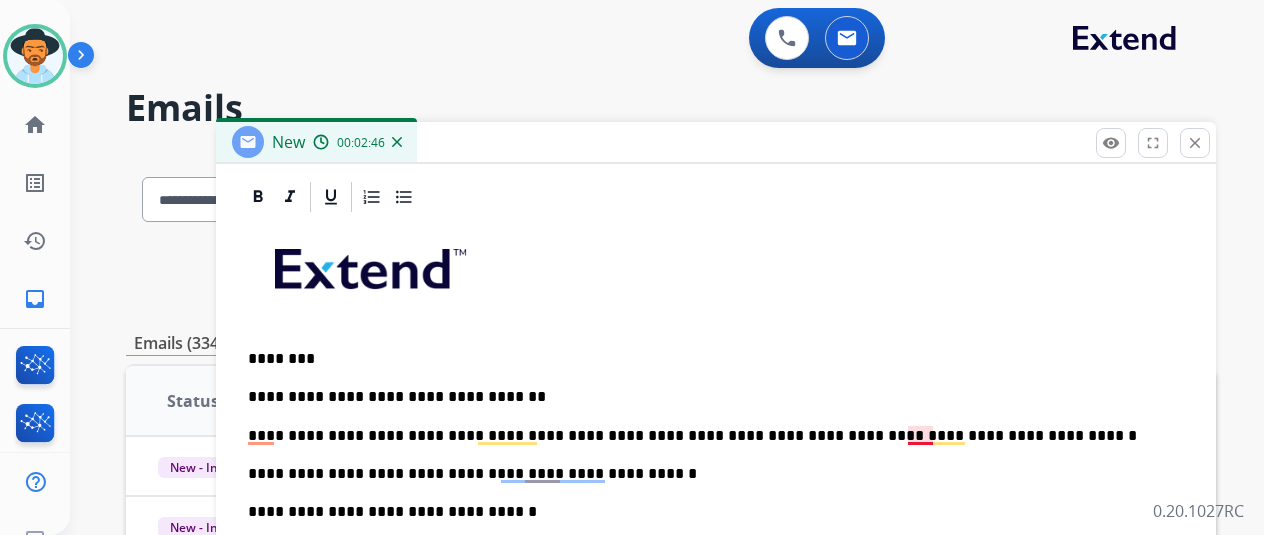 click on "**********" at bounding box center (708, 436) 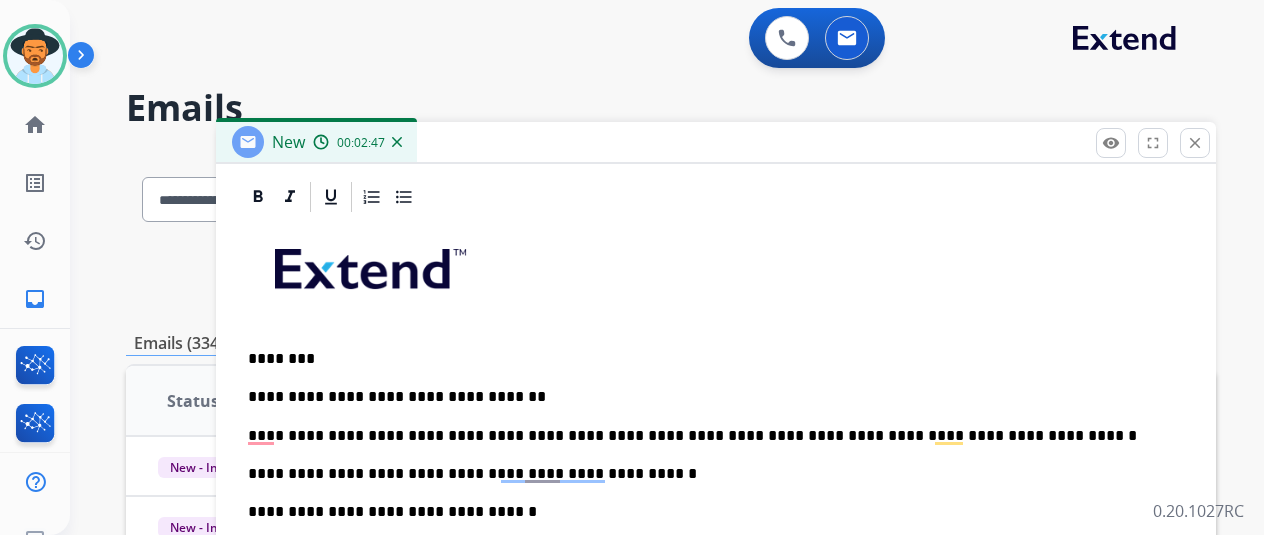 click on "**********" at bounding box center [716, 559] 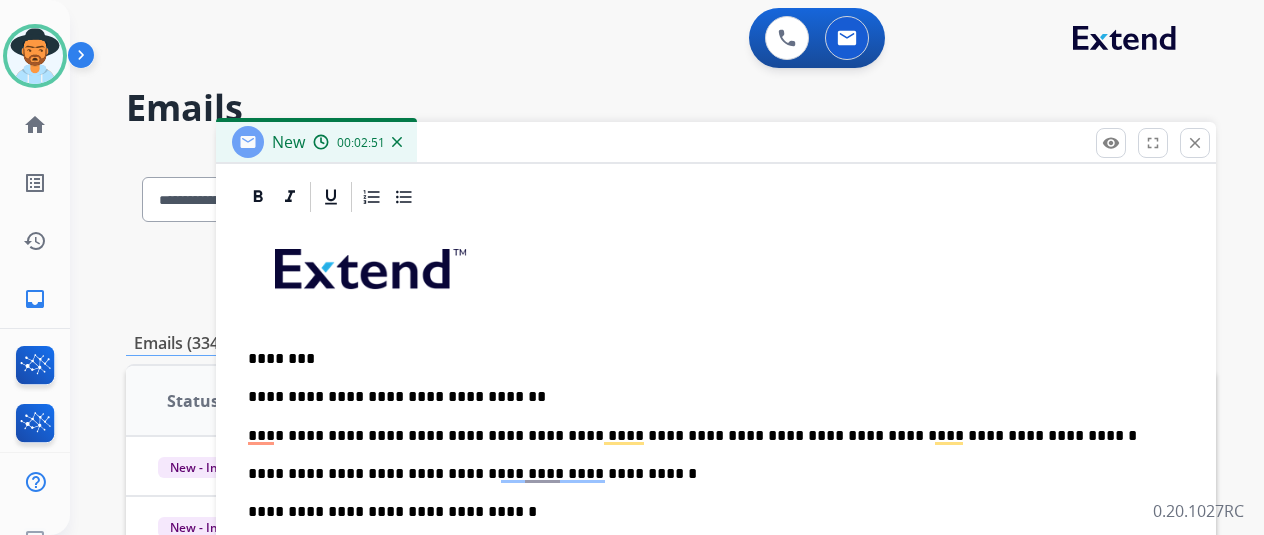 click on "**********" at bounding box center (716, 559) 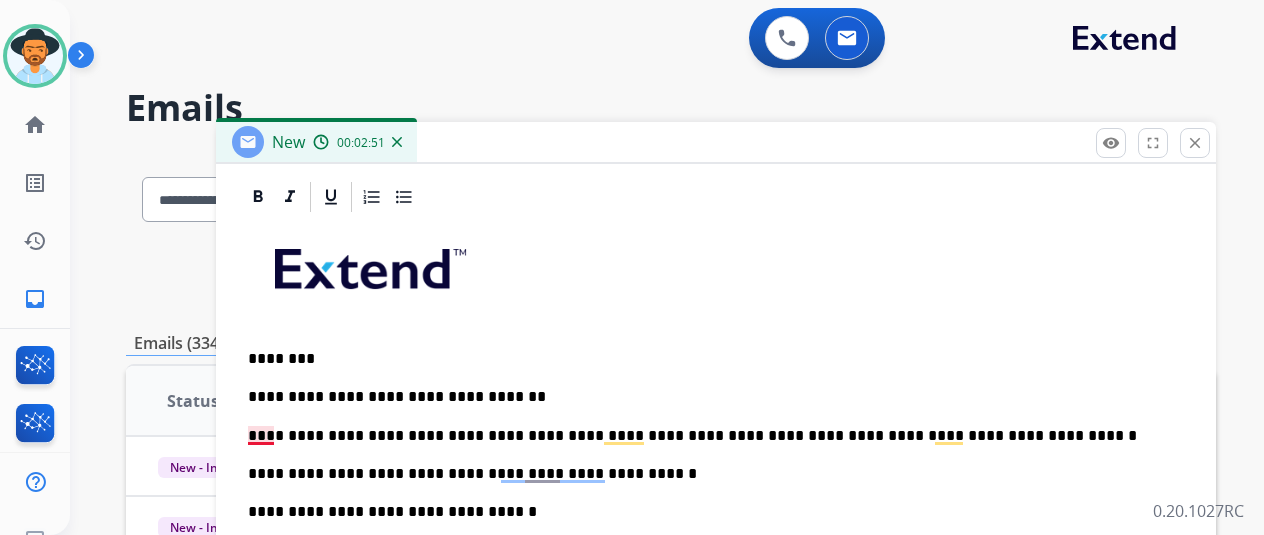 click on "**********" at bounding box center [708, 436] 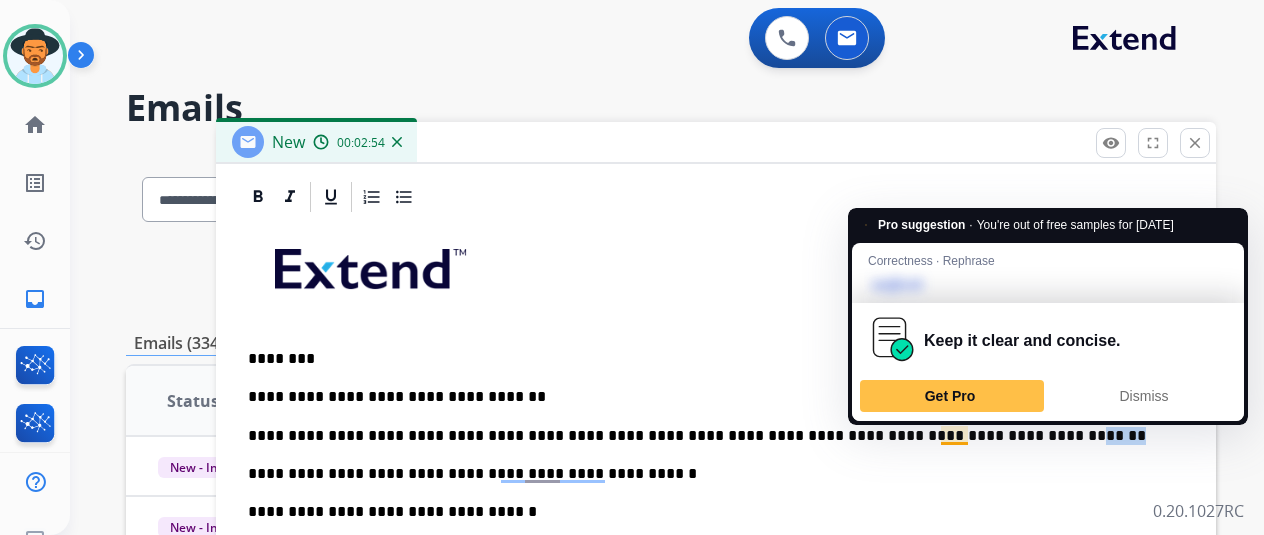 drag, startPoint x: 1010, startPoint y: 426, endPoint x: 955, endPoint y: 433, distance: 55.443665 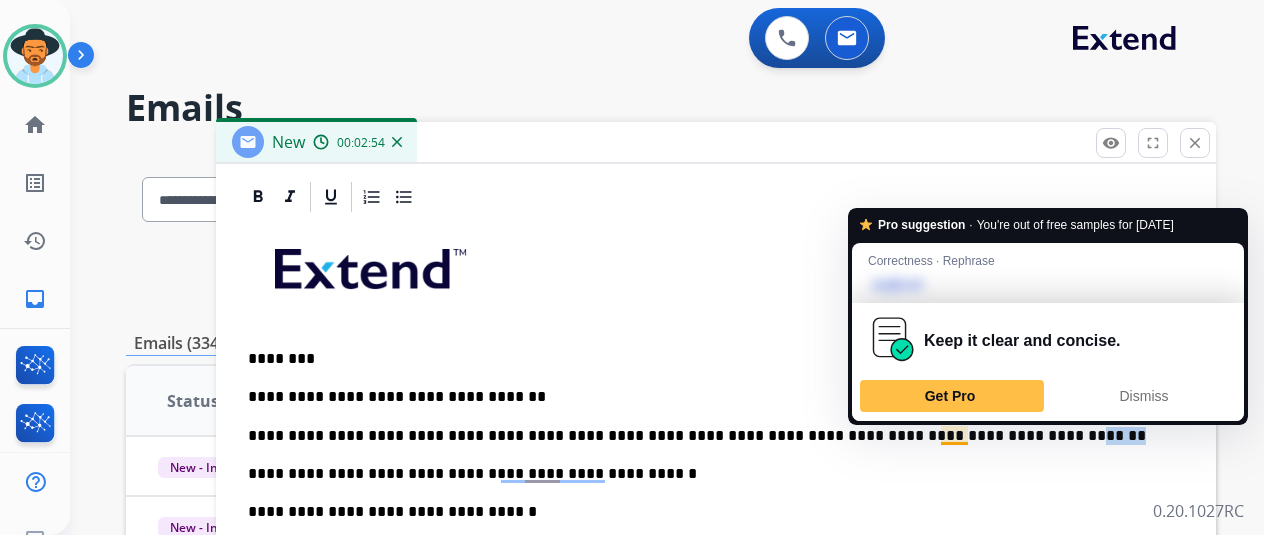 click on "**********" at bounding box center [708, 436] 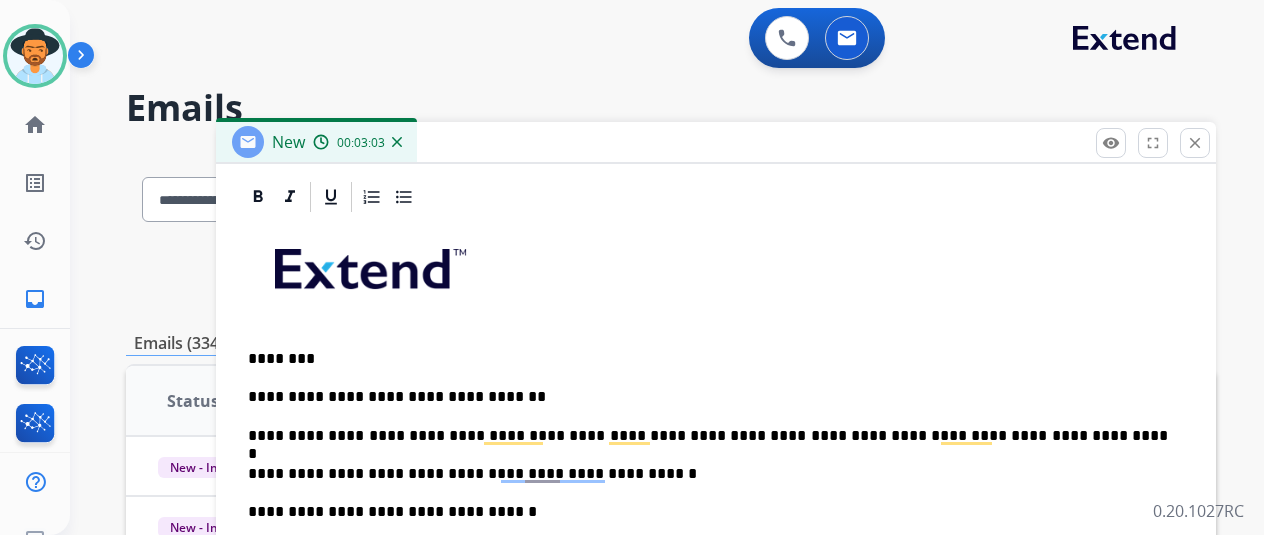 click on "**********" at bounding box center [708, 474] 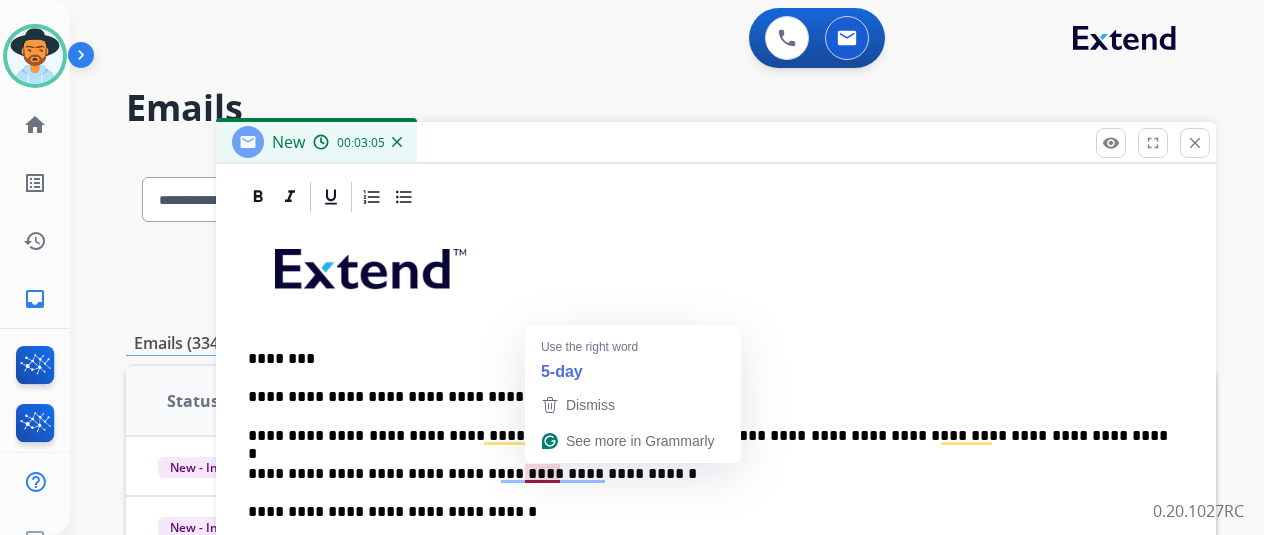 click on "**********" at bounding box center [716, 559] 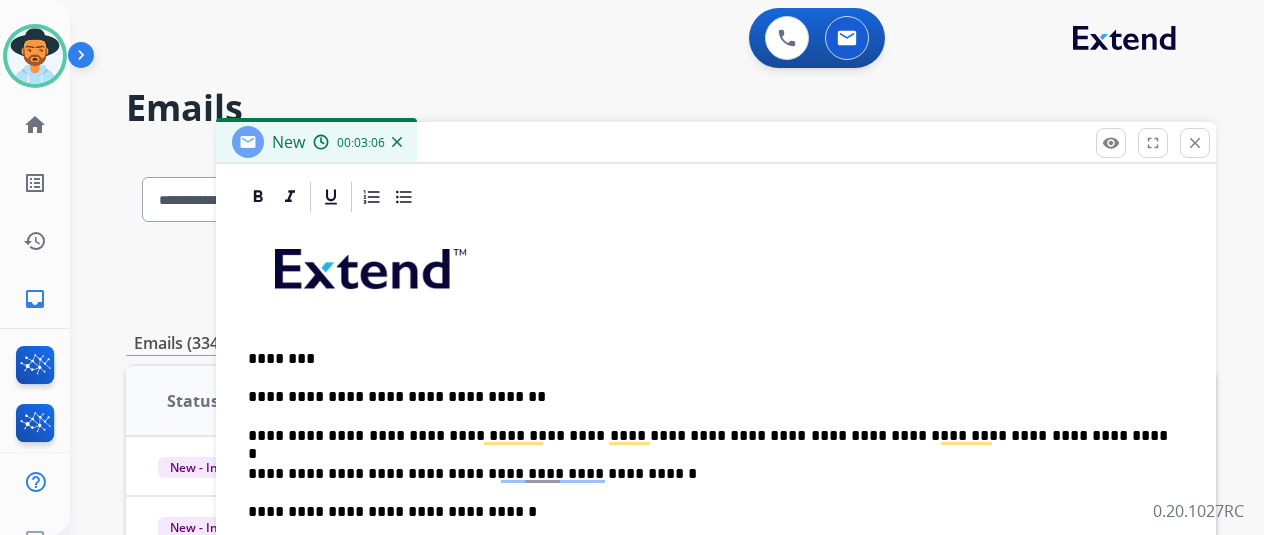 click on "**********" at bounding box center (716, 559) 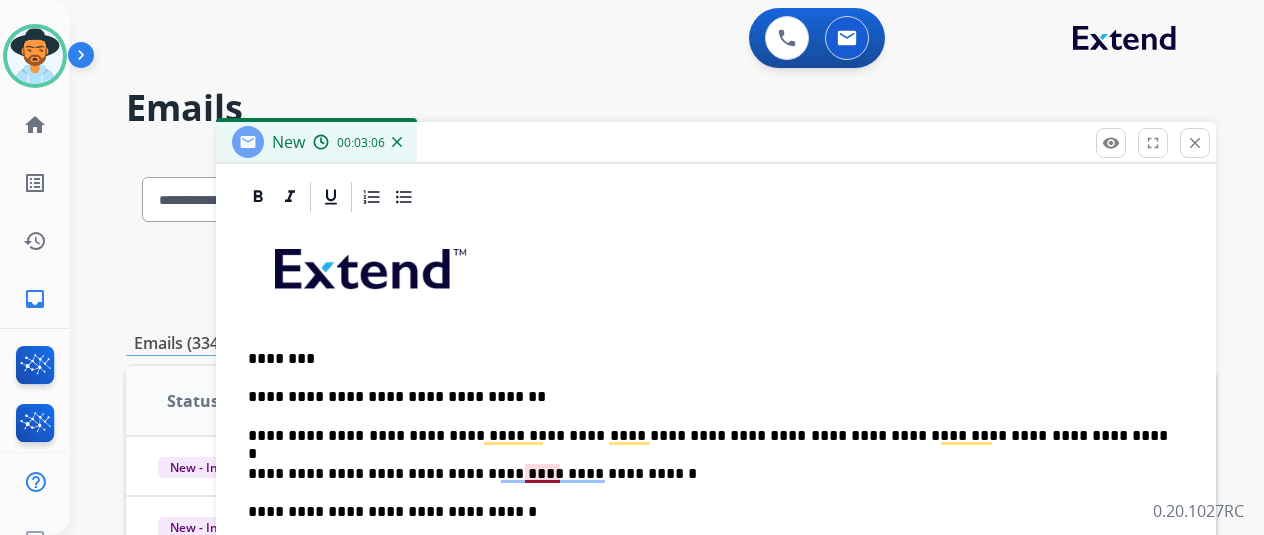 click on "**********" at bounding box center (708, 474) 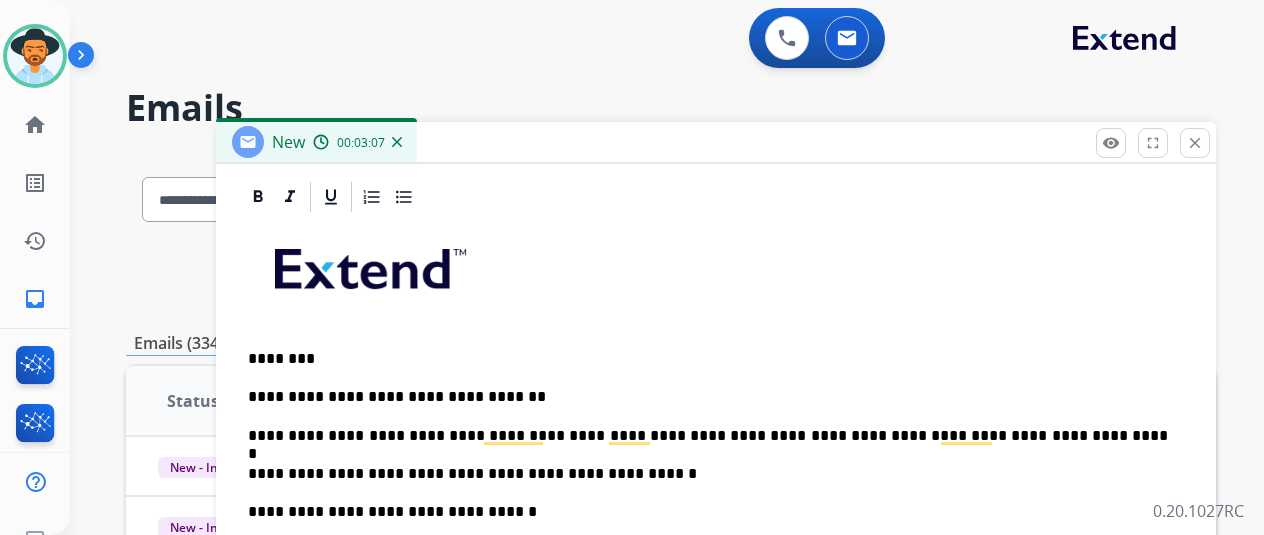 click on "**********" at bounding box center [708, 474] 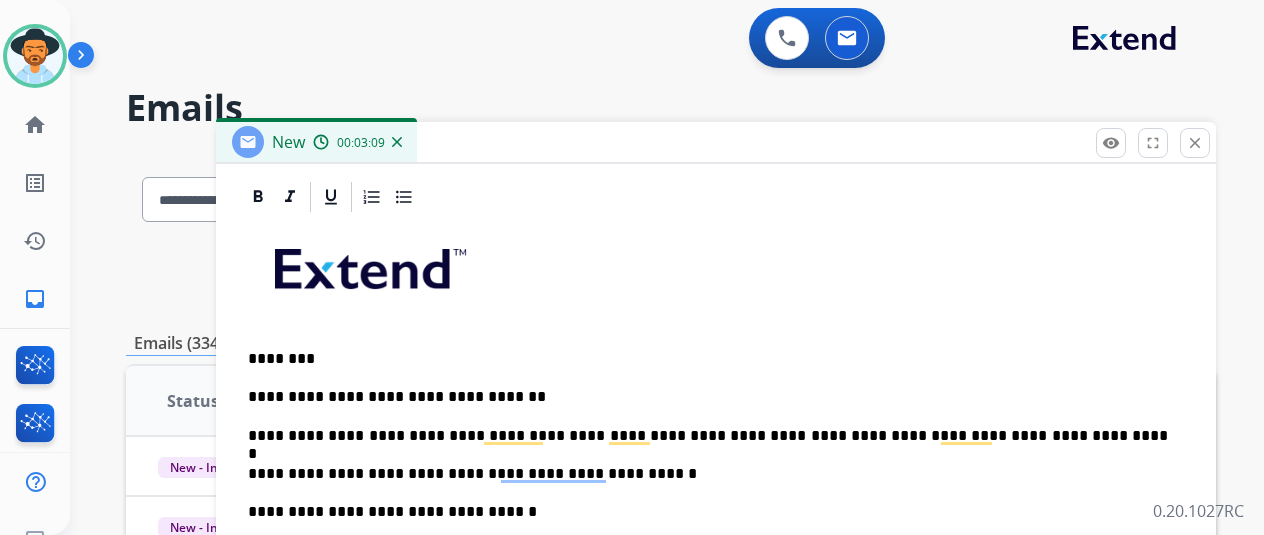 scroll, scrollTop: 100, scrollLeft: 0, axis: vertical 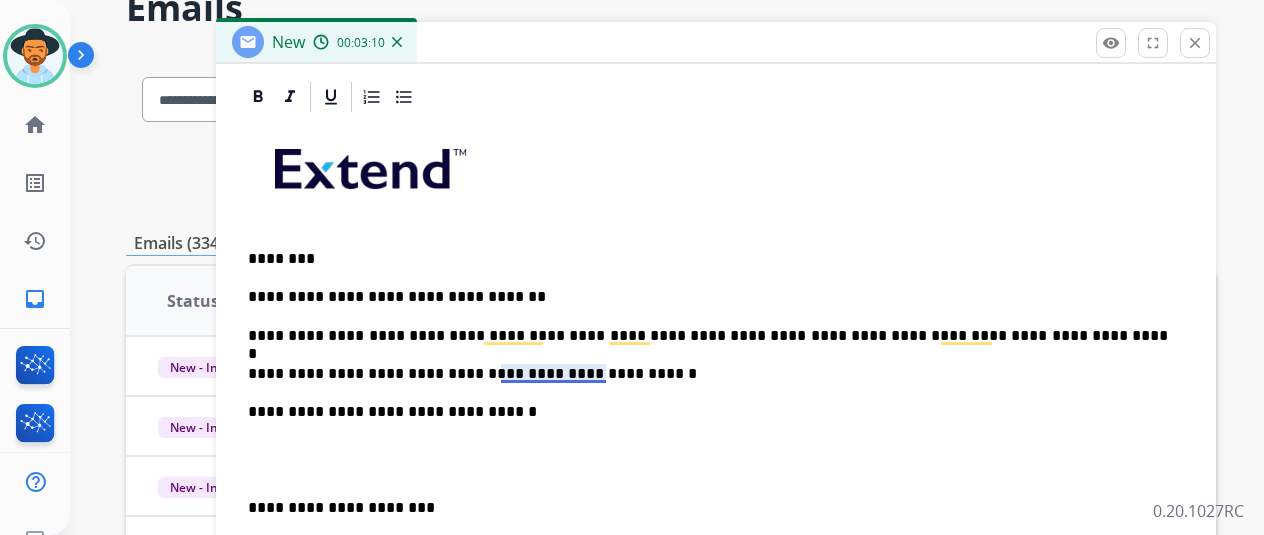 click on "**********" at bounding box center [708, 374] 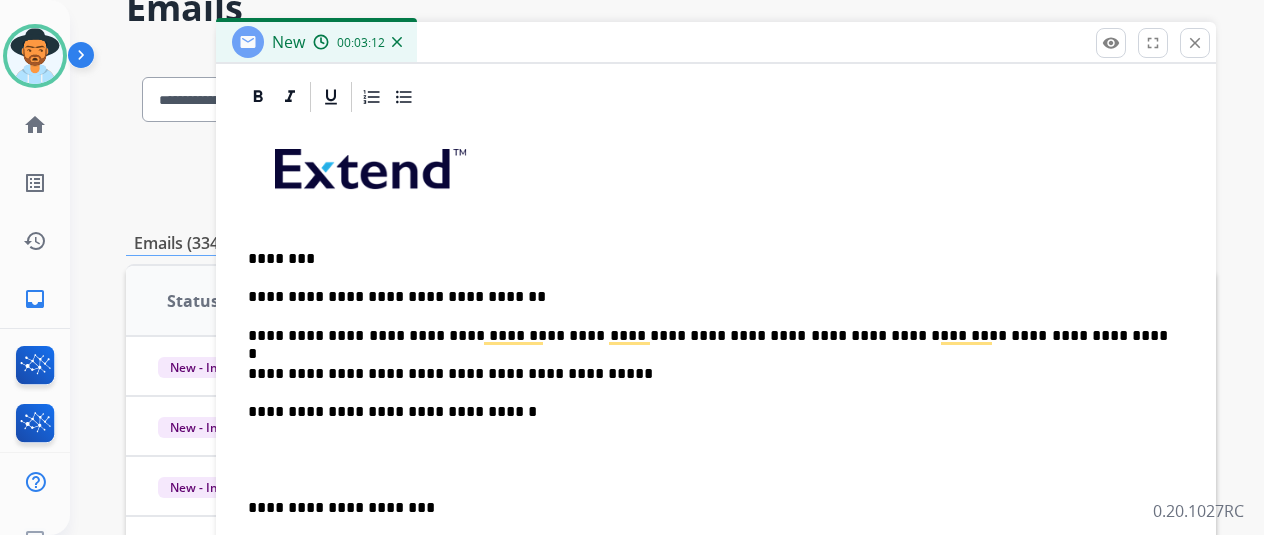 click on "**********" at bounding box center (708, 374) 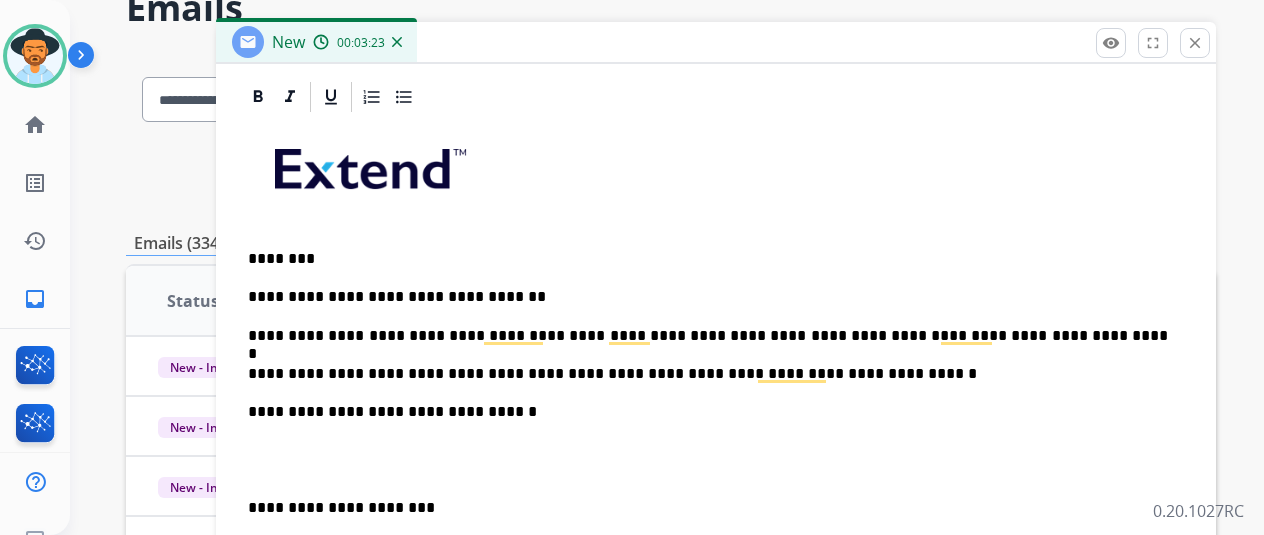 click on "**********" at bounding box center [708, 412] 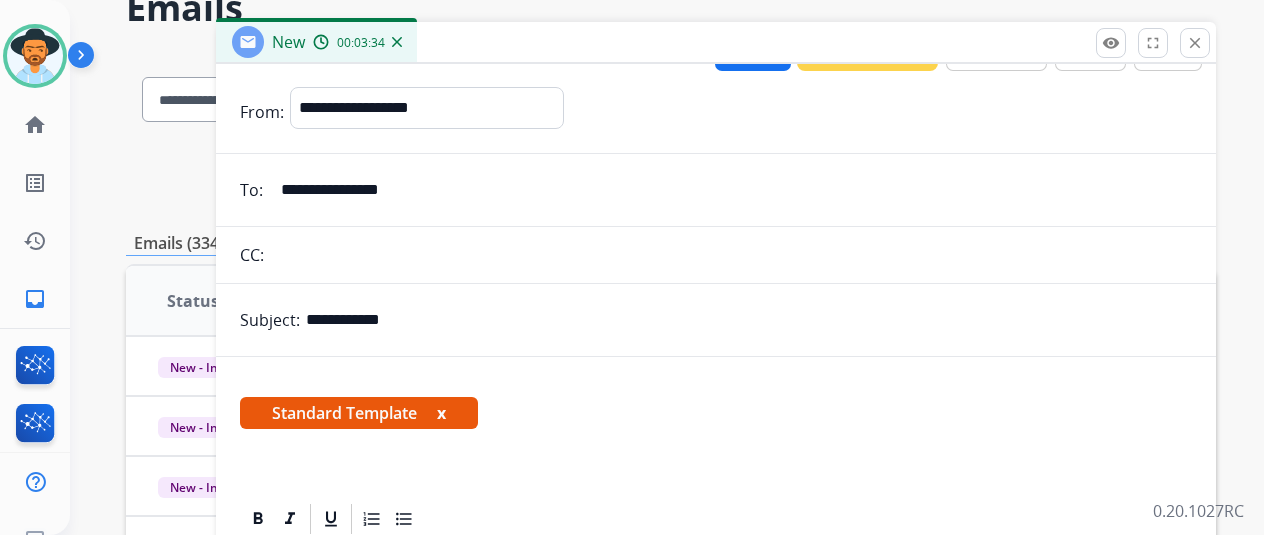 scroll, scrollTop: 0, scrollLeft: 0, axis: both 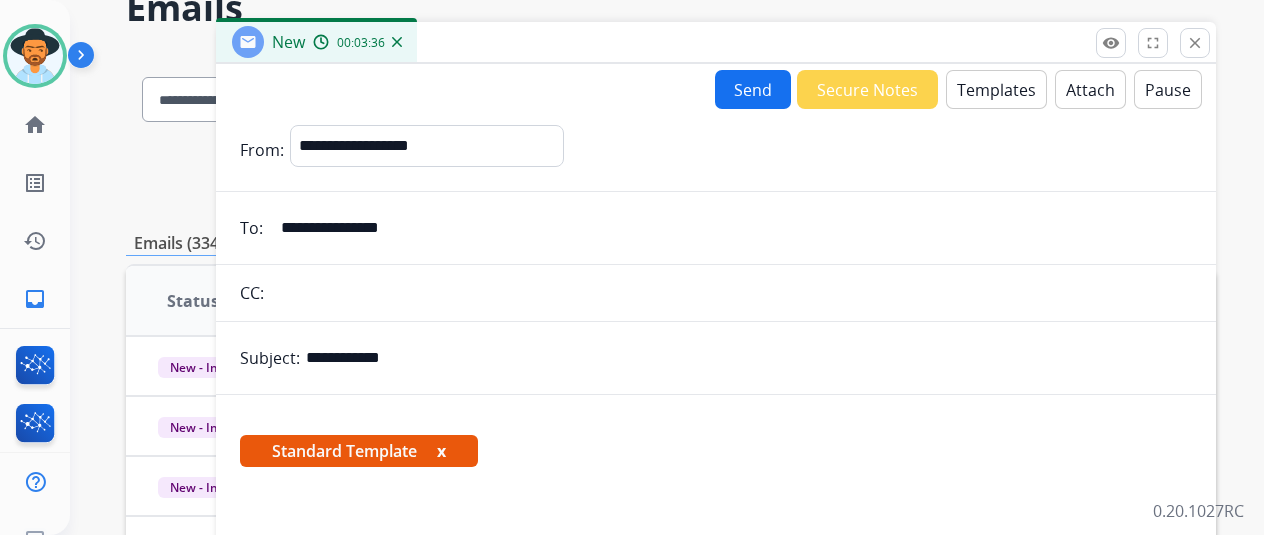 click on "Send" at bounding box center [753, 89] 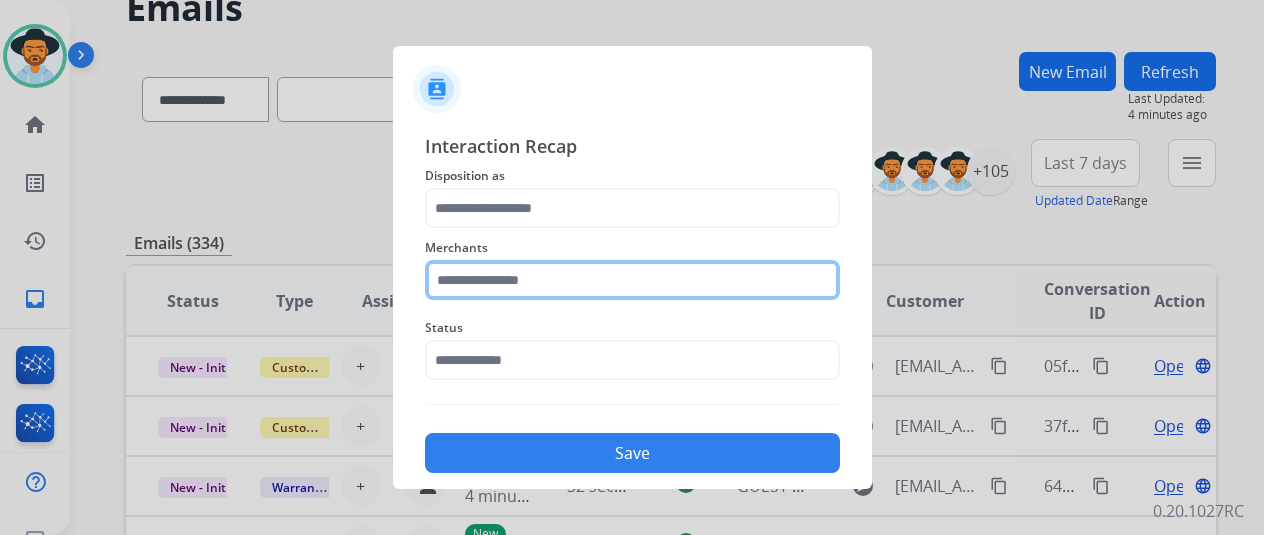 click 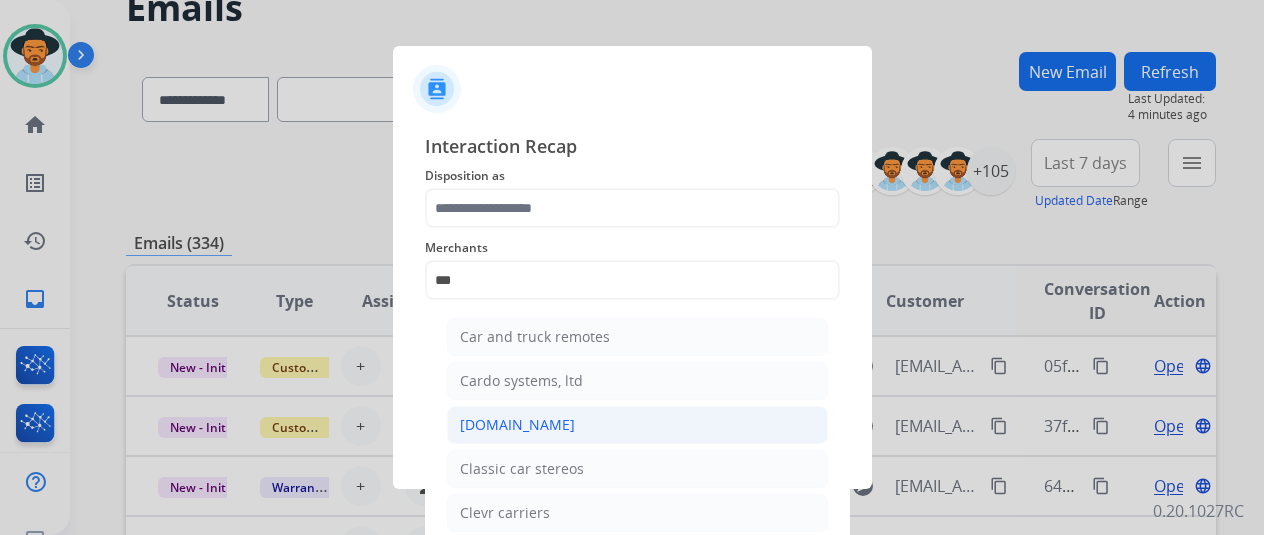 click on "[DOMAIN_NAME]" 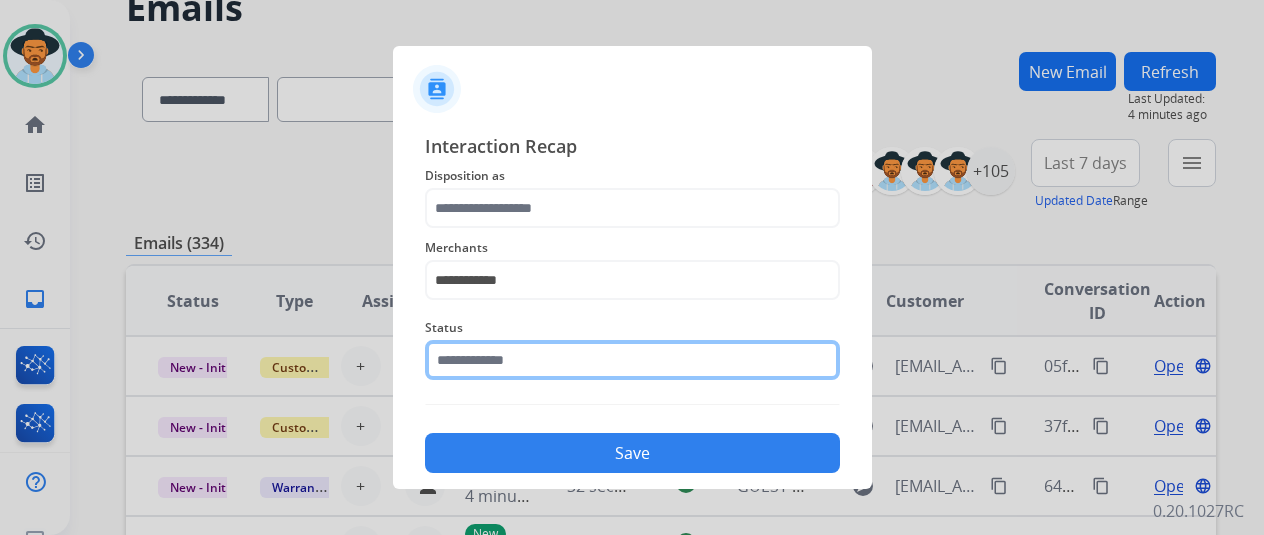 click 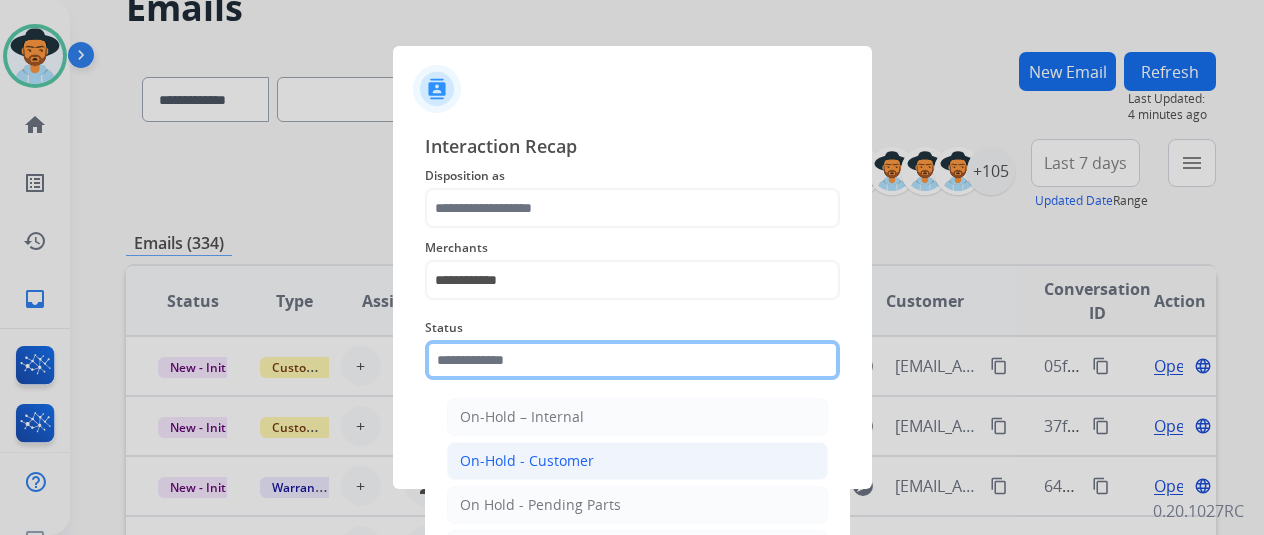 scroll, scrollTop: 114, scrollLeft: 0, axis: vertical 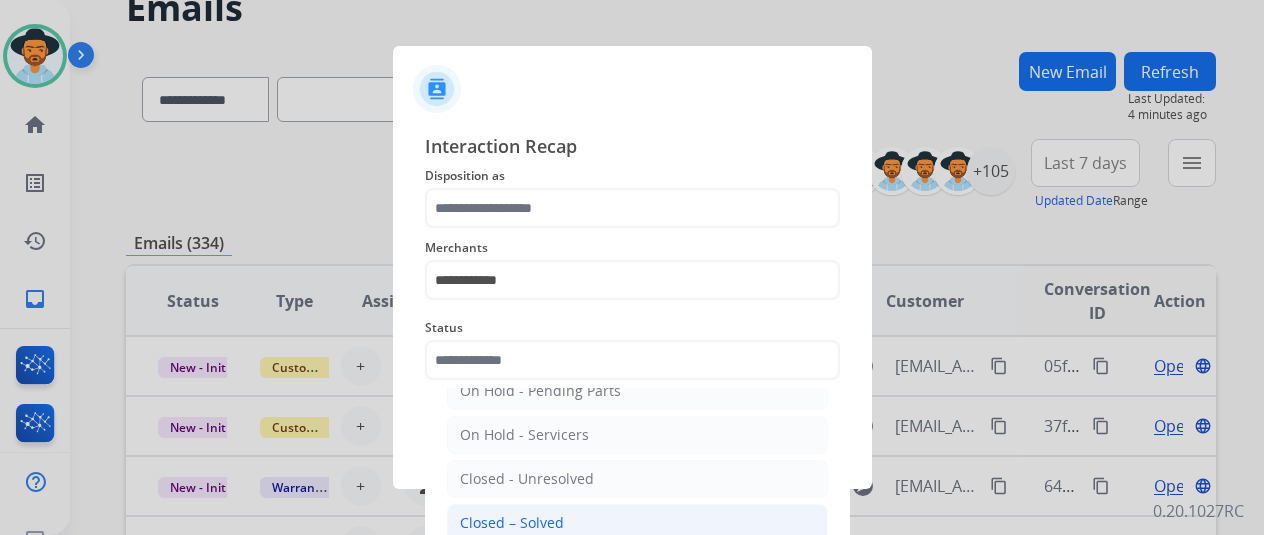 click on "Closed – Solved" 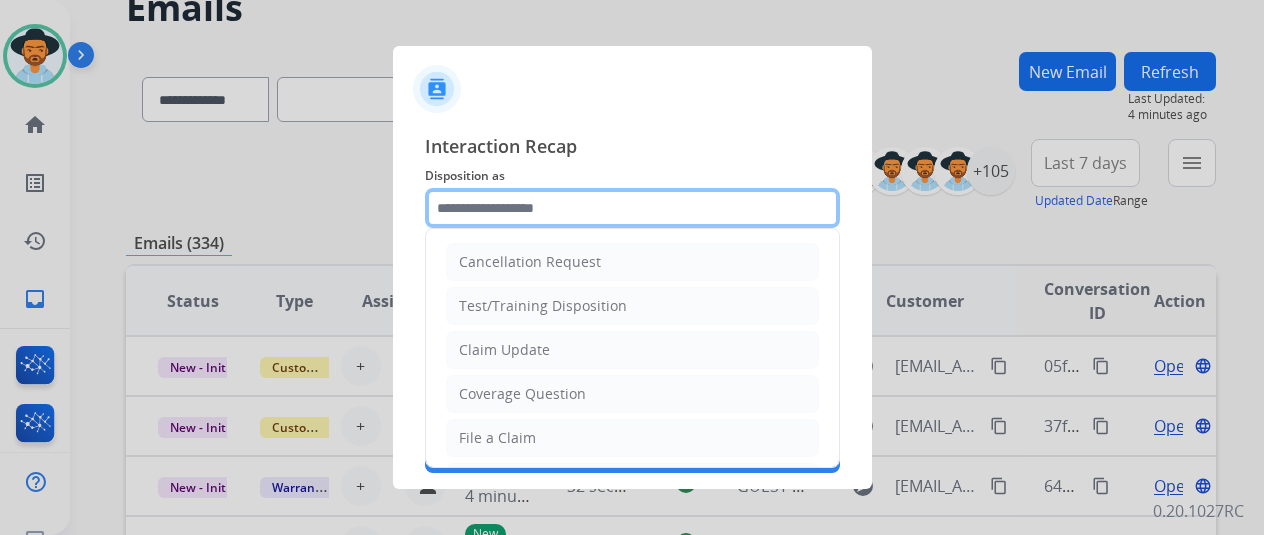 click 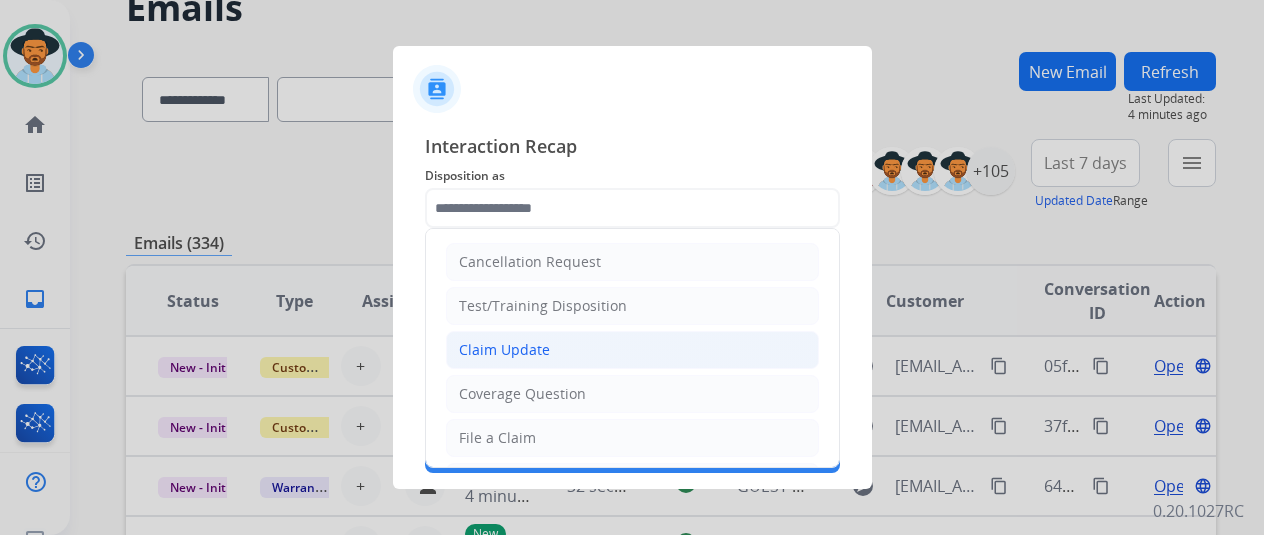 click on "Claim Update" 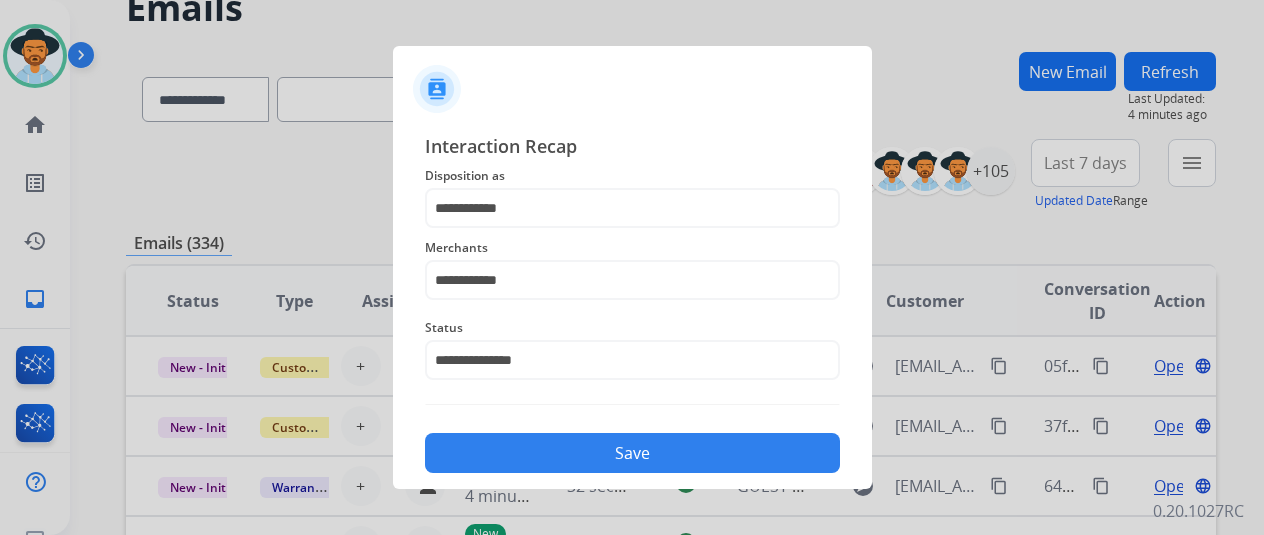 click on "Save" 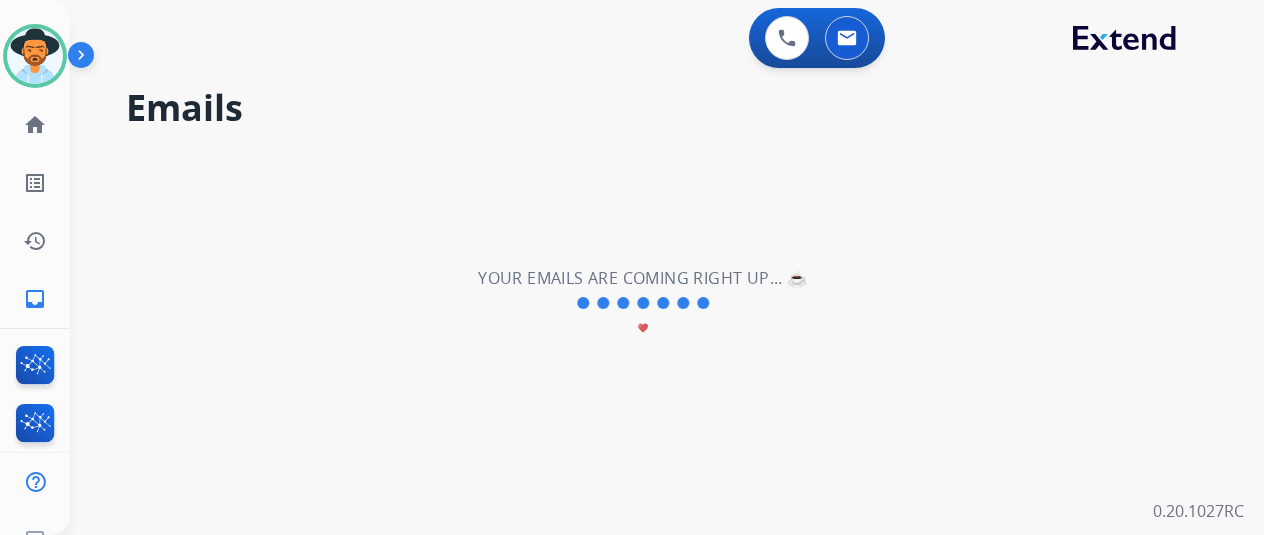 scroll, scrollTop: 0, scrollLeft: 0, axis: both 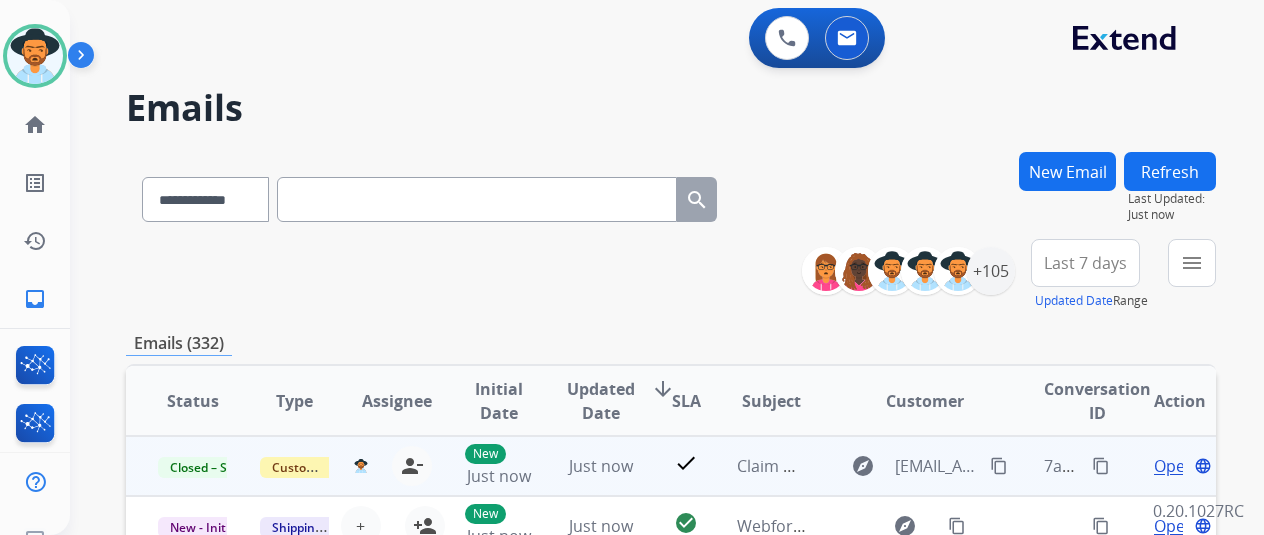 click on "content_copy" at bounding box center [1101, 466] 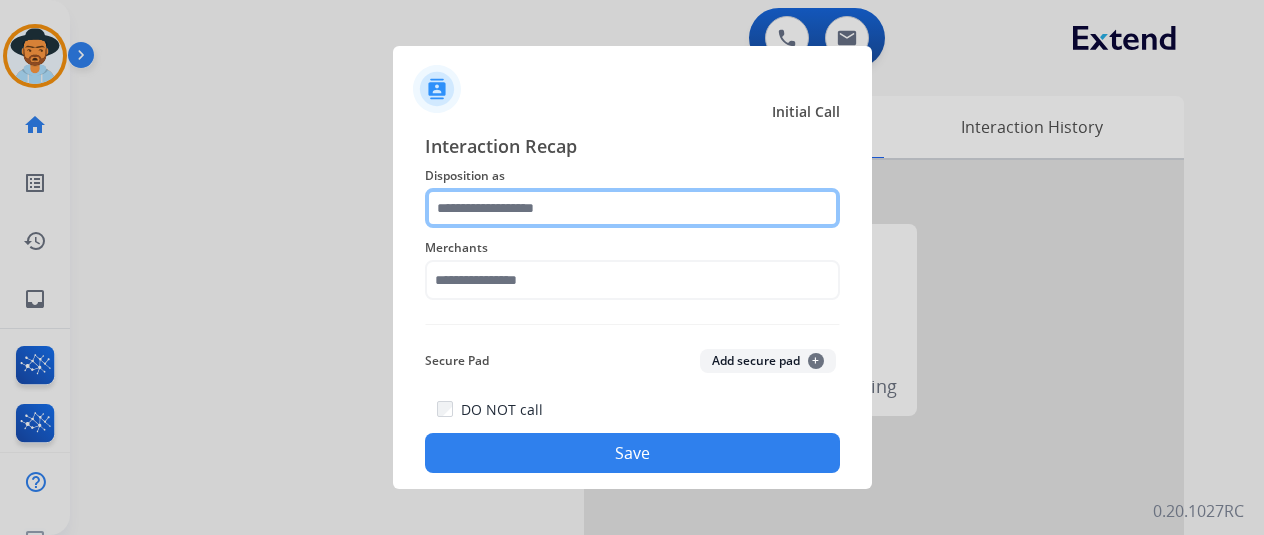click 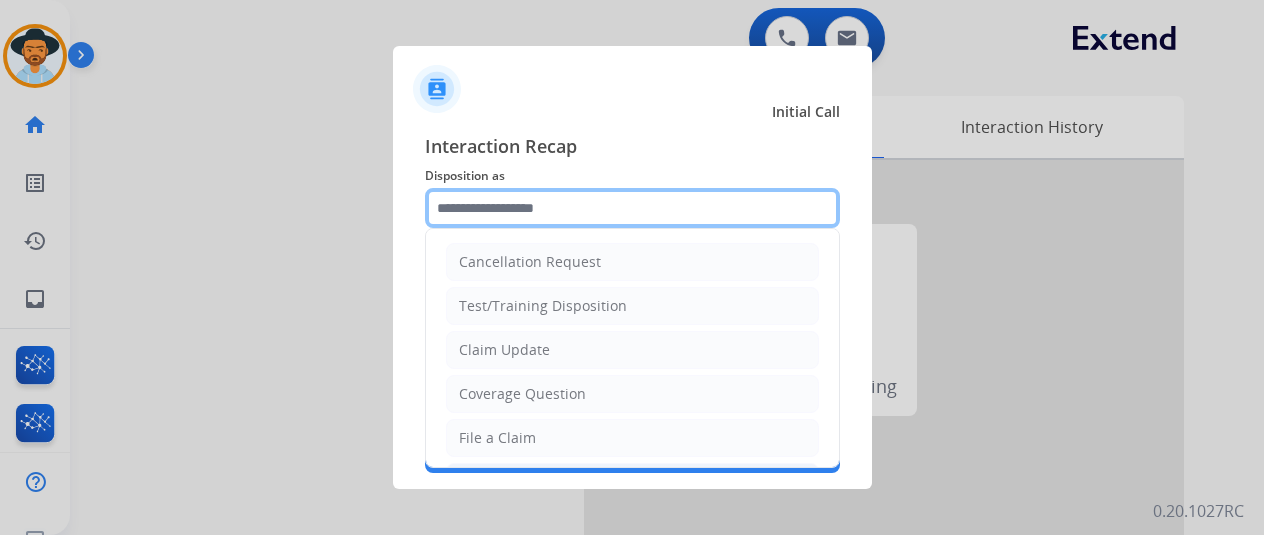 scroll, scrollTop: 100, scrollLeft: 0, axis: vertical 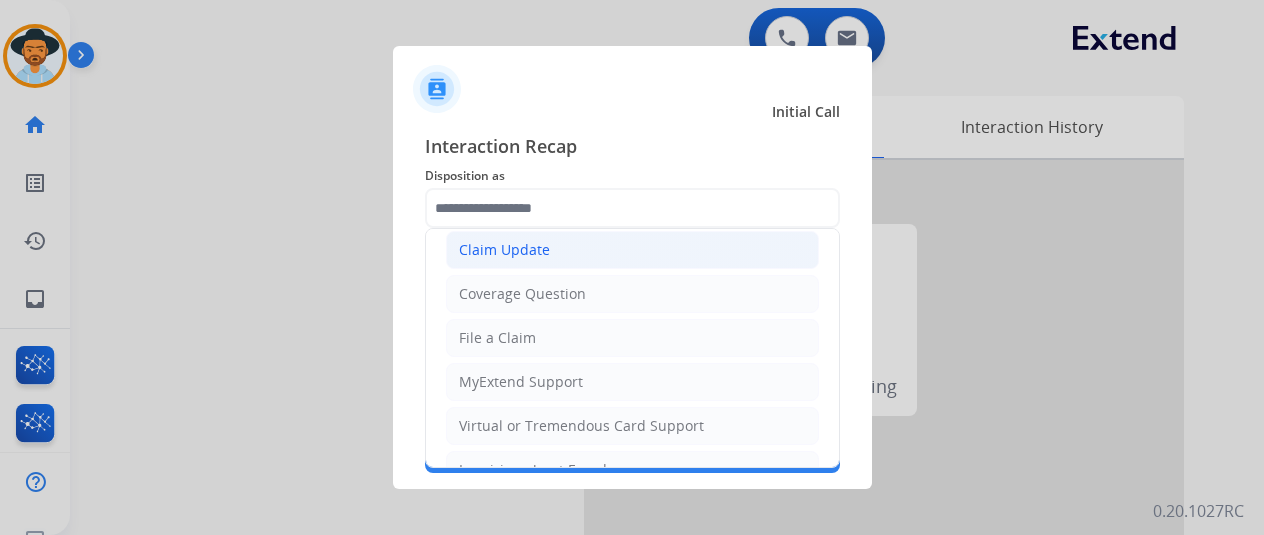 click on "Claim Update" 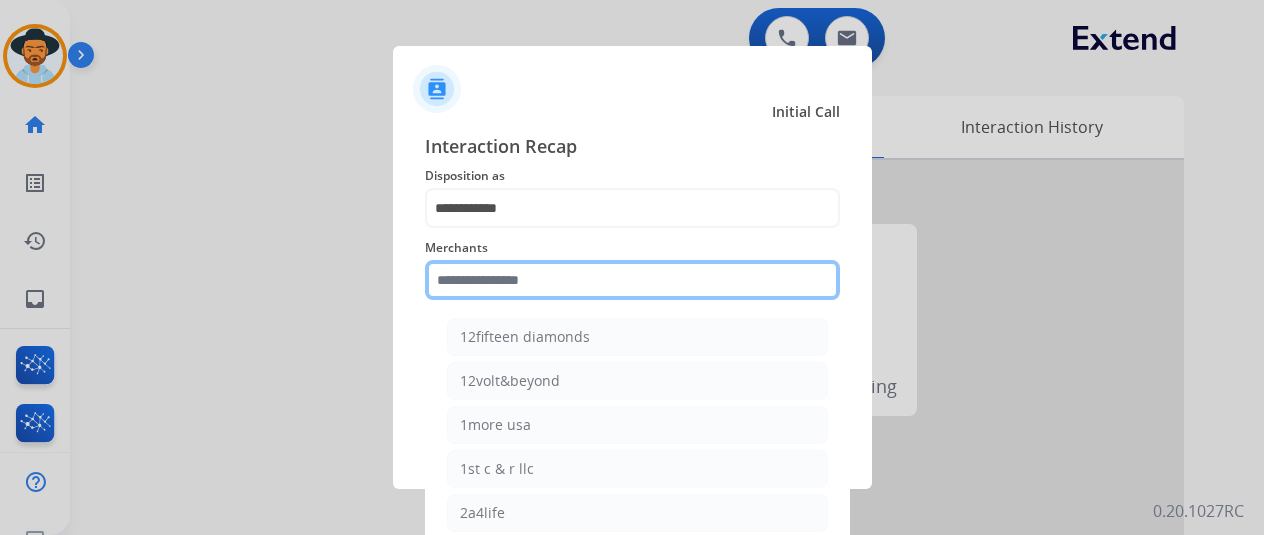 click 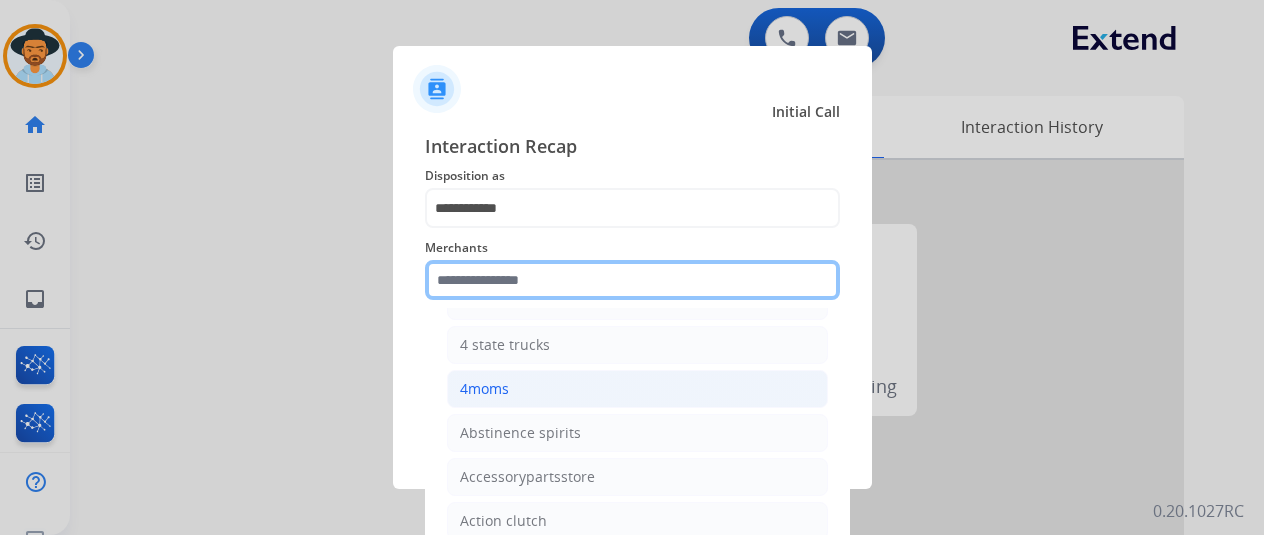 scroll, scrollTop: 600, scrollLeft: 0, axis: vertical 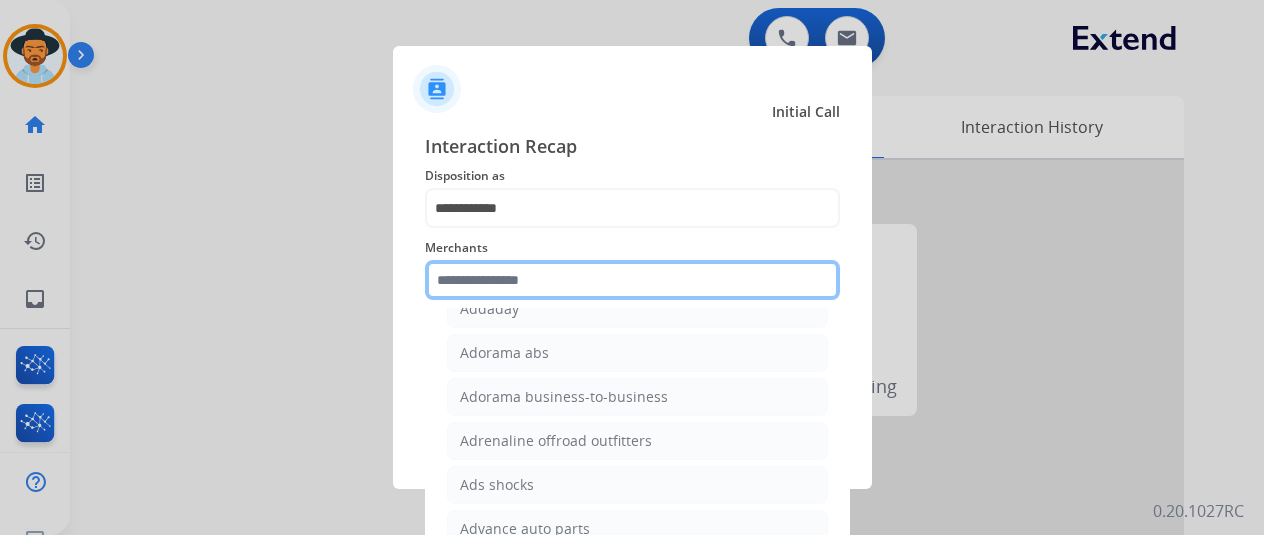 click 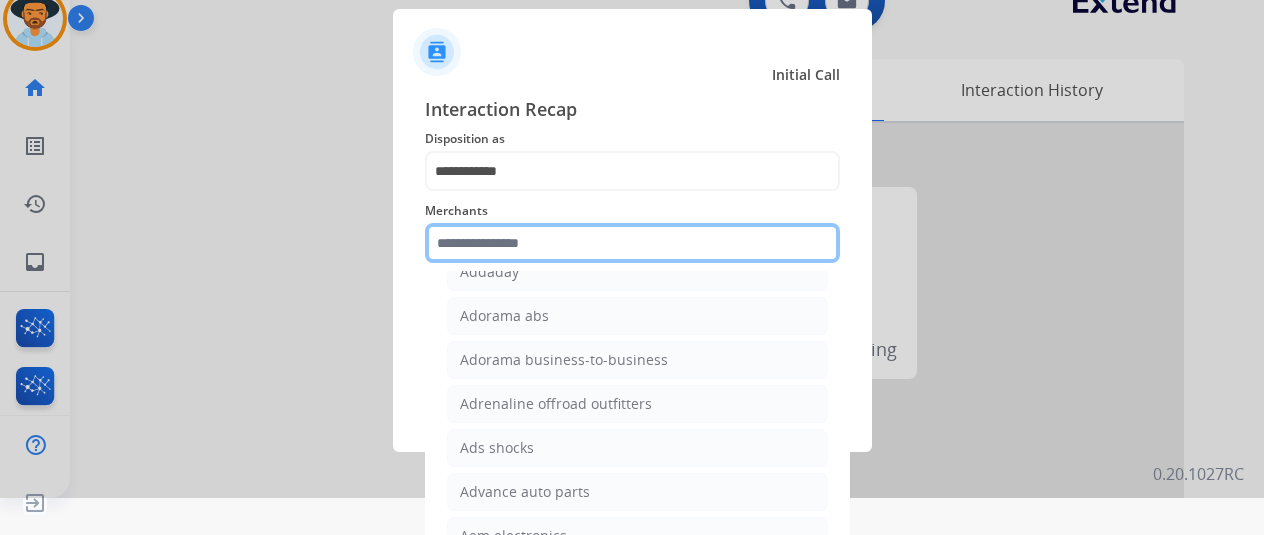 scroll, scrollTop: 72, scrollLeft: 0, axis: vertical 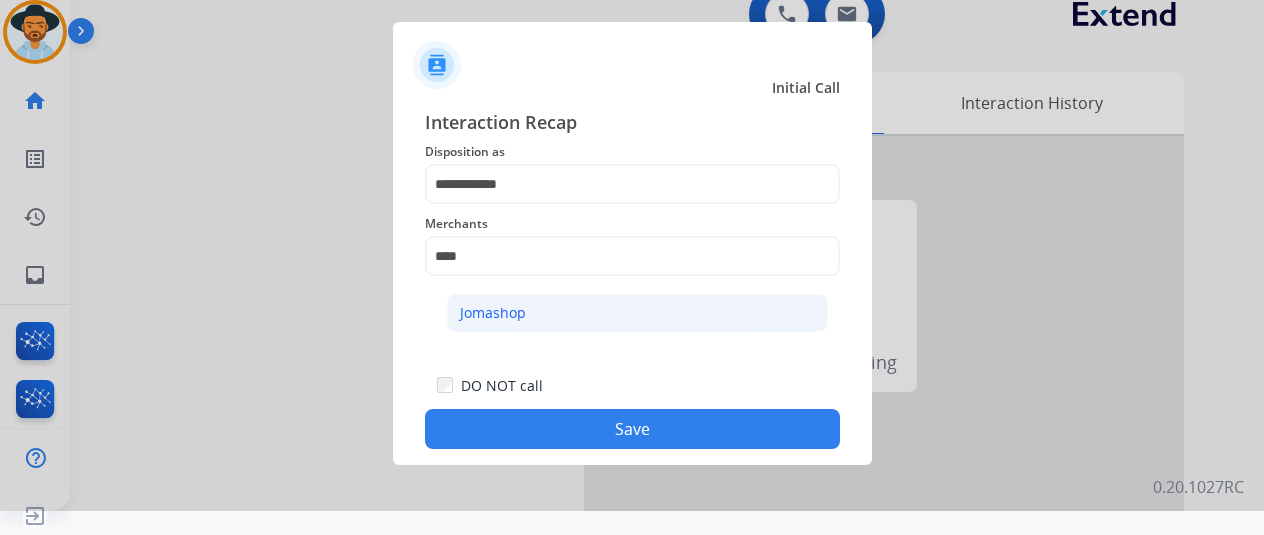 click on "Jomashop" 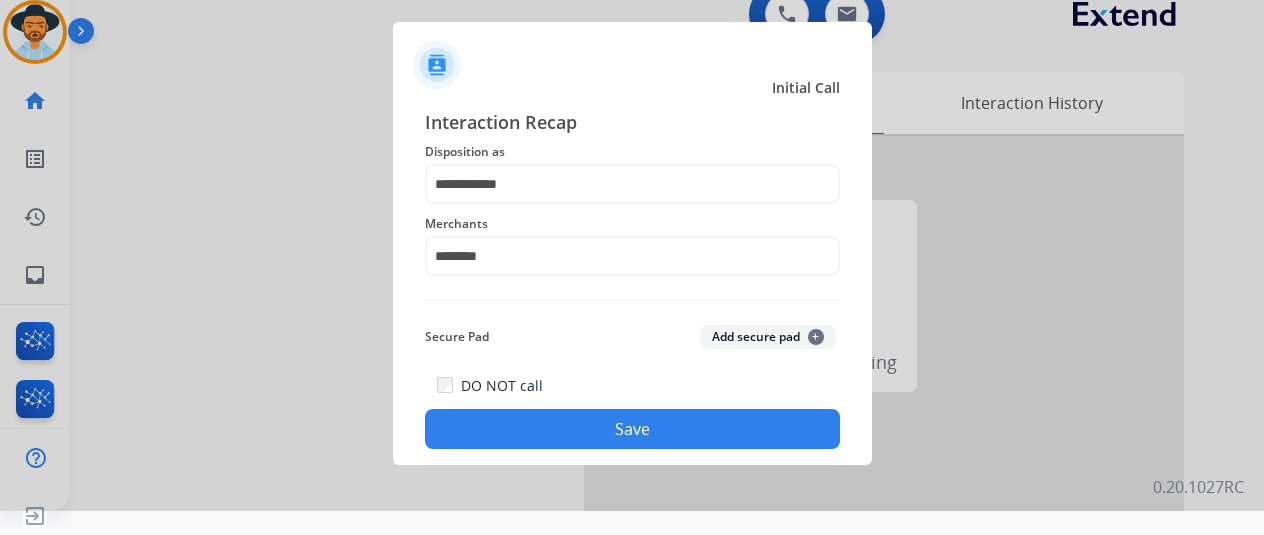 click on "Secure Pad  Add secure pad  +" 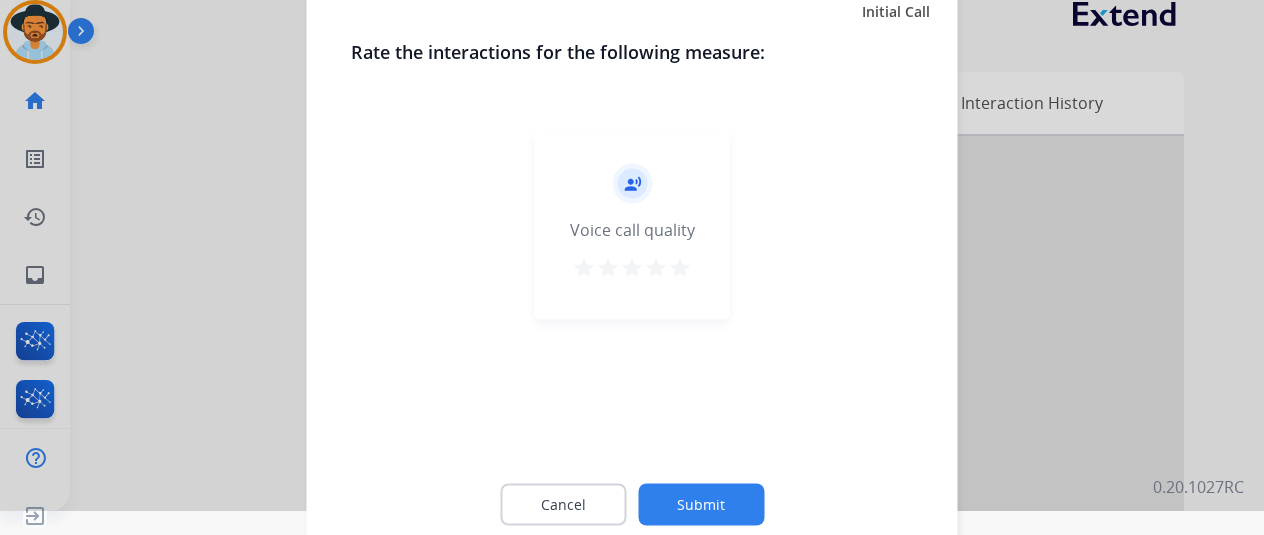 click on "star" at bounding box center [680, 267] 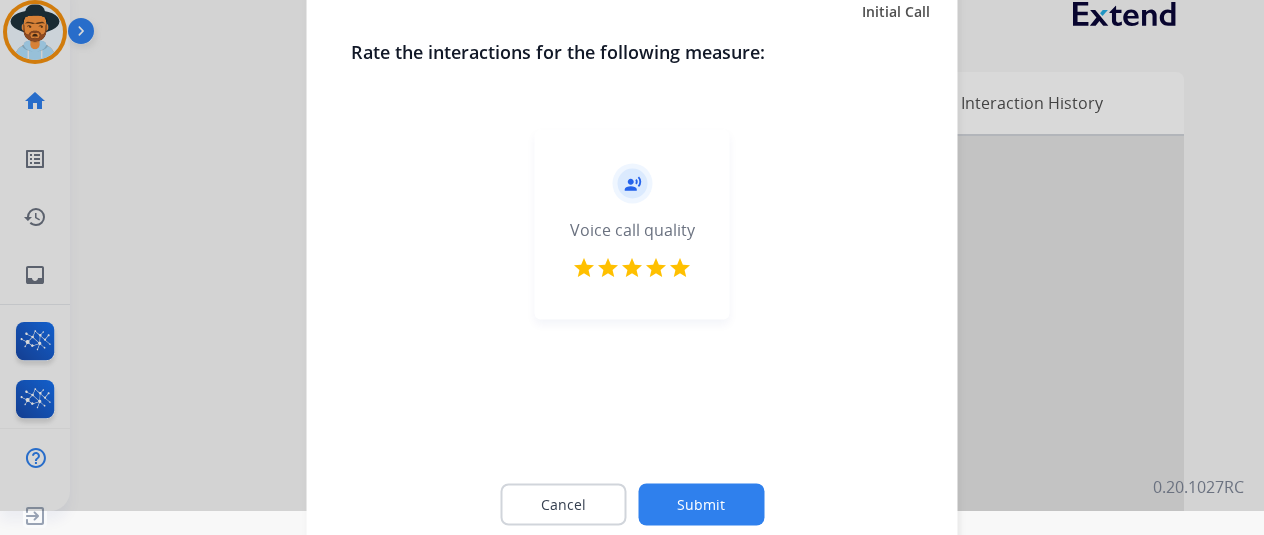 click on "Submit" 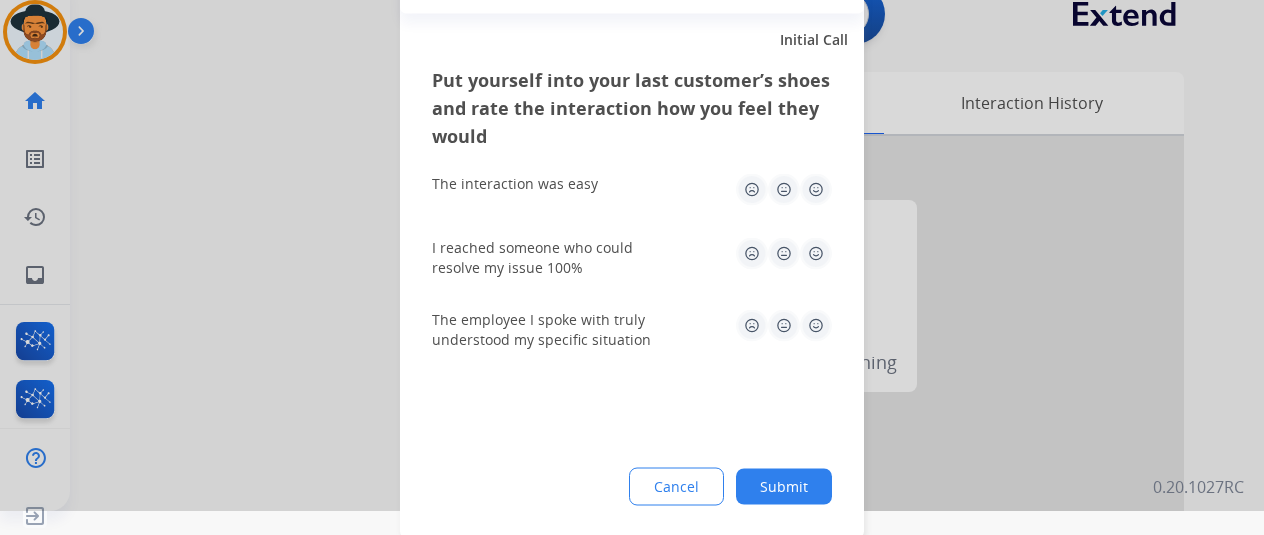 click 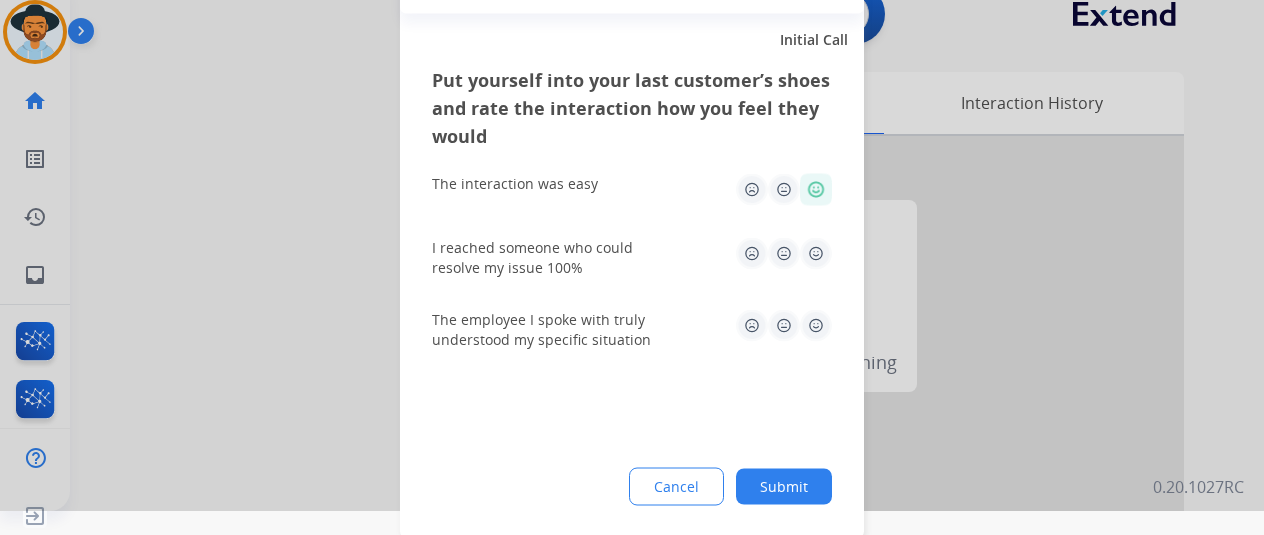 click 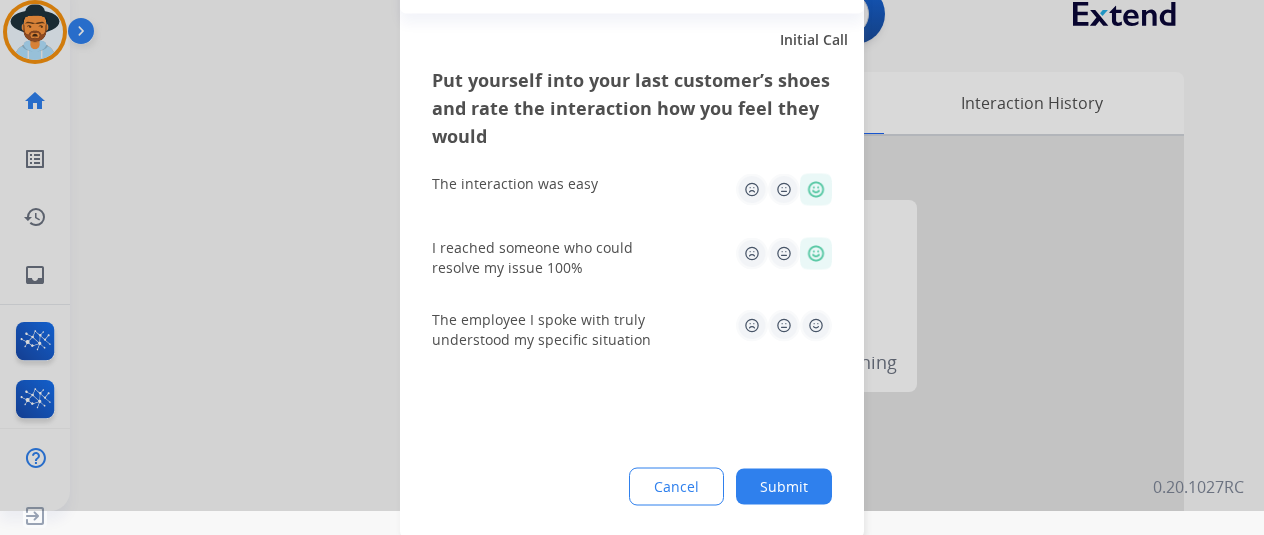 click 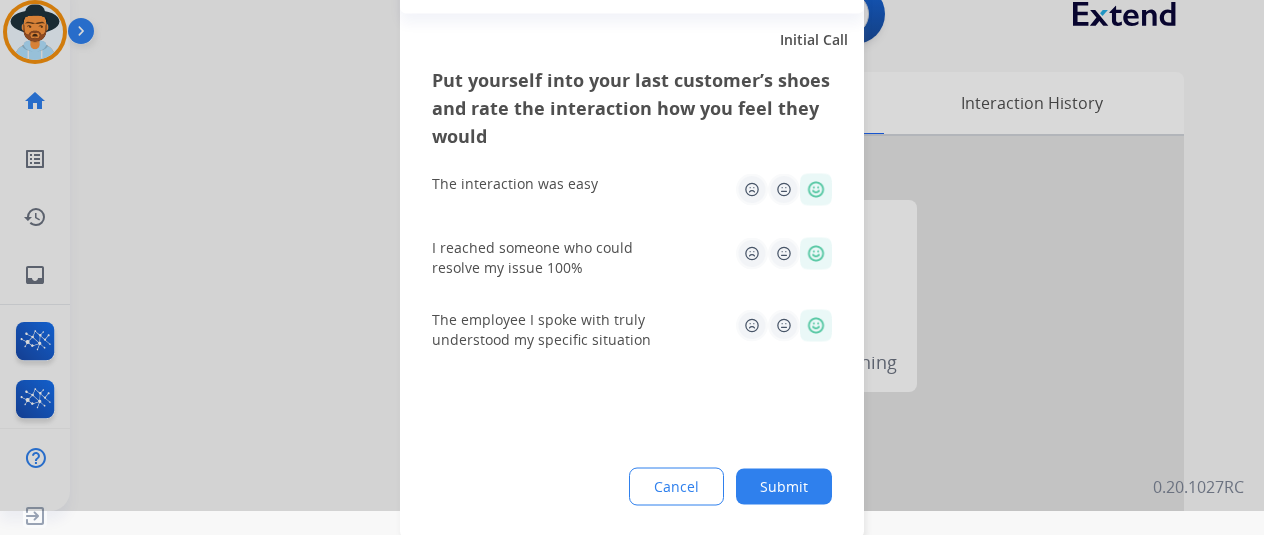 click on "Submit" 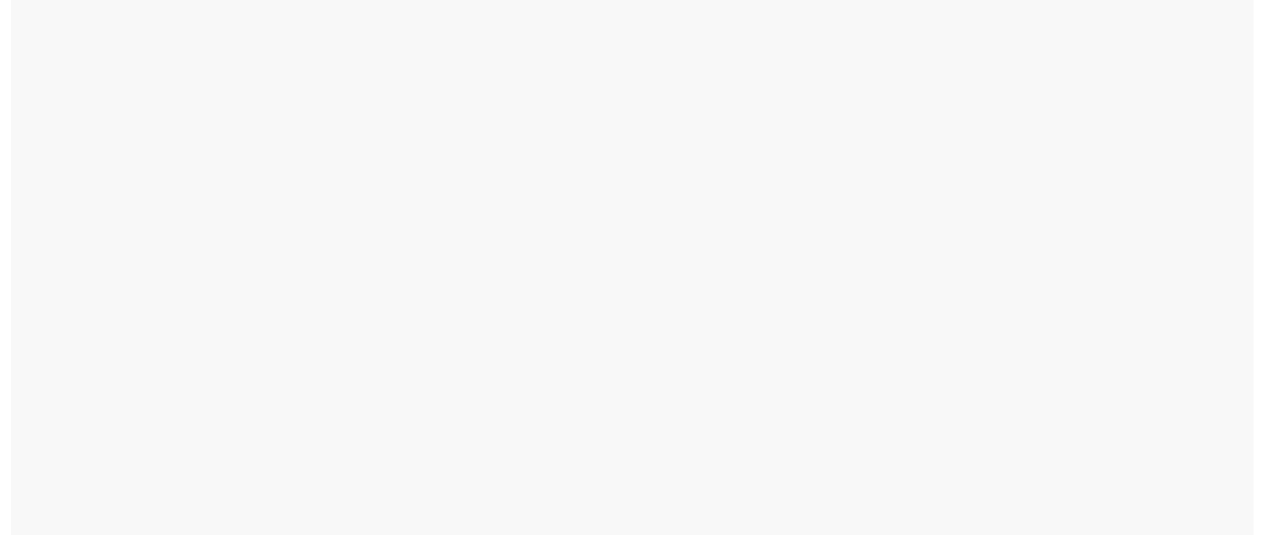 scroll, scrollTop: 24, scrollLeft: 0, axis: vertical 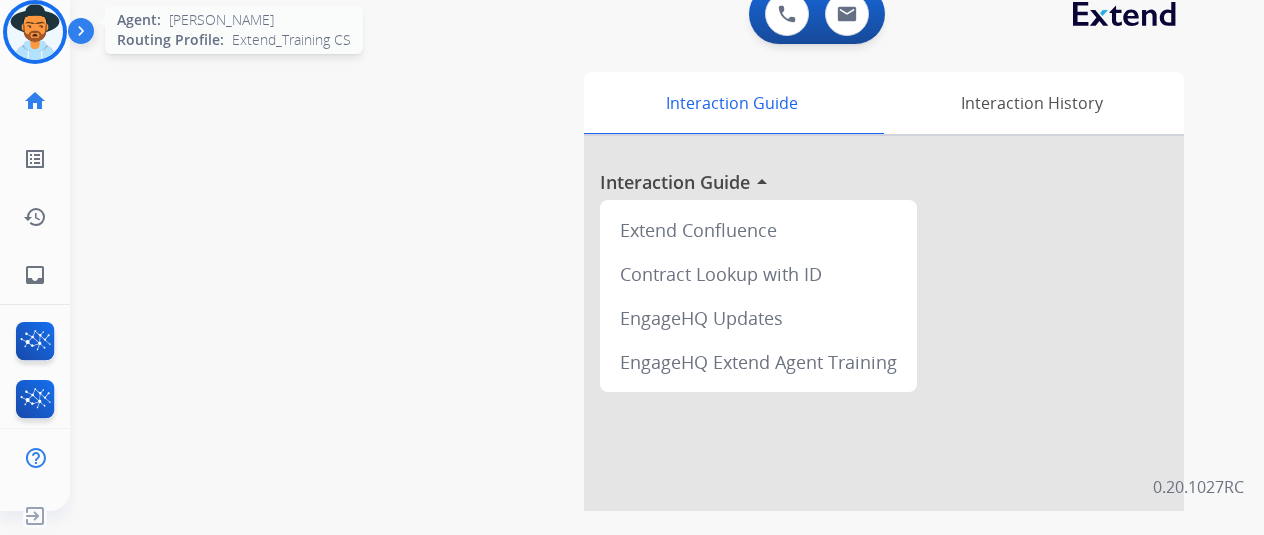 click on "Agent:   [PERSON_NAME] Profile:  Extend_Training CS" 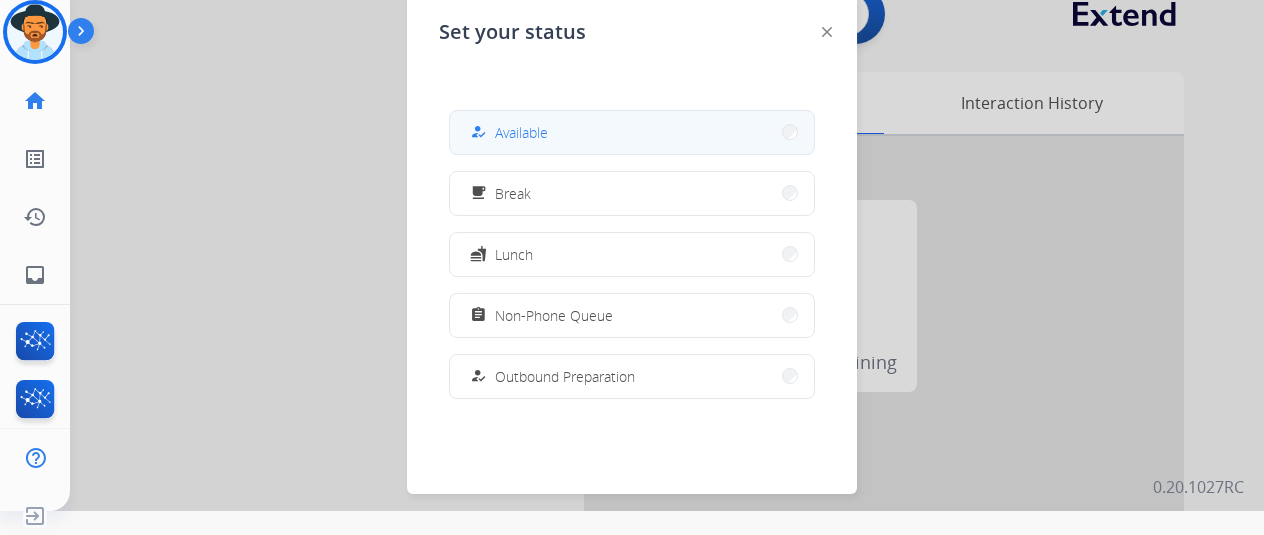 click on "how_to_reg Available" at bounding box center (632, 132) 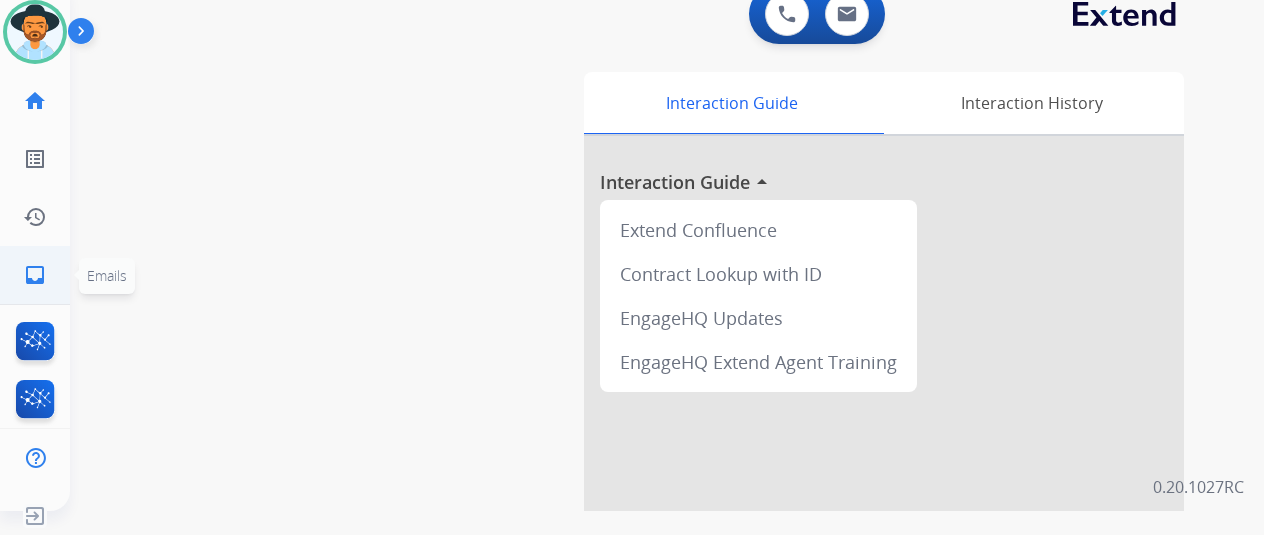 click on "inbox  Emails" 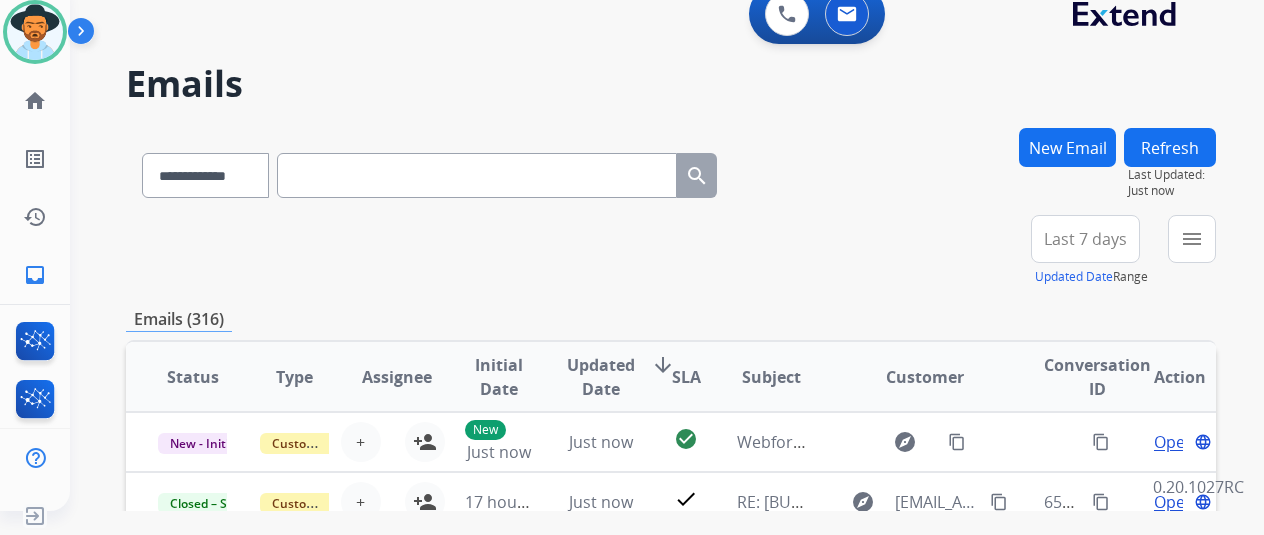 click on "New Email" at bounding box center (1067, 147) 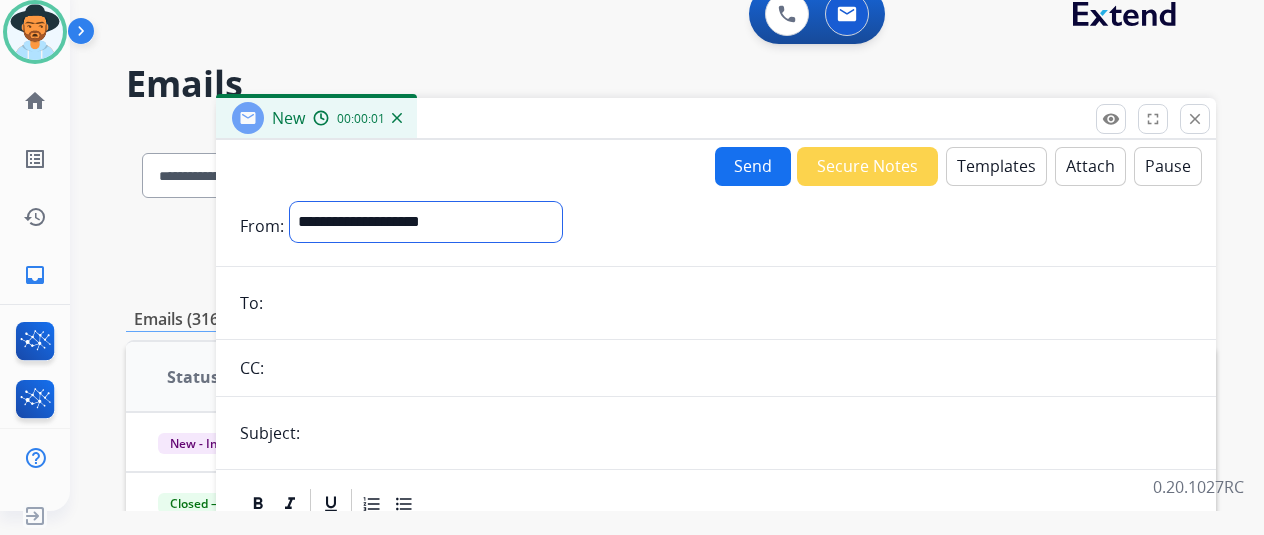 click on "**********" at bounding box center (426, 222) 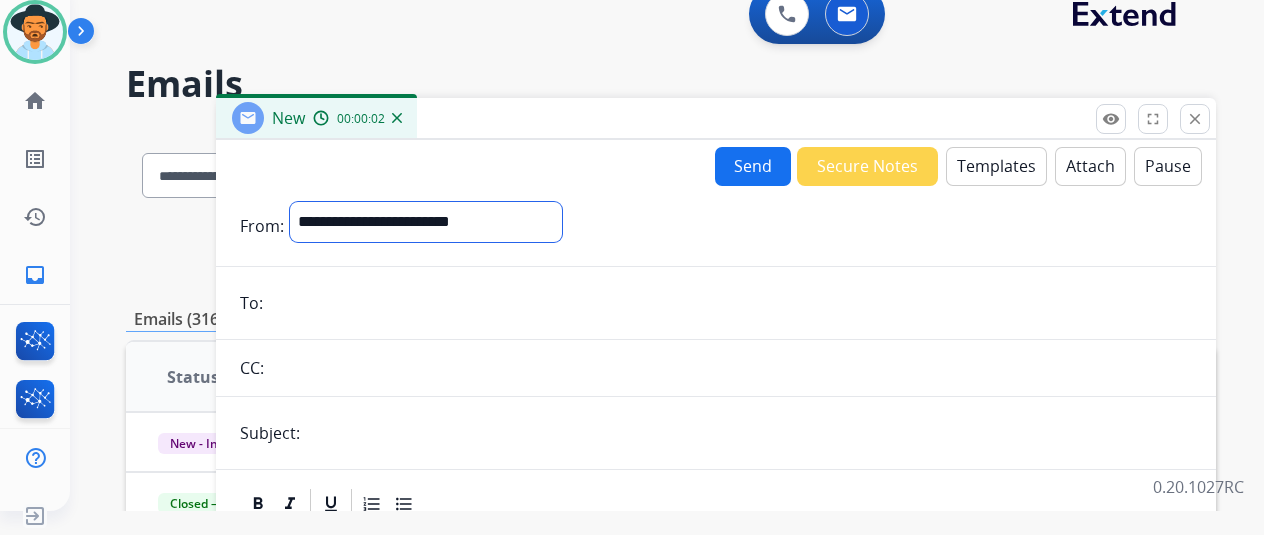 click on "**********" at bounding box center [426, 222] 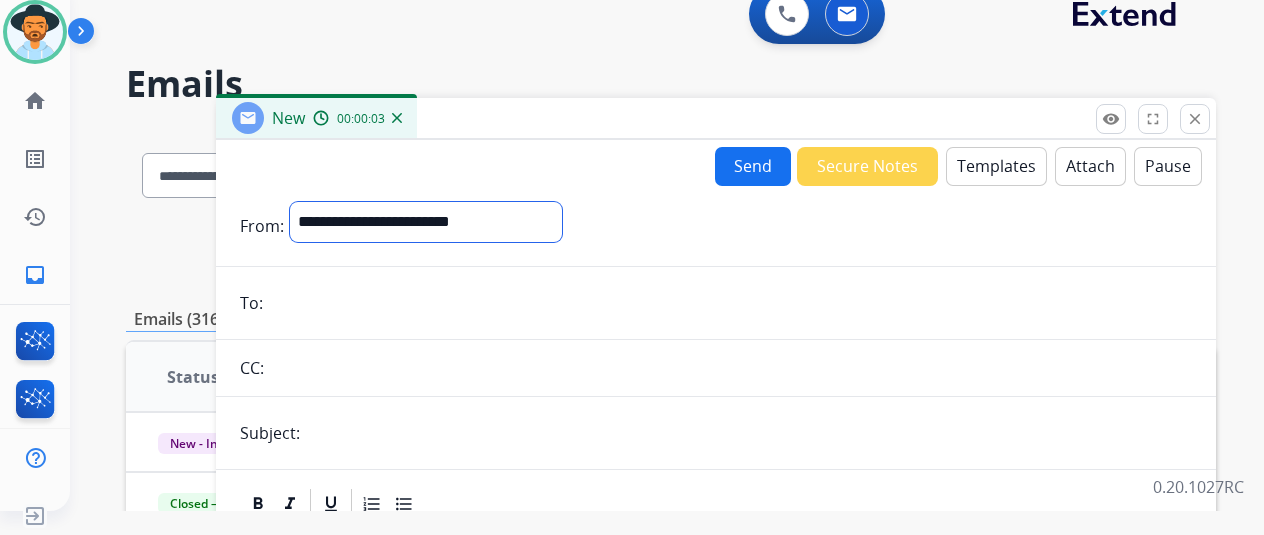 click on "**********" at bounding box center (426, 222) 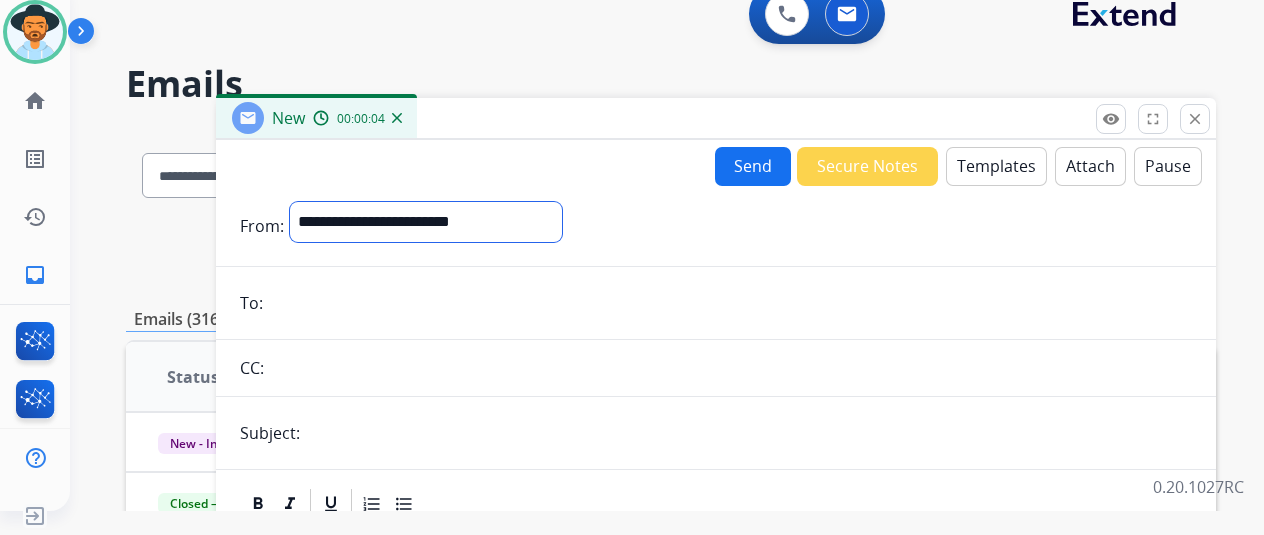 select on "**********" 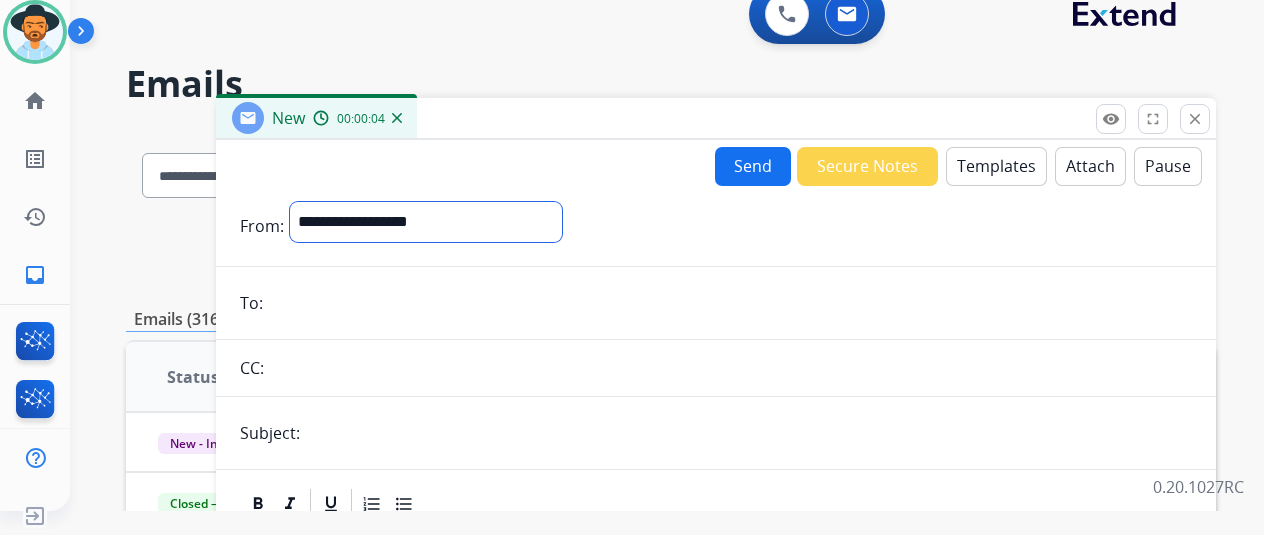 click on "**********" at bounding box center (426, 222) 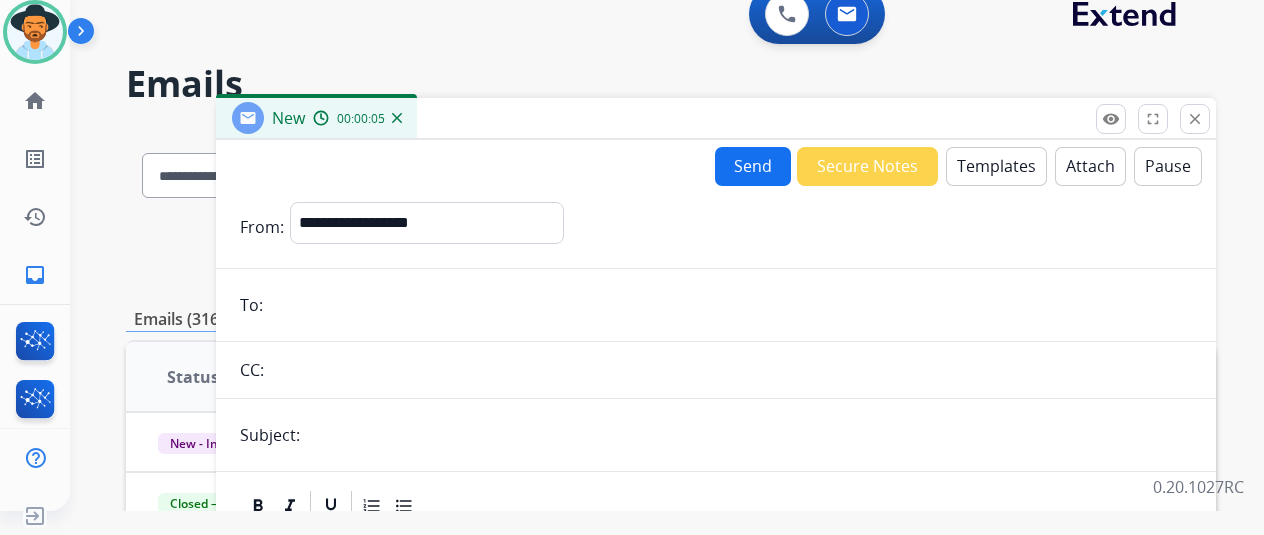 click at bounding box center [749, 435] 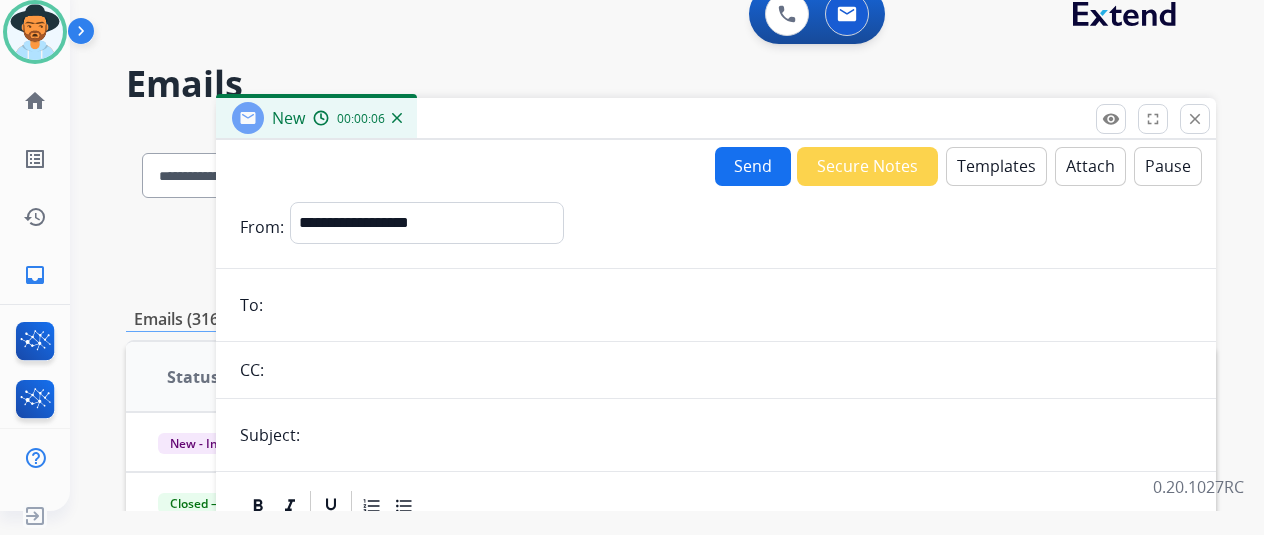 type on "**********" 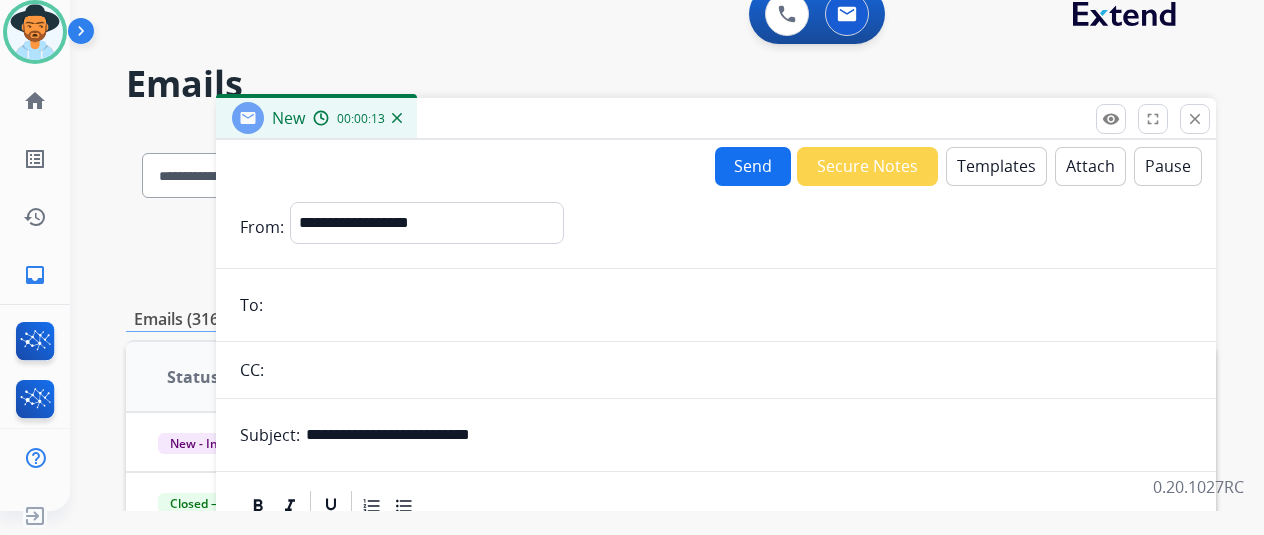drag, startPoint x: 455, startPoint y: 313, endPoint x: 466, endPoint y: 321, distance: 13.601471 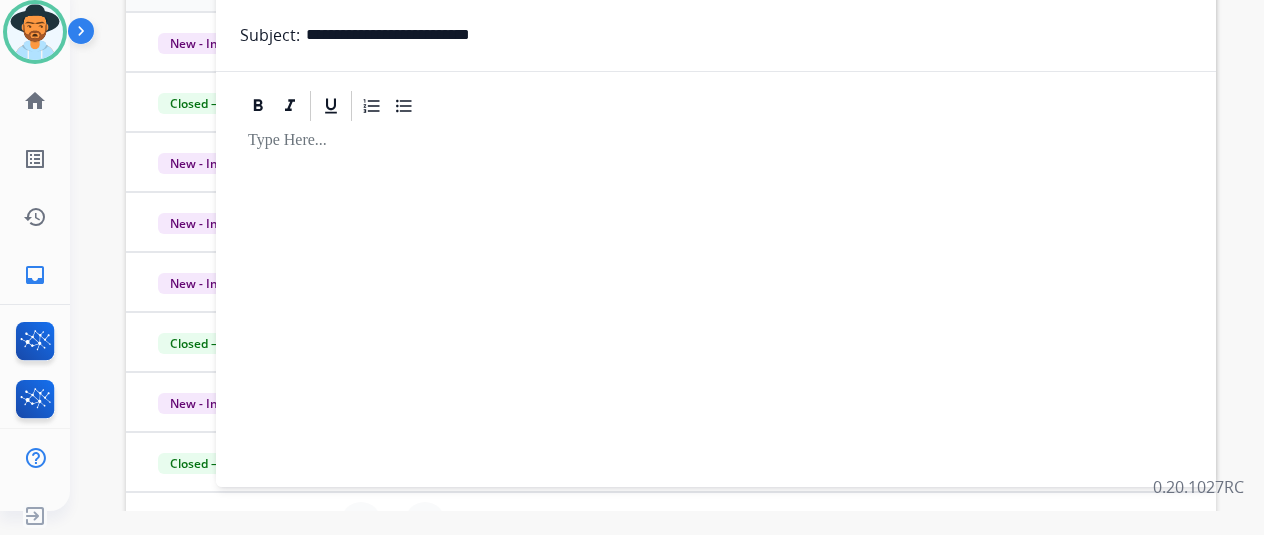 scroll, scrollTop: 0, scrollLeft: 0, axis: both 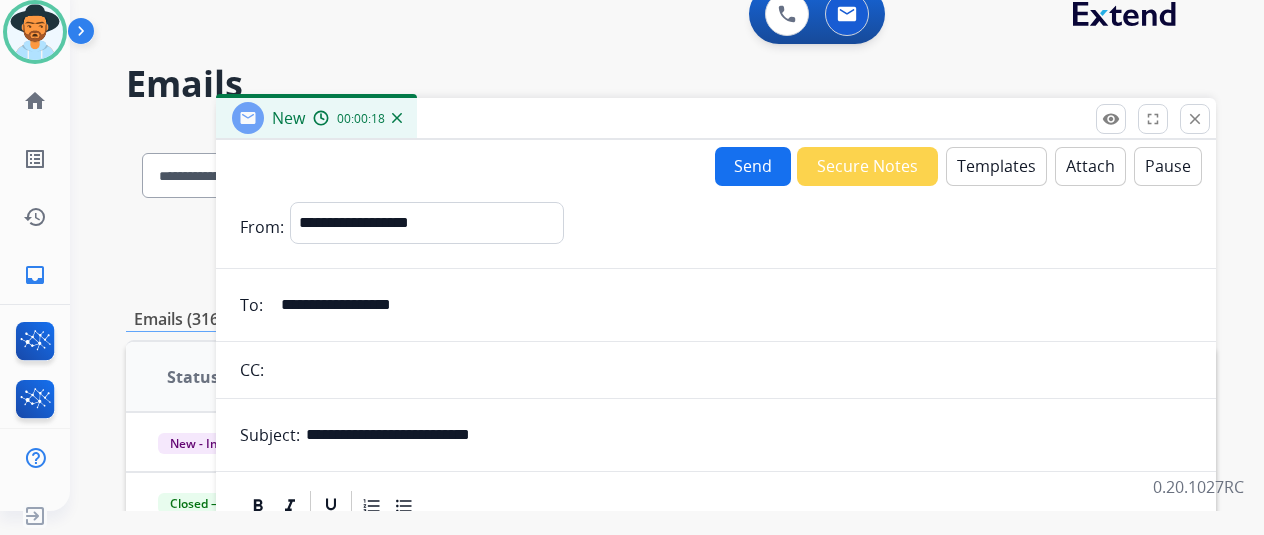 type on "**********" 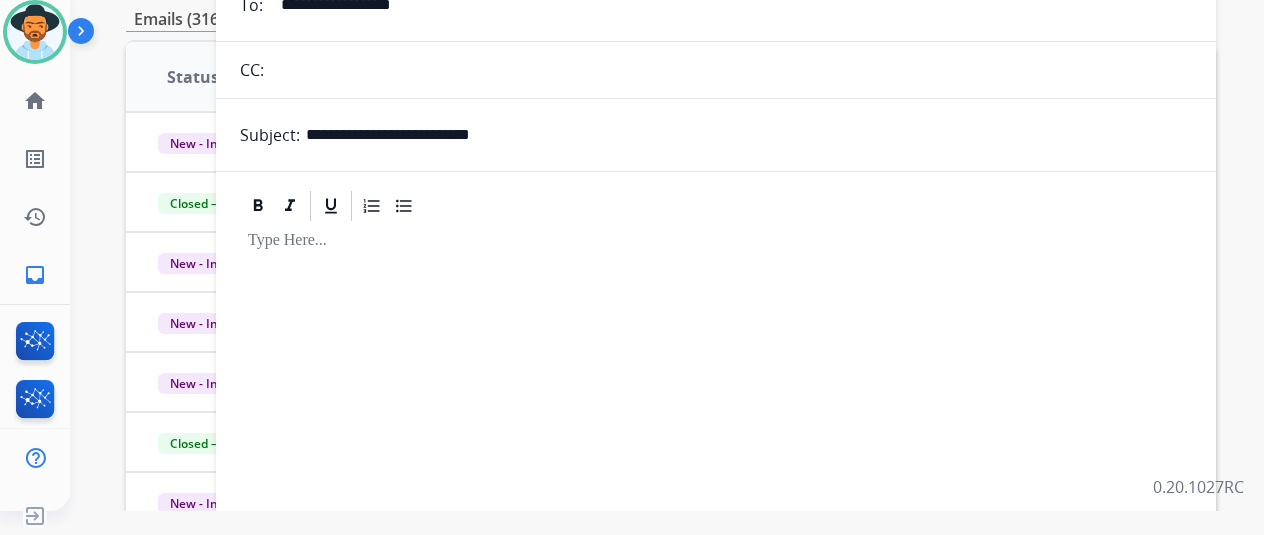scroll, scrollTop: 100, scrollLeft: 0, axis: vertical 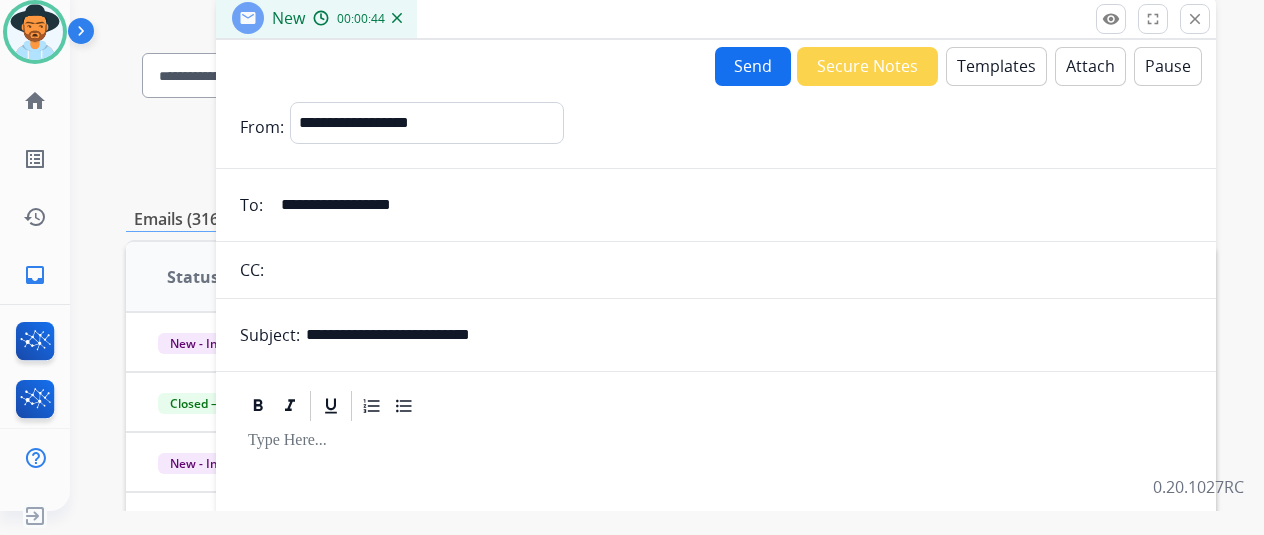 click on "Templates" at bounding box center (996, 66) 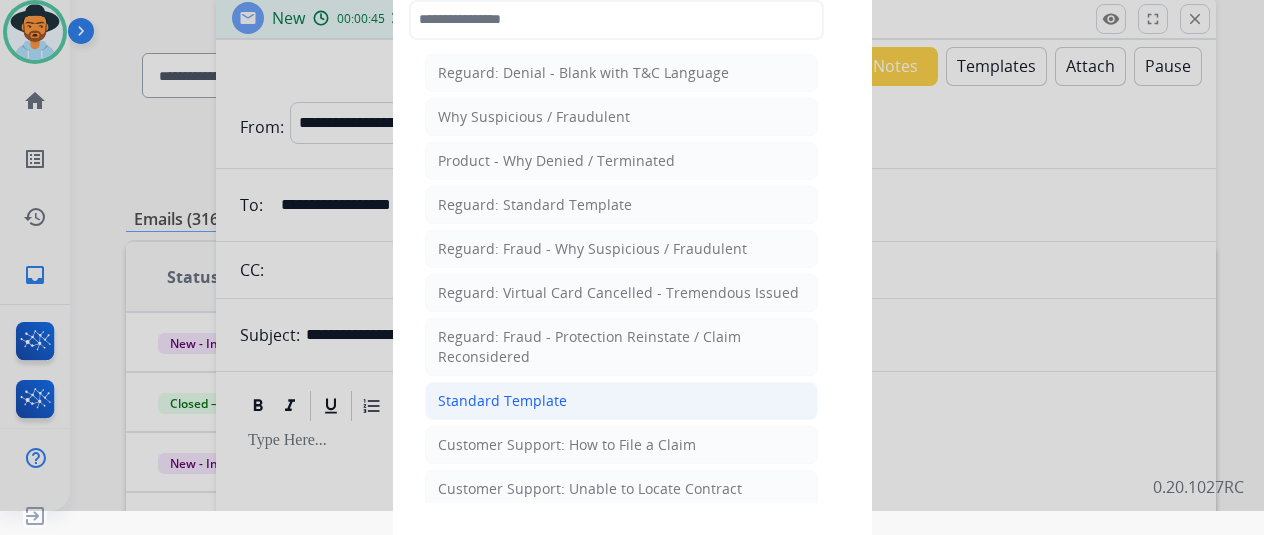 click on "Standard Template" 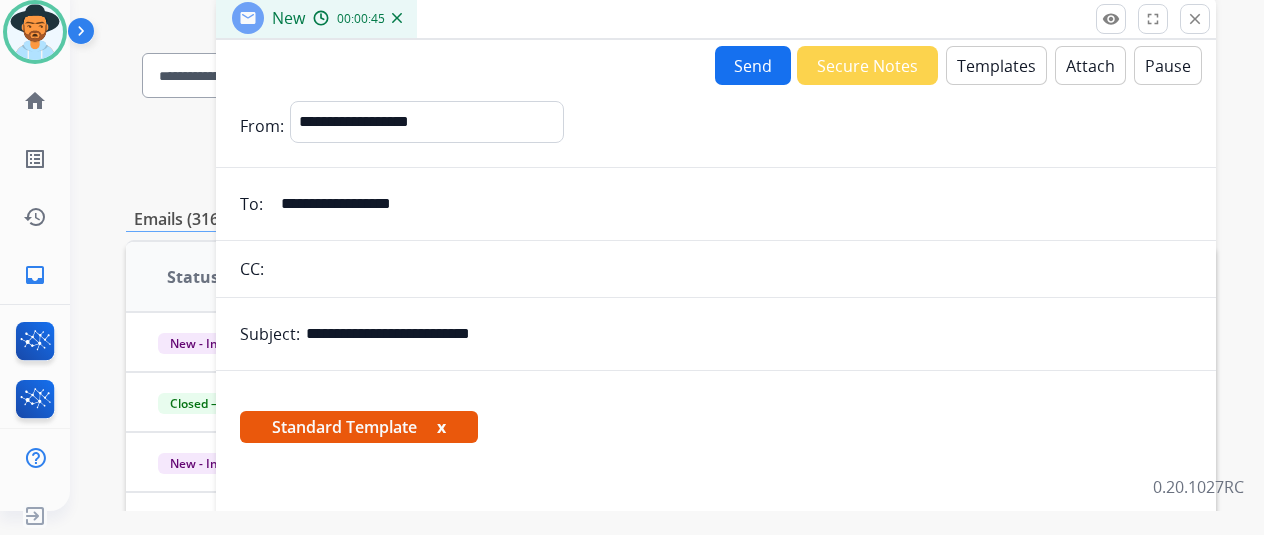 scroll, scrollTop: 460, scrollLeft: 0, axis: vertical 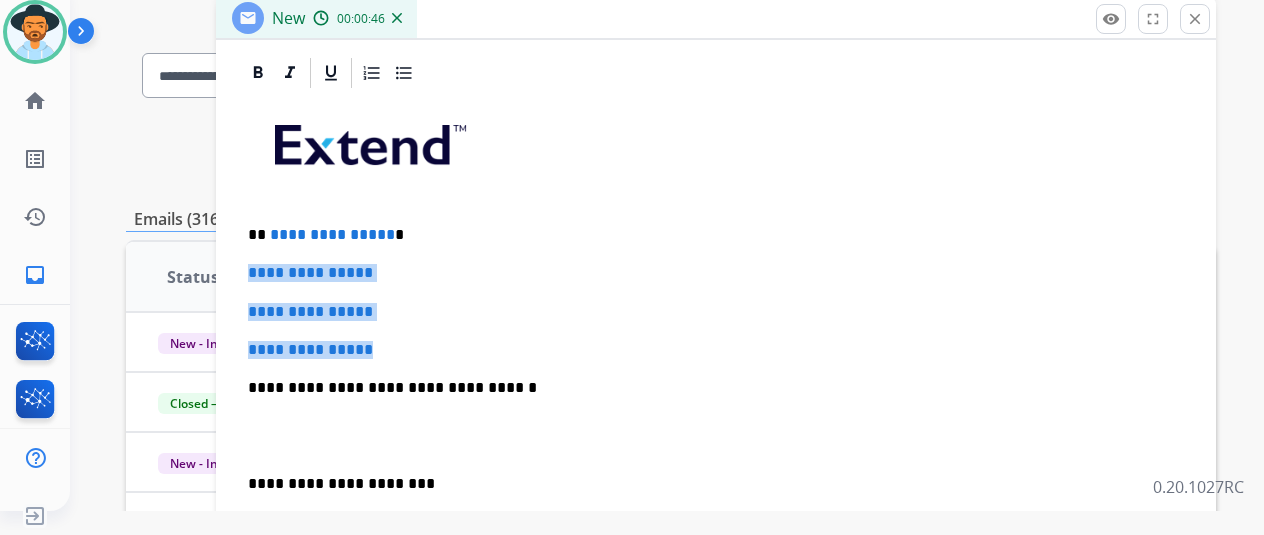 drag, startPoint x: 458, startPoint y: 353, endPoint x: 249, endPoint y: 277, distance: 222.3893 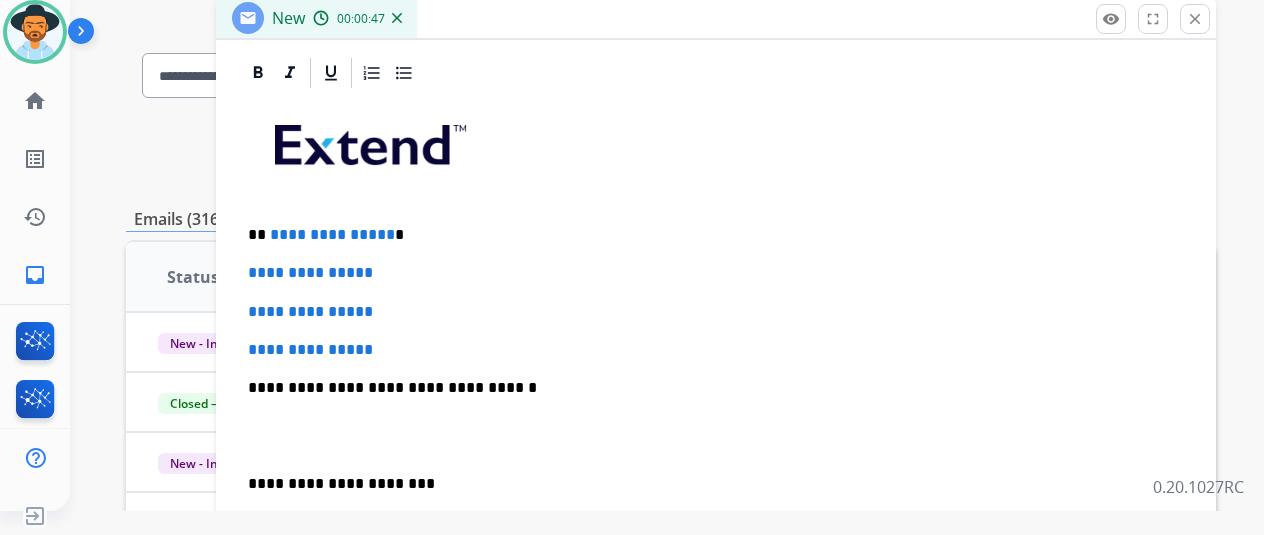 scroll, scrollTop: 383, scrollLeft: 0, axis: vertical 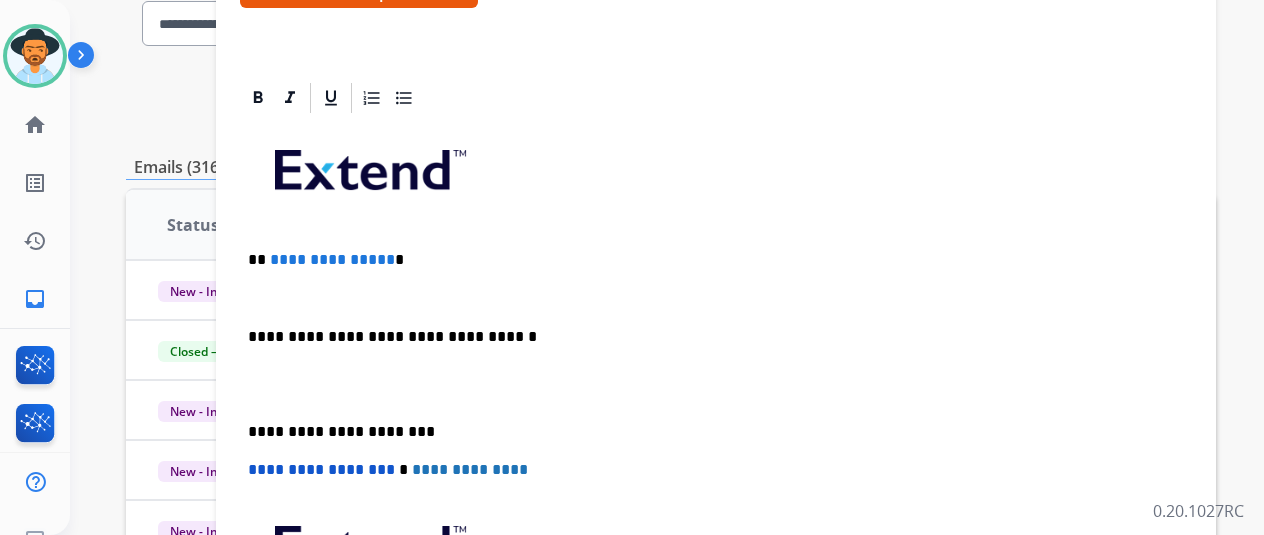 paste 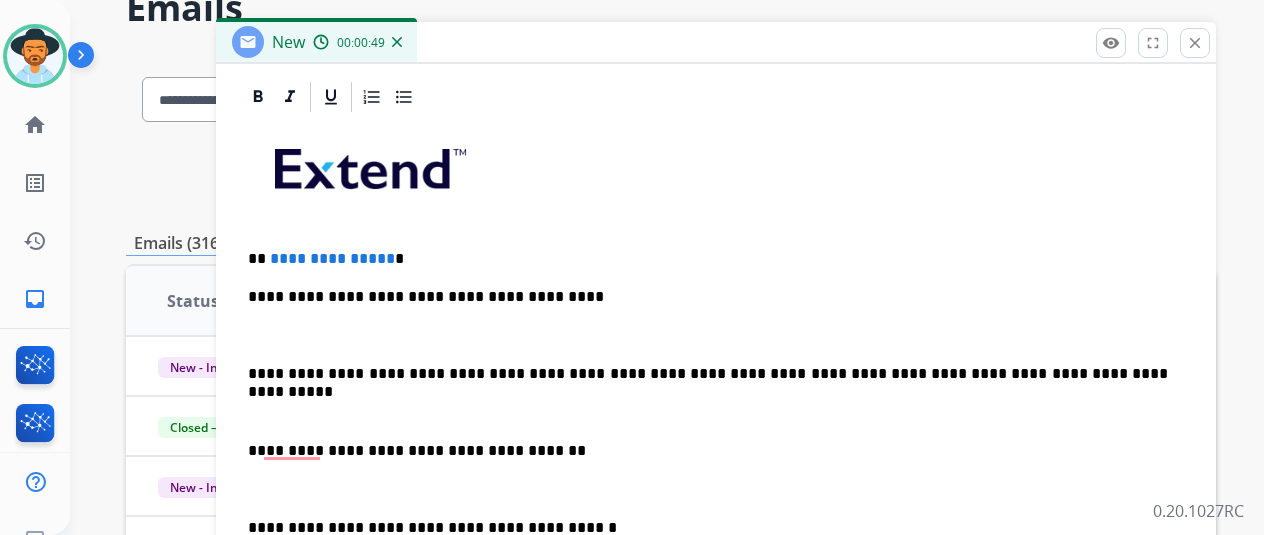 click at bounding box center [708, 336] 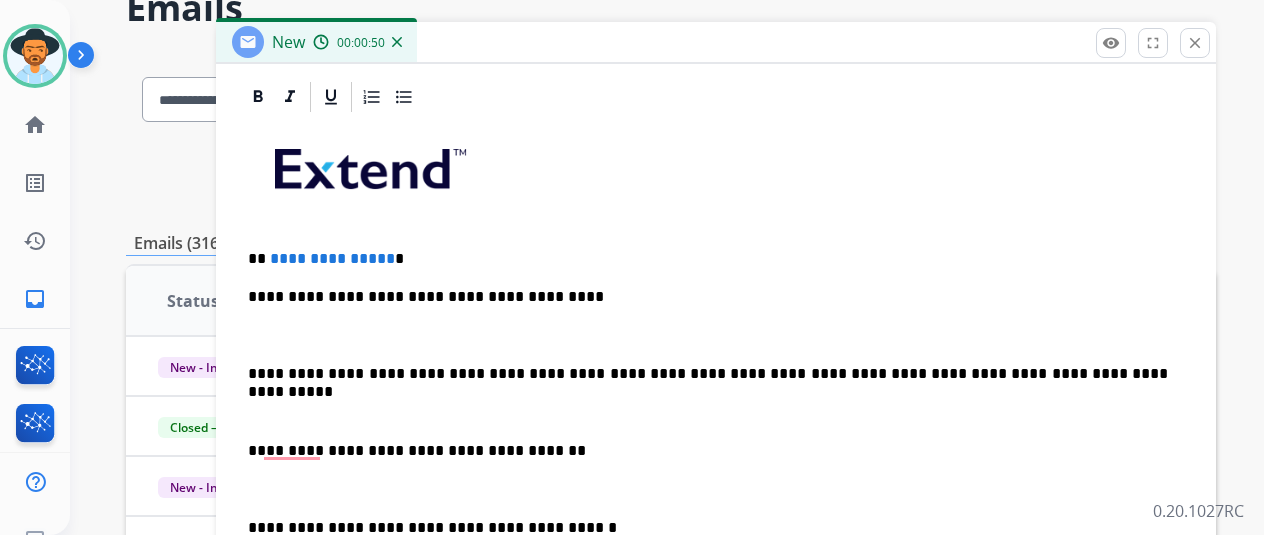 type 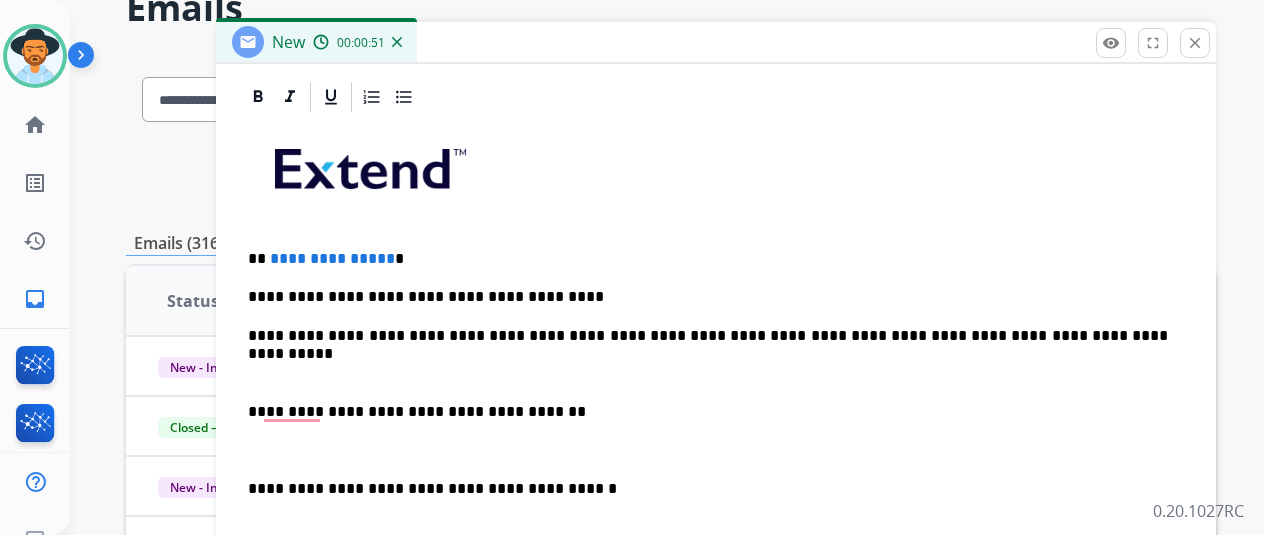 click at bounding box center [708, 374] 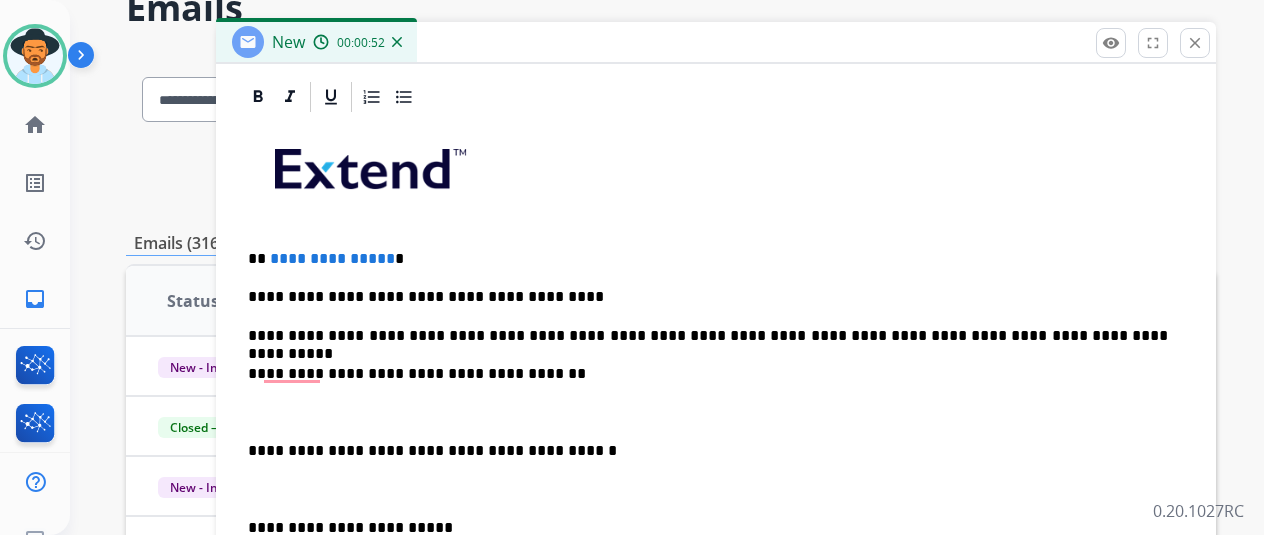click at bounding box center (708, 412) 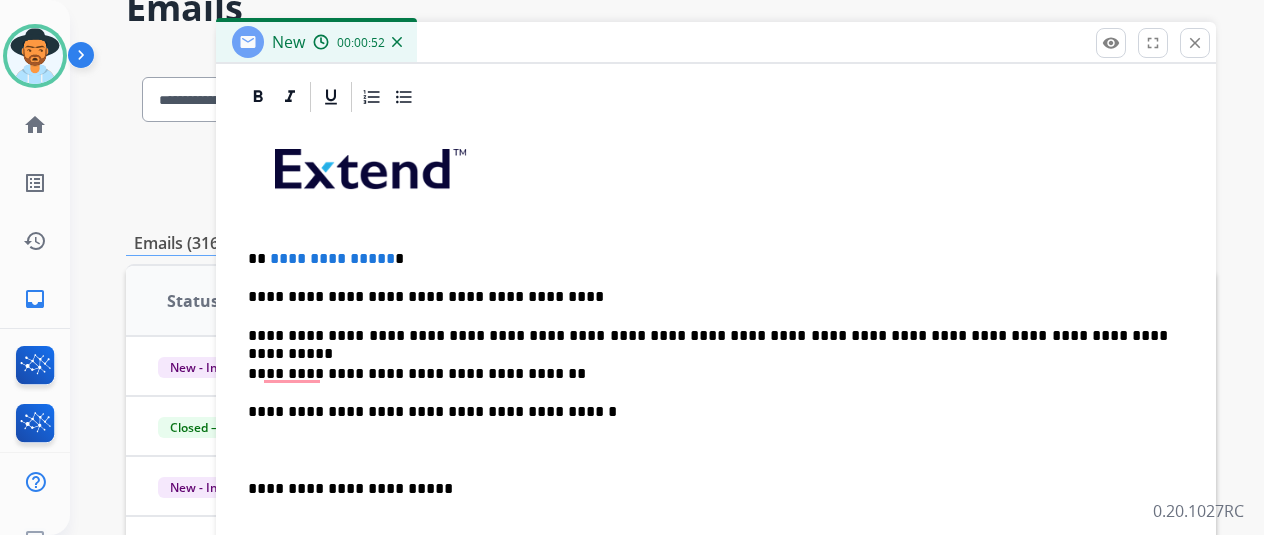 click at bounding box center [708, 451] 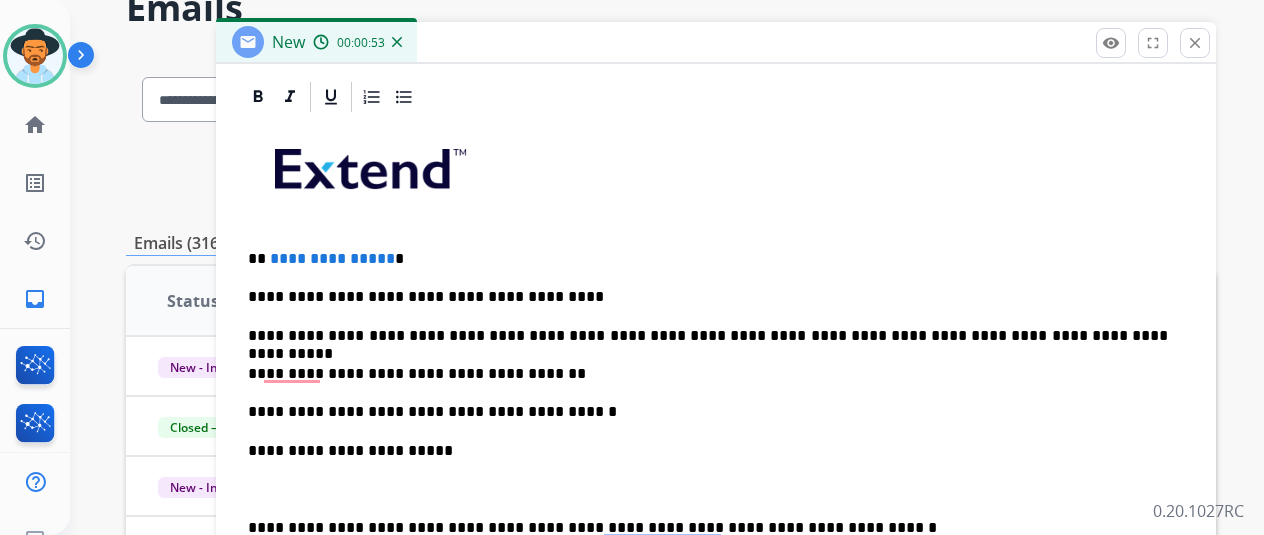 click on "**********" at bounding box center [708, 451] 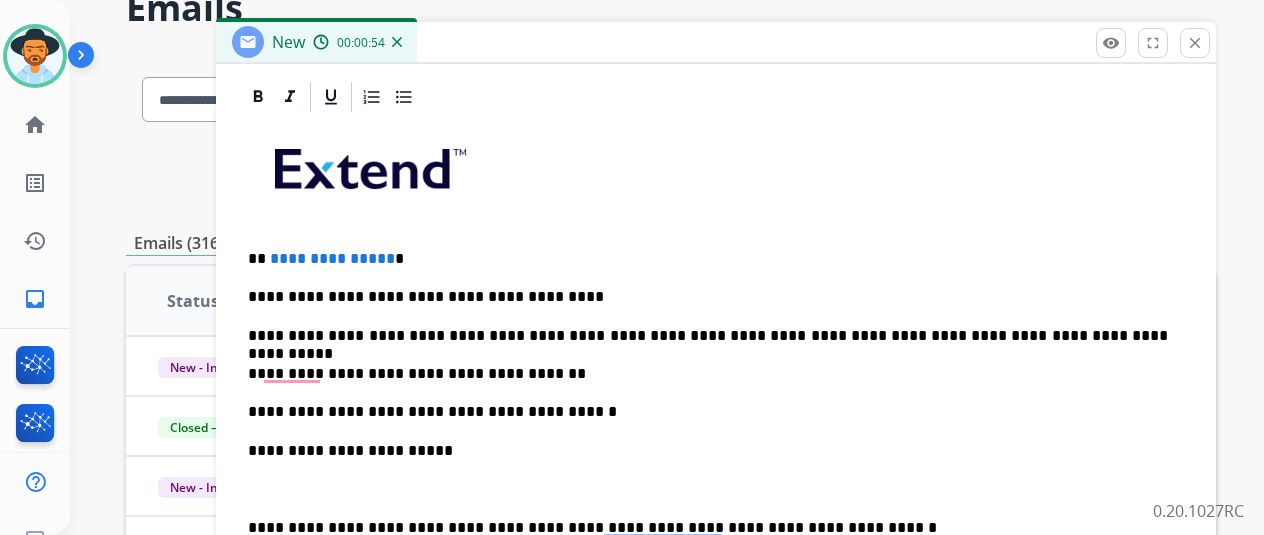 click at bounding box center [708, 489] 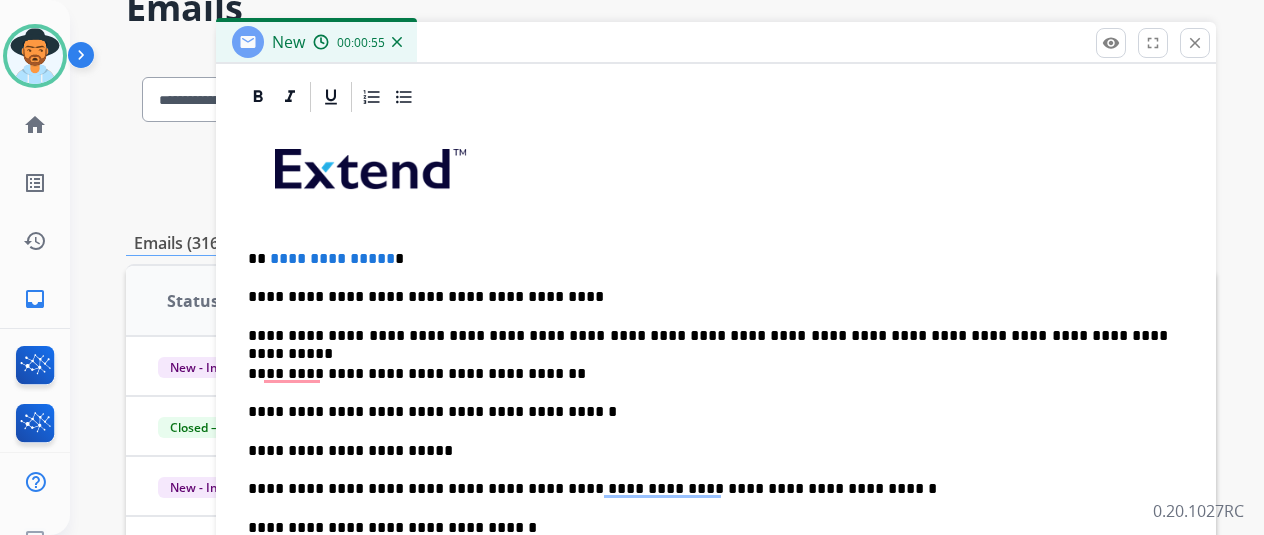 scroll, scrollTop: 560, scrollLeft: 0, axis: vertical 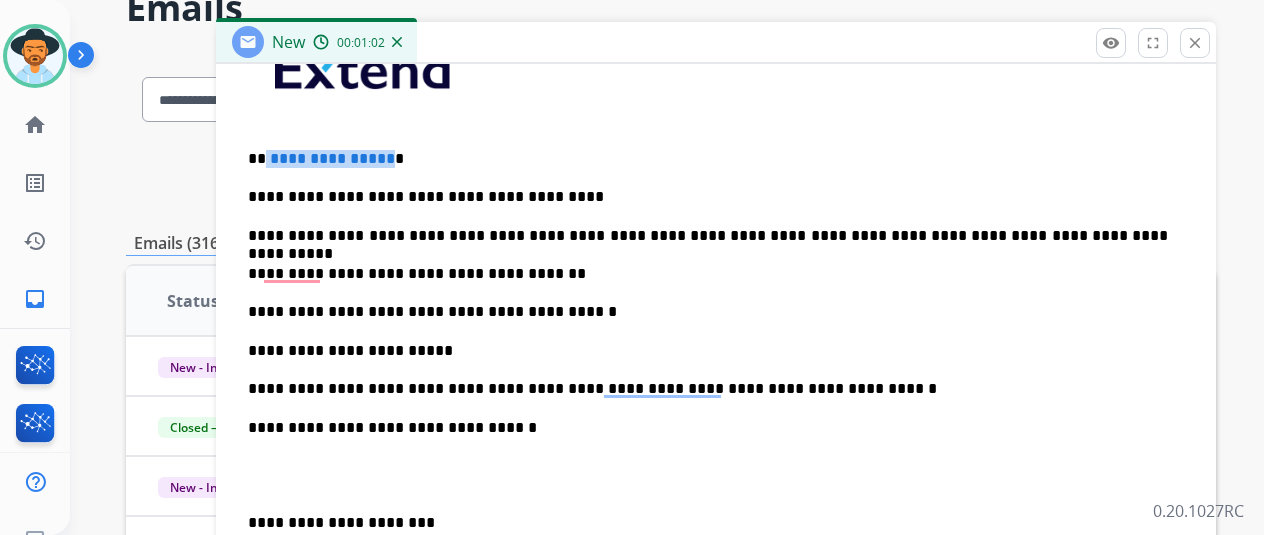 drag, startPoint x: 398, startPoint y: 155, endPoint x: 281, endPoint y: 153, distance: 117.01709 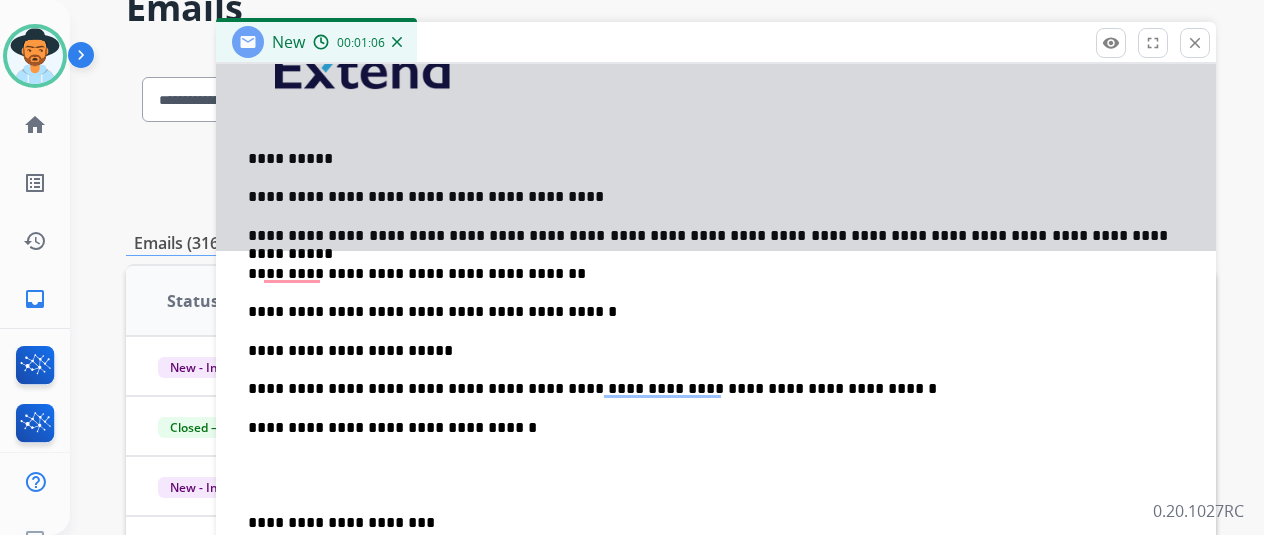 click on "**********" at bounding box center (716, 416) 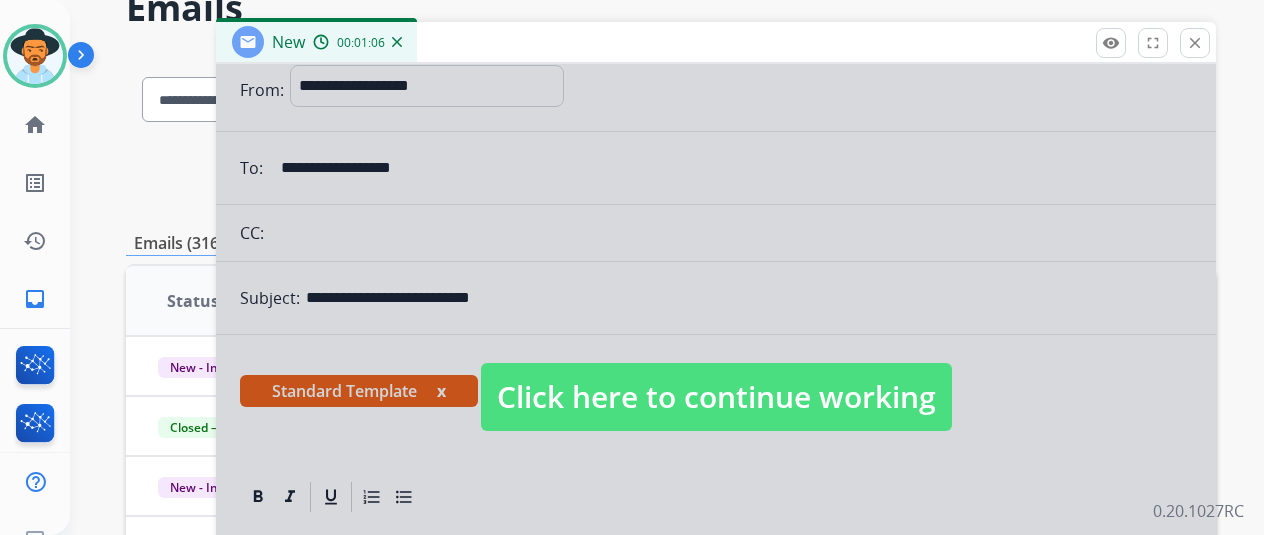 click on "Click here to continue working" at bounding box center (716, 397) 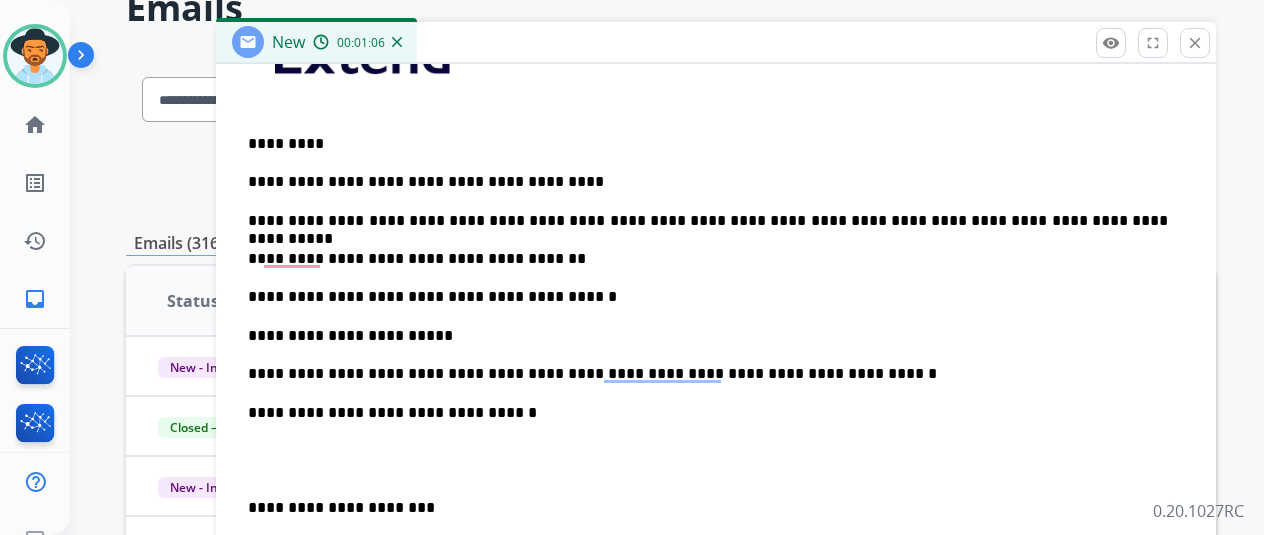 scroll, scrollTop: 375, scrollLeft: 0, axis: vertical 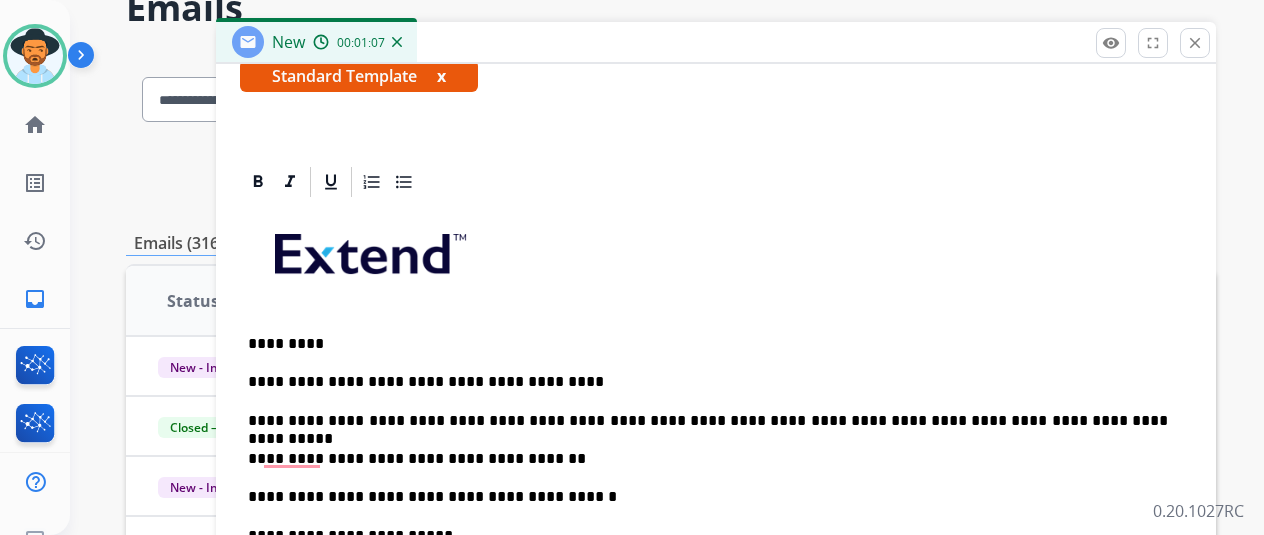 click on "*********" at bounding box center [708, 344] 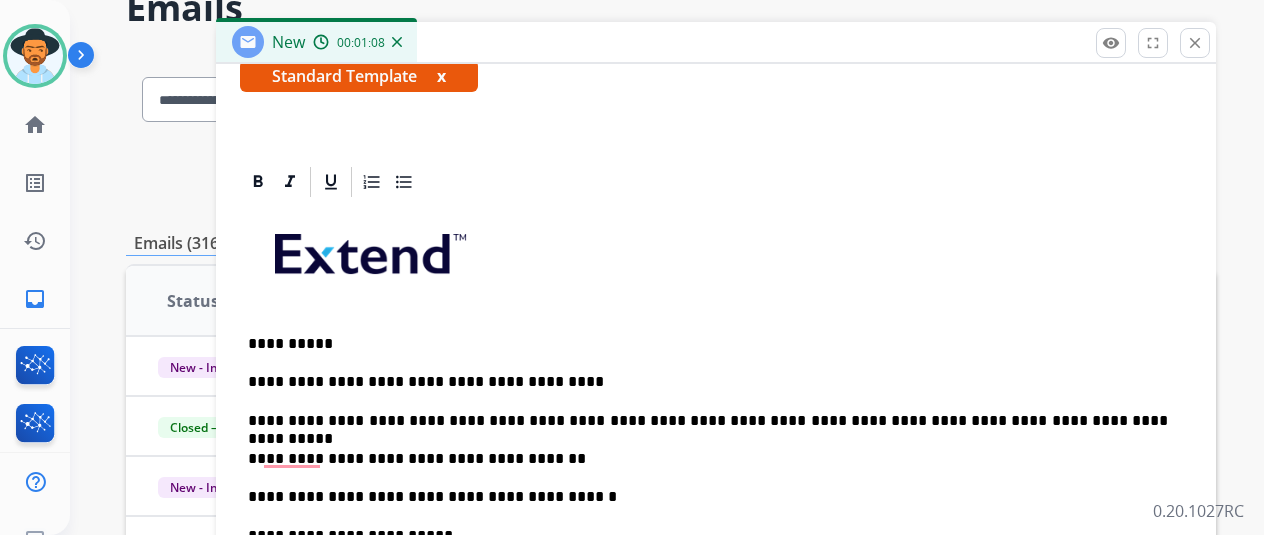 click on "**********" at bounding box center (708, 382) 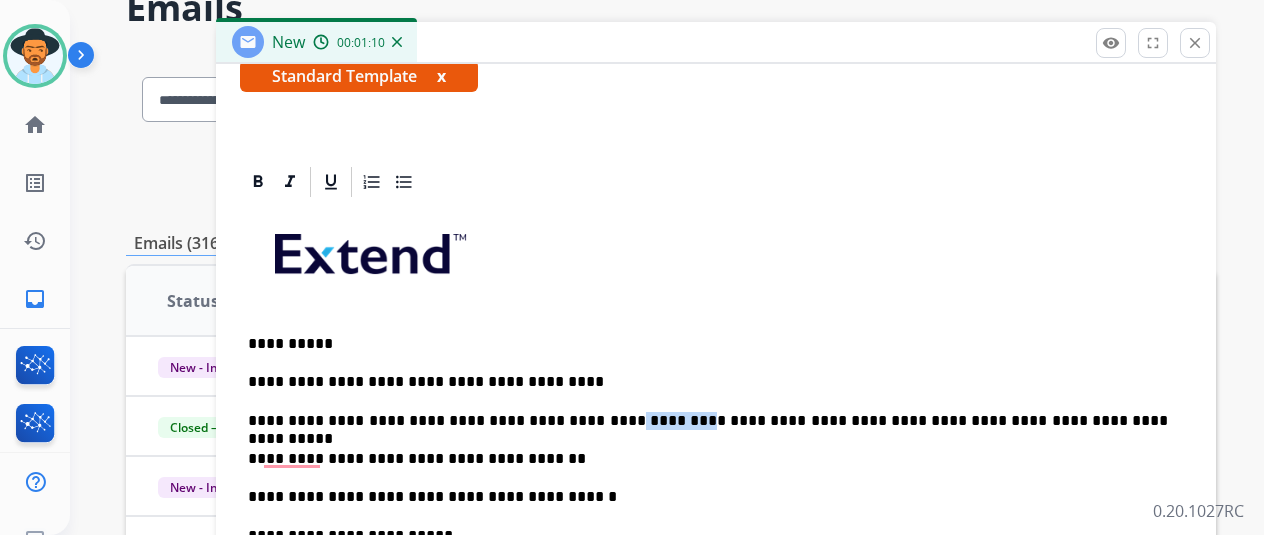 drag, startPoint x: 658, startPoint y: 417, endPoint x: 574, endPoint y: 415, distance: 84.0238 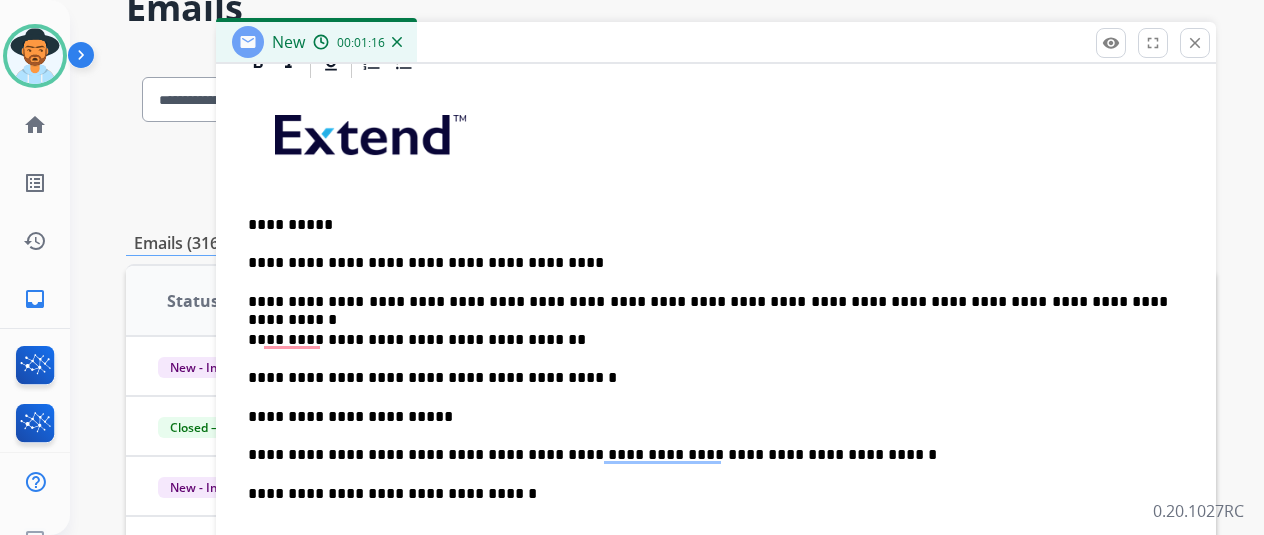 scroll, scrollTop: 575, scrollLeft: 0, axis: vertical 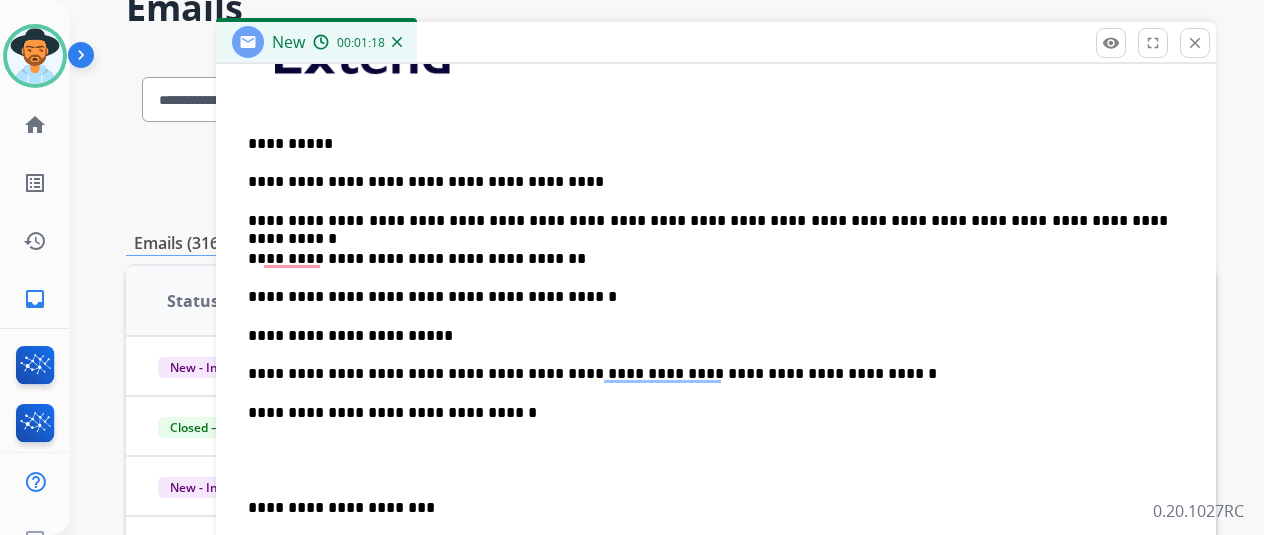 click on "**********" at bounding box center (708, 336) 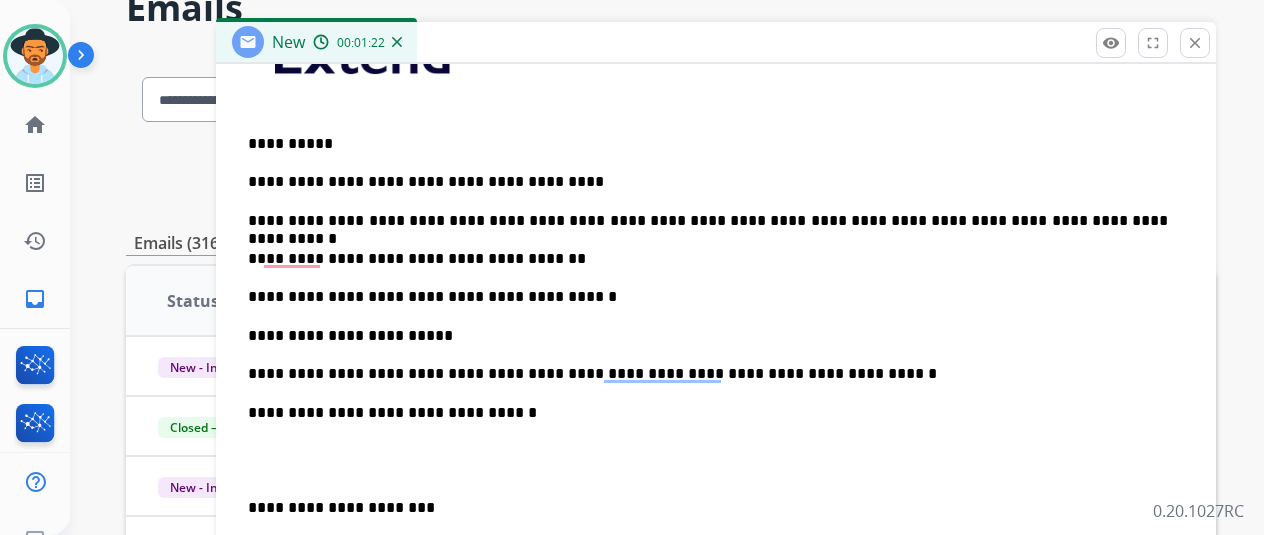 click on "**********" at bounding box center (716, 401) 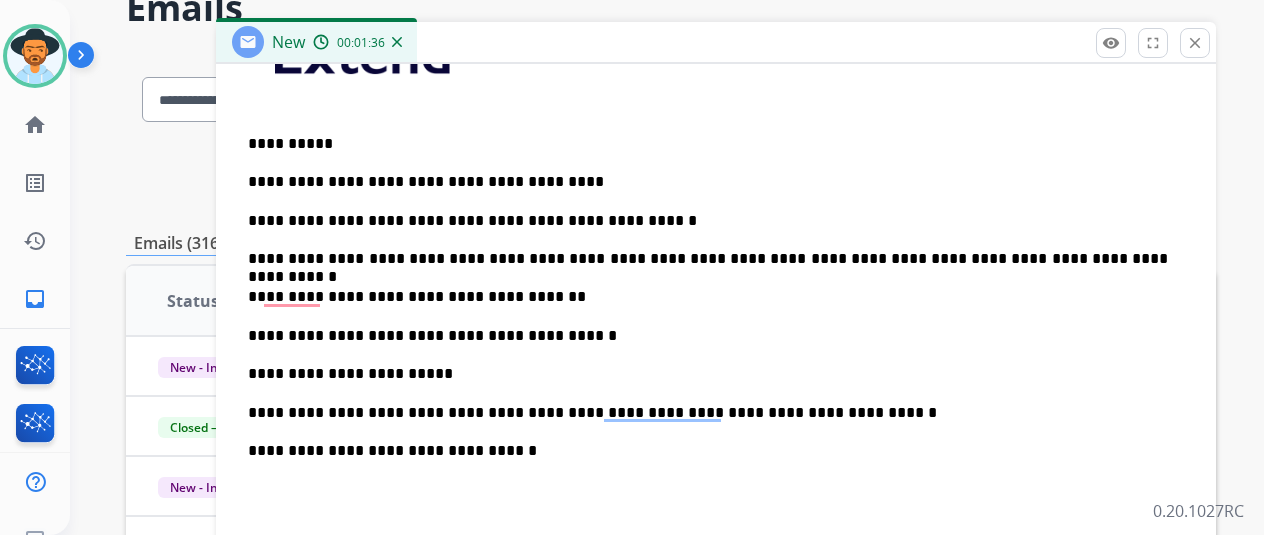 click on "**********" at bounding box center [716, 421] 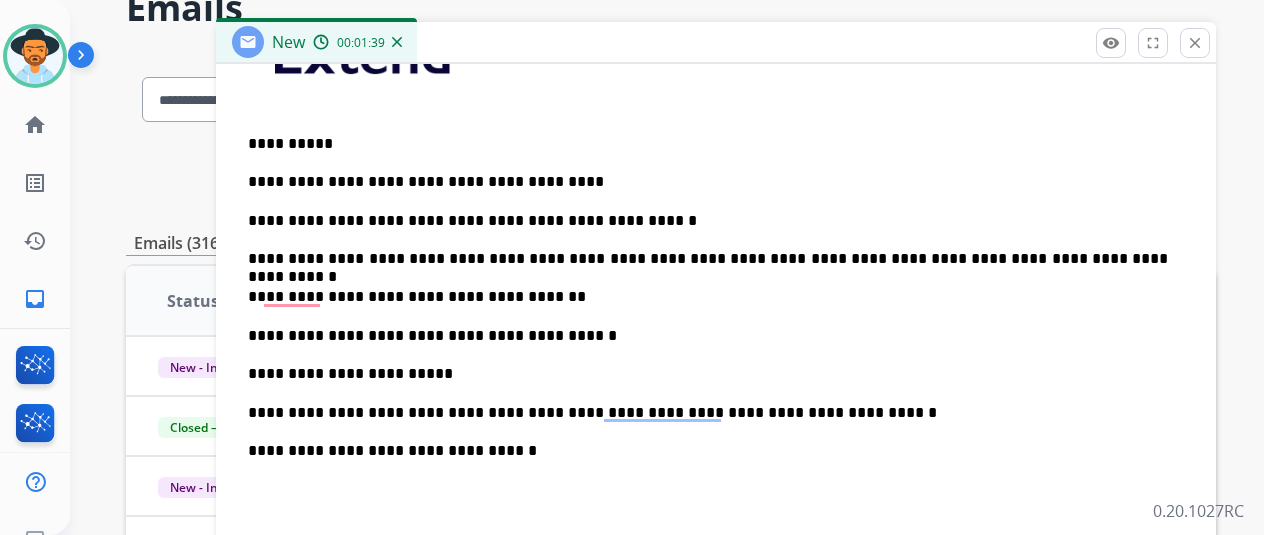 click on "**********" at bounding box center (708, 221) 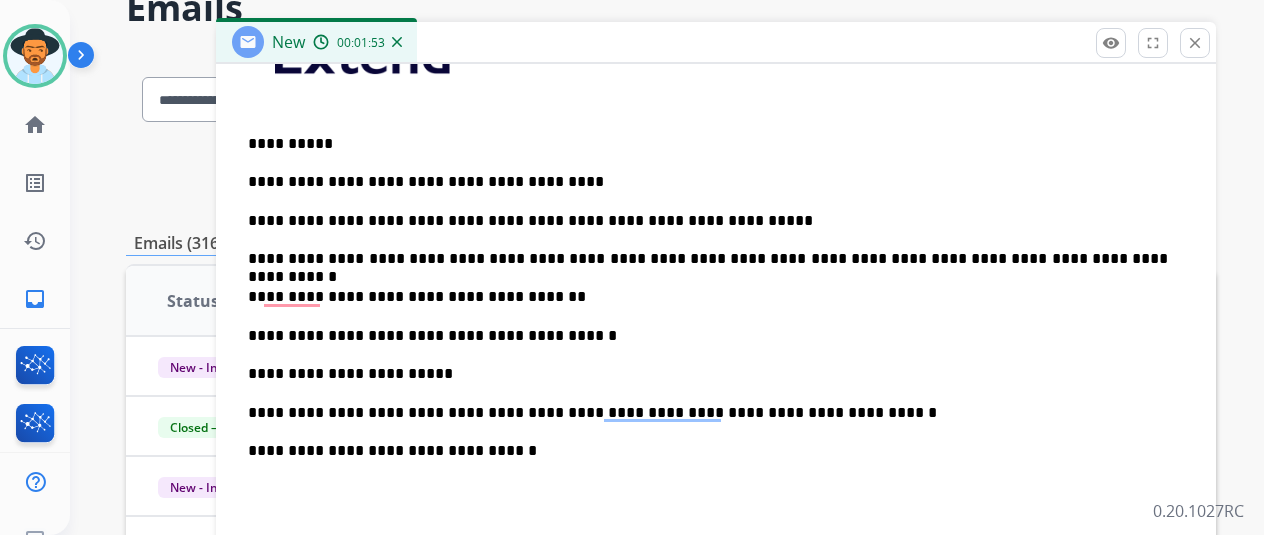click on "**********" at bounding box center (708, 259) 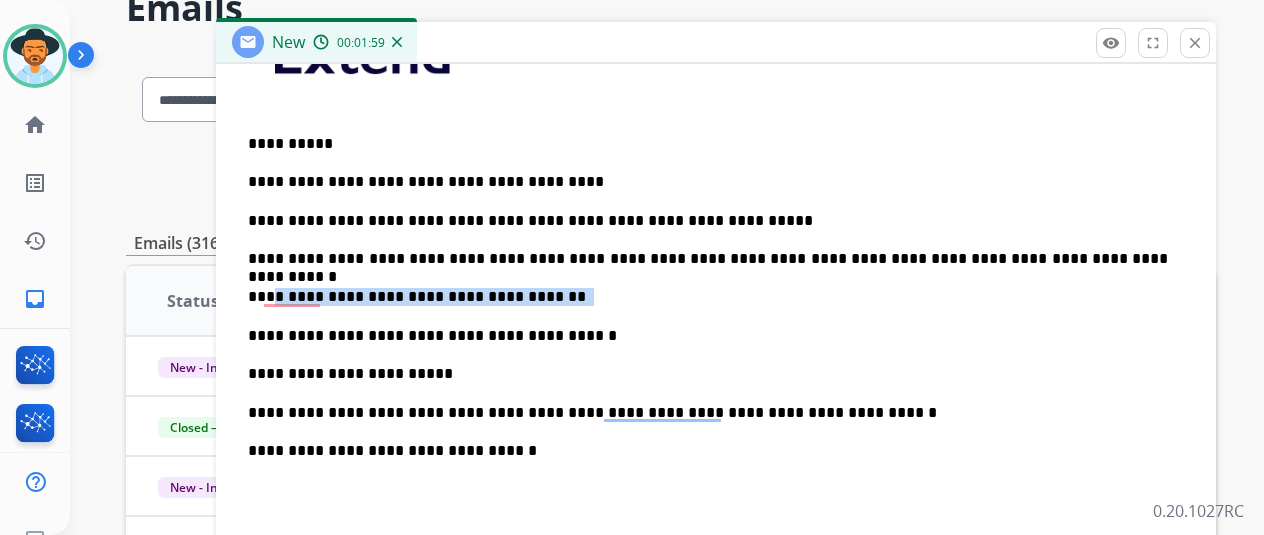 drag, startPoint x: 592, startPoint y: 291, endPoint x: 282, endPoint y: 303, distance: 310.23218 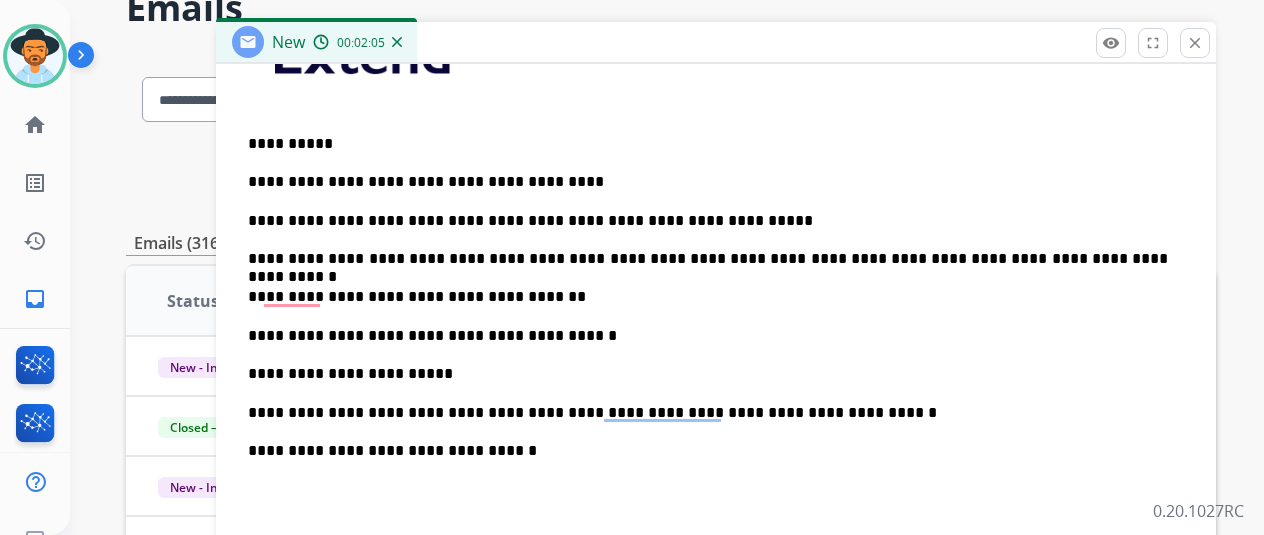 click on "**********" at bounding box center [708, 374] 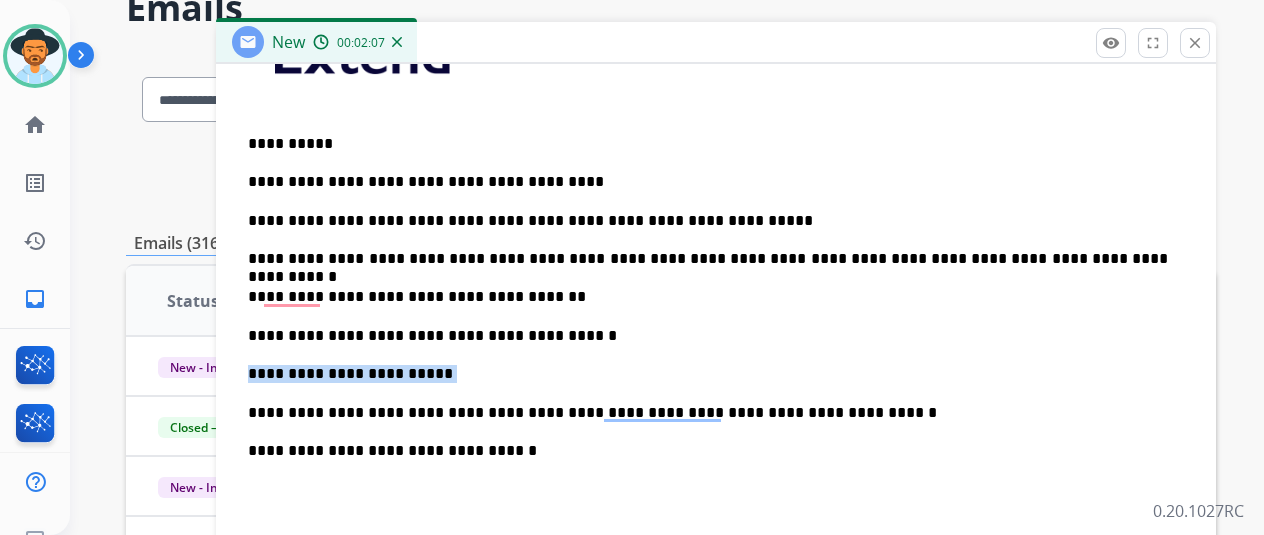 drag, startPoint x: 440, startPoint y: 367, endPoint x: 266, endPoint y: 371, distance: 174.04597 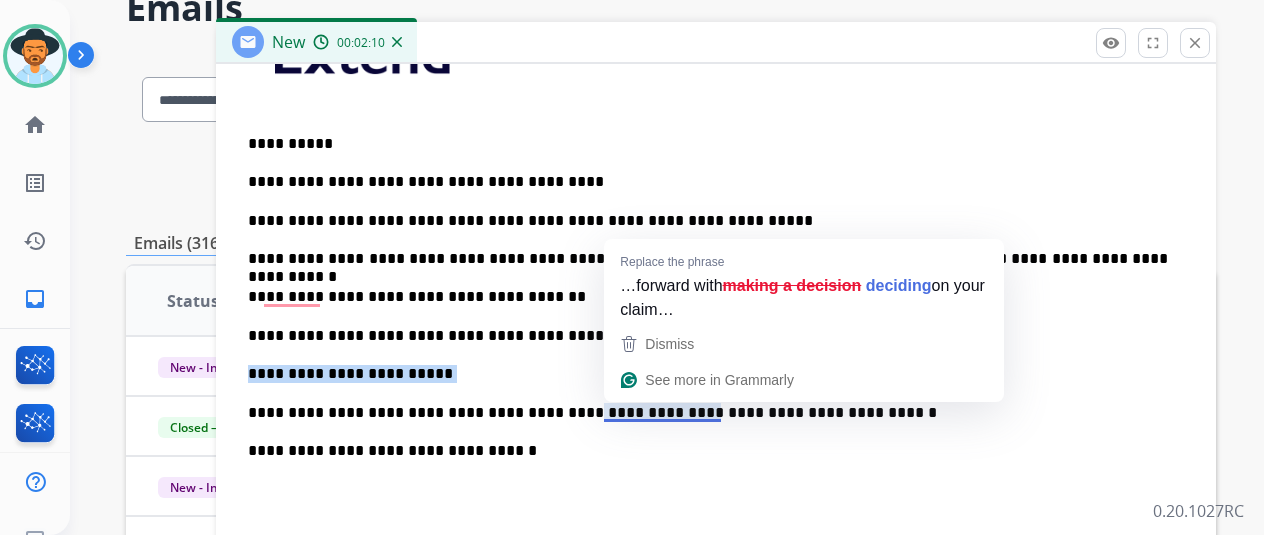 click on "**********" at bounding box center (708, 374) 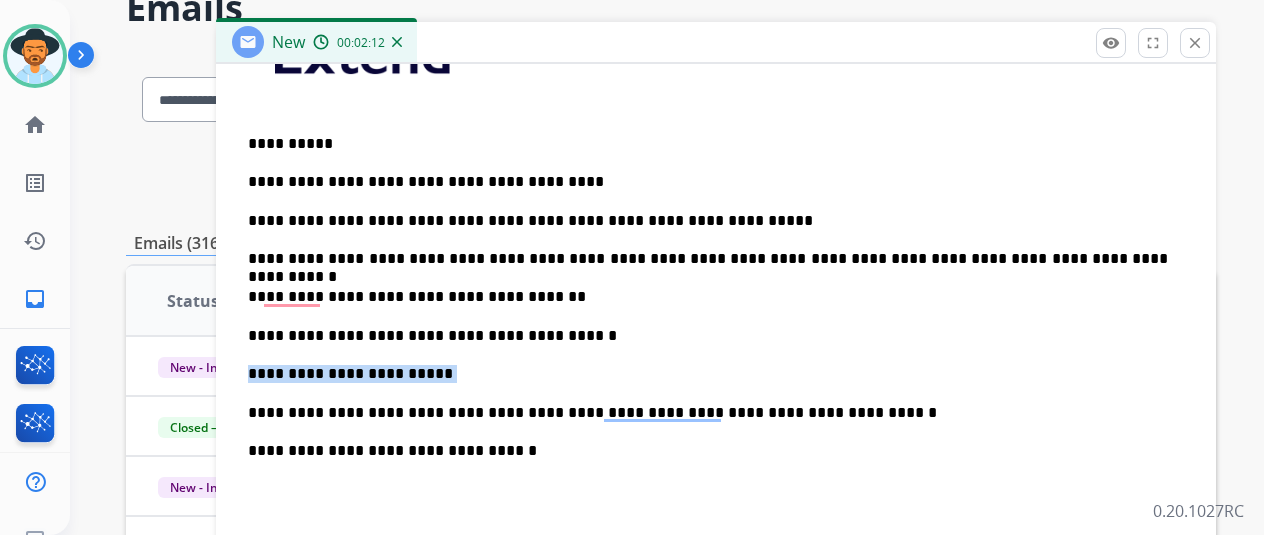 drag, startPoint x: 517, startPoint y: 359, endPoint x: 390, endPoint y: 389, distance: 130.49521 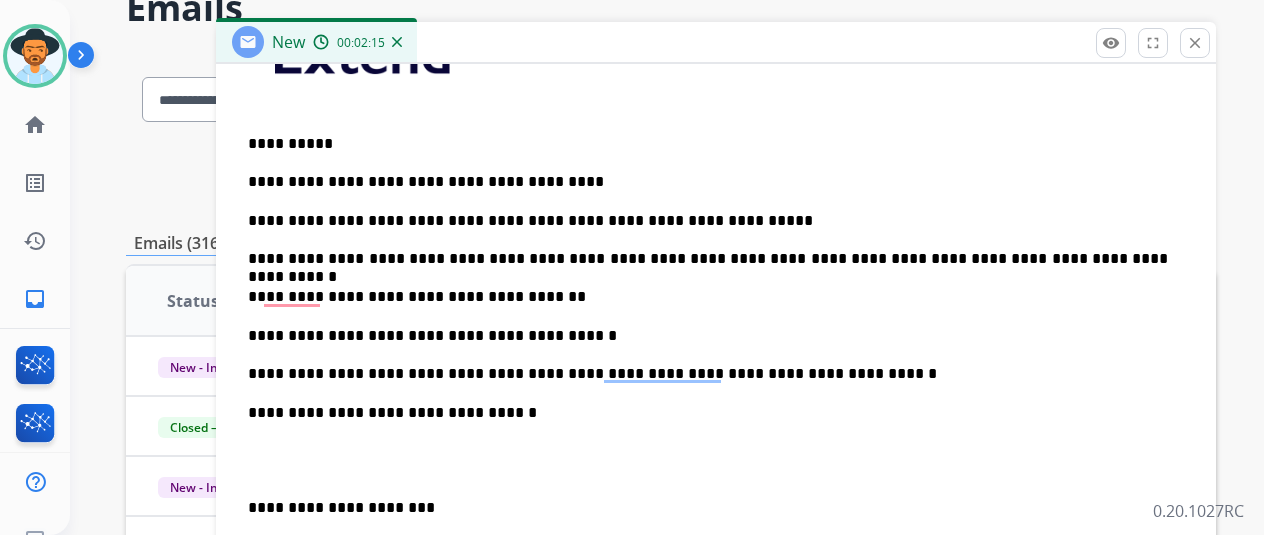 click on "**********" at bounding box center [708, 297] 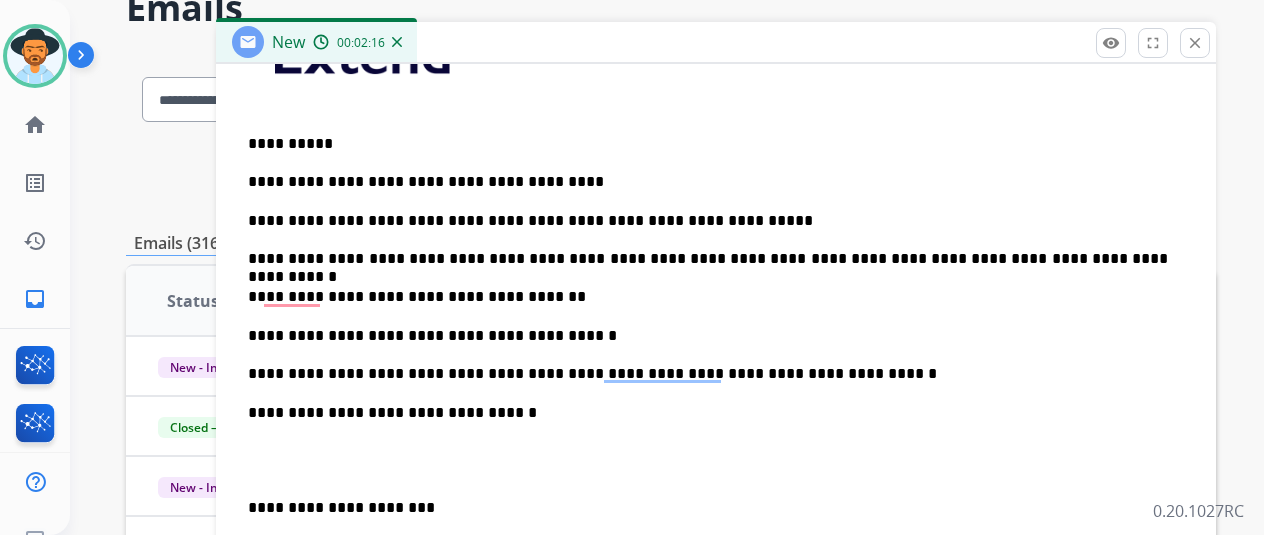 click on "**********" at bounding box center [708, 297] 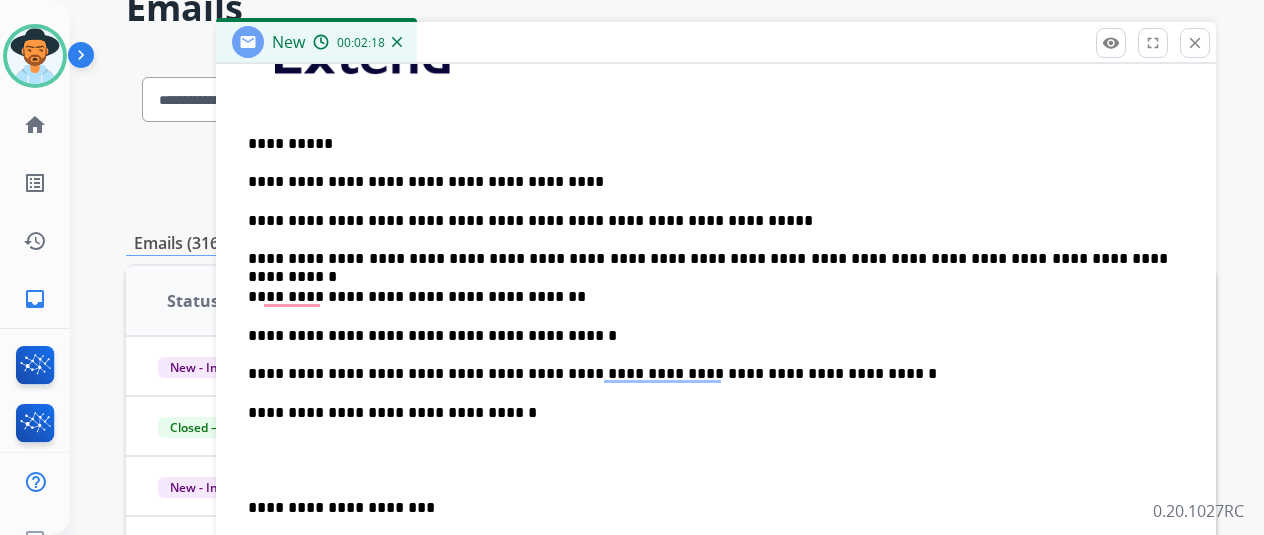 click on "**********" at bounding box center (708, 297) 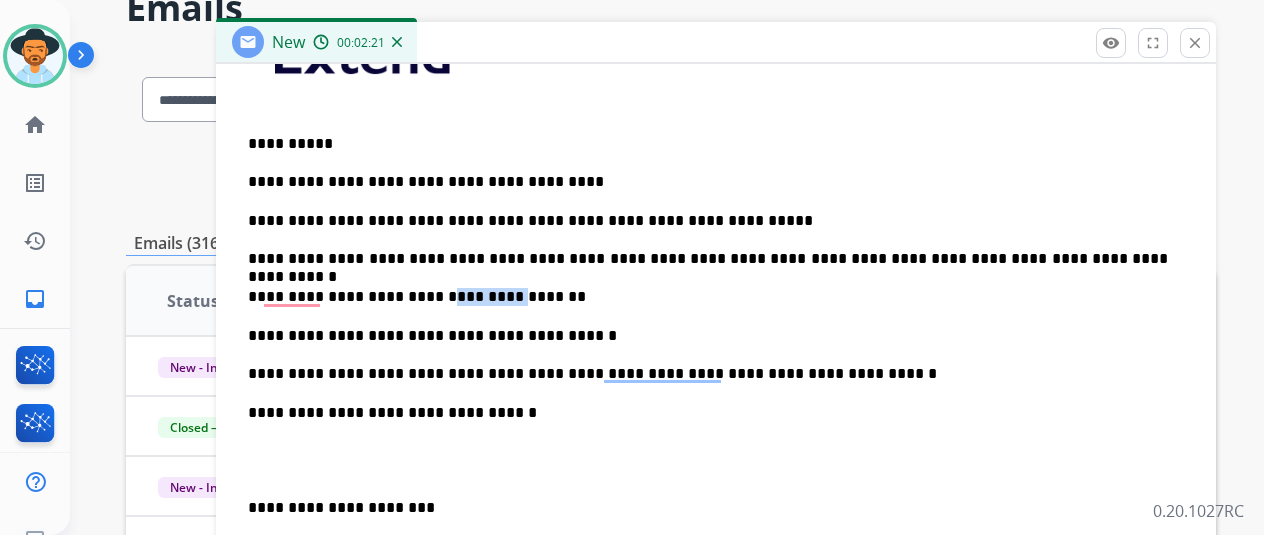 drag, startPoint x: 526, startPoint y: 297, endPoint x: 438, endPoint y: 296, distance: 88.005684 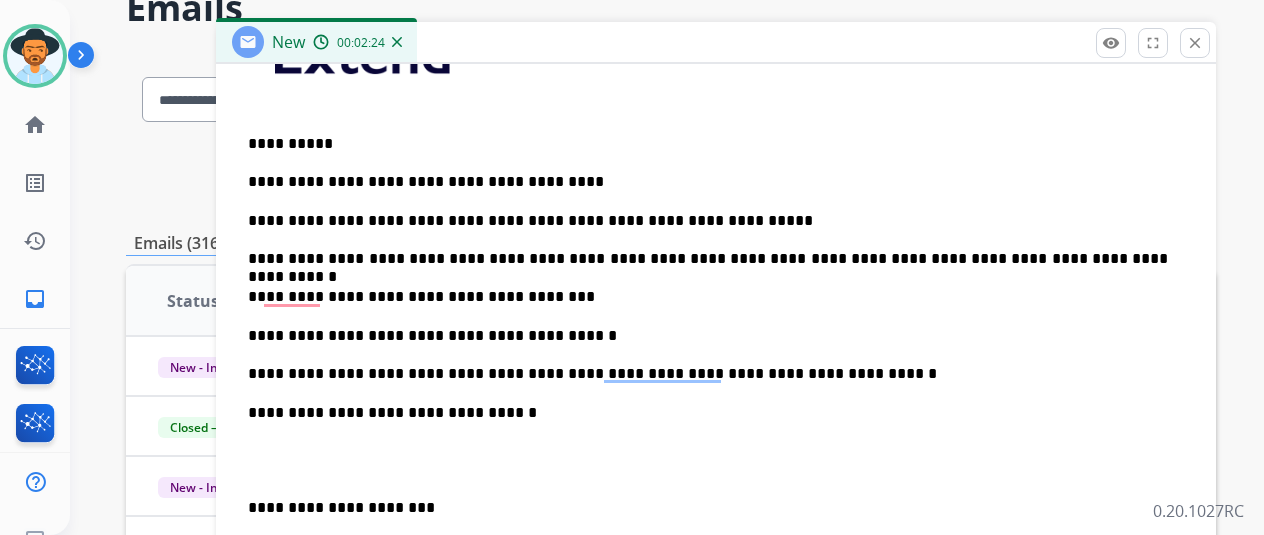 click on "**********" at bounding box center (716, 401) 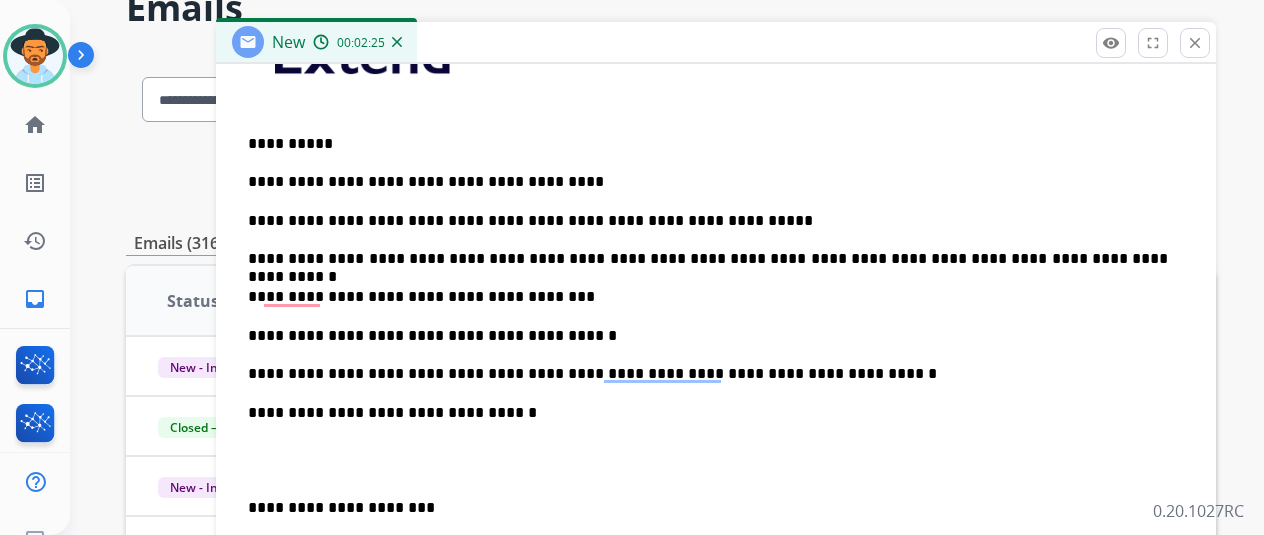 click on "**********" at bounding box center (716, 401) 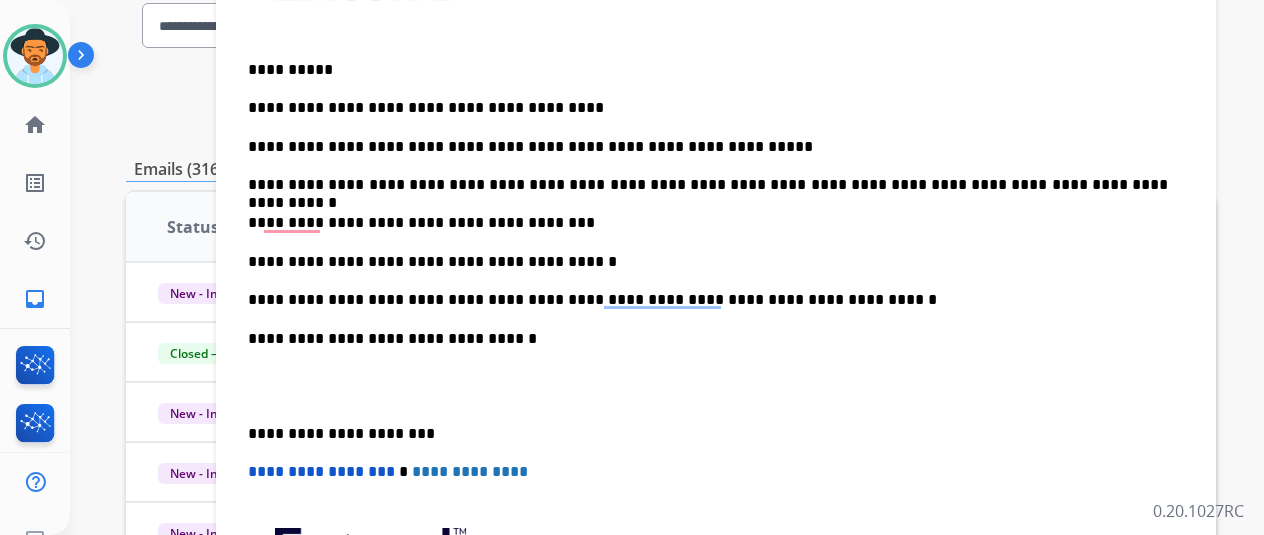 scroll, scrollTop: 200, scrollLeft: 0, axis: vertical 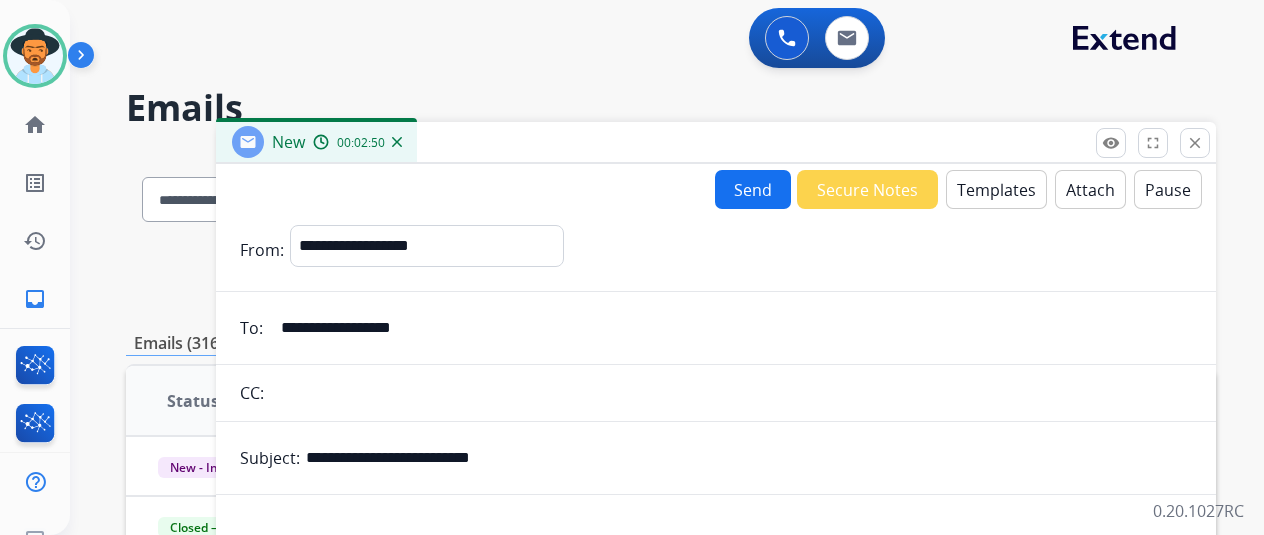 click on "Send" at bounding box center (753, 189) 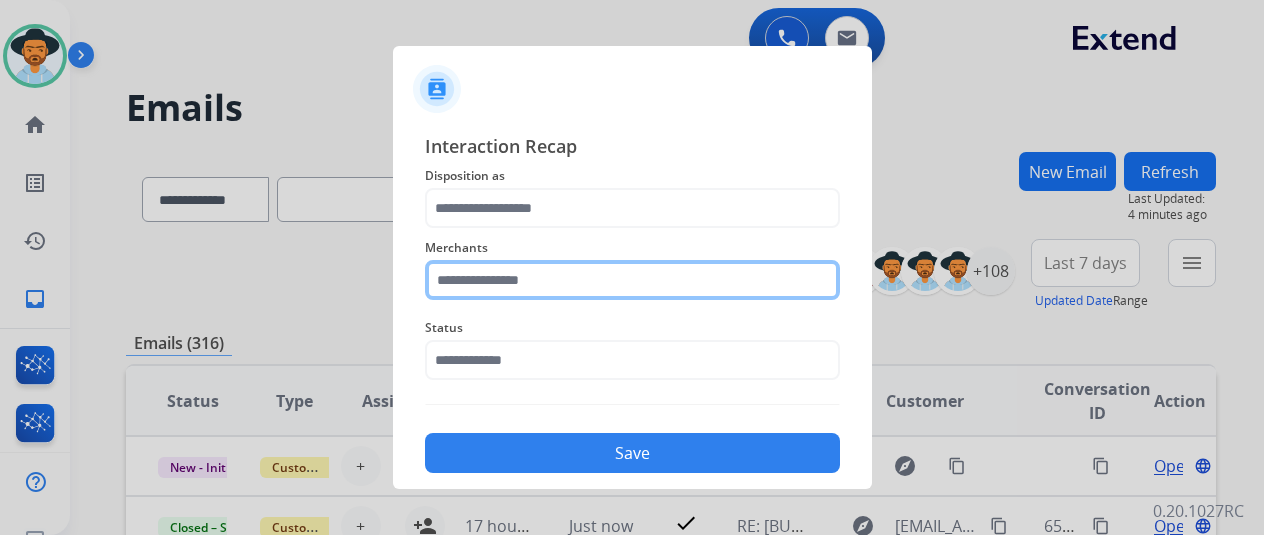 click 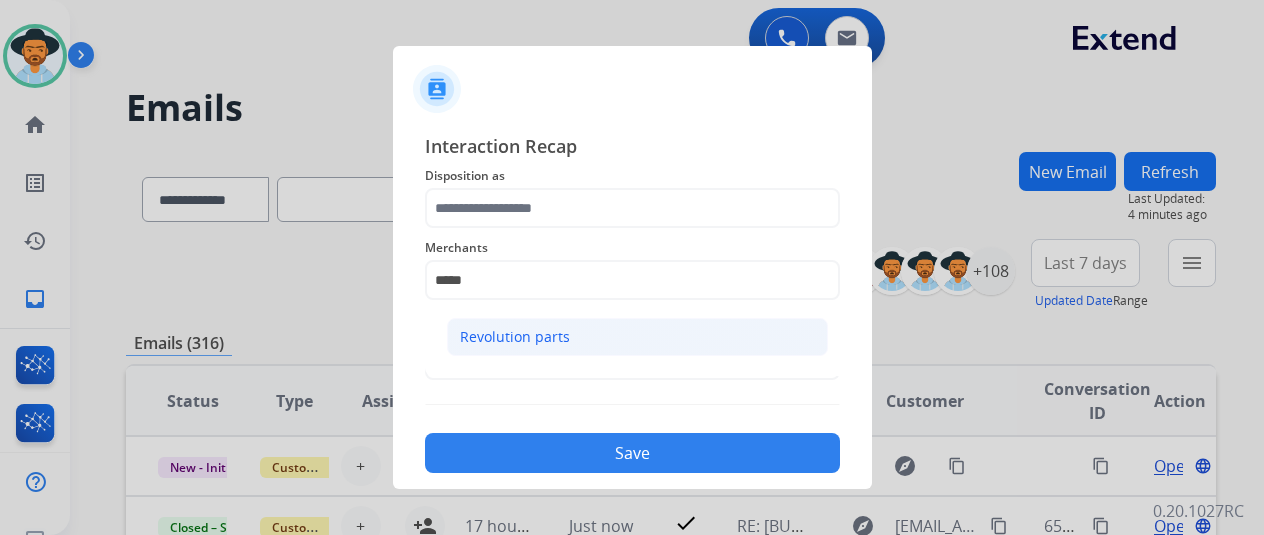 click on "Revolution parts" 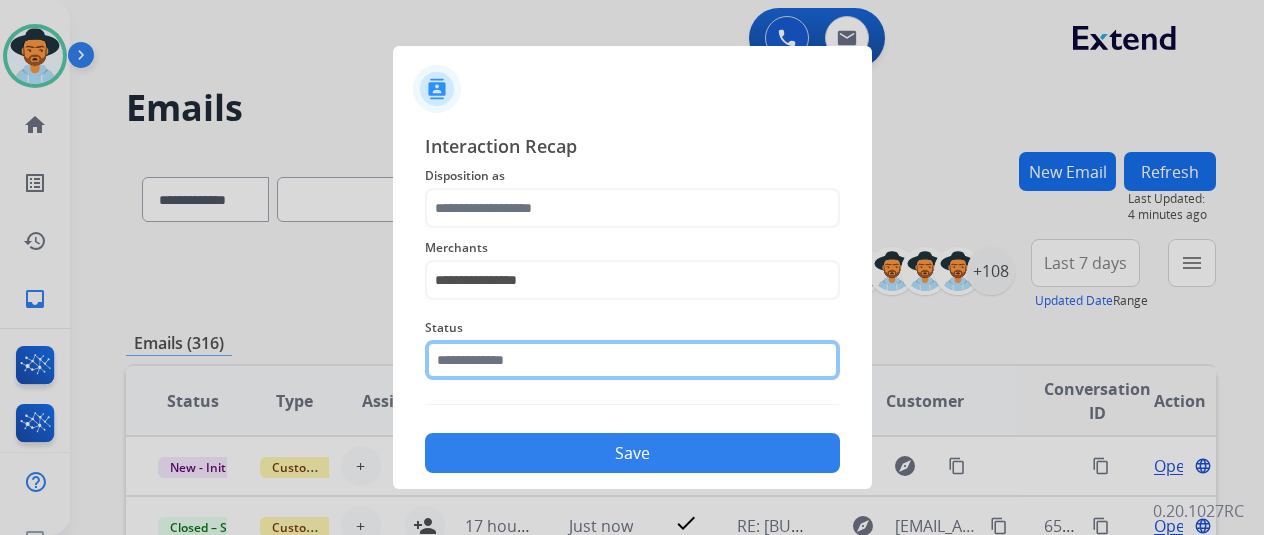 click 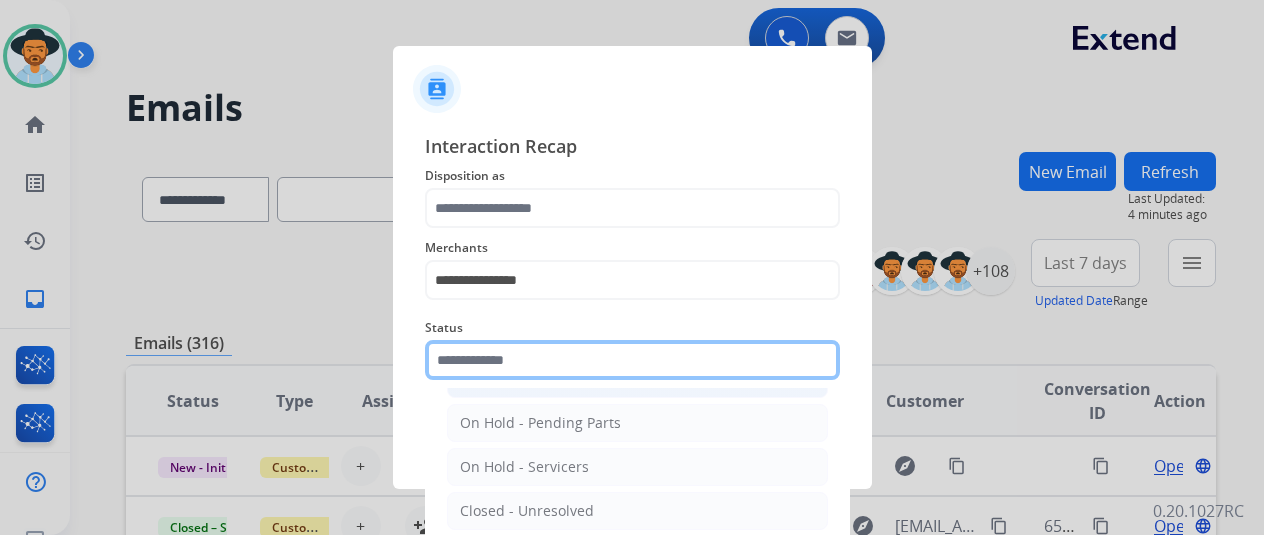 scroll, scrollTop: 114, scrollLeft: 0, axis: vertical 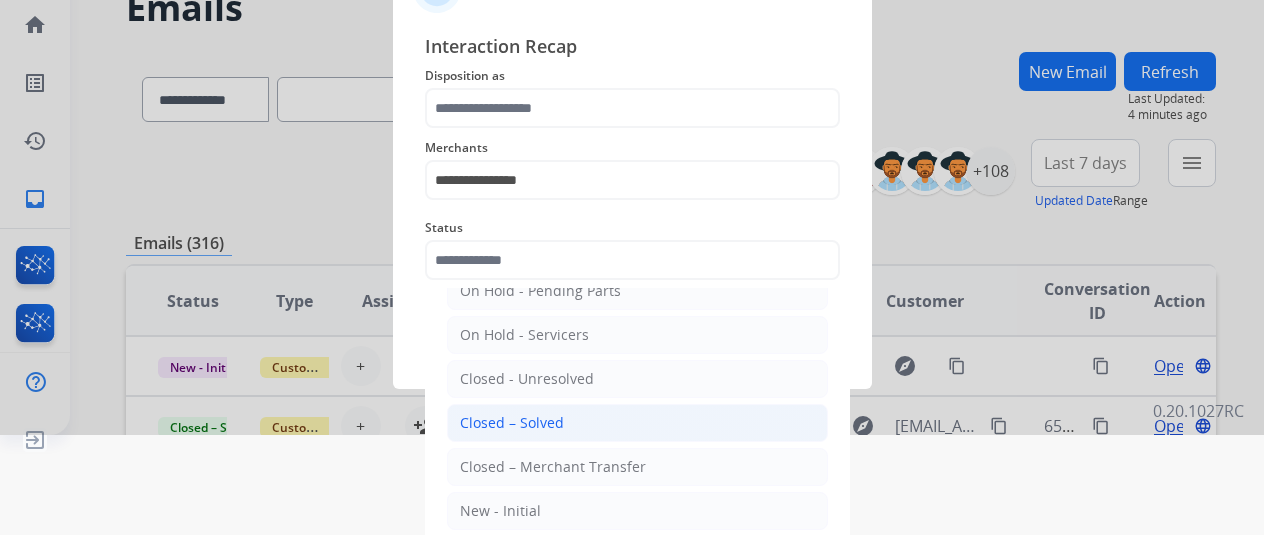 click on "Closed – Solved" 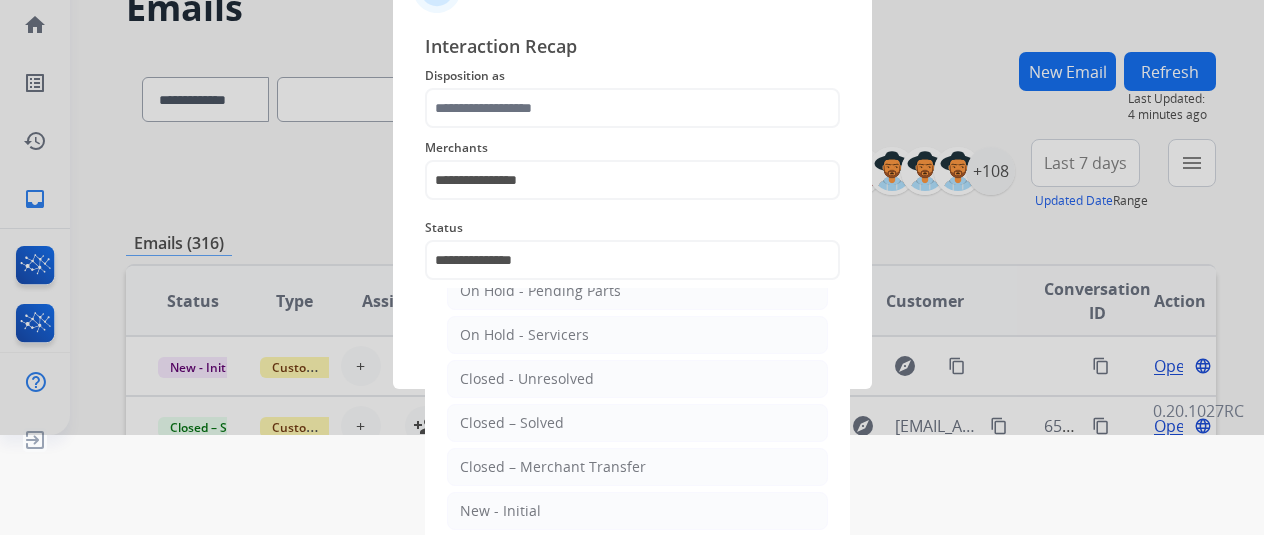 scroll, scrollTop: 24, scrollLeft: 0, axis: vertical 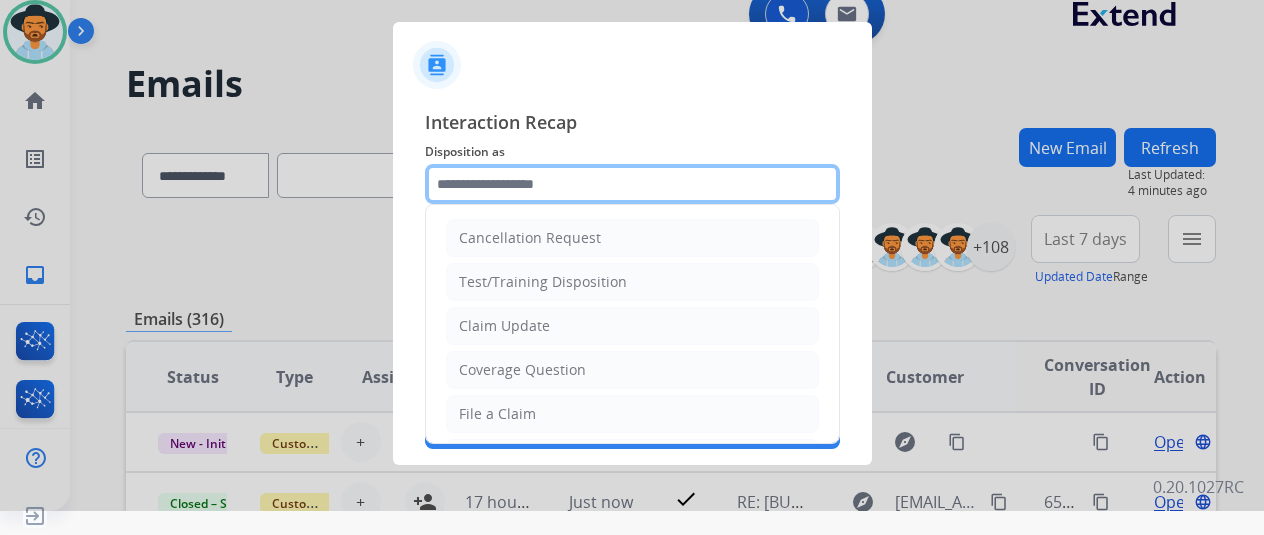 click 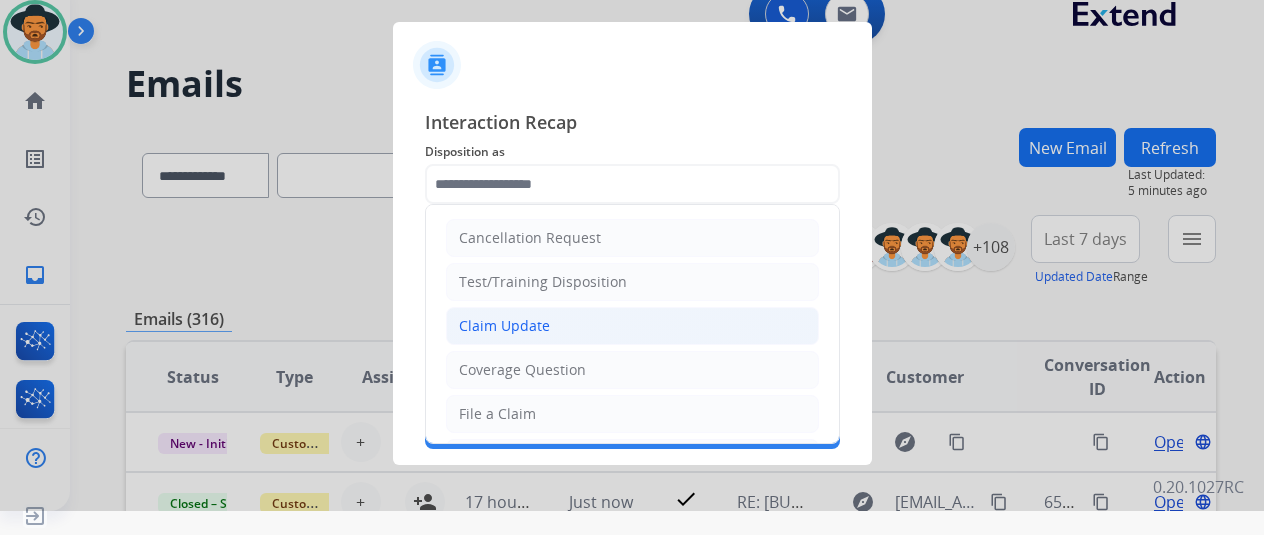 click on "Claim Update" 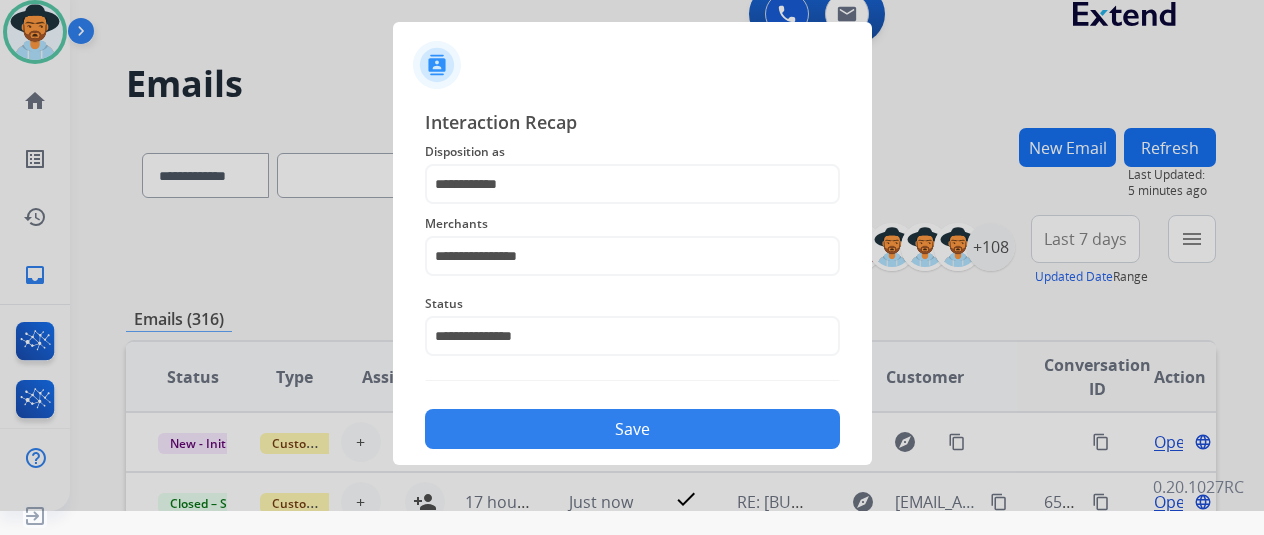 click on "Save" 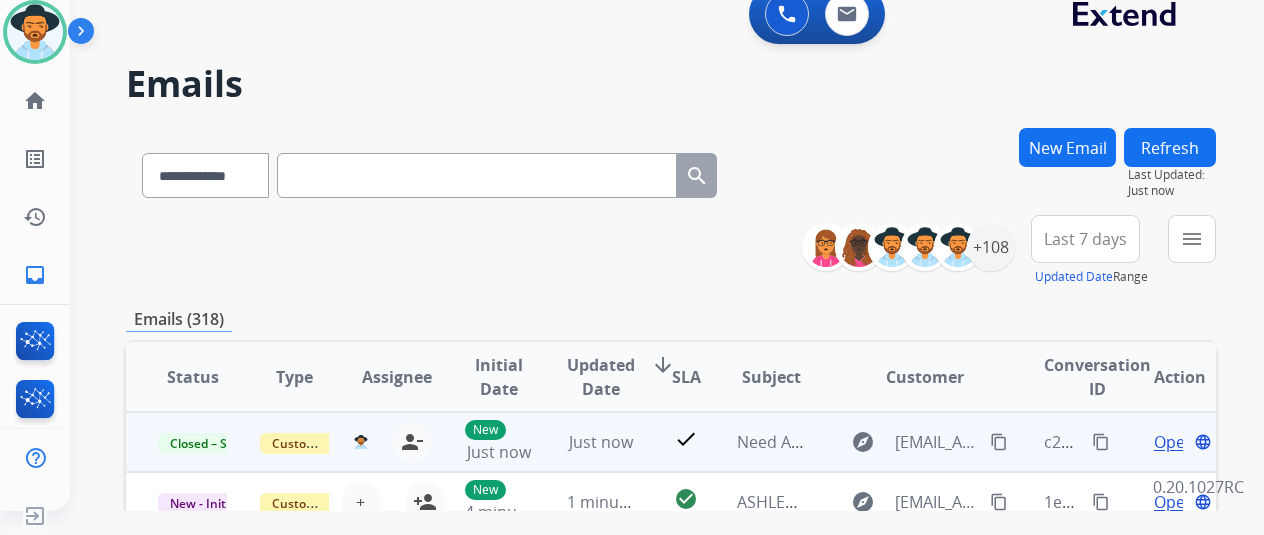click on "content_copy" at bounding box center [1101, 442] 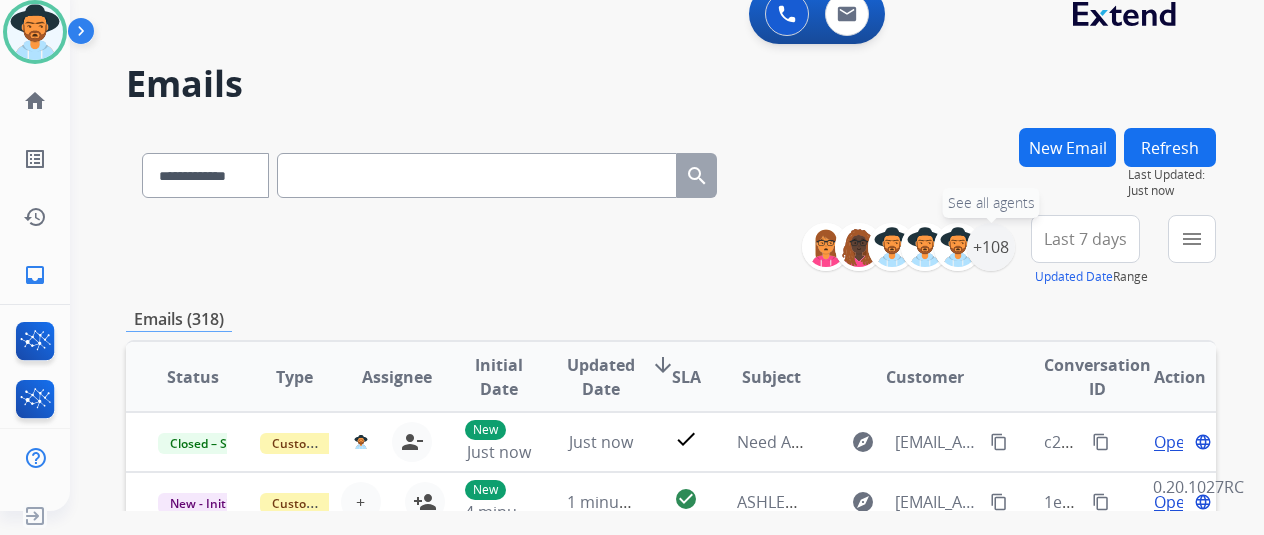 drag, startPoint x: 1002, startPoint y: 237, endPoint x: 961, endPoint y: 292, distance: 68.60029 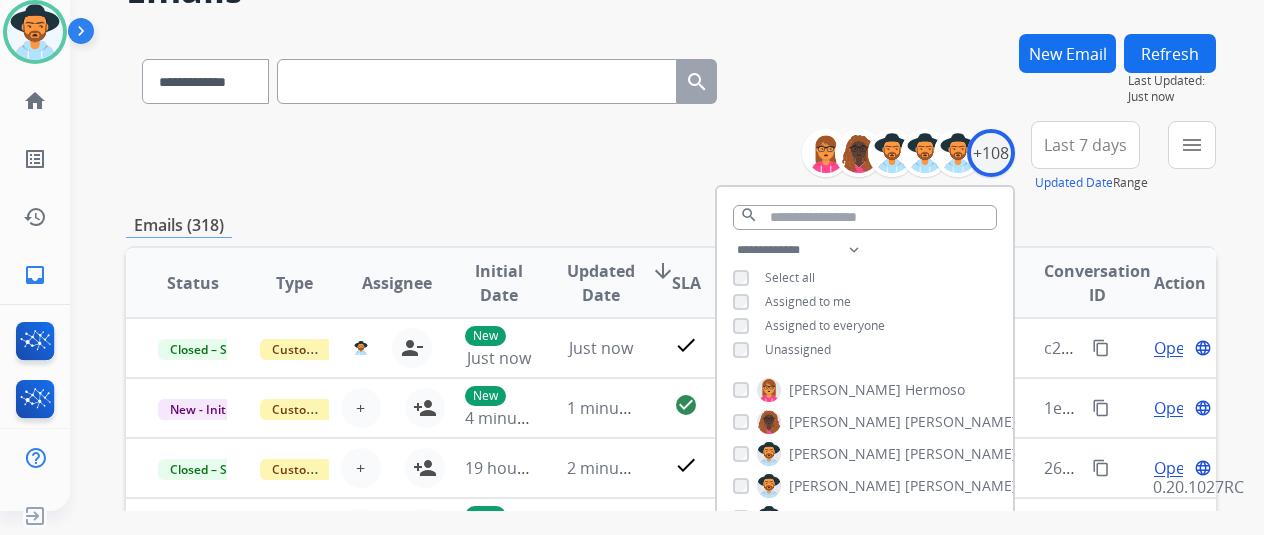 scroll, scrollTop: 200, scrollLeft: 0, axis: vertical 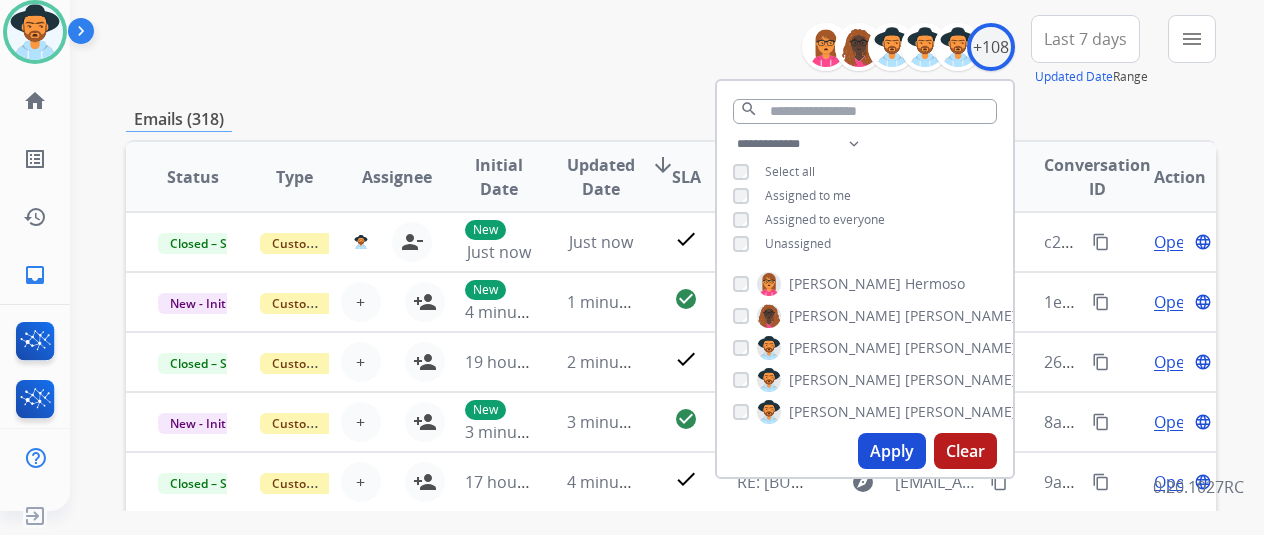 click on "**********" at bounding box center (865, 196) 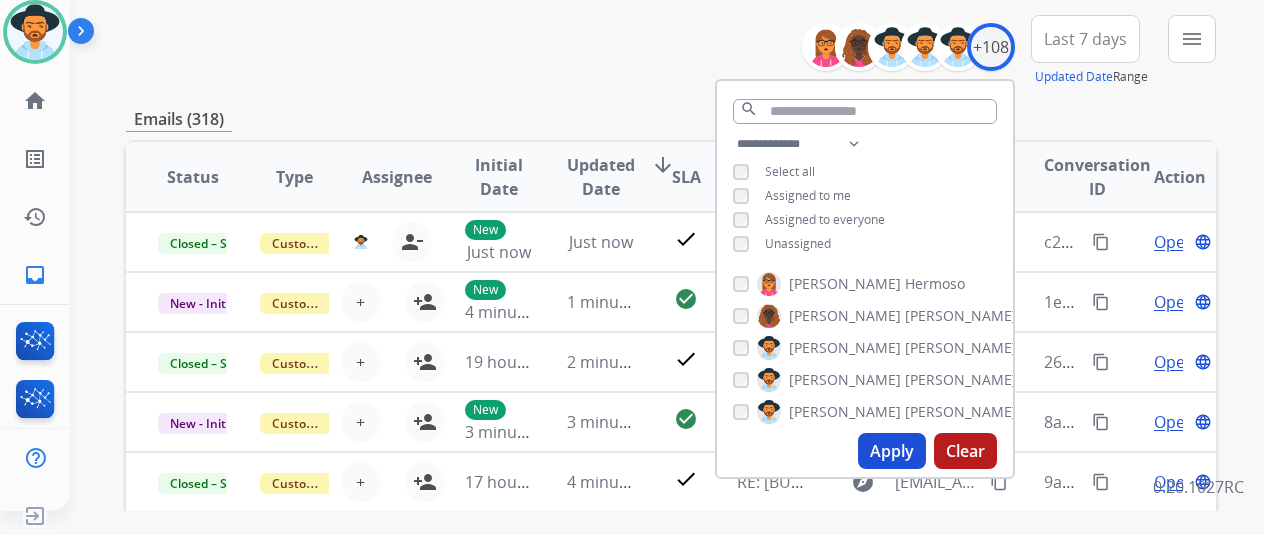 click on "Apply" at bounding box center [892, 451] 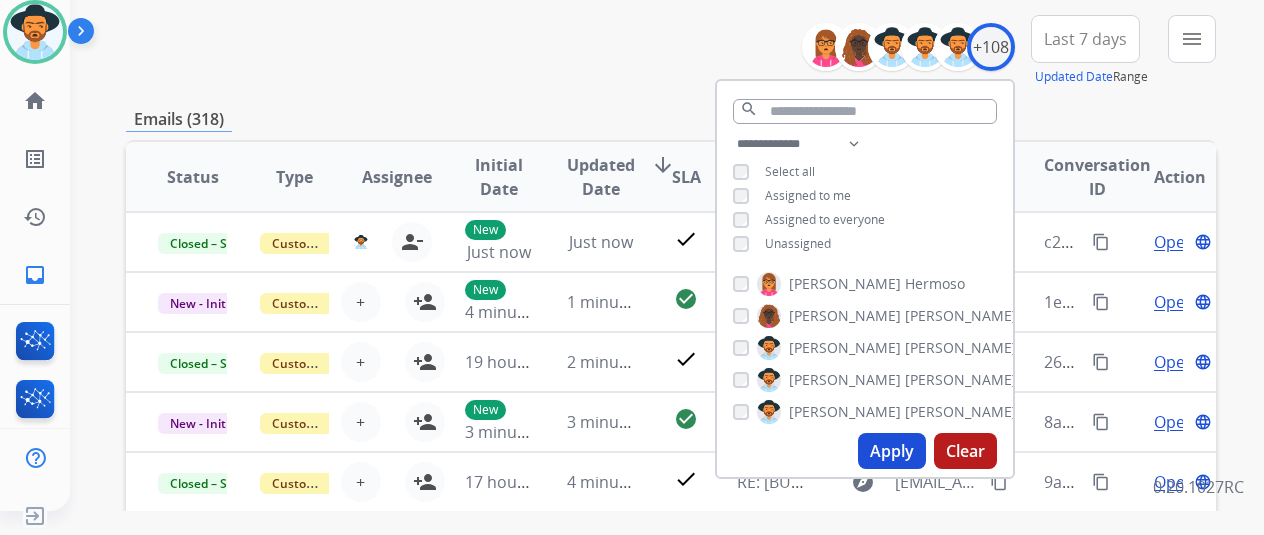 scroll, scrollTop: 0, scrollLeft: 0, axis: both 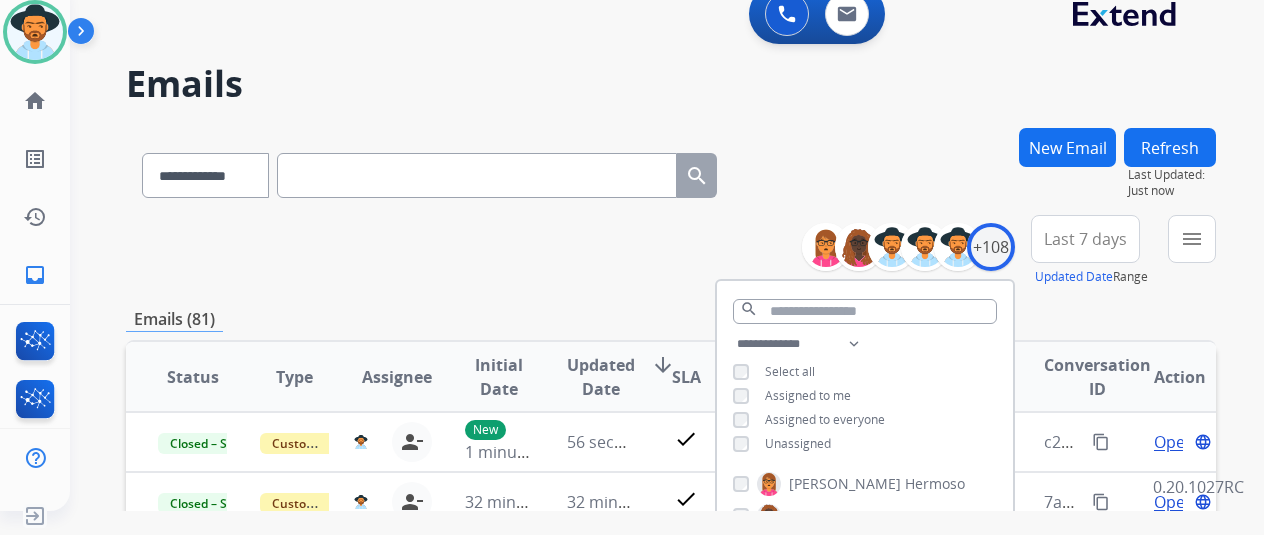 click on "**********" at bounding box center (671, 621) 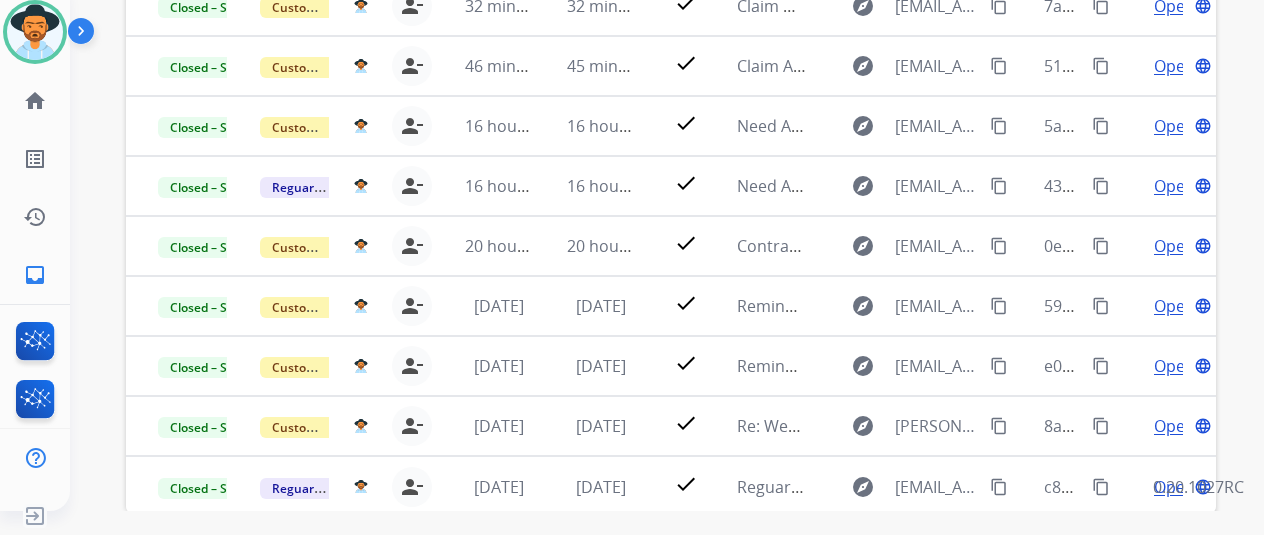 scroll, scrollTop: 586, scrollLeft: 0, axis: vertical 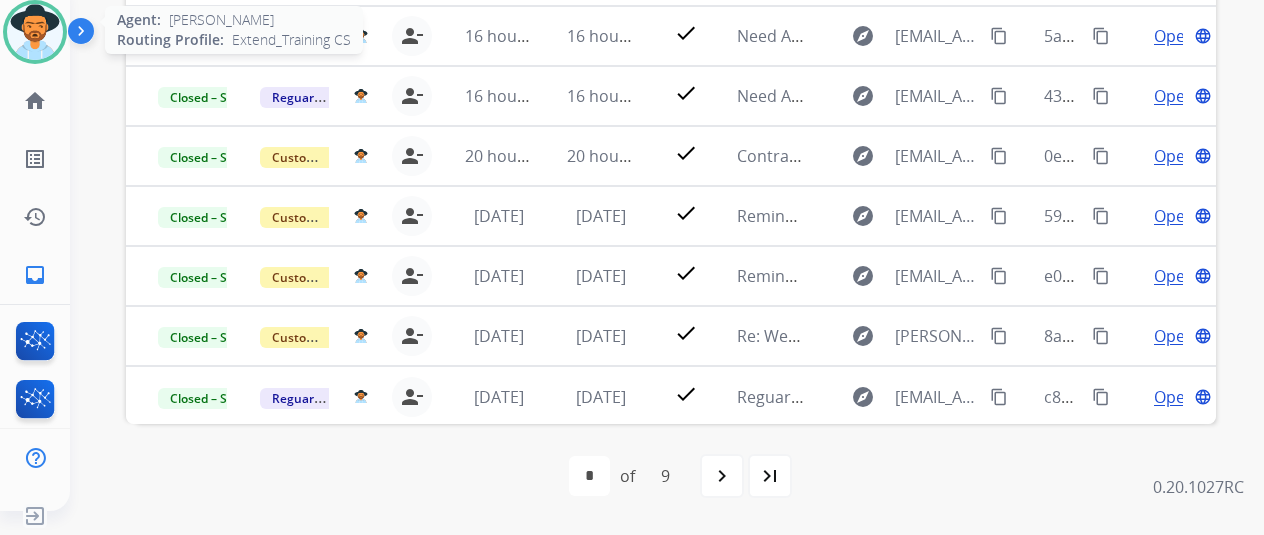 click at bounding box center [35, 32] 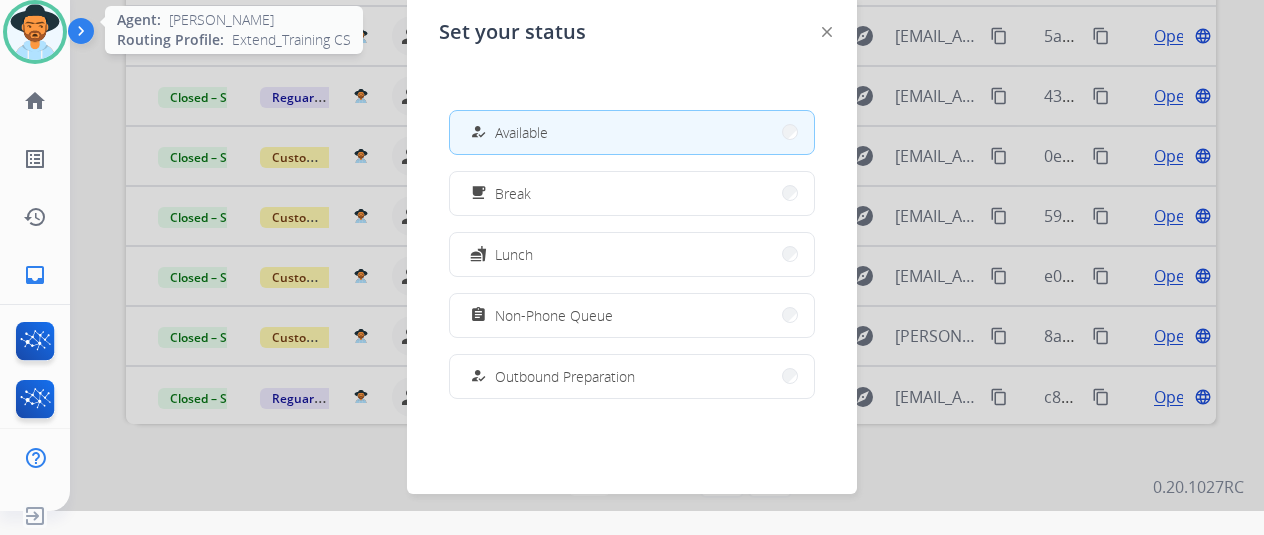 click at bounding box center (35, 32) 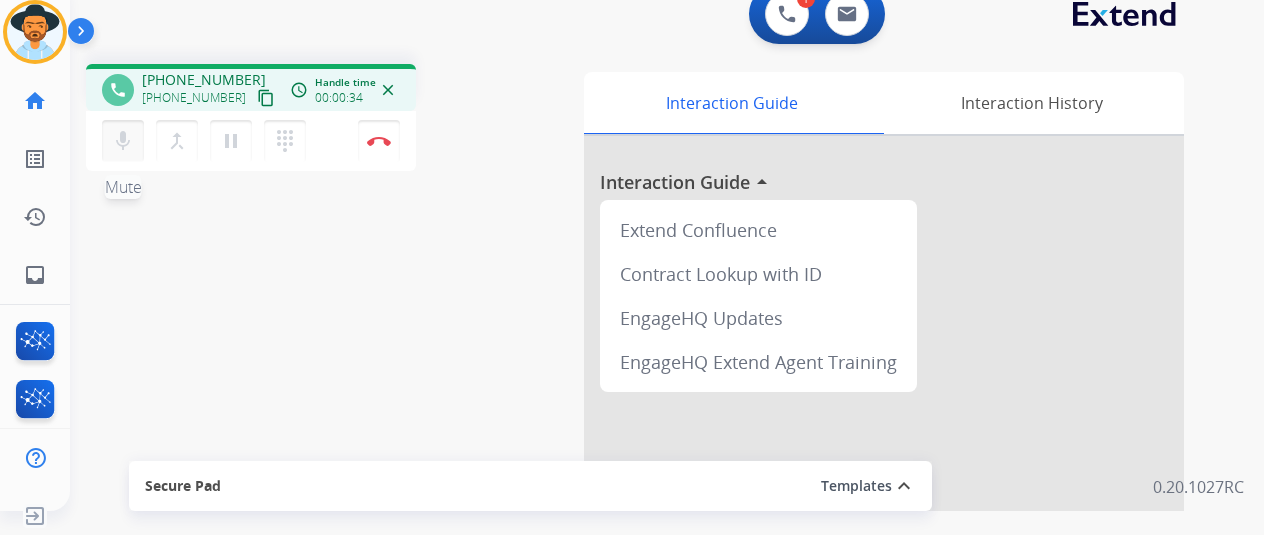 click on "mic Mute" at bounding box center [123, 141] 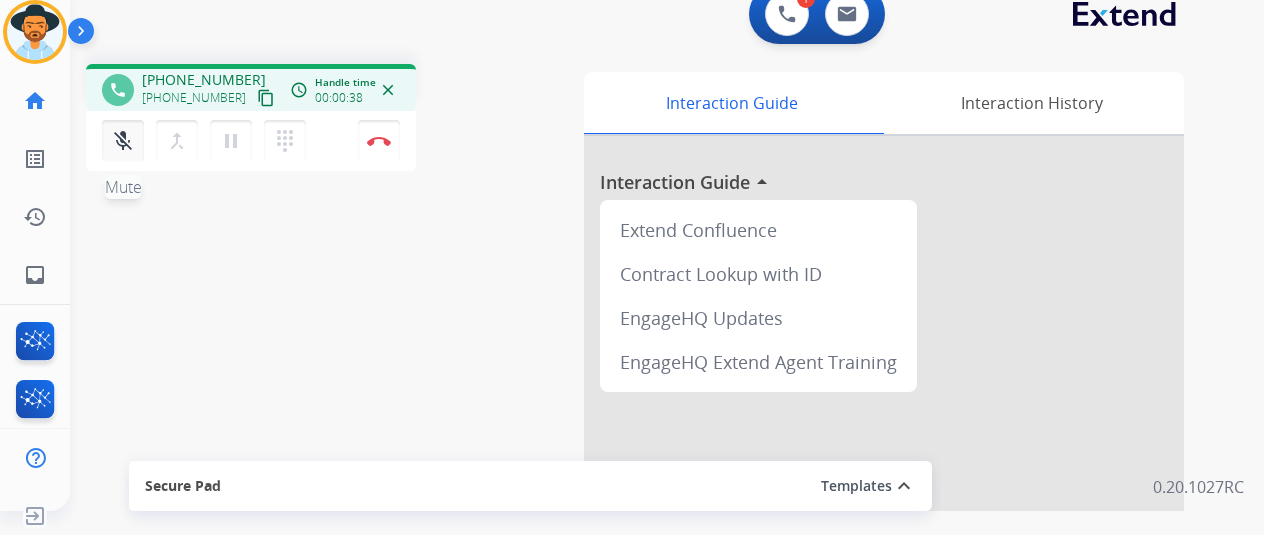 click on "mic_off" at bounding box center [123, 141] 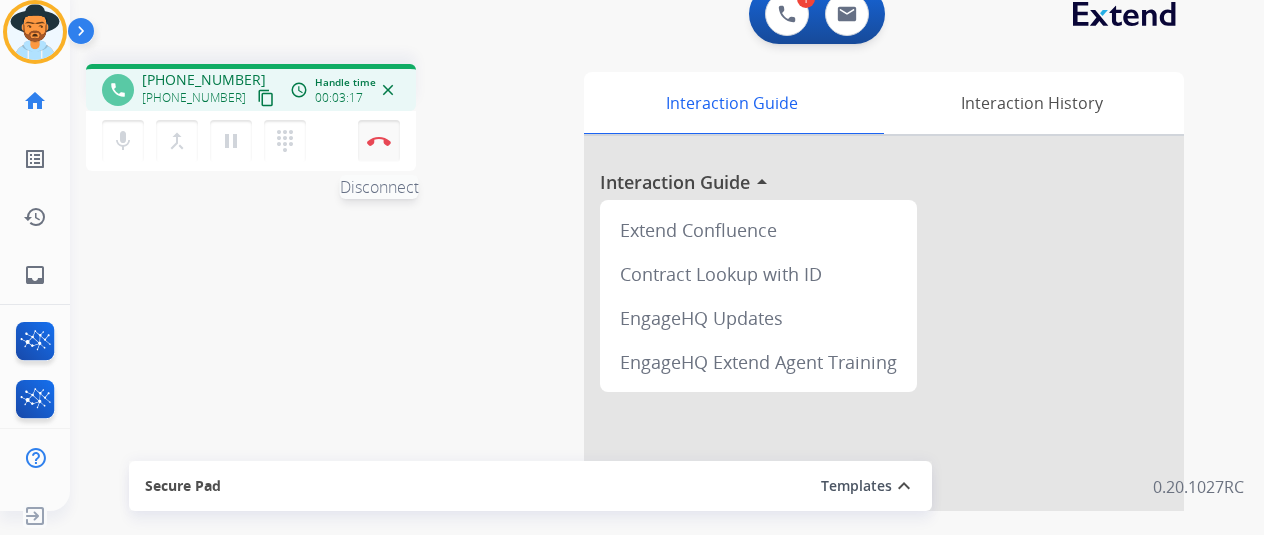 click on "Disconnect" at bounding box center (379, 141) 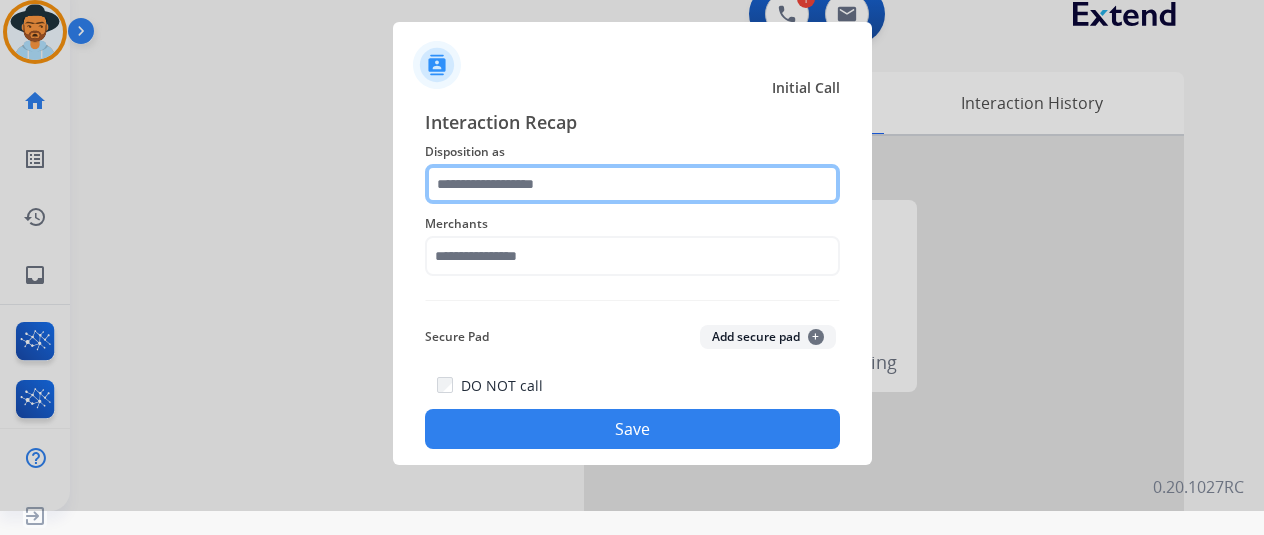 click 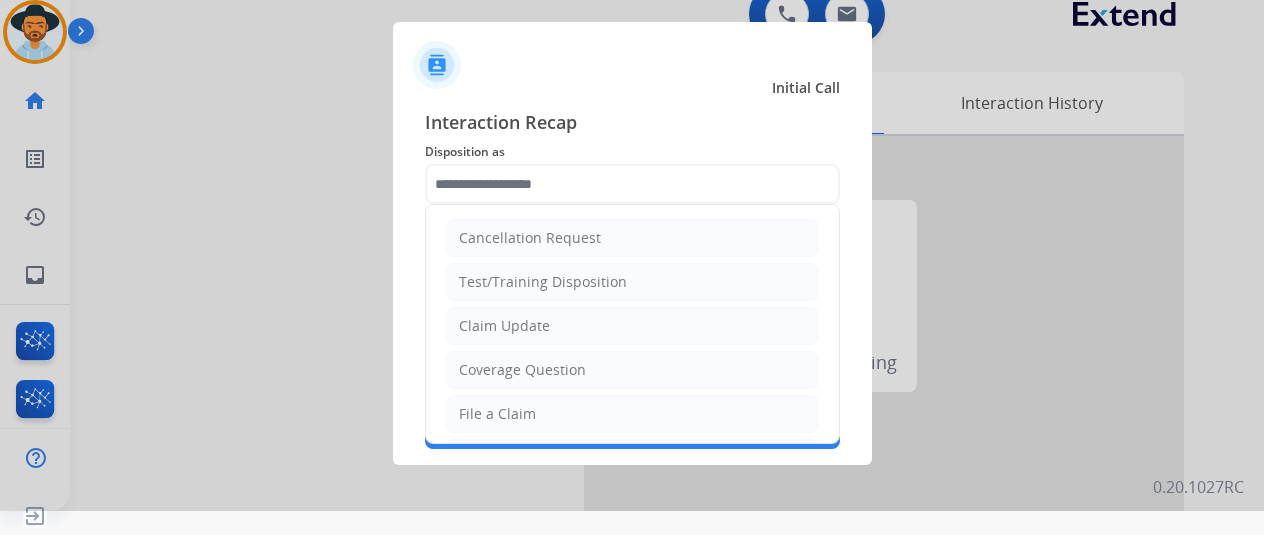 click on "File a Claim" 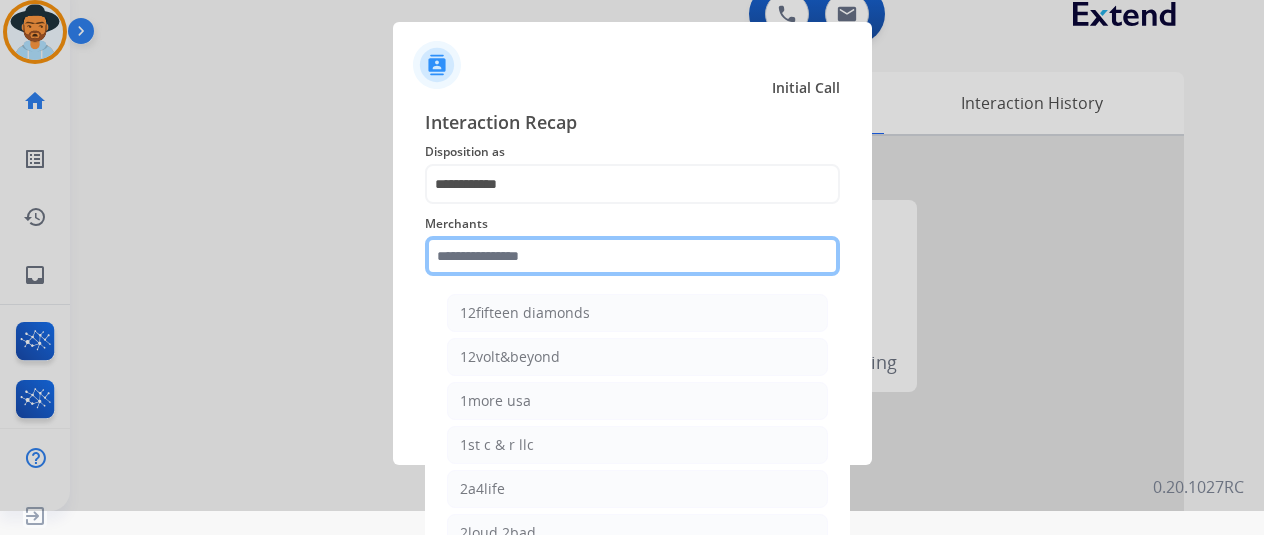 click 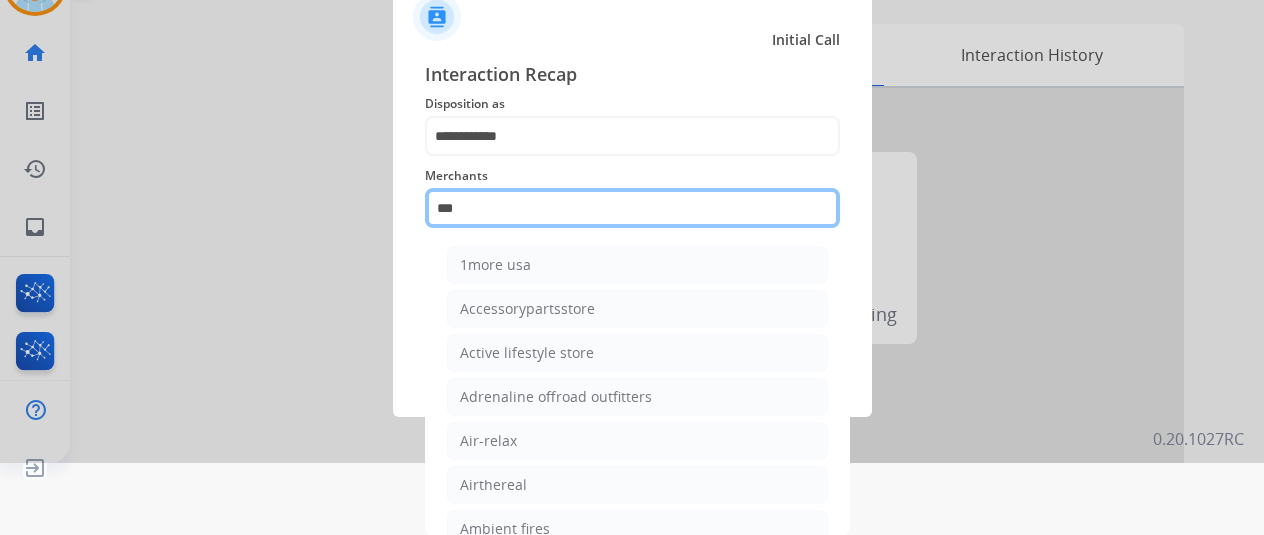 scroll, scrollTop: 24, scrollLeft: 0, axis: vertical 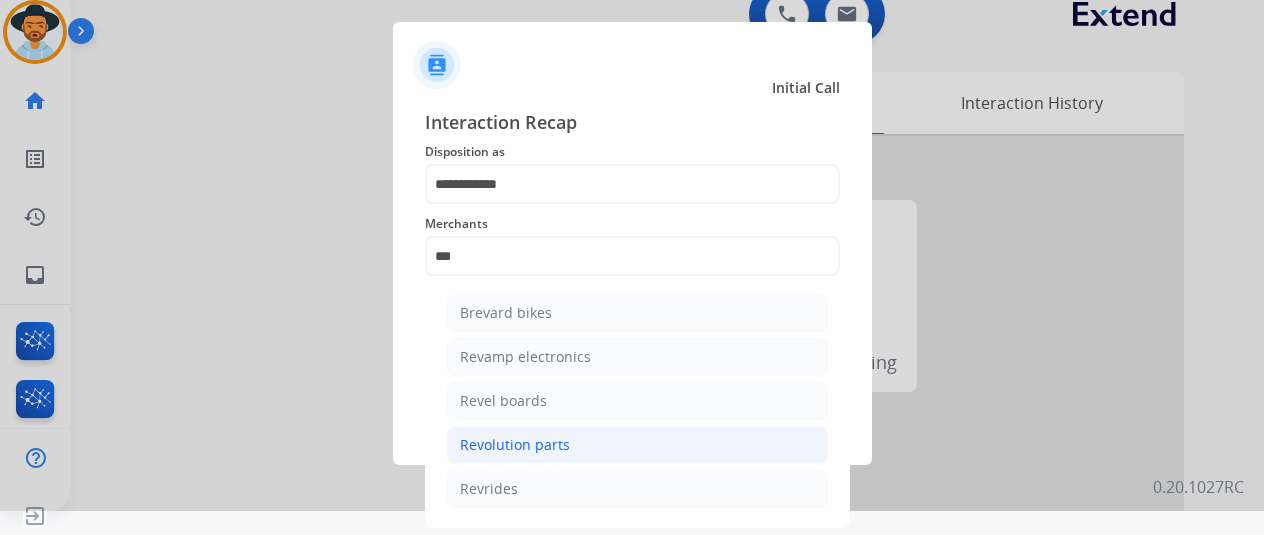click on "Revolution parts" 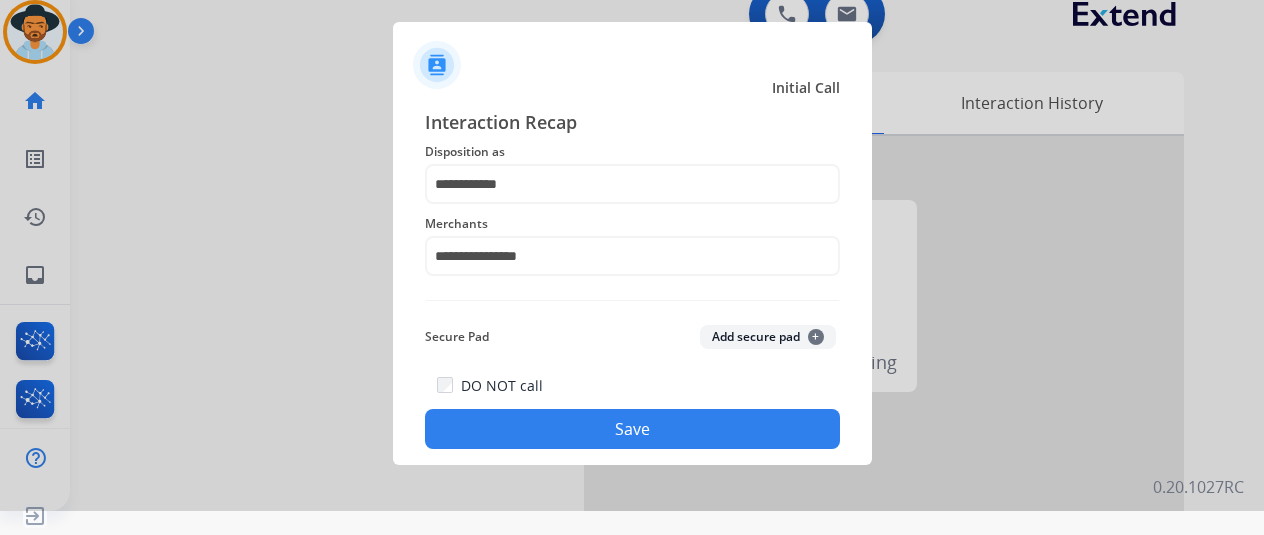 click on "Save" 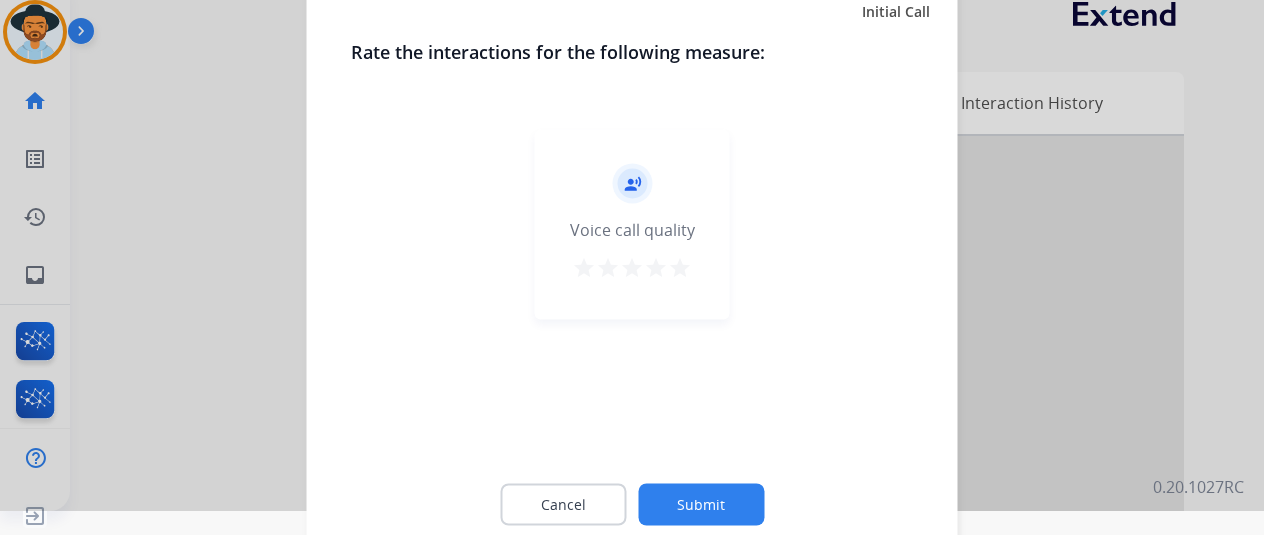 click on "star" at bounding box center (680, 267) 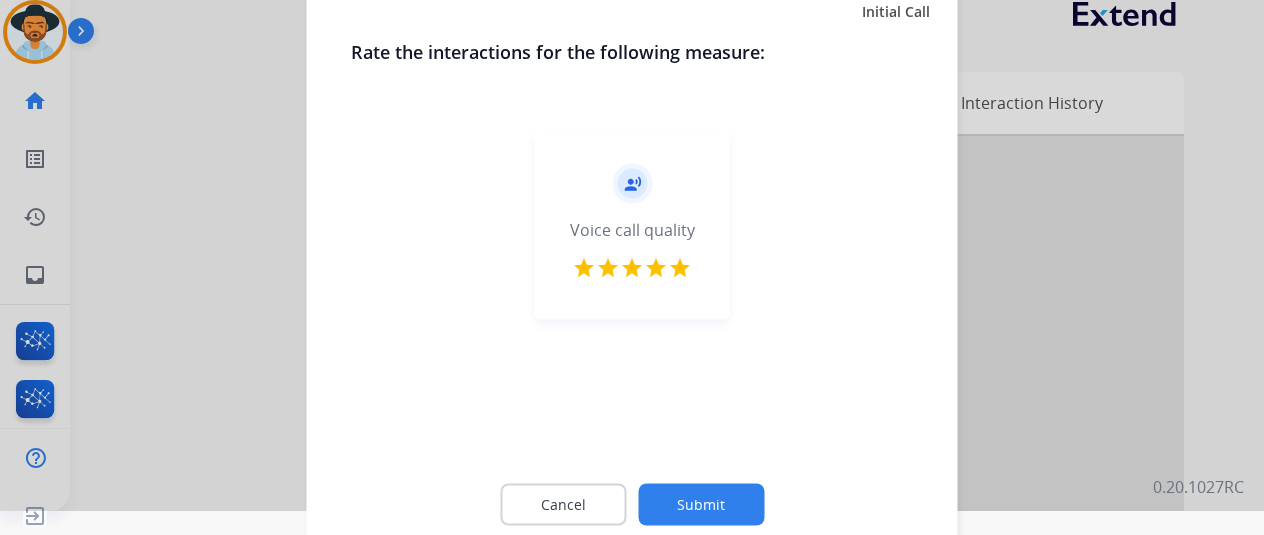 click on "Submit" 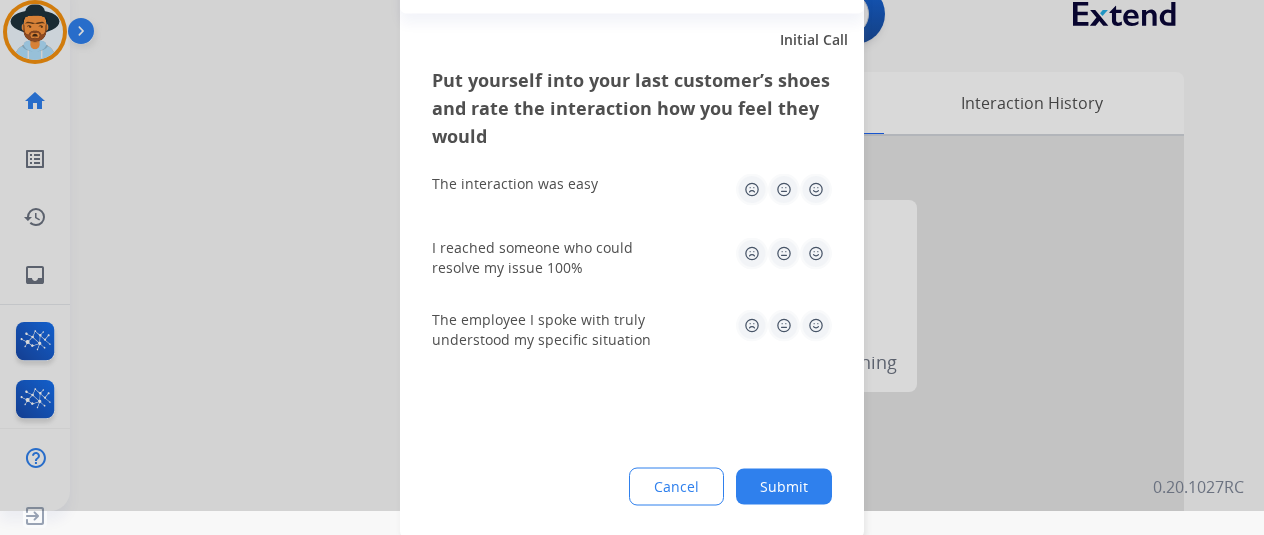 click 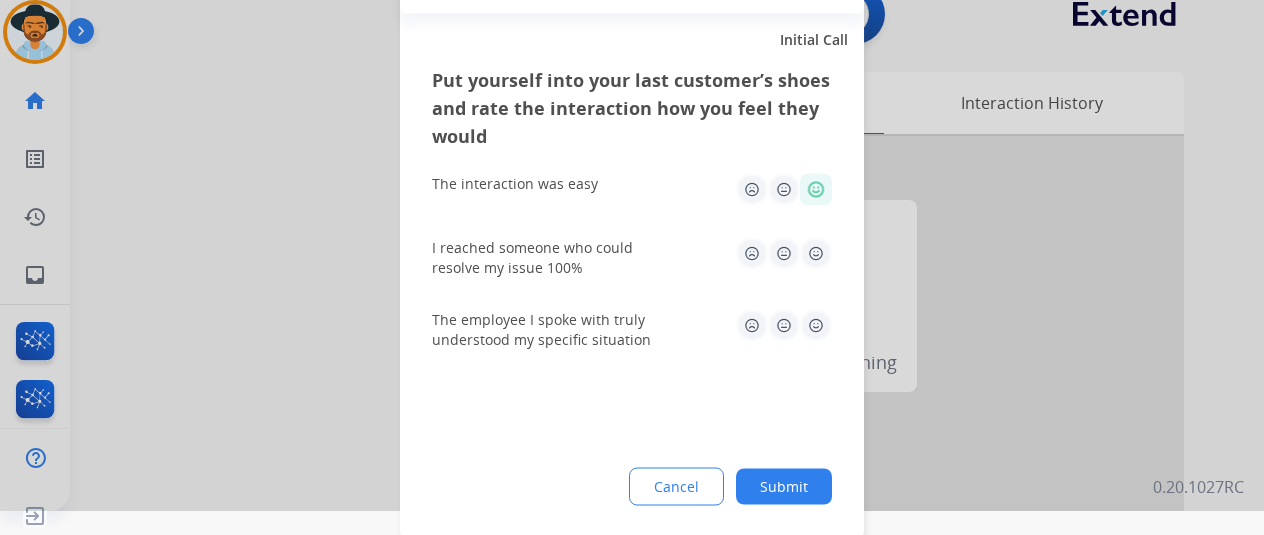 click 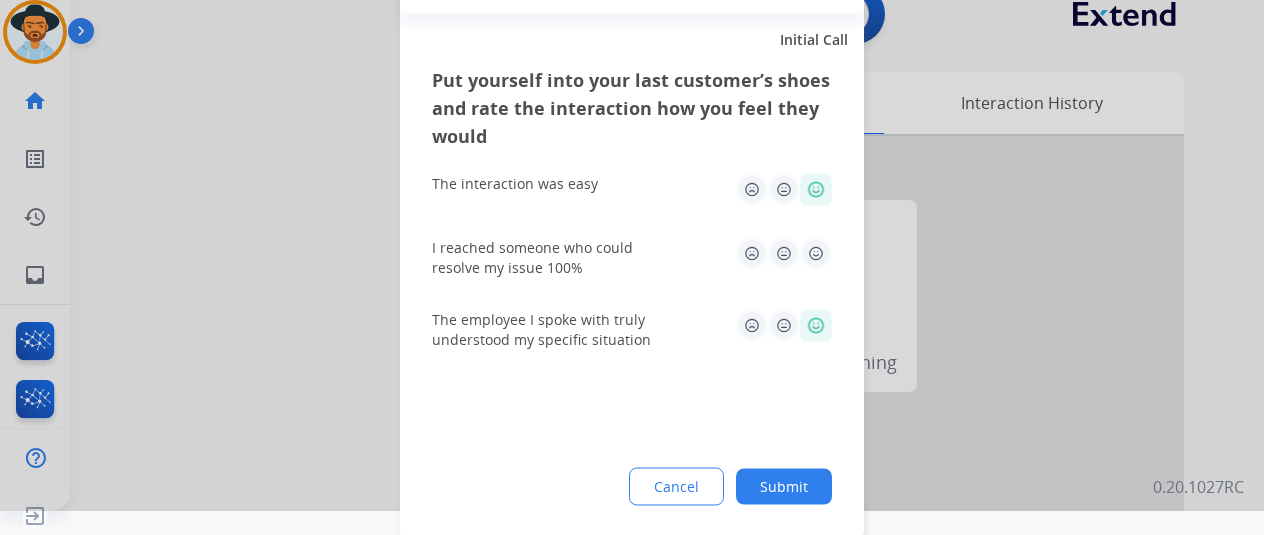 click 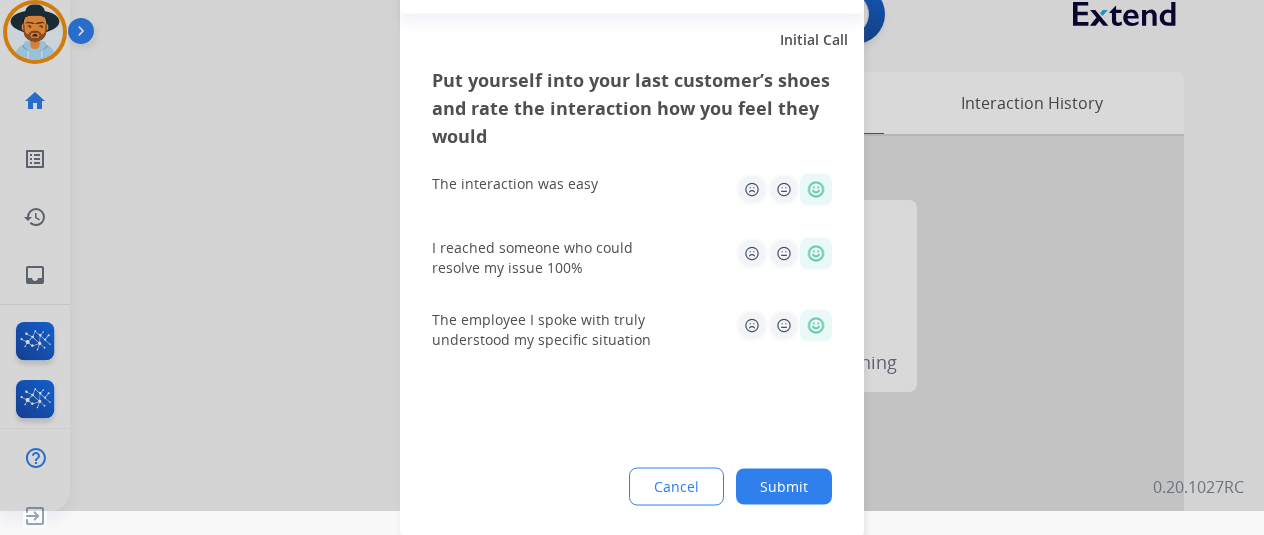 click on "Submit" 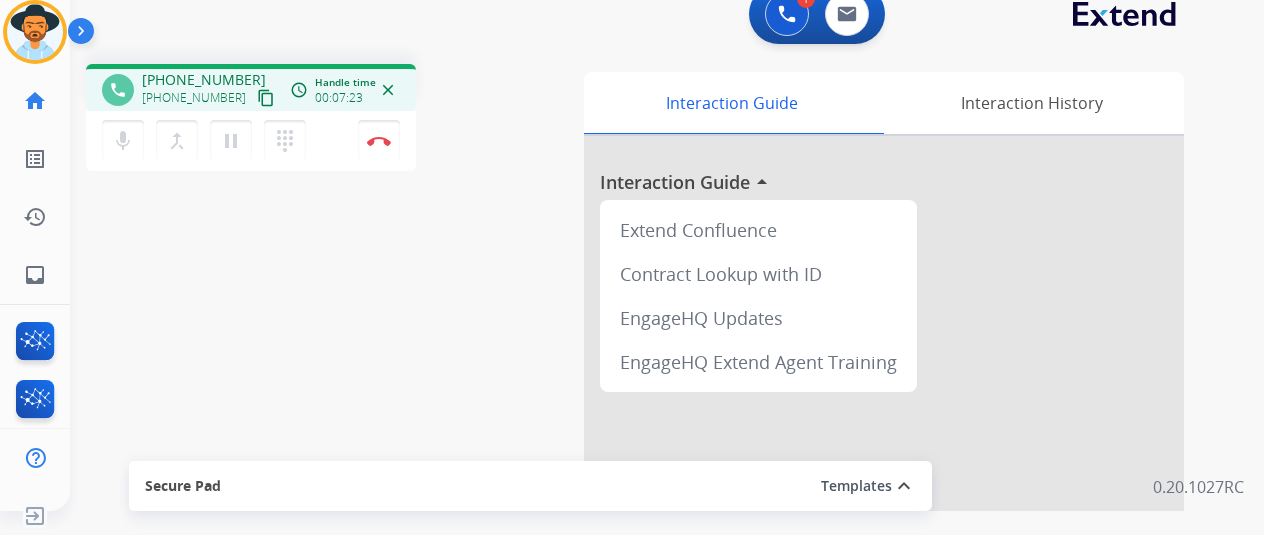 click on "mic Mute merge_type Bridge pause Hold dialpad Dialpad Disconnect" at bounding box center [251, 141] 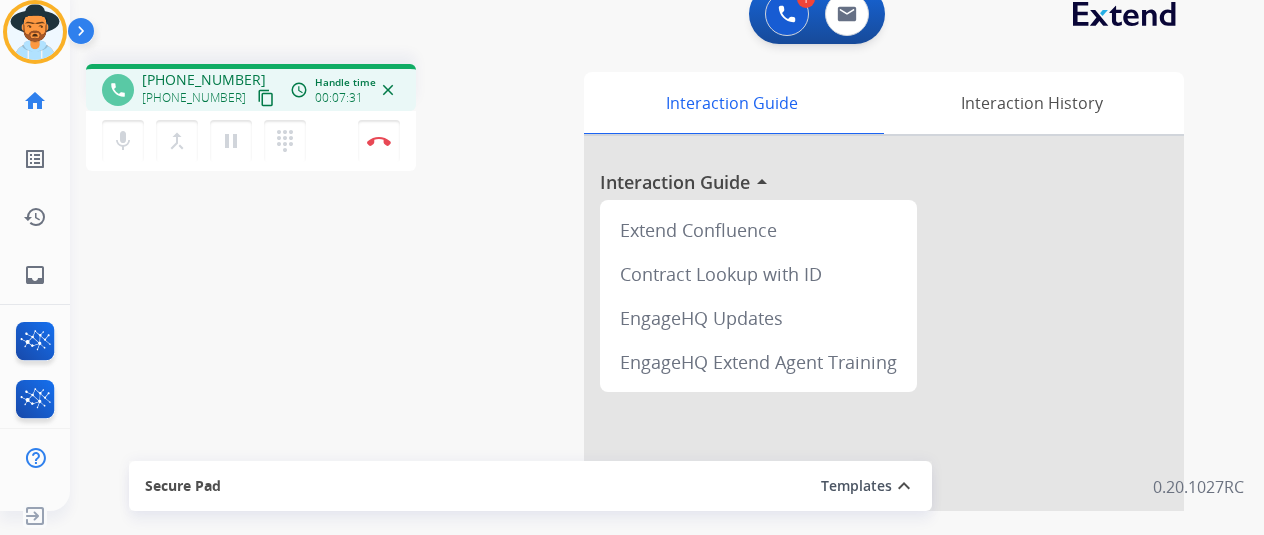 click on "mic Mute merge_type Bridge pause Hold dialpad Dialpad Disconnect" at bounding box center [251, 141] 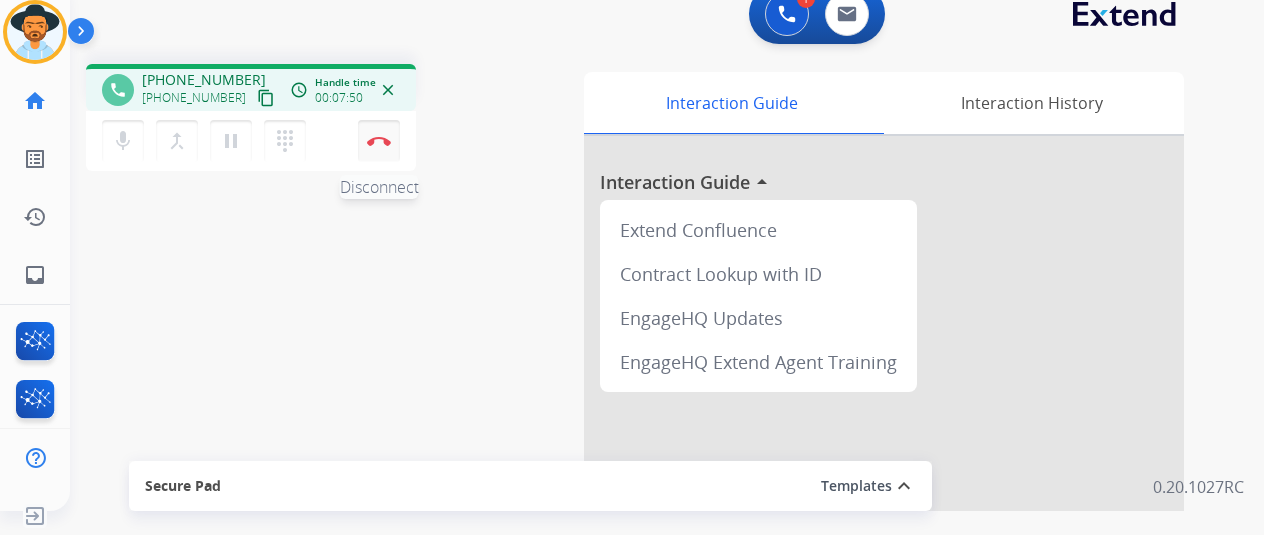 click at bounding box center (379, 141) 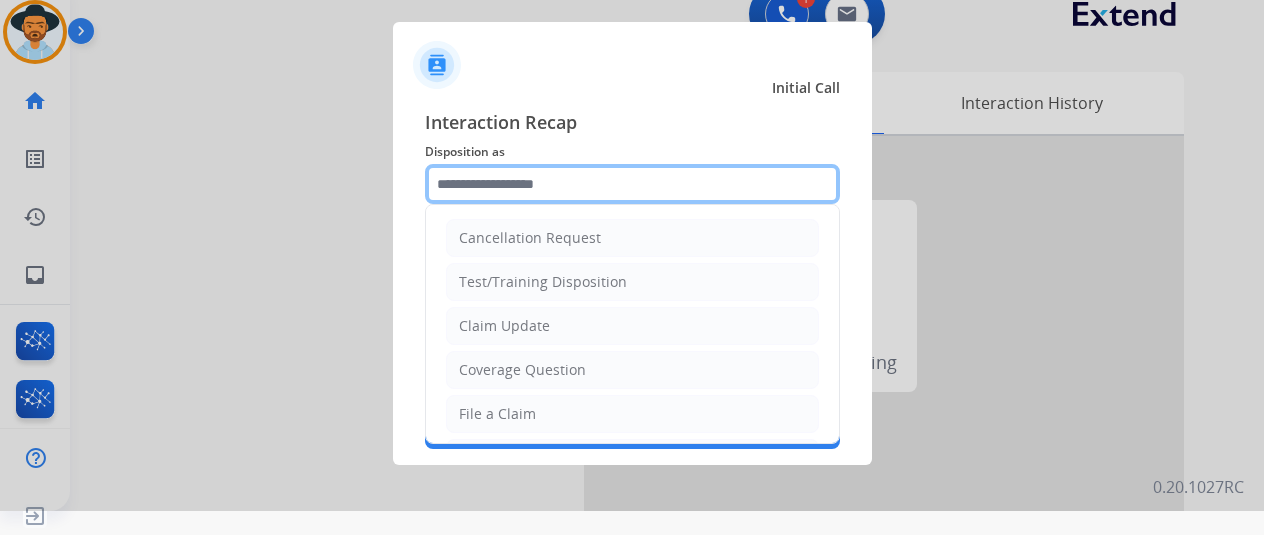 click 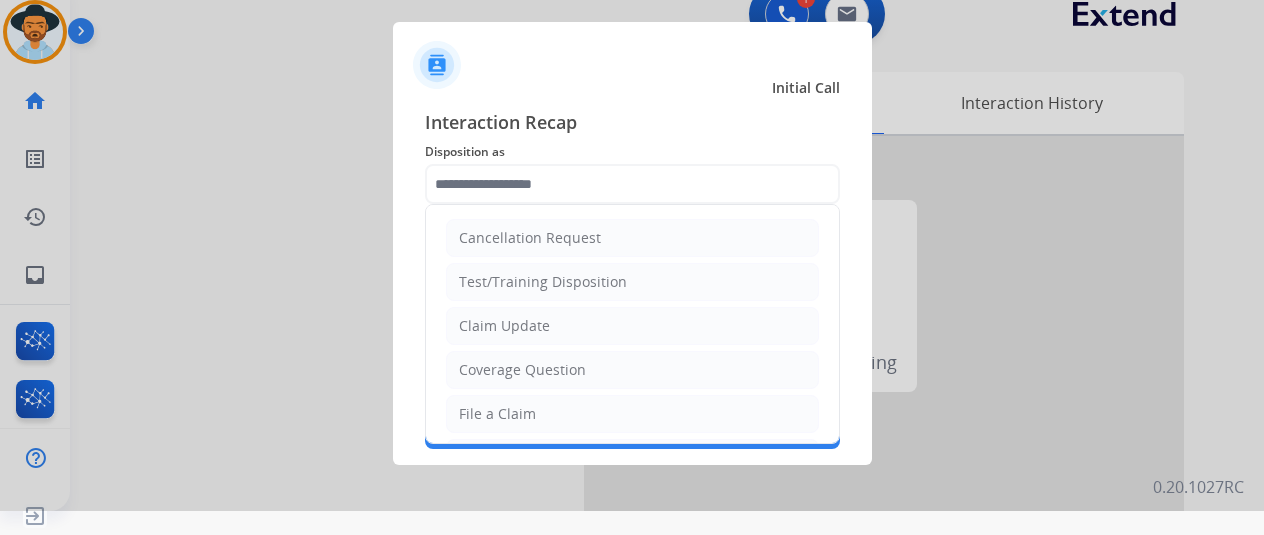 drag, startPoint x: 562, startPoint y: 327, endPoint x: 563, endPoint y: 317, distance: 10.049875 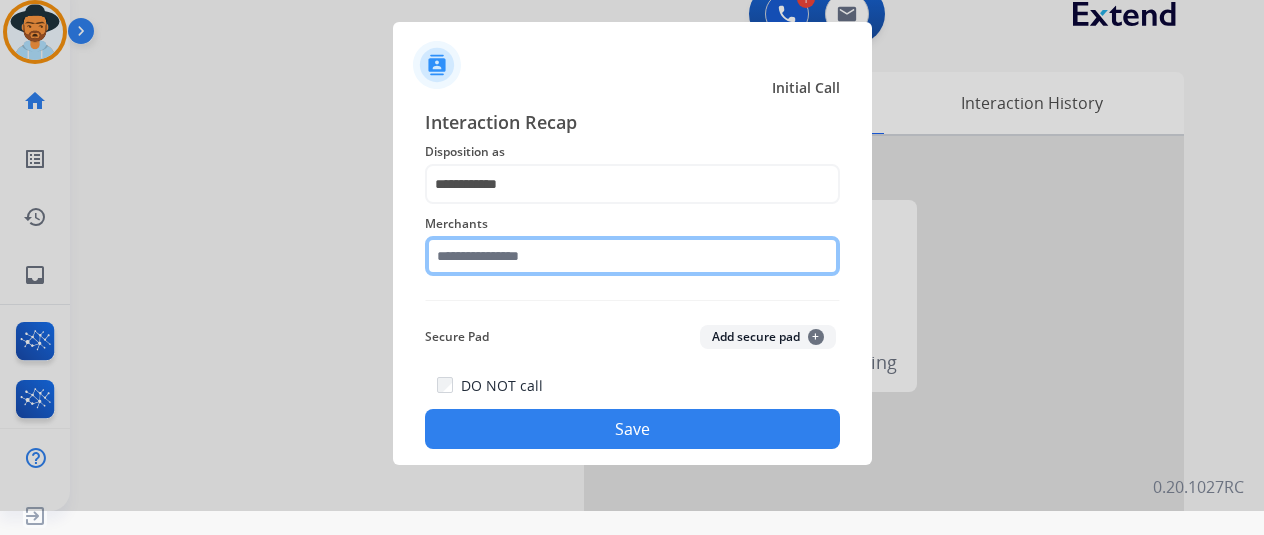 click 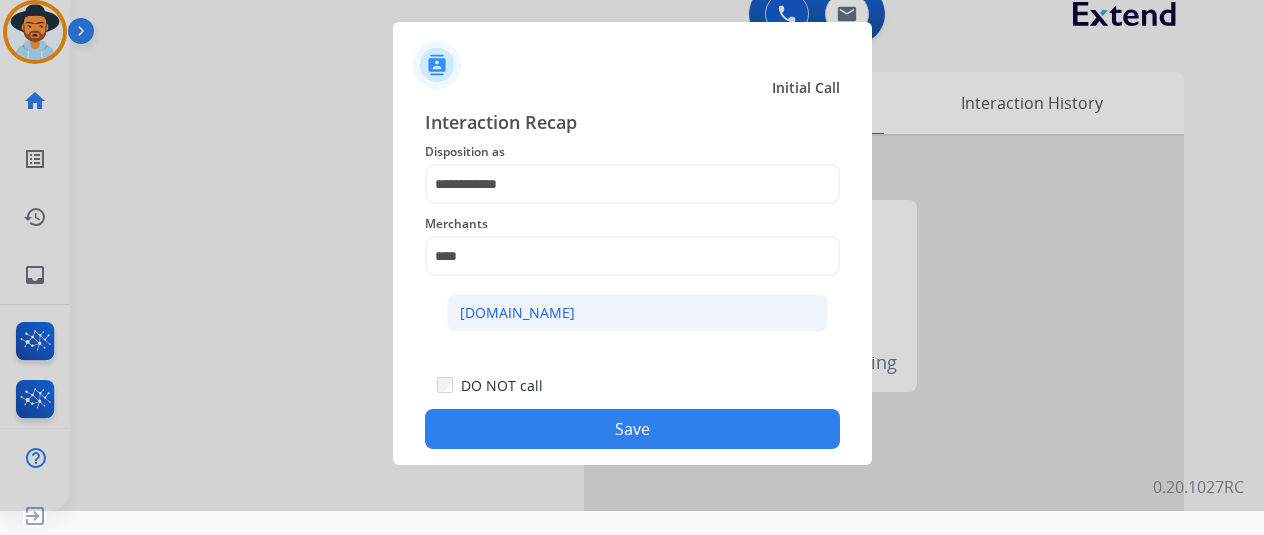 click on "[DOMAIN_NAME]" 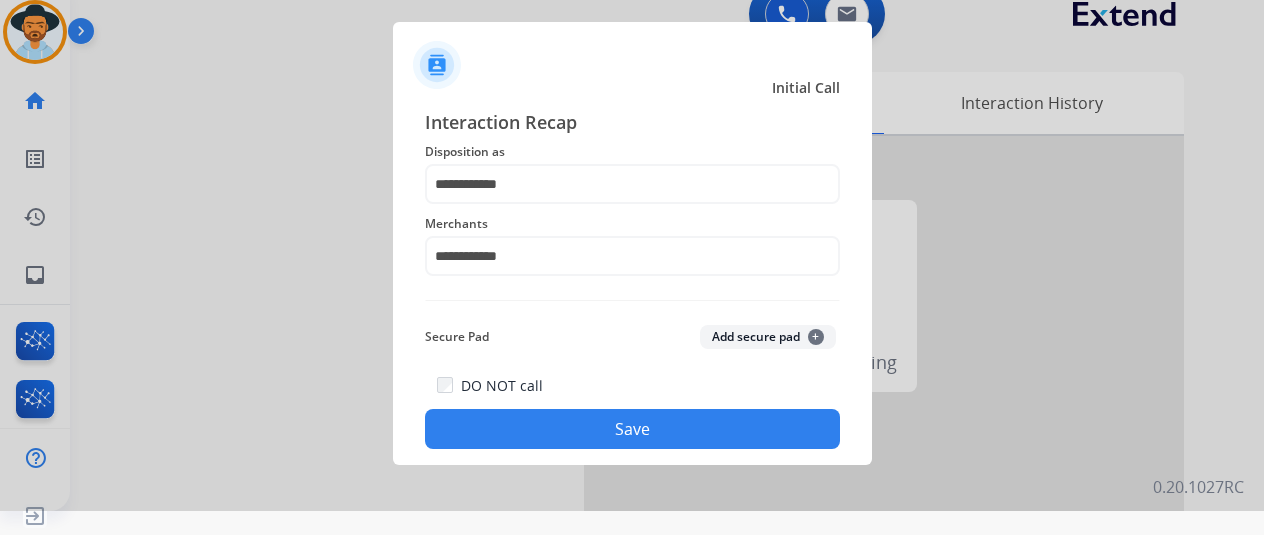 click on "Save" 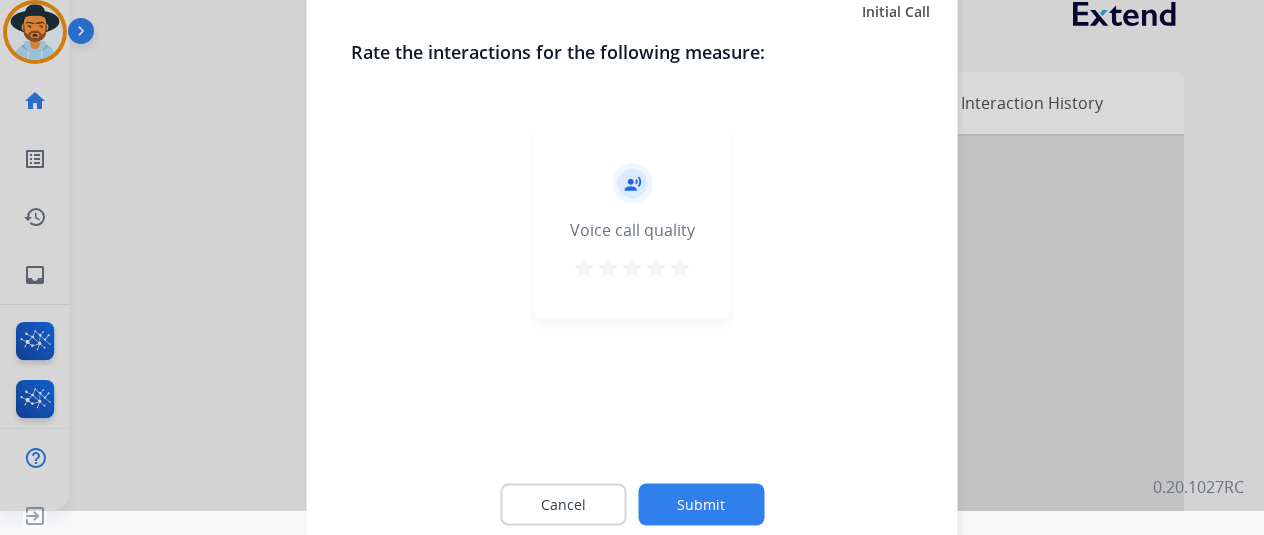 click on "star" at bounding box center (680, 267) 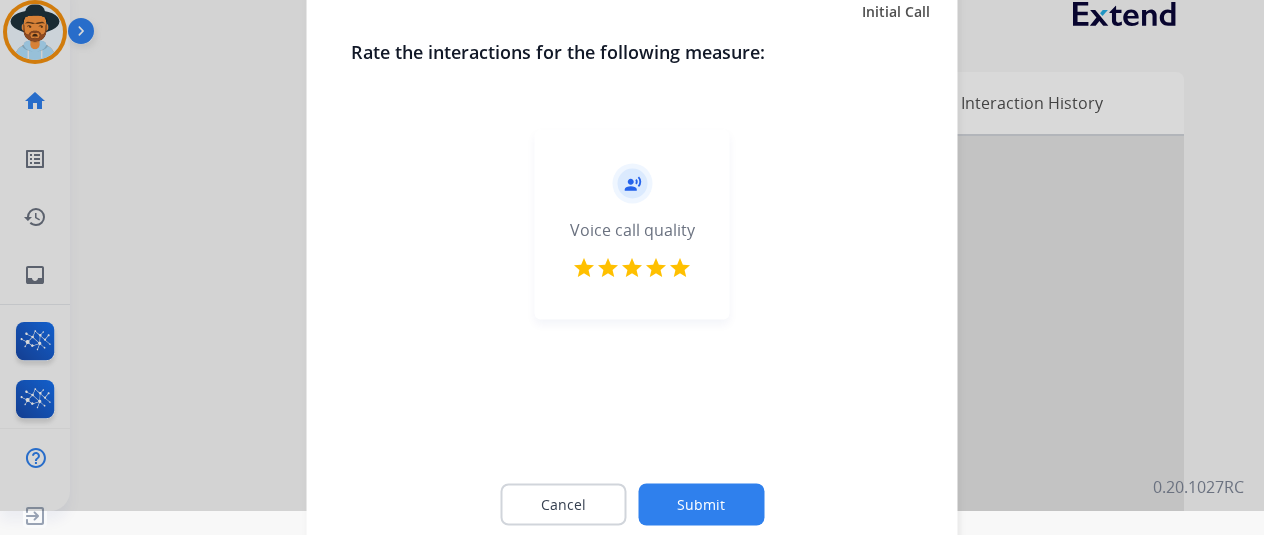 click on "Submit" 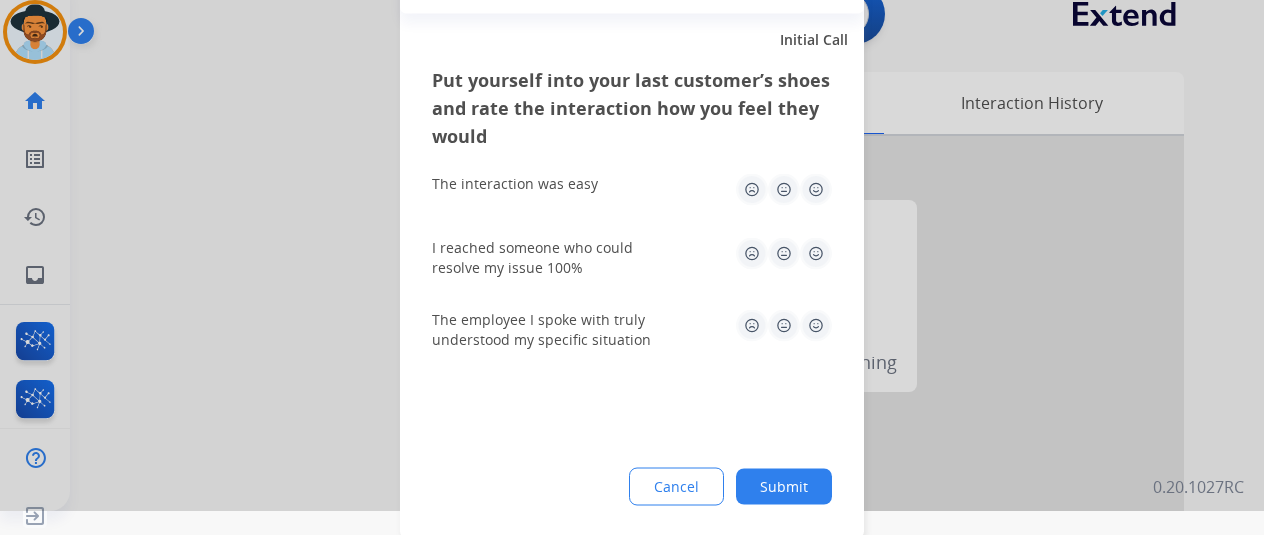 click 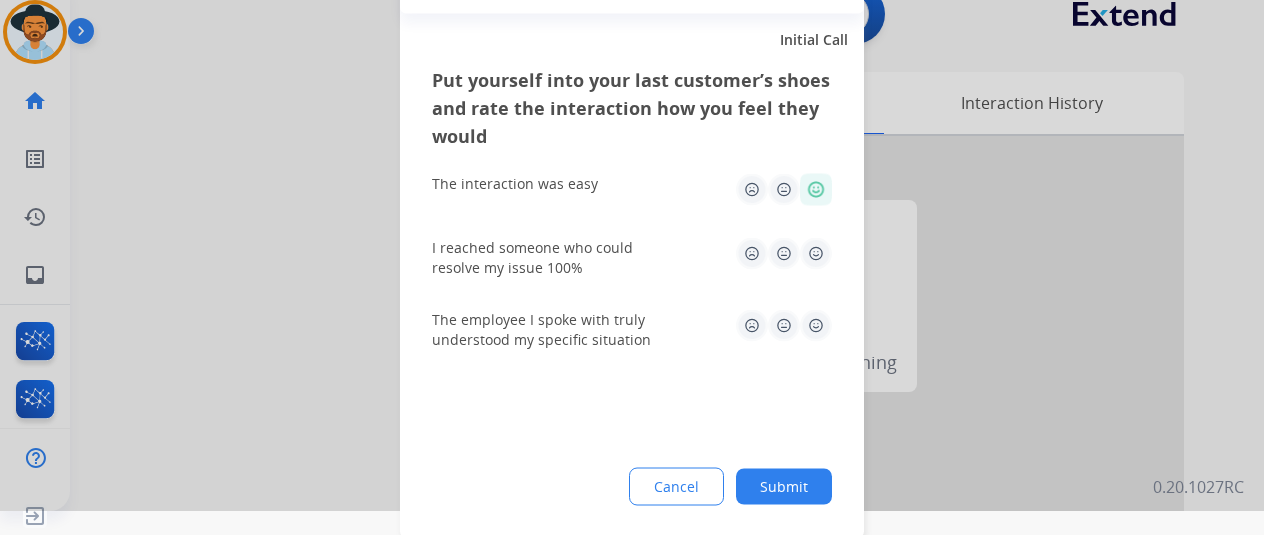 click 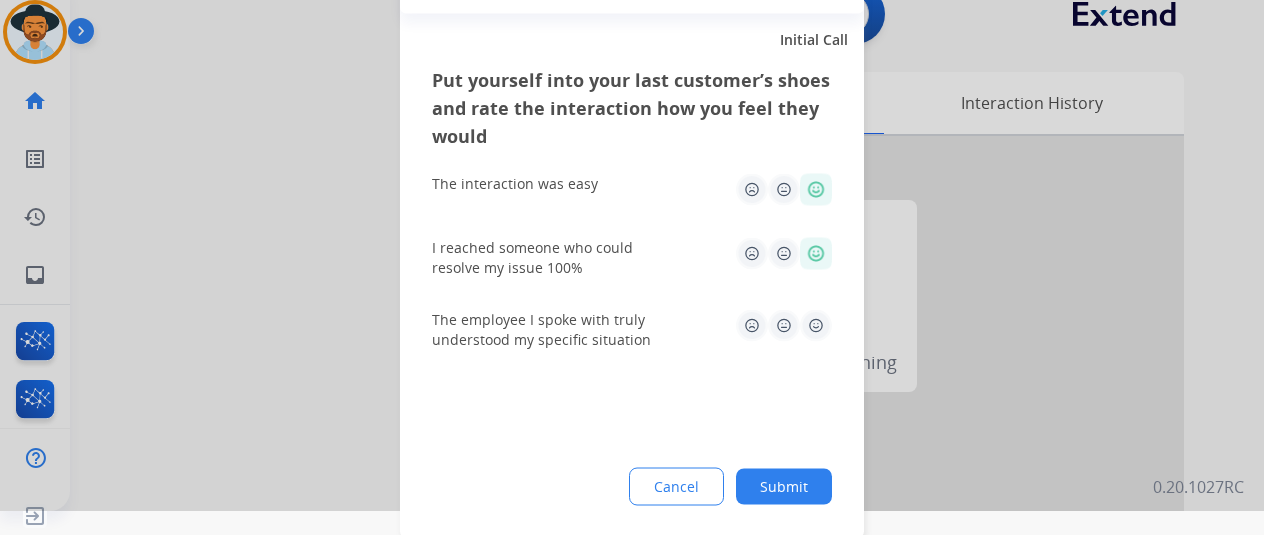 click 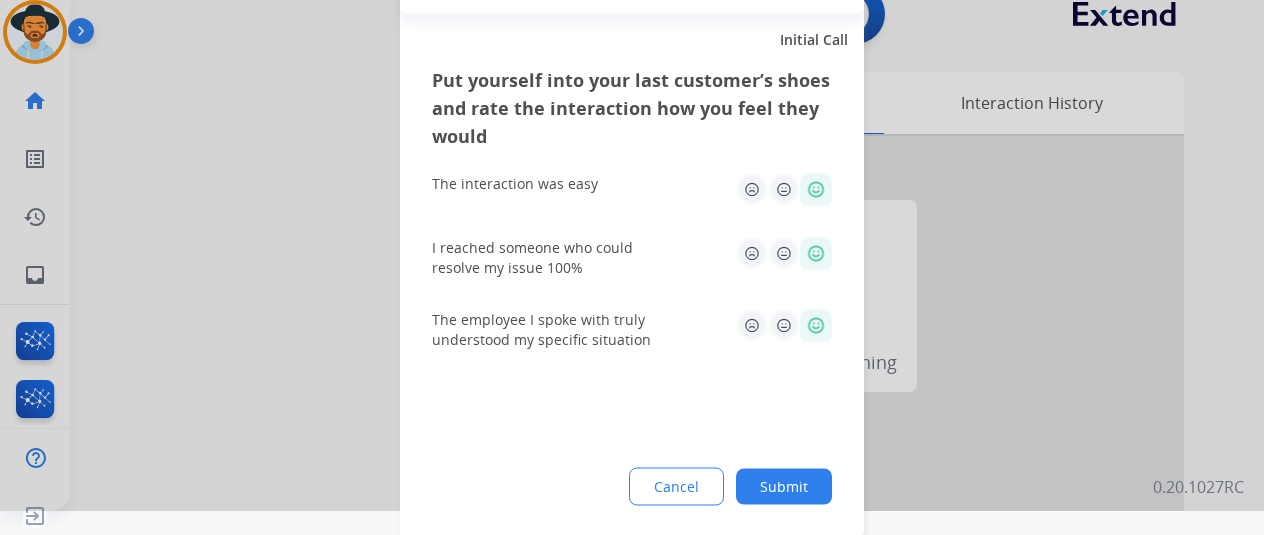 click on "Submit" 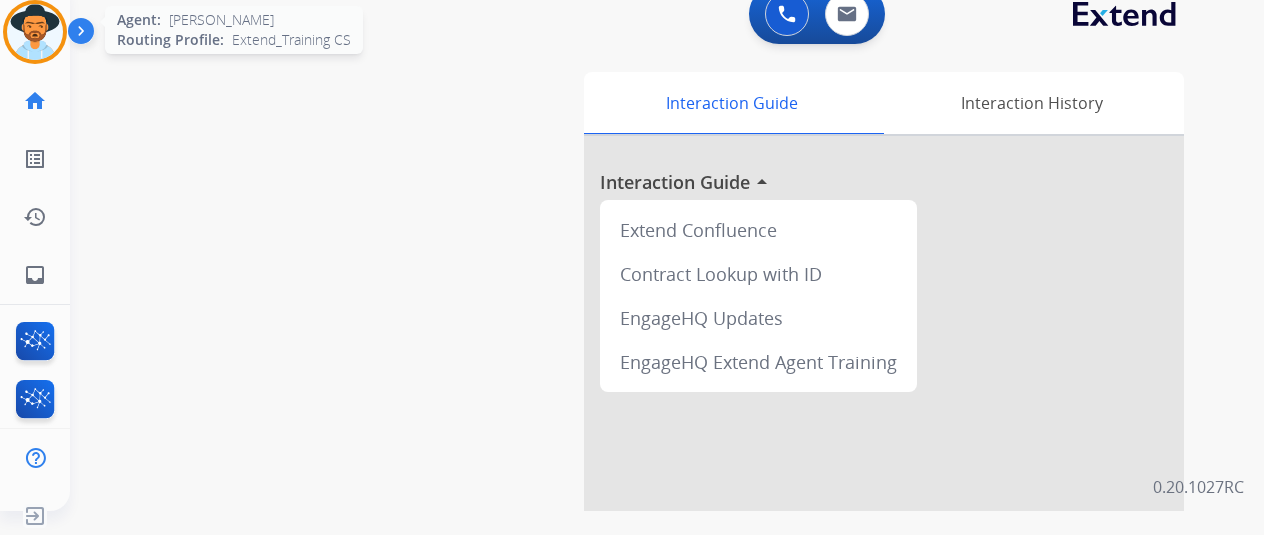 click at bounding box center [35, 32] 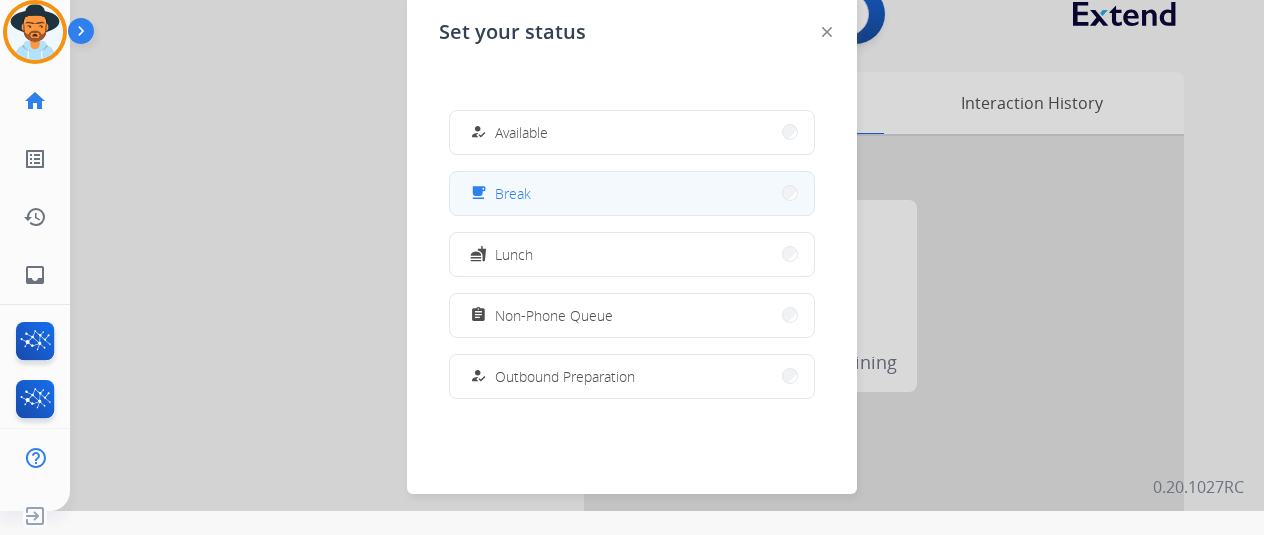 click on "free_breakfast Break" at bounding box center [632, 193] 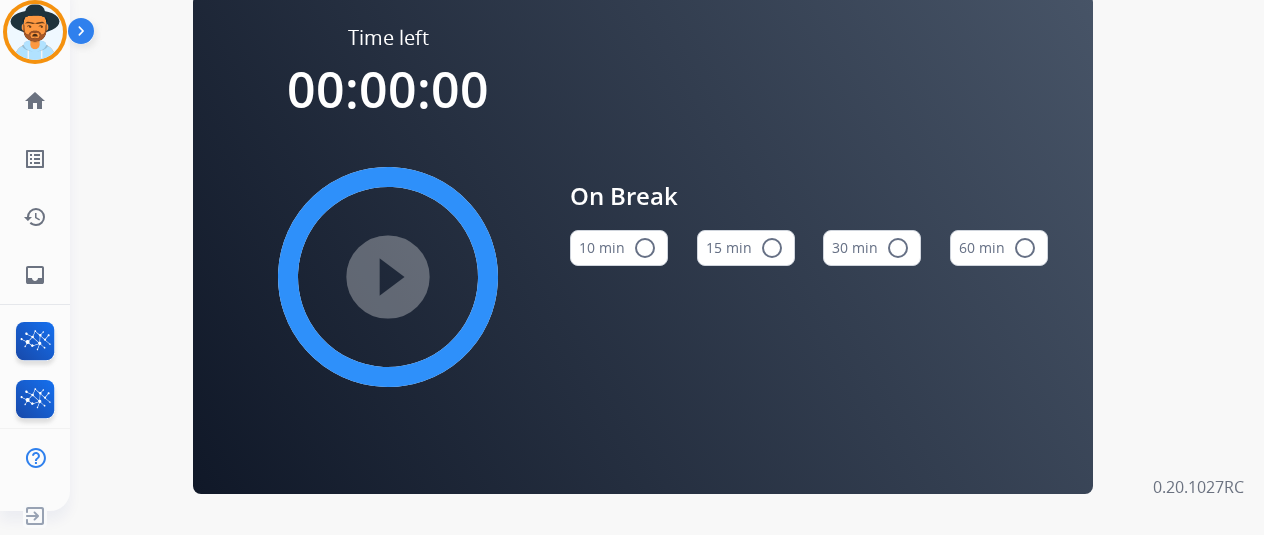 scroll, scrollTop: 0, scrollLeft: 0, axis: both 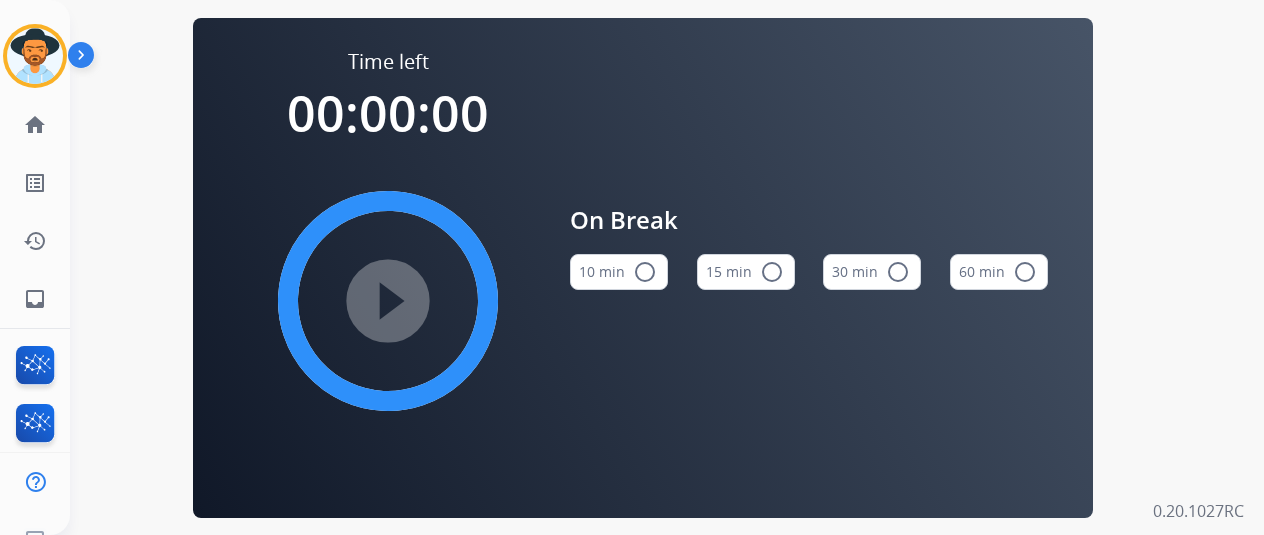 click on "On Break  10 min  radio_button_unchecked  15 min  radio_button_unchecked  30 min  radio_button_unchecked  60 min  radio_button_unchecked" at bounding box center [809, 254] 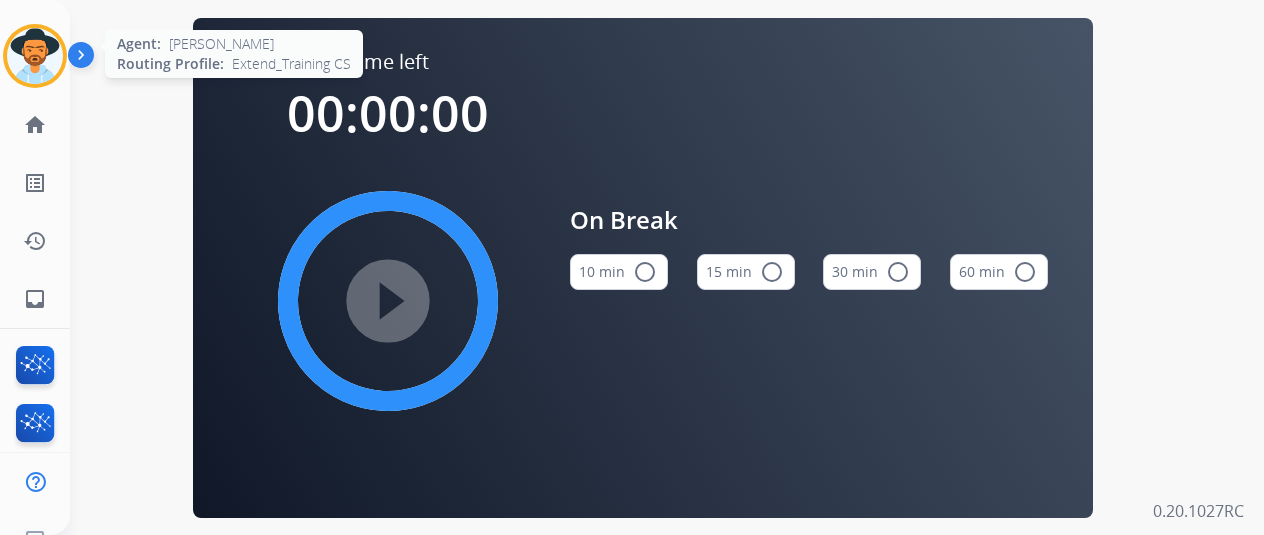 click at bounding box center (35, 56) 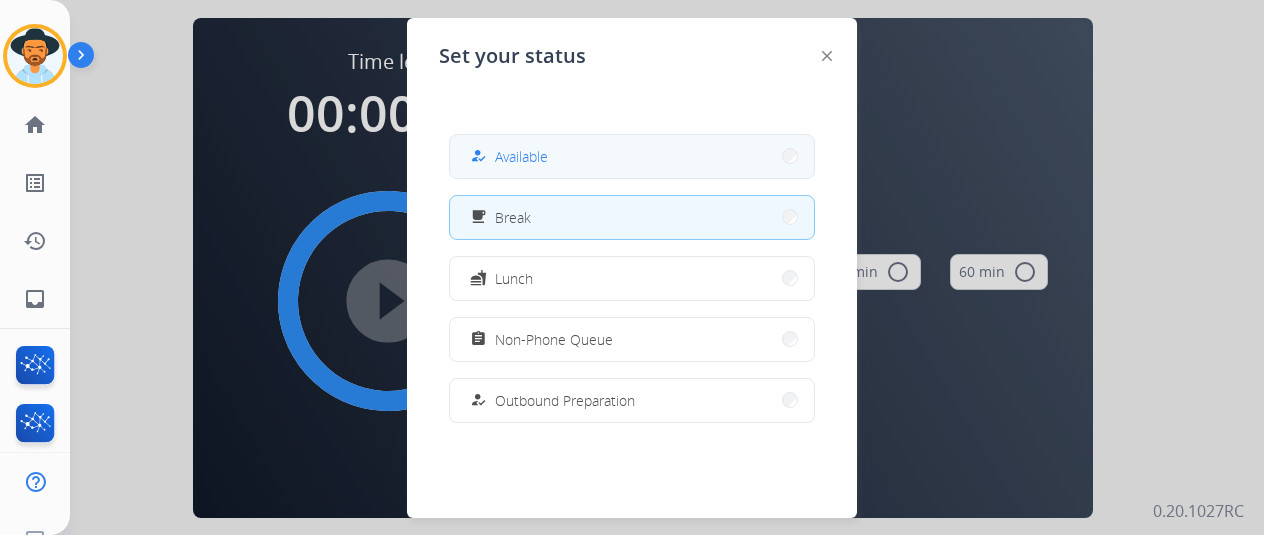 click on "how_to_reg Available" at bounding box center (632, 156) 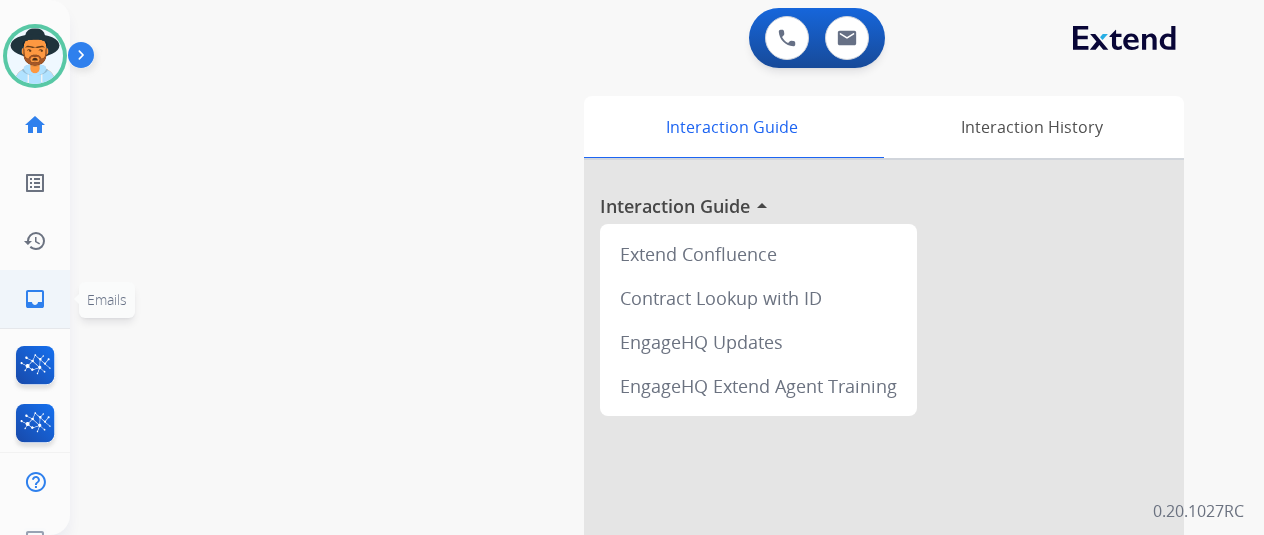 click on "inbox" 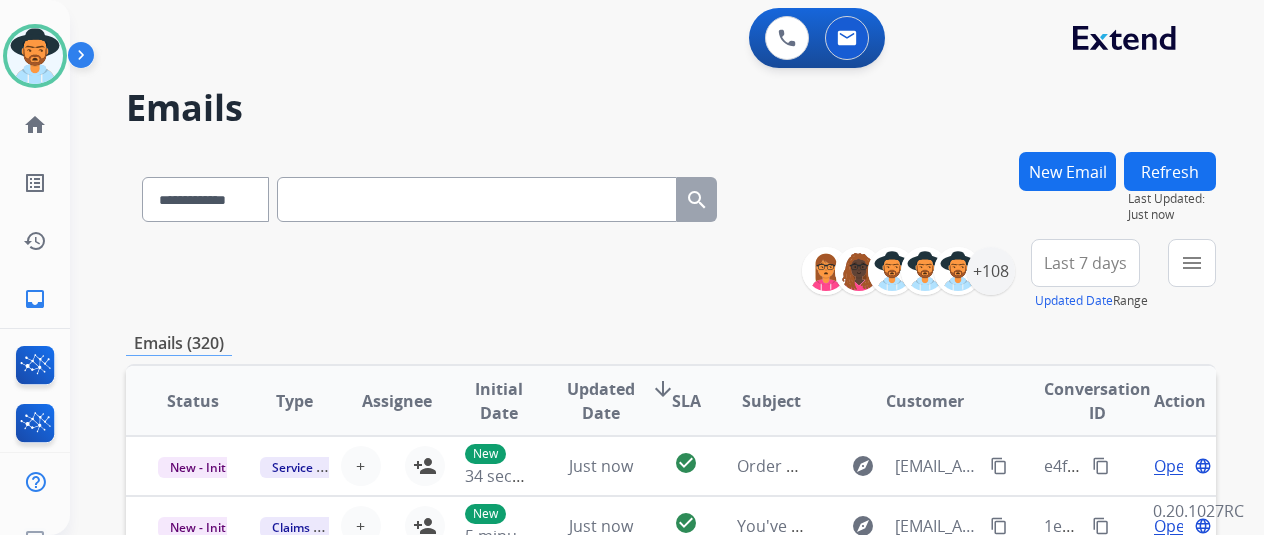 click on "New Email" at bounding box center (1067, 171) 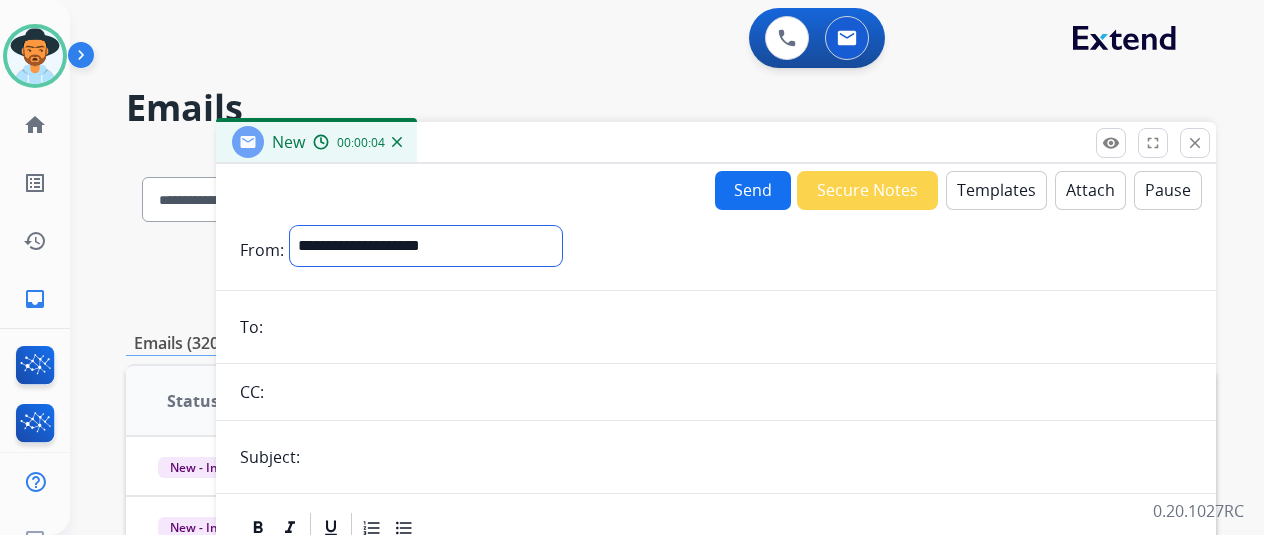 click on "**********" at bounding box center [426, 246] 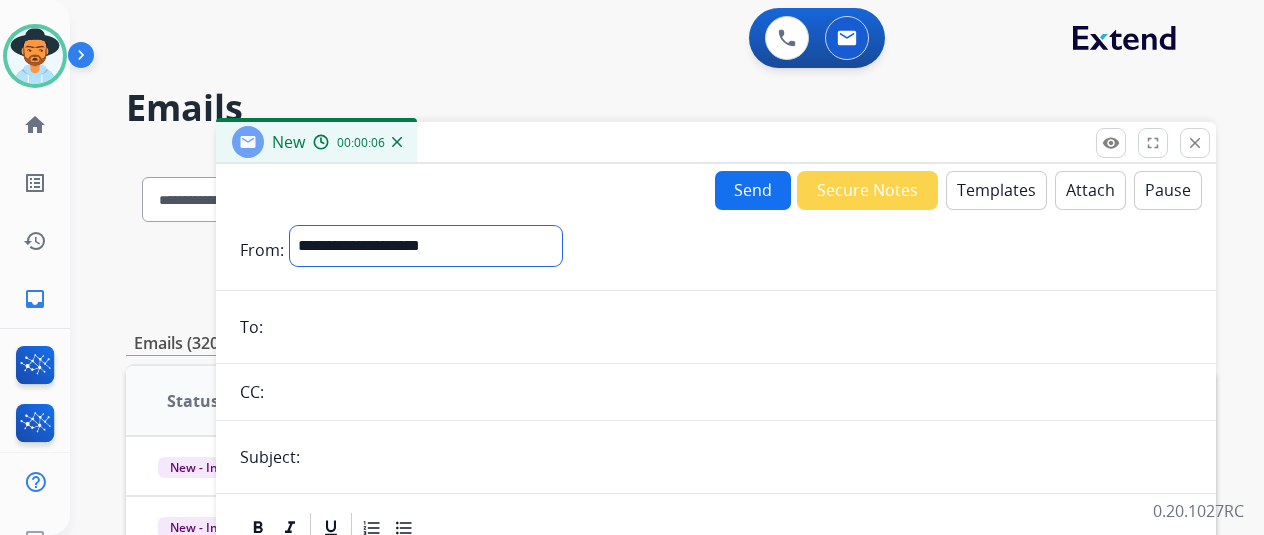 select on "**********" 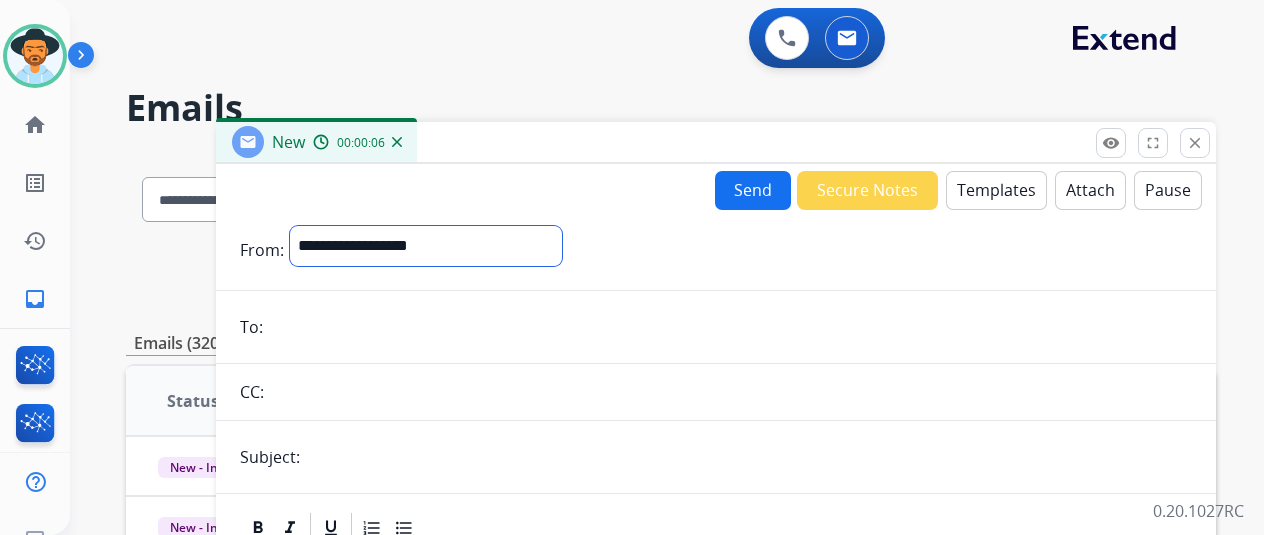 click on "**********" at bounding box center [426, 246] 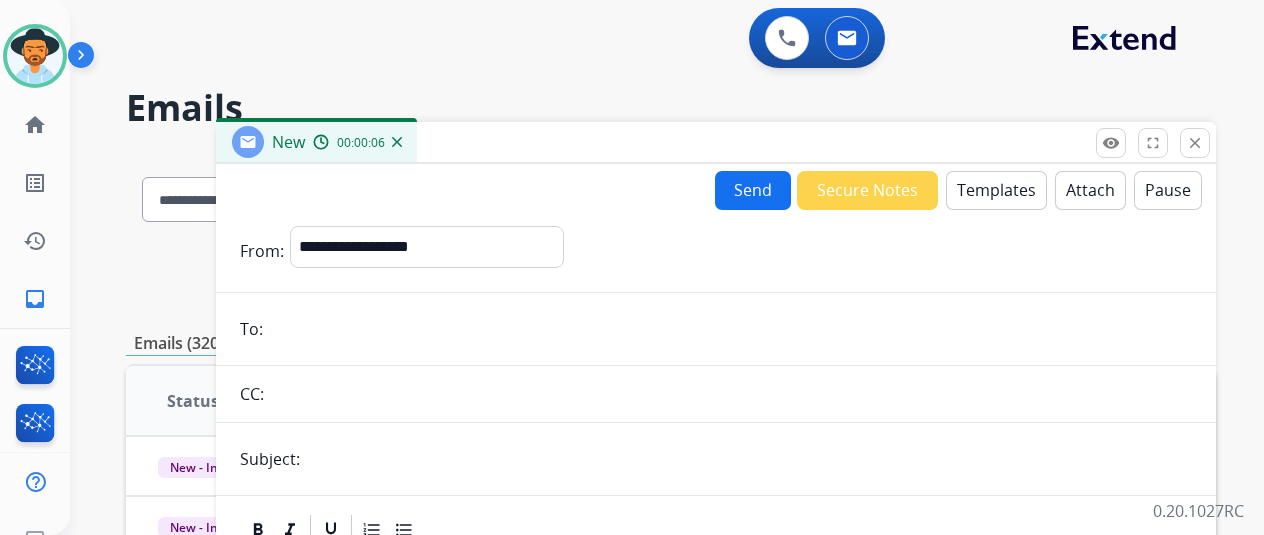 click at bounding box center (749, 459) 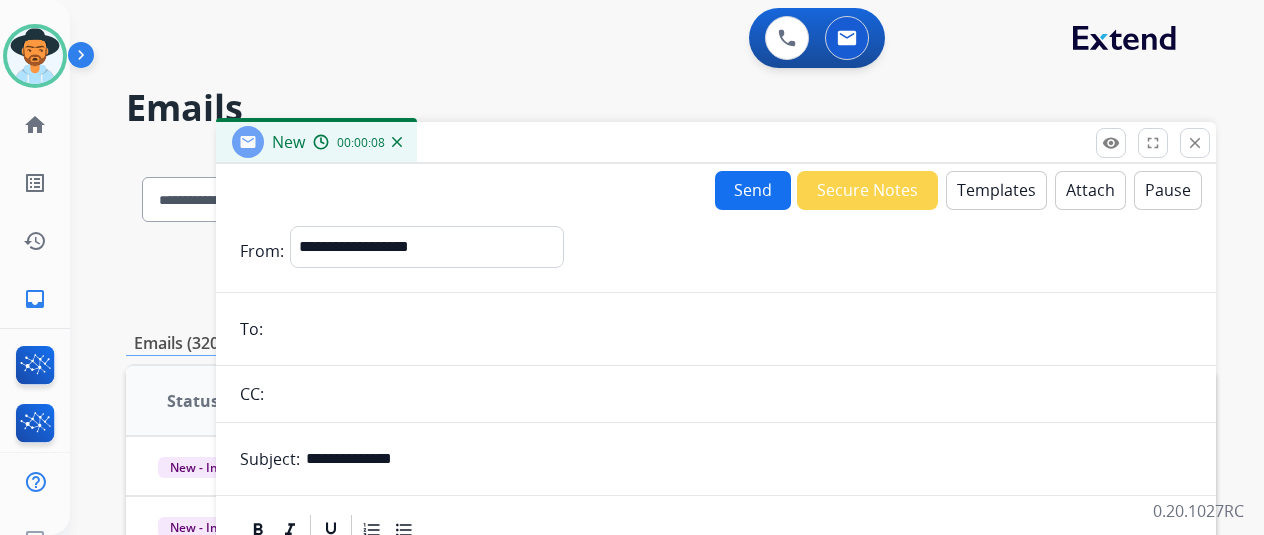 click at bounding box center [730, 329] 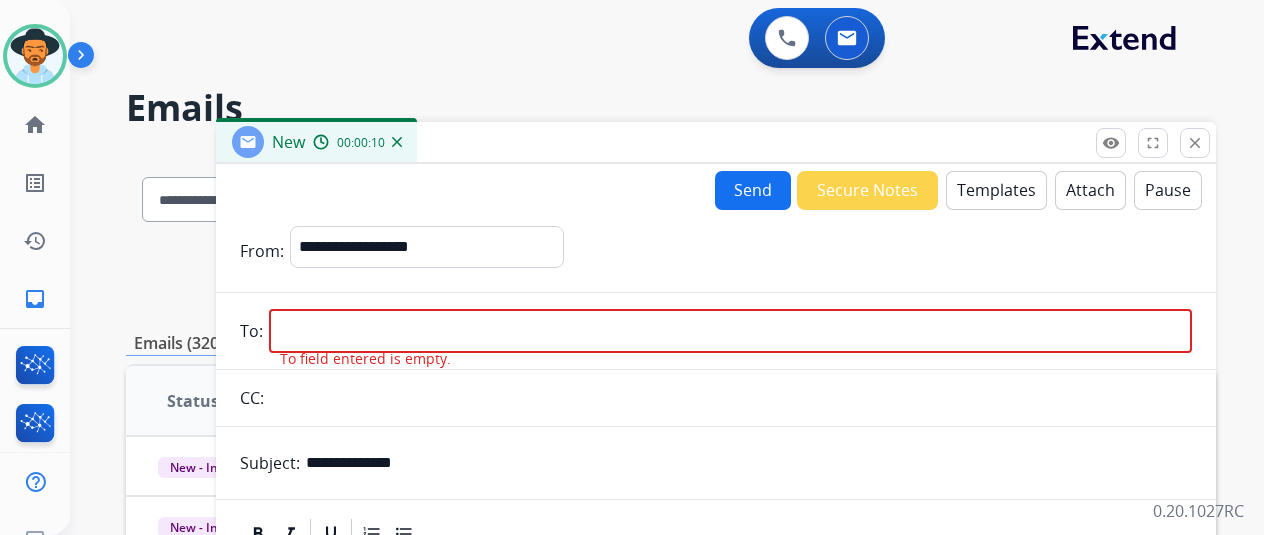 drag, startPoint x: 460, startPoint y: 461, endPoint x: 293, endPoint y: 461, distance: 167 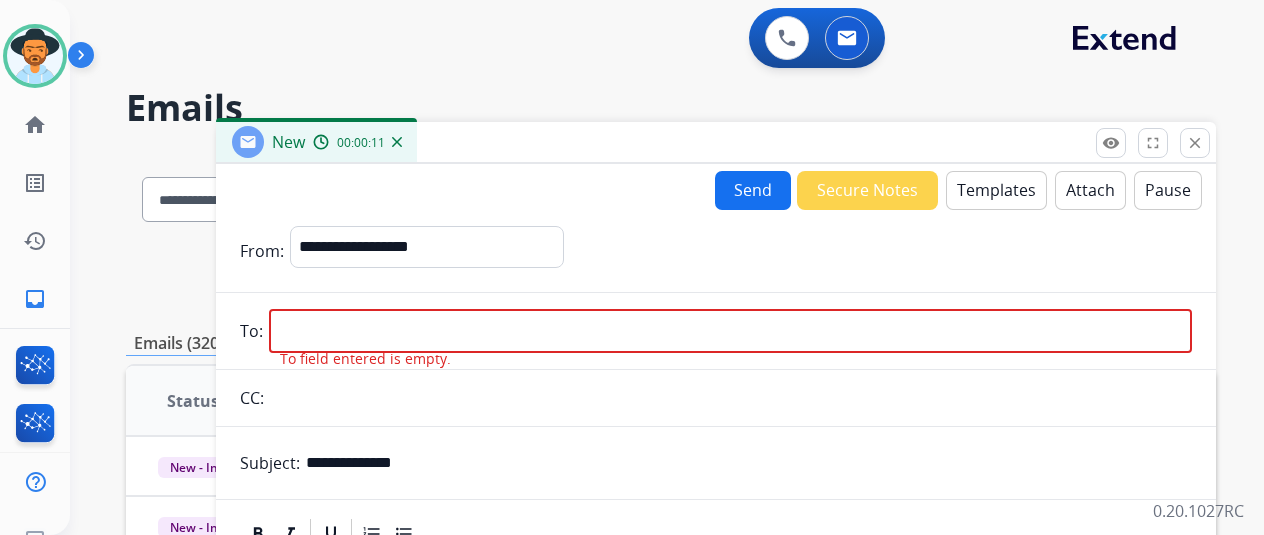 click on "**********" at bounding box center (749, 463) 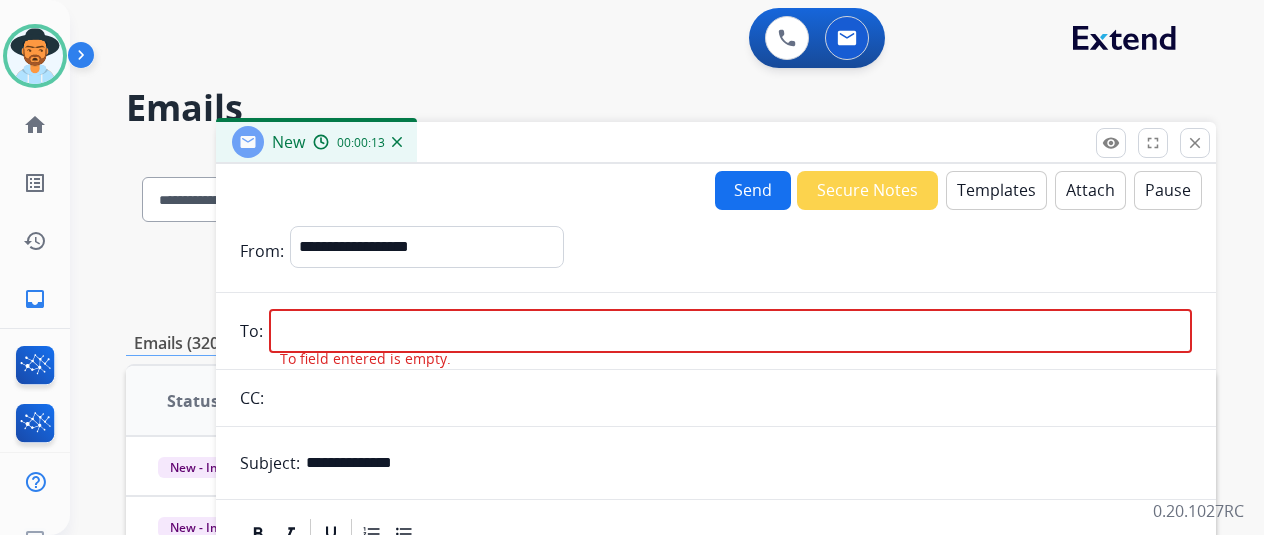 drag, startPoint x: 476, startPoint y: 461, endPoint x: 262, endPoint y: 430, distance: 216.23367 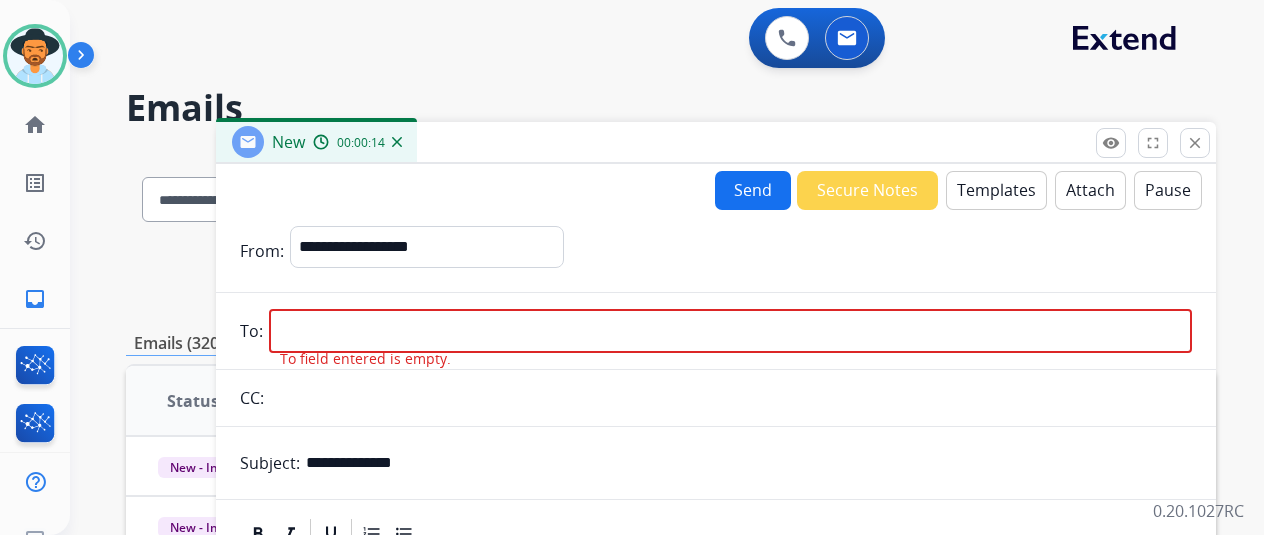 scroll, scrollTop: 100, scrollLeft: 0, axis: vertical 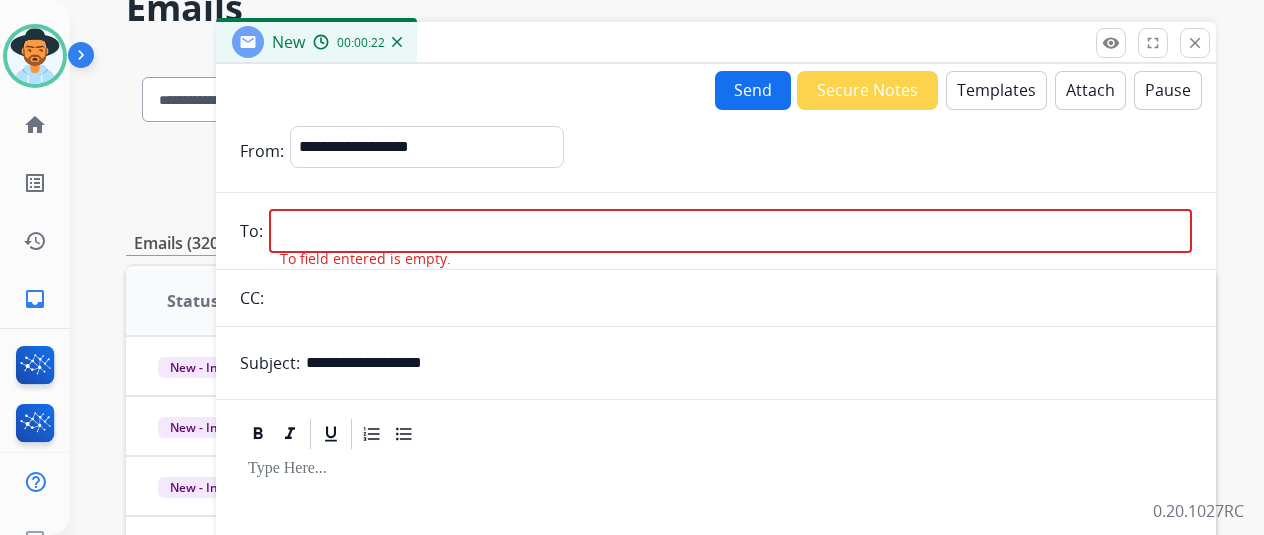 type on "**********" 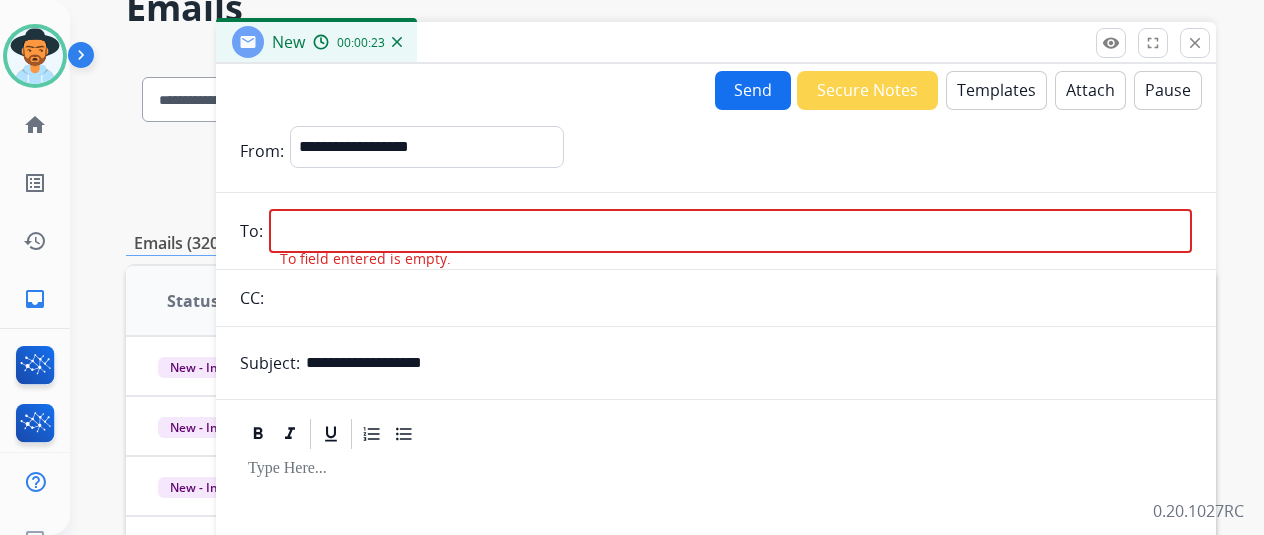 click at bounding box center [730, 231] 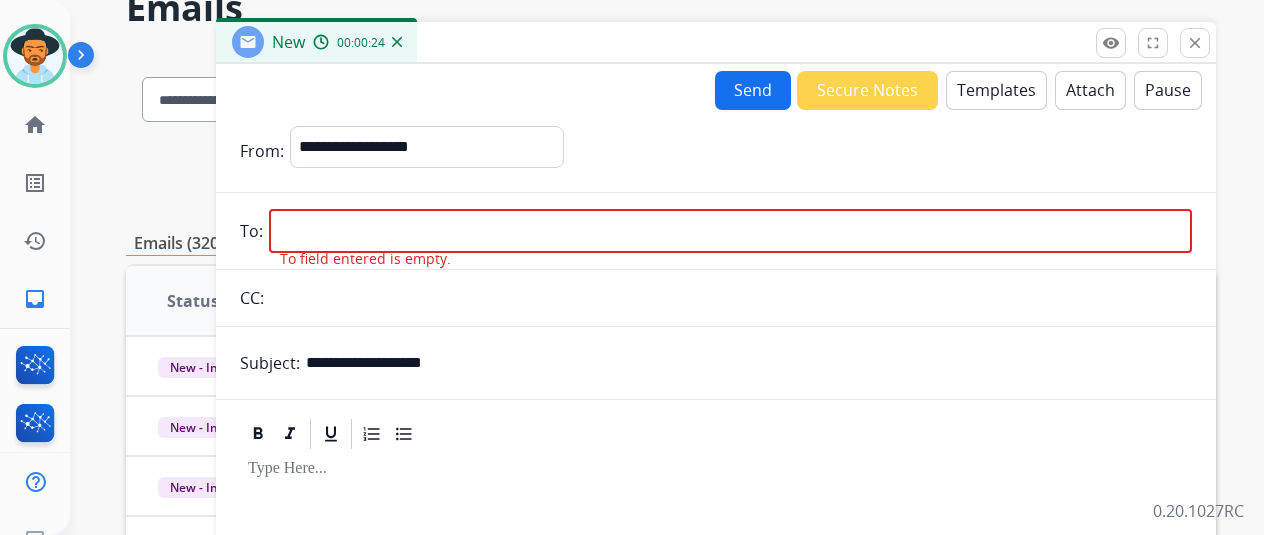 click at bounding box center [730, 231] 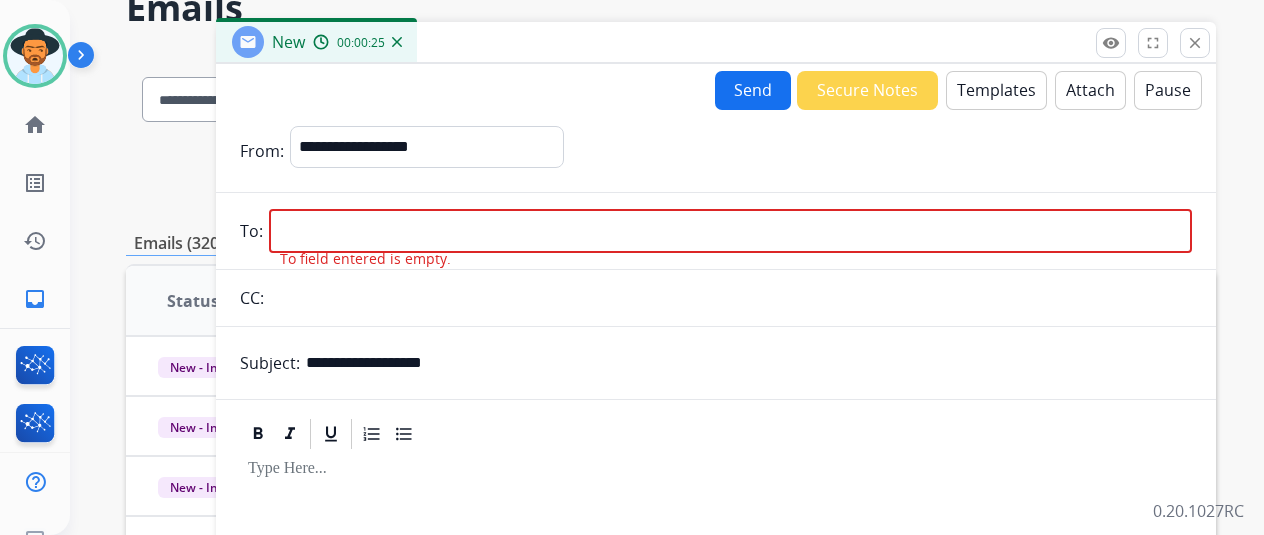 paste on "**********" 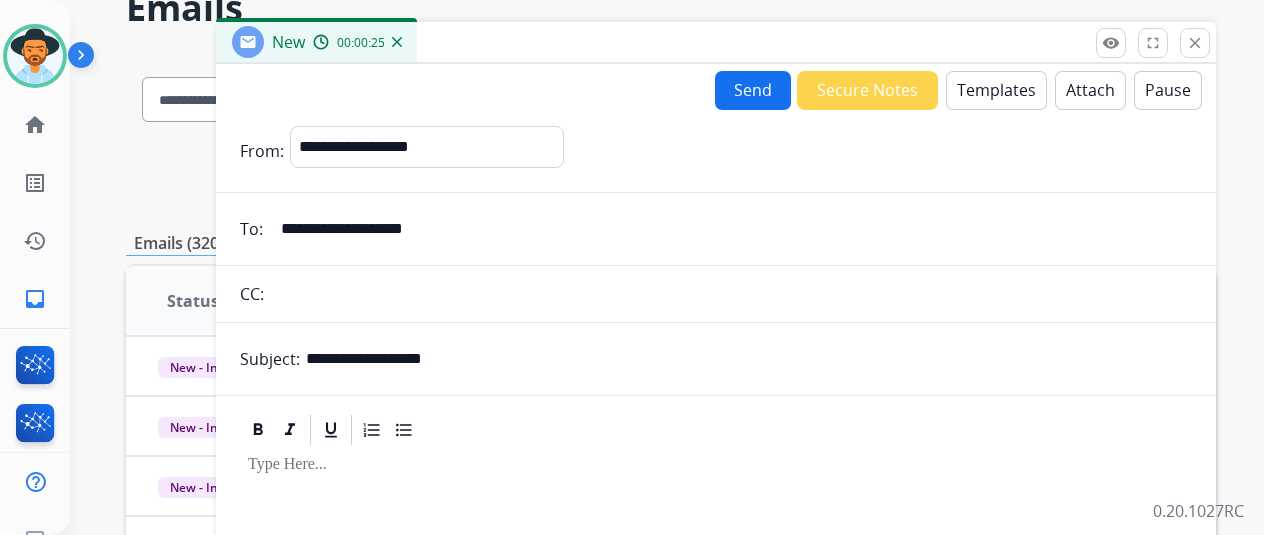 type on "**********" 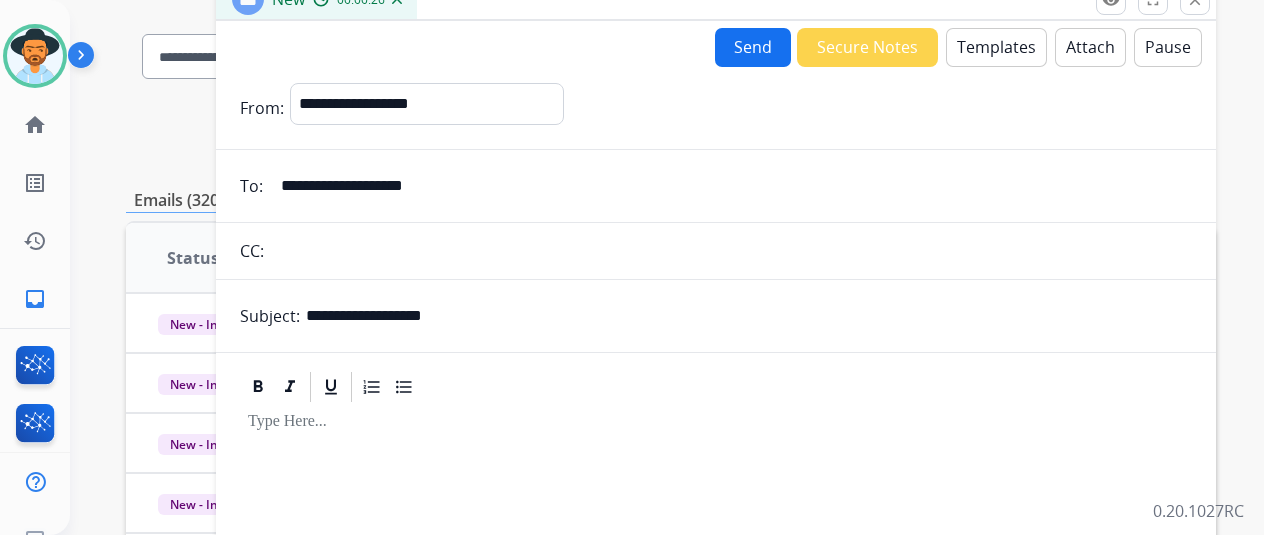 scroll, scrollTop: 100, scrollLeft: 0, axis: vertical 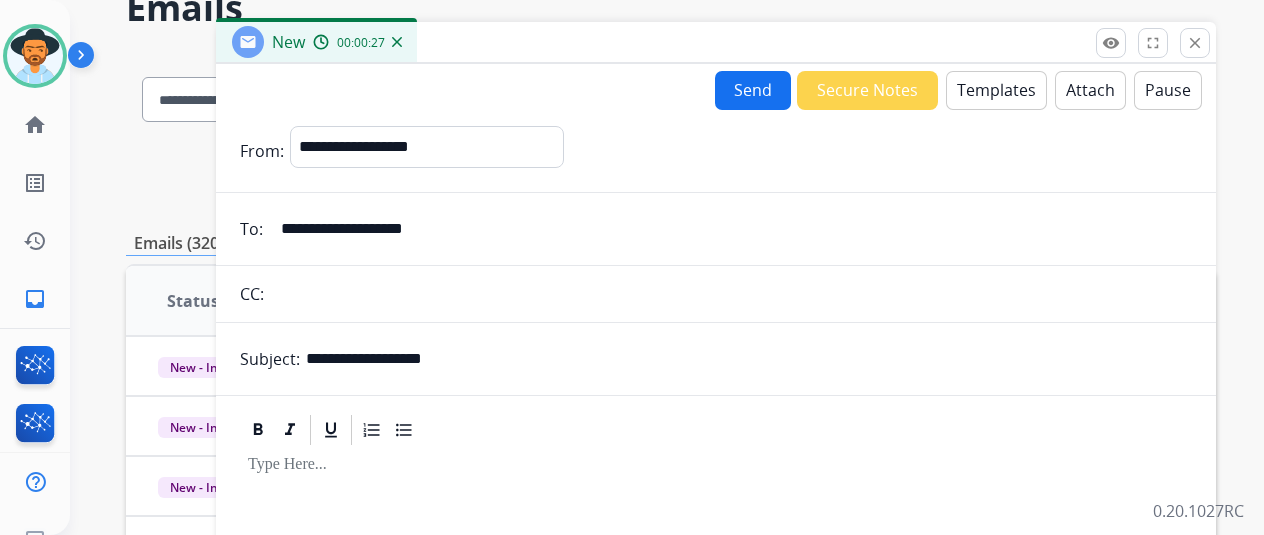 click on "Templates" at bounding box center (996, 90) 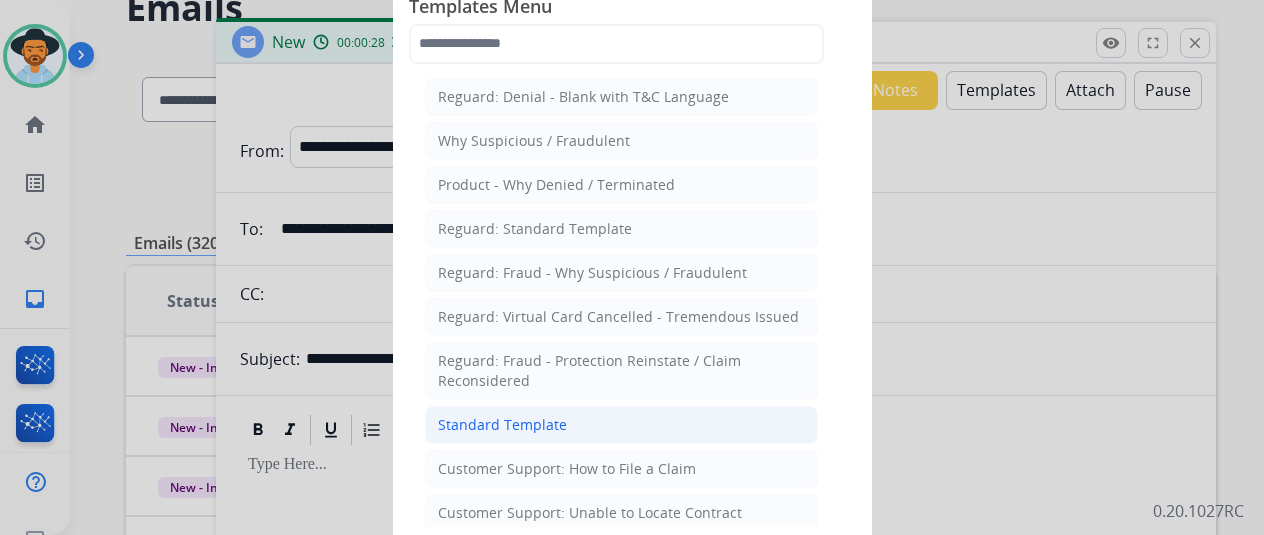 click on "Standard Template" 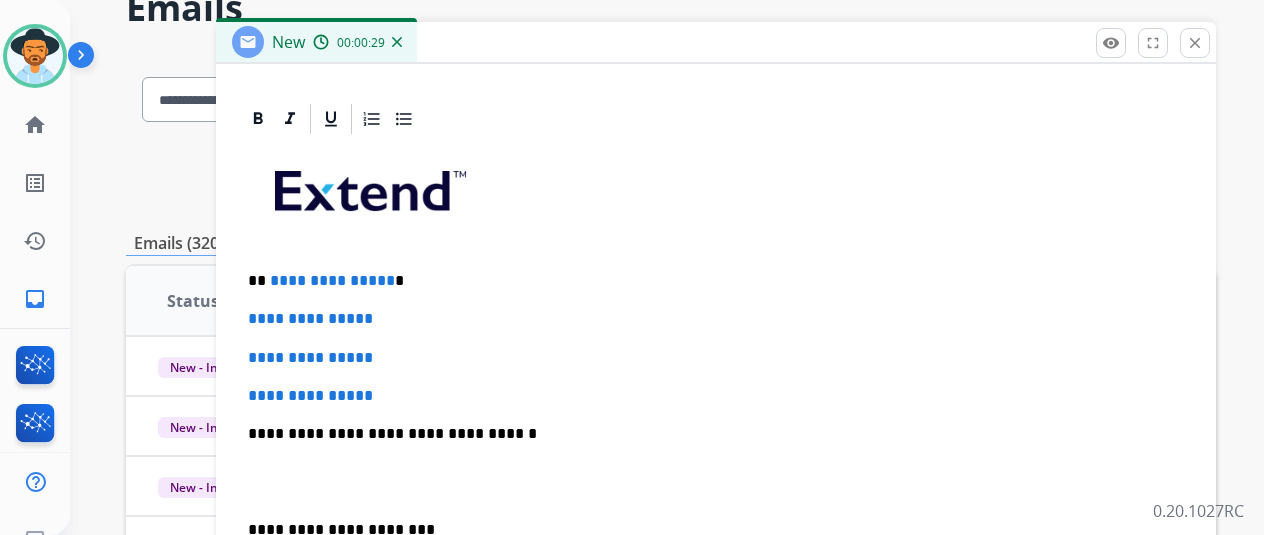 scroll, scrollTop: 460, scrollLeft: 0, axis: vertical 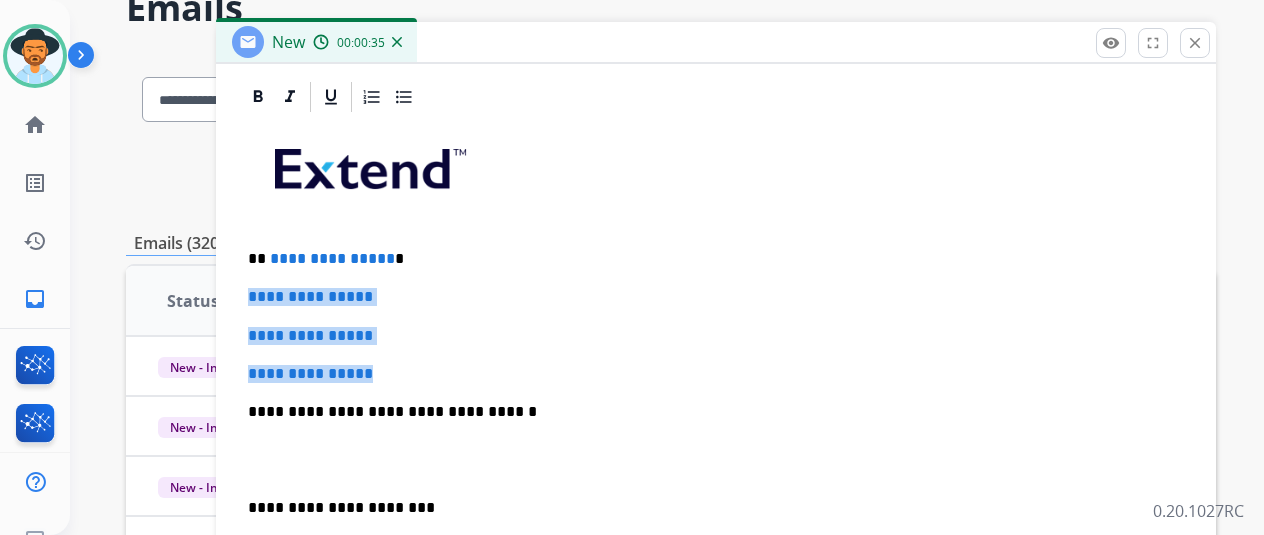 drag, startPoint x: 464, startPoint y: 362, endPoint x: 262, endPoint y: 299, distance: 211.59631 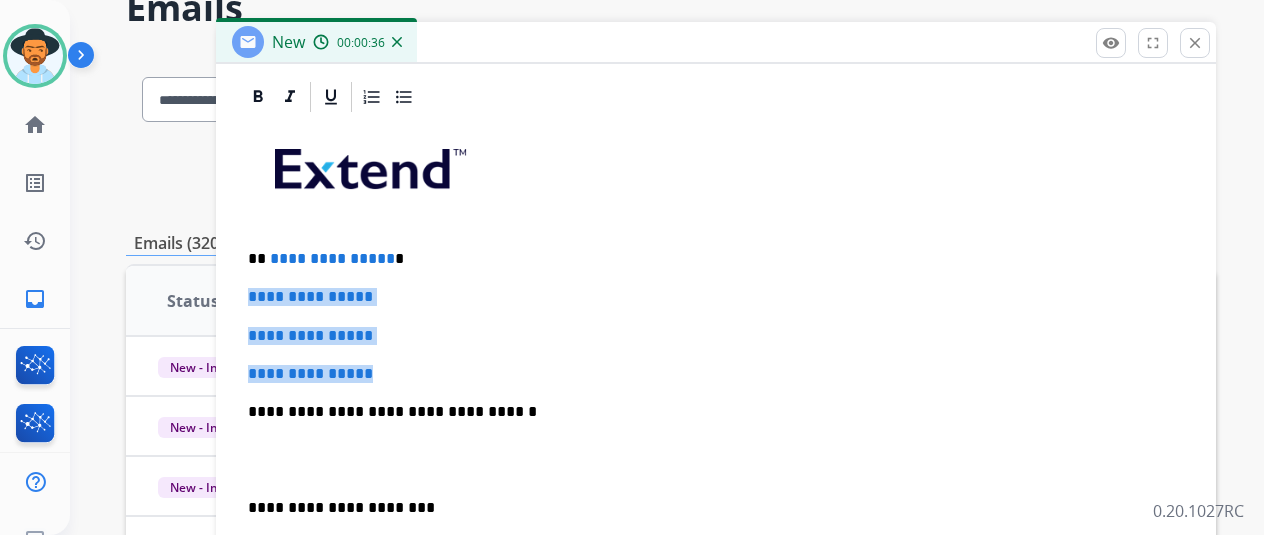 paste 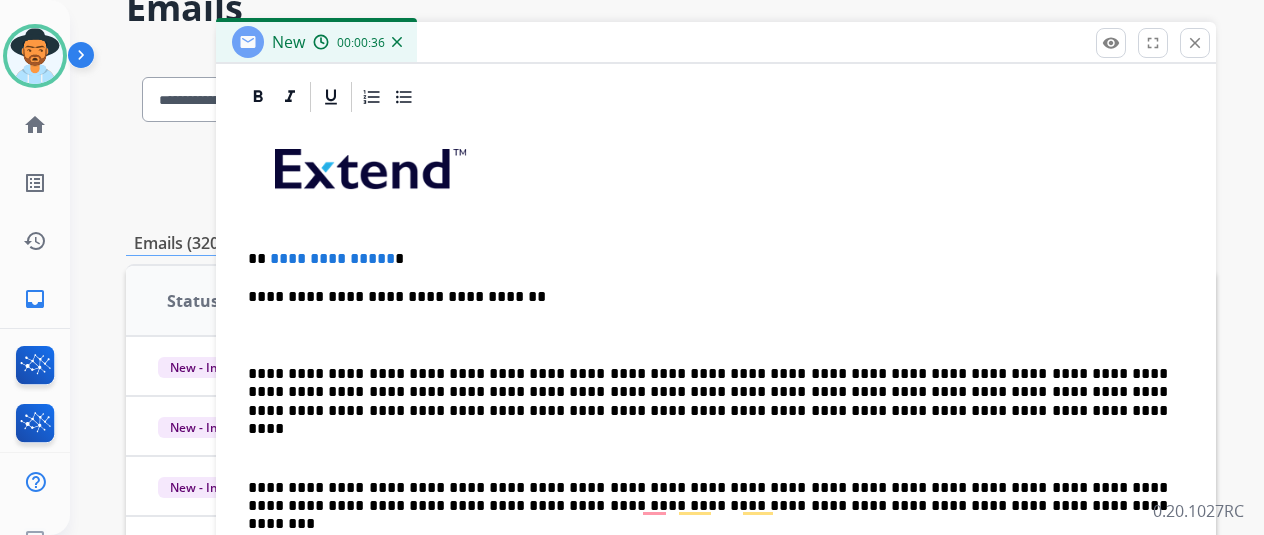 click on "**********" at bounding box center (716, 525) 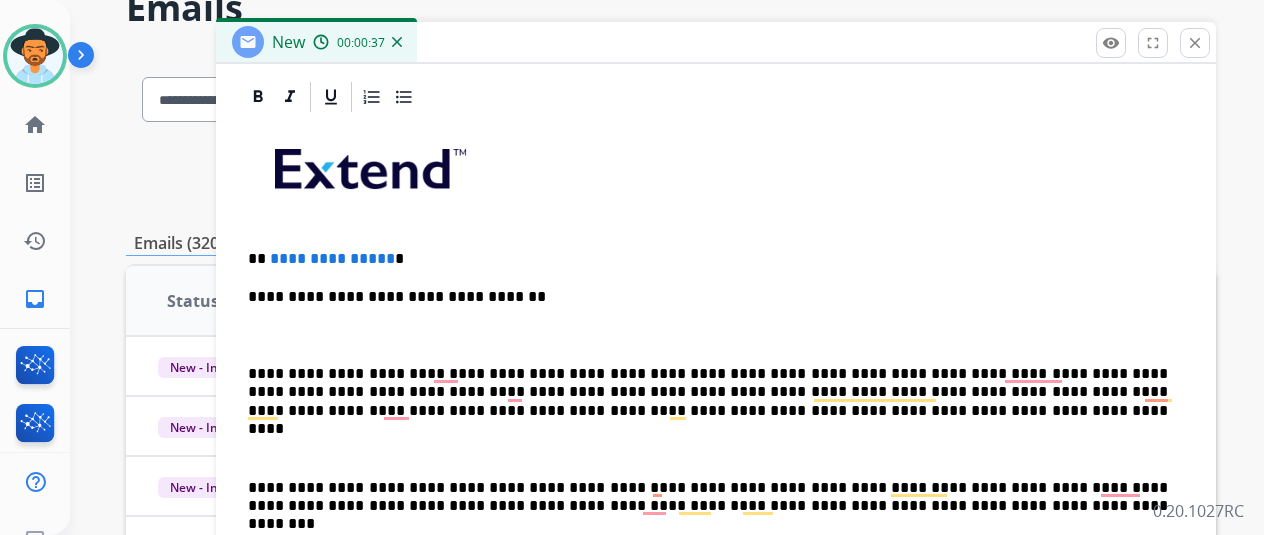 click on "**********" at bounding box center [716, 525] 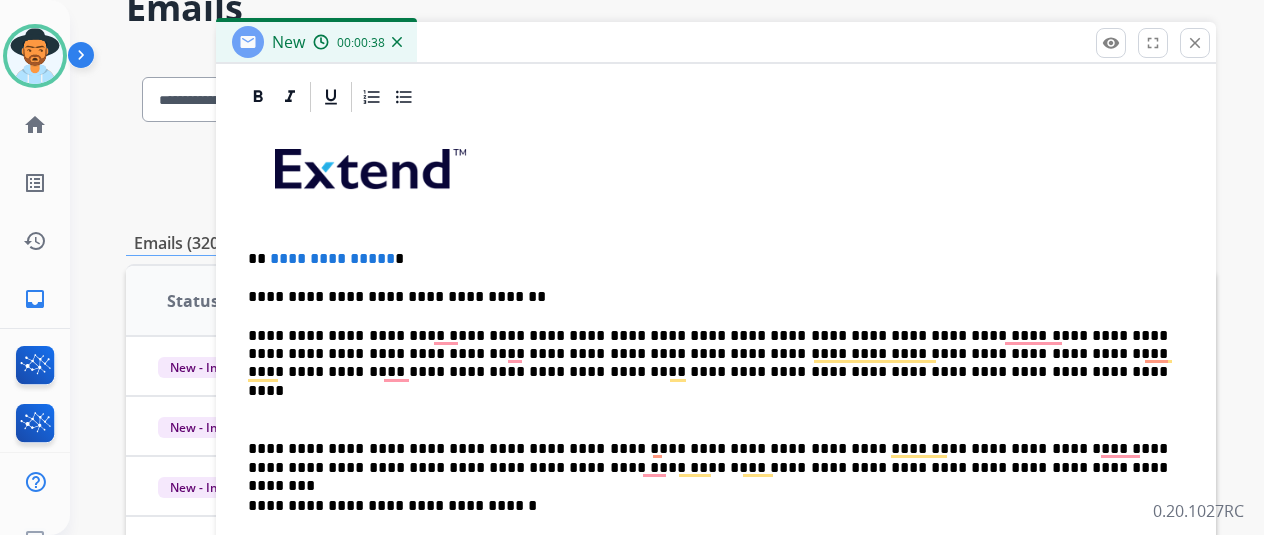 click at bounding box center [708, 411] 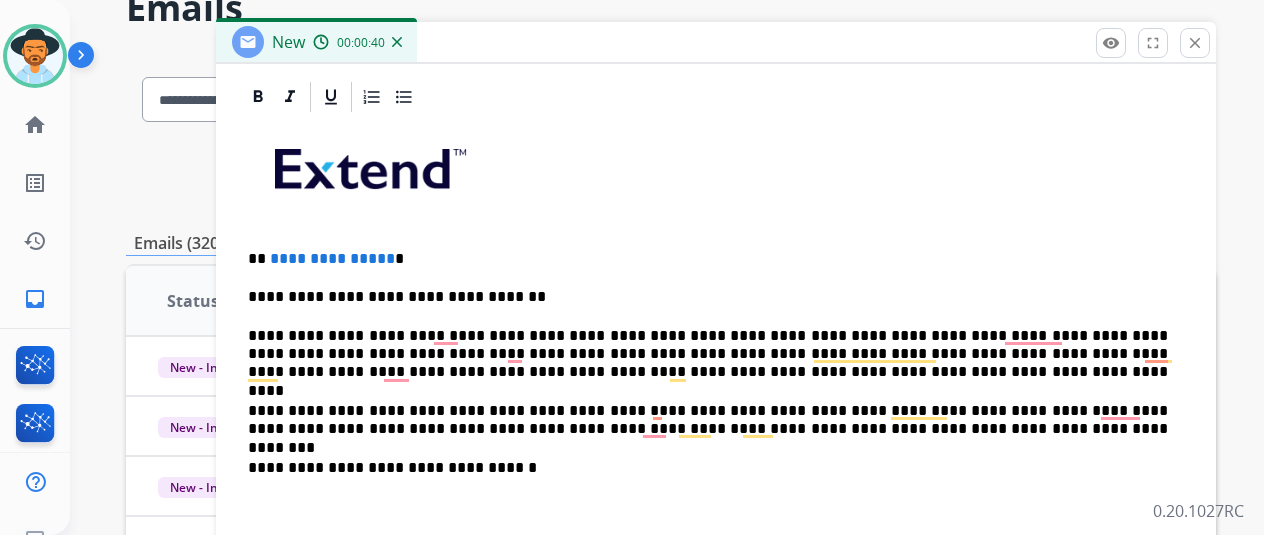 click on "**********" at bounding box center [716, 486] 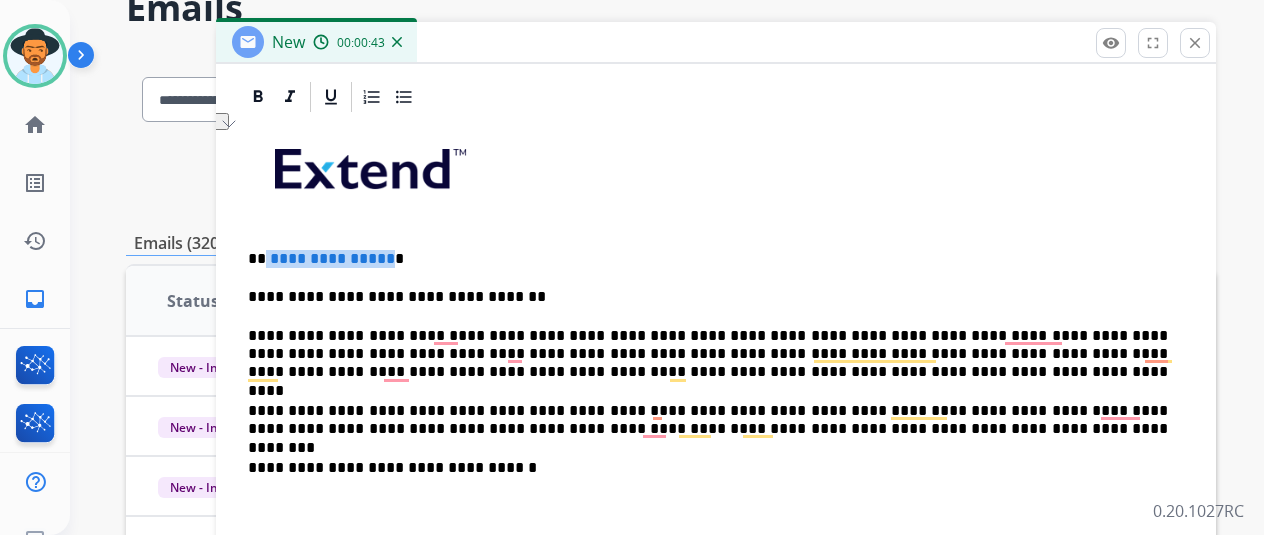 drag, startPoint x: 397, startPoint y: 259, endPoint x: 686, endPoint y: 279, distance: 289.69122 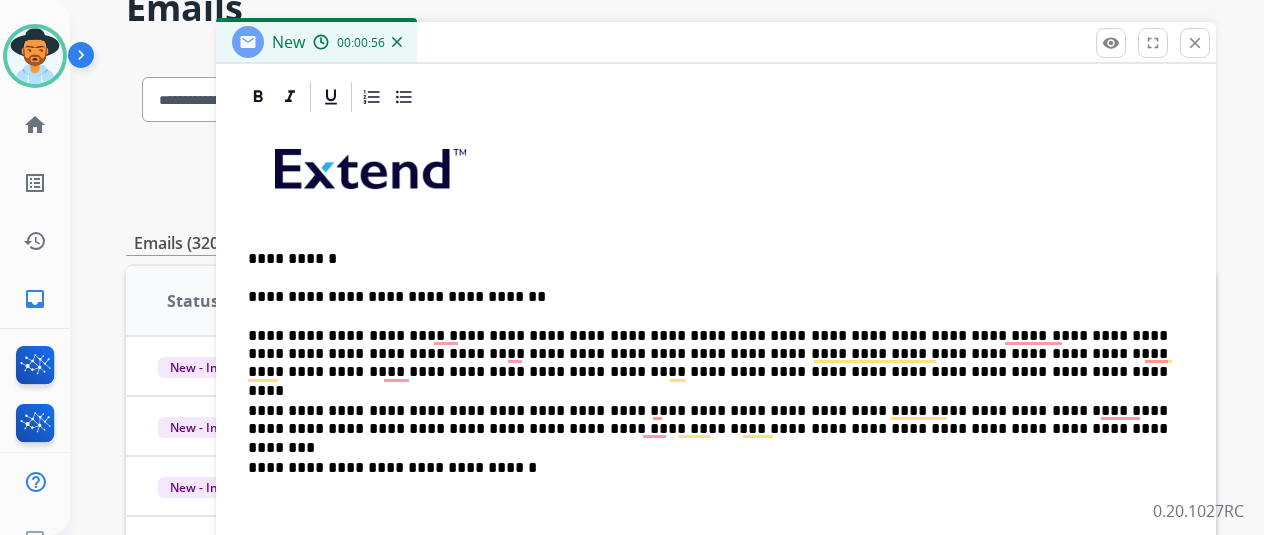 click on "**********" at bounding box center (708, 259) 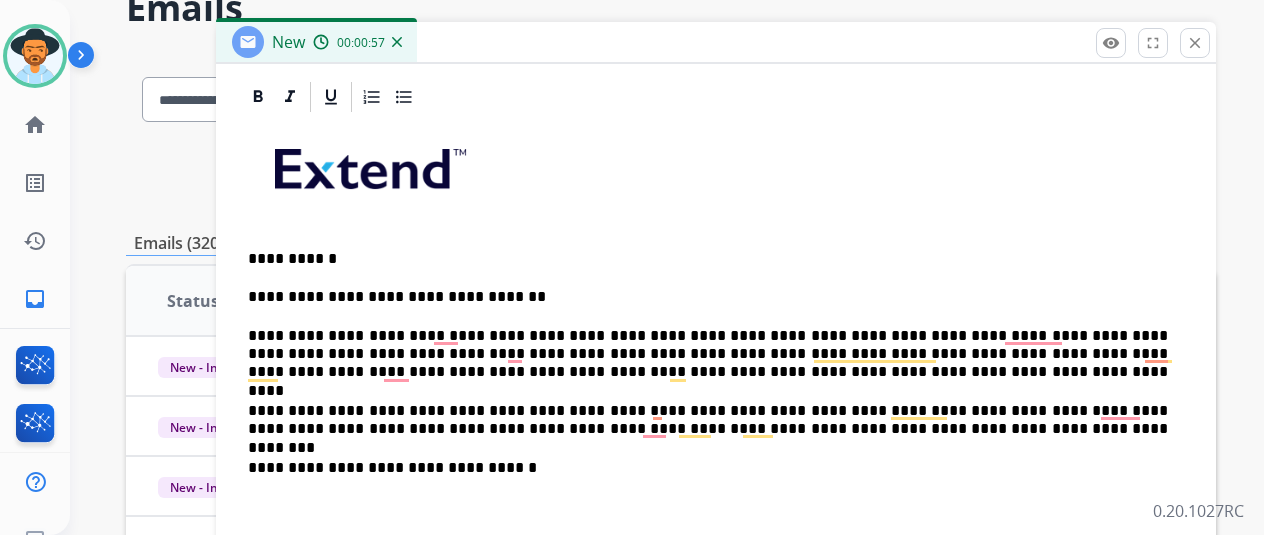 scroll, scrollTop: 515, scrollLeft: 0, axis: vertical 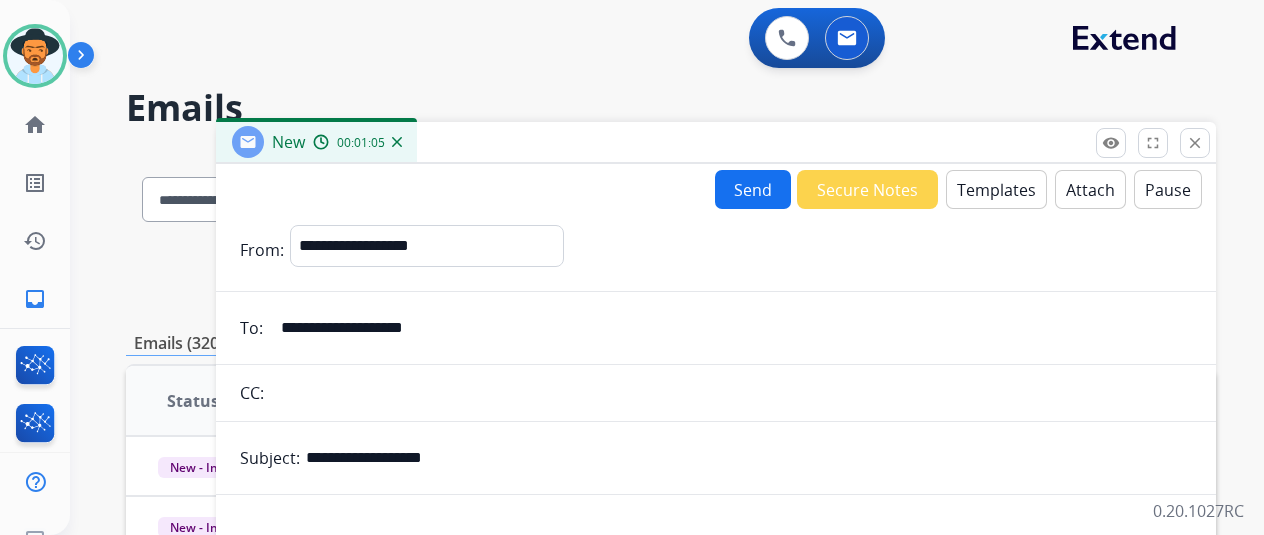 click on "Send" at bounding box center (753, 189) 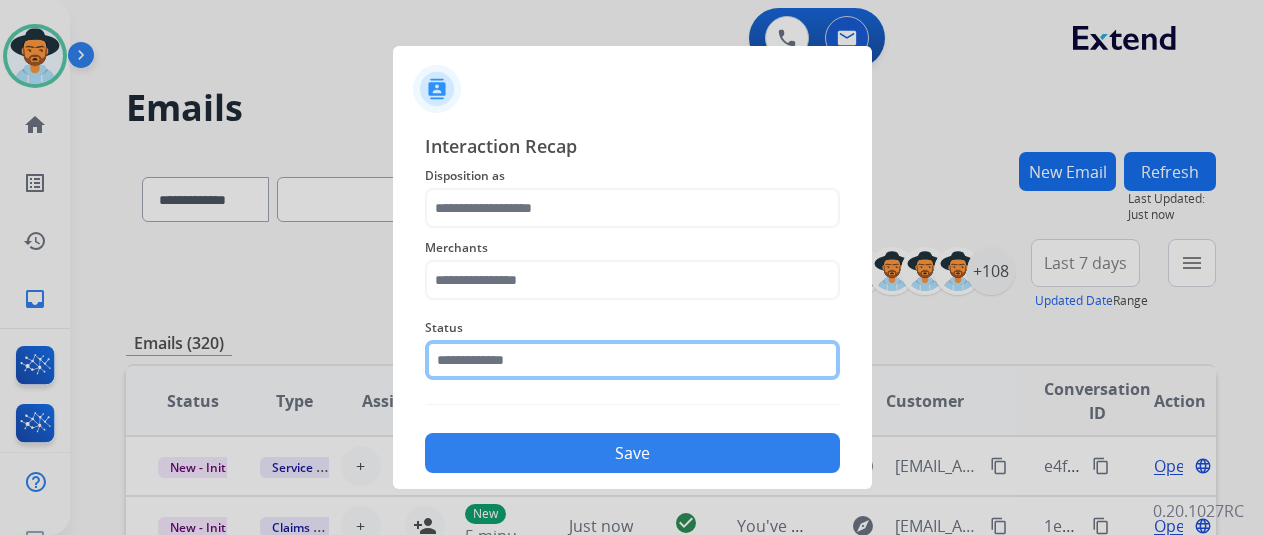 click 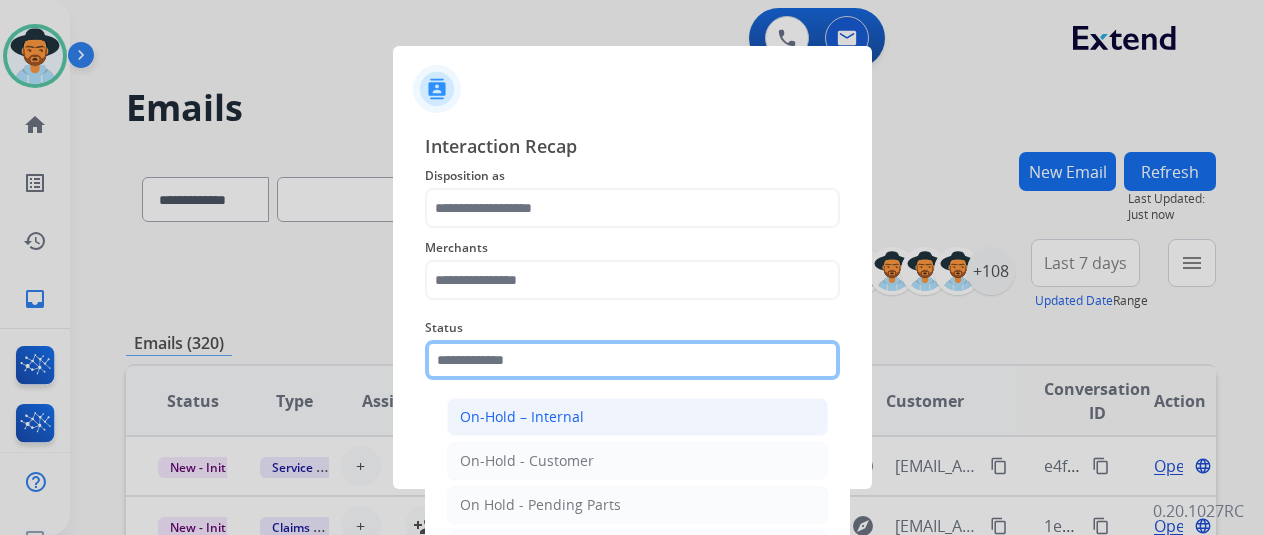 scroll, scrollTop: 114, scrollLeft: 0, axis: vertical 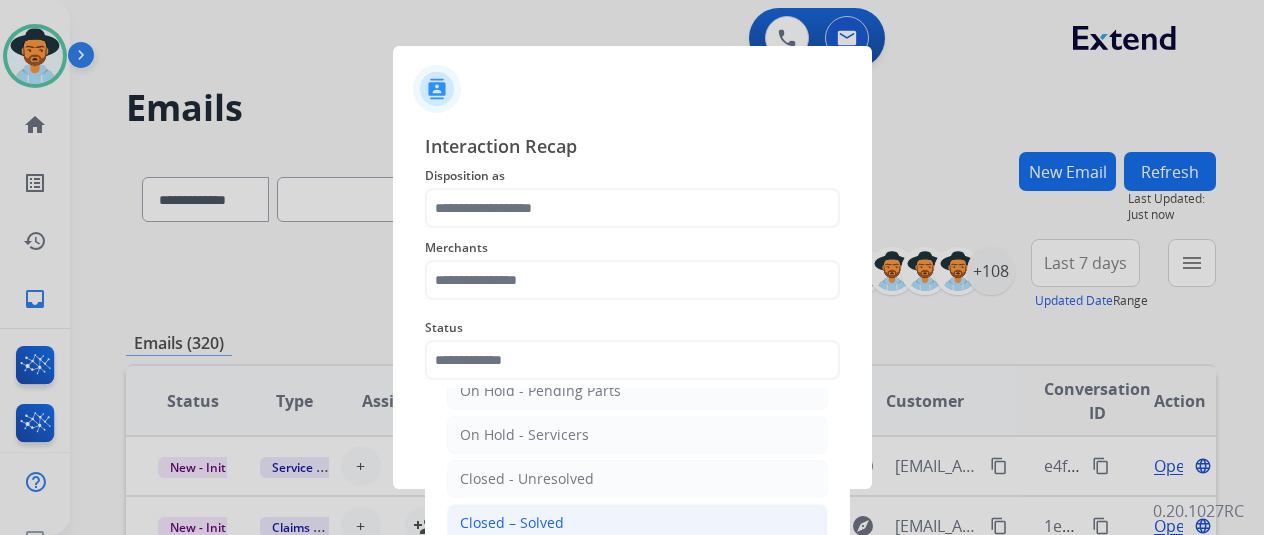 click on "Closed – Solved" 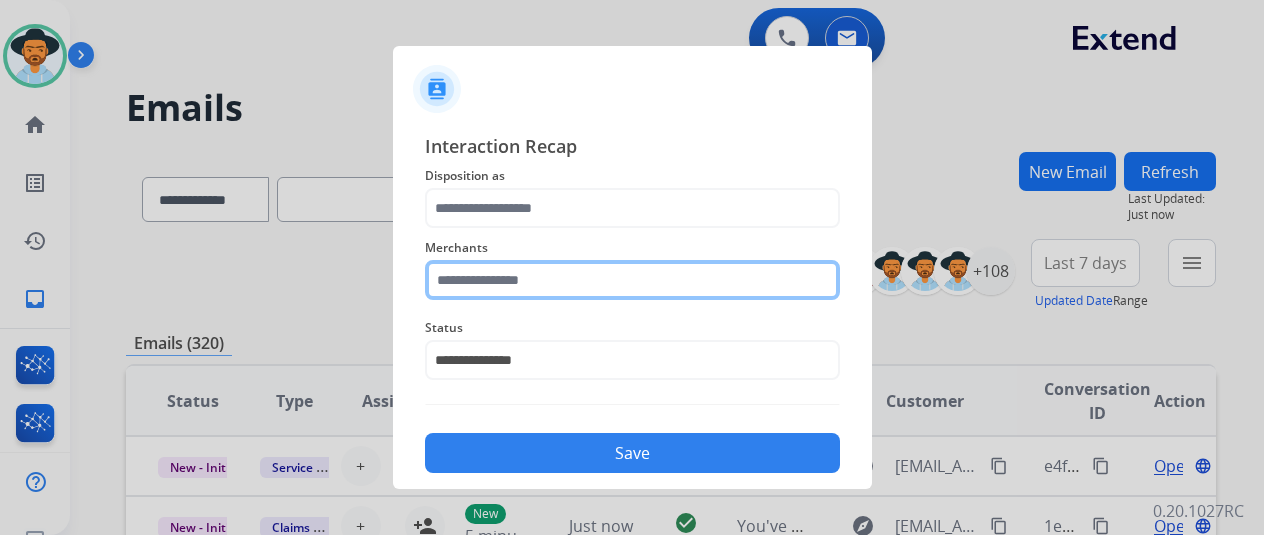 click 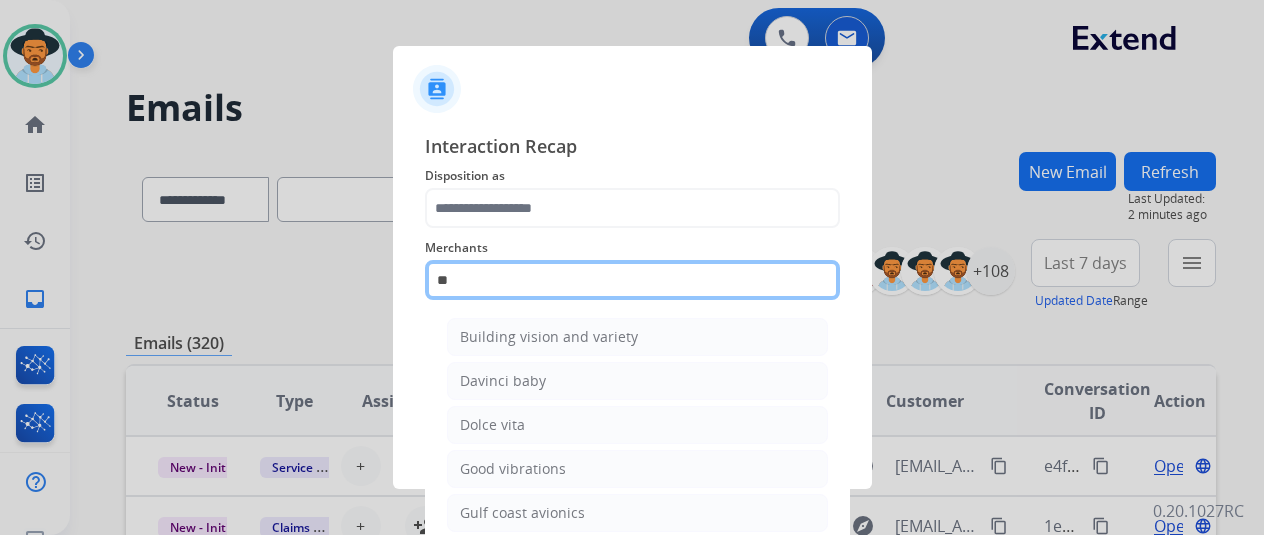 type on "*" 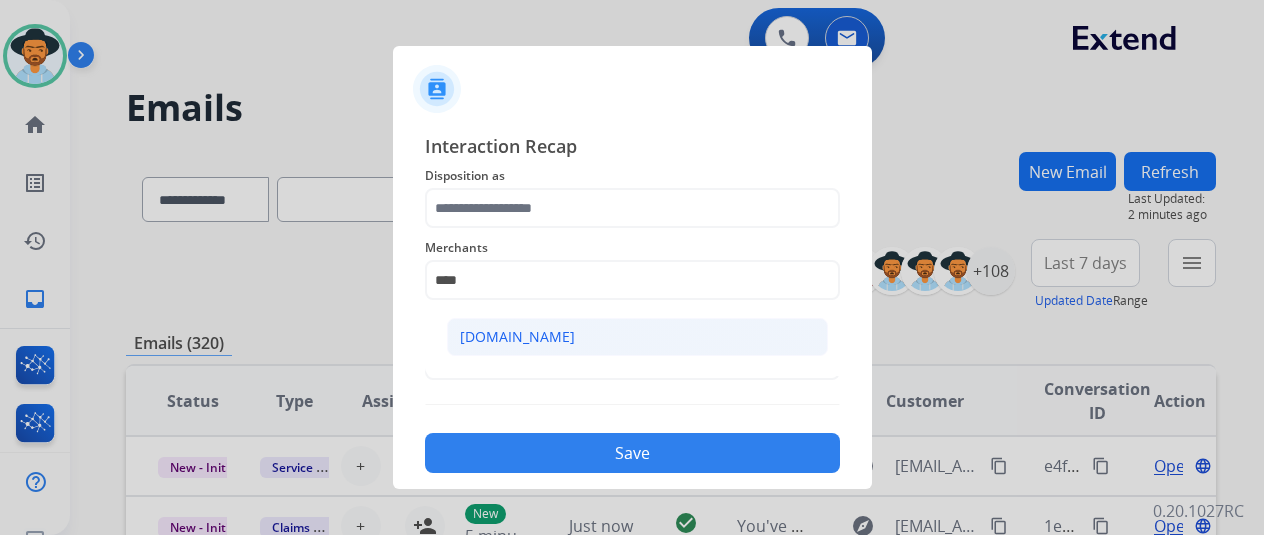 click on "[DOMAIN_NAME]" 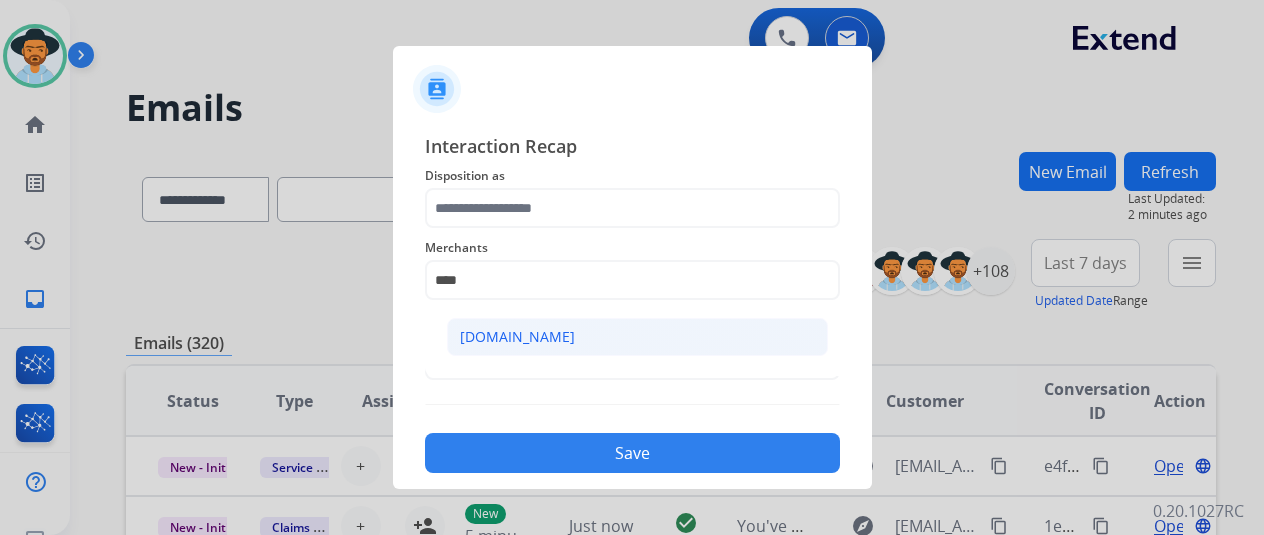 type on "**********" 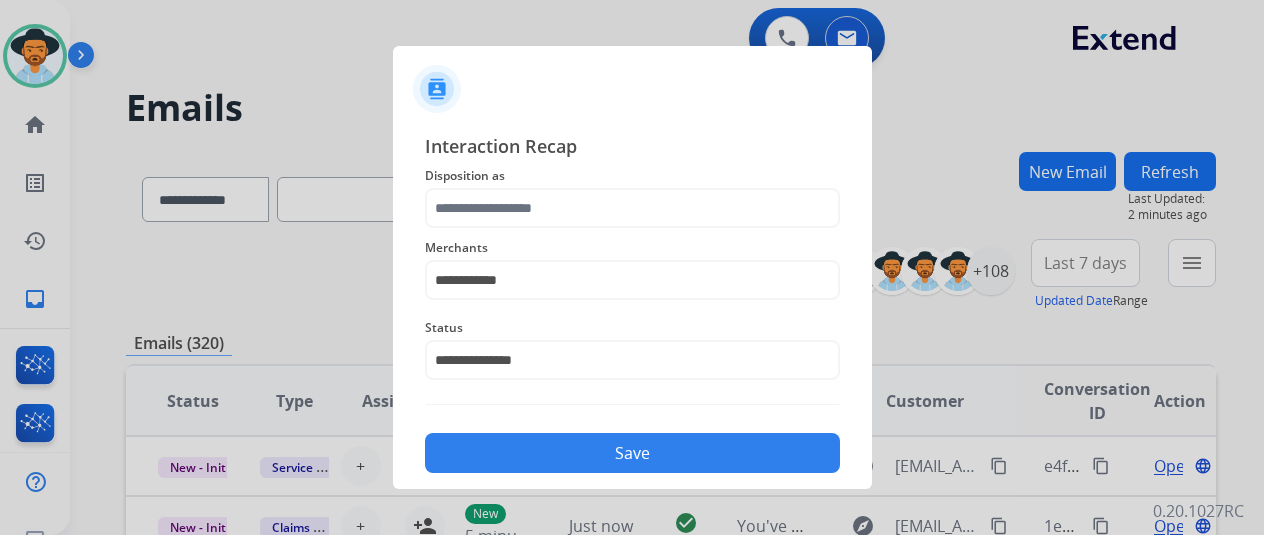 click on "**********" 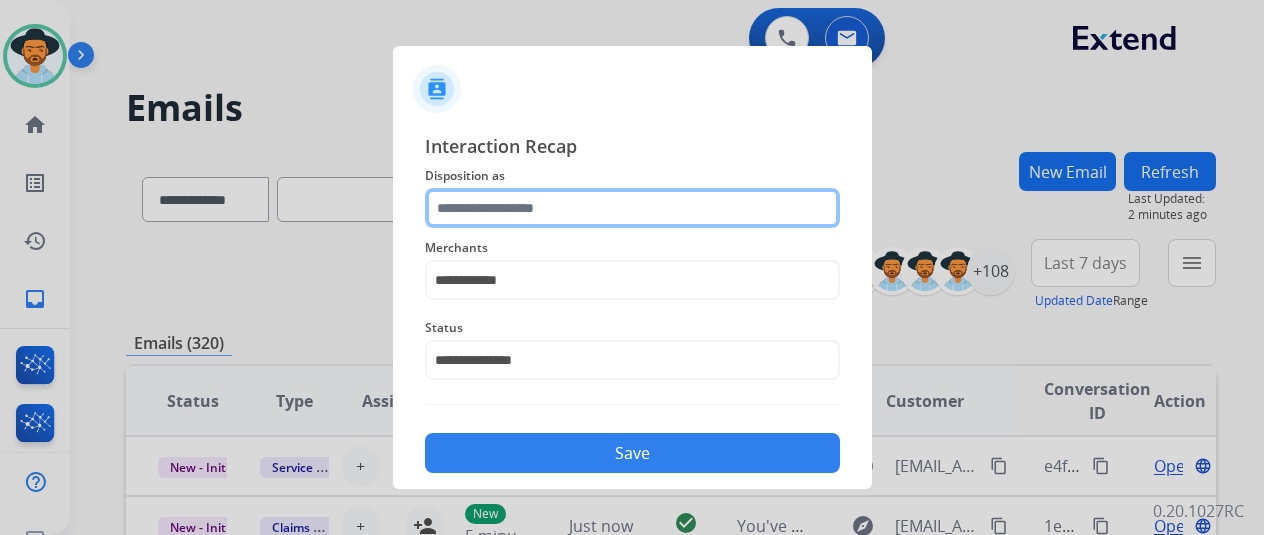 click 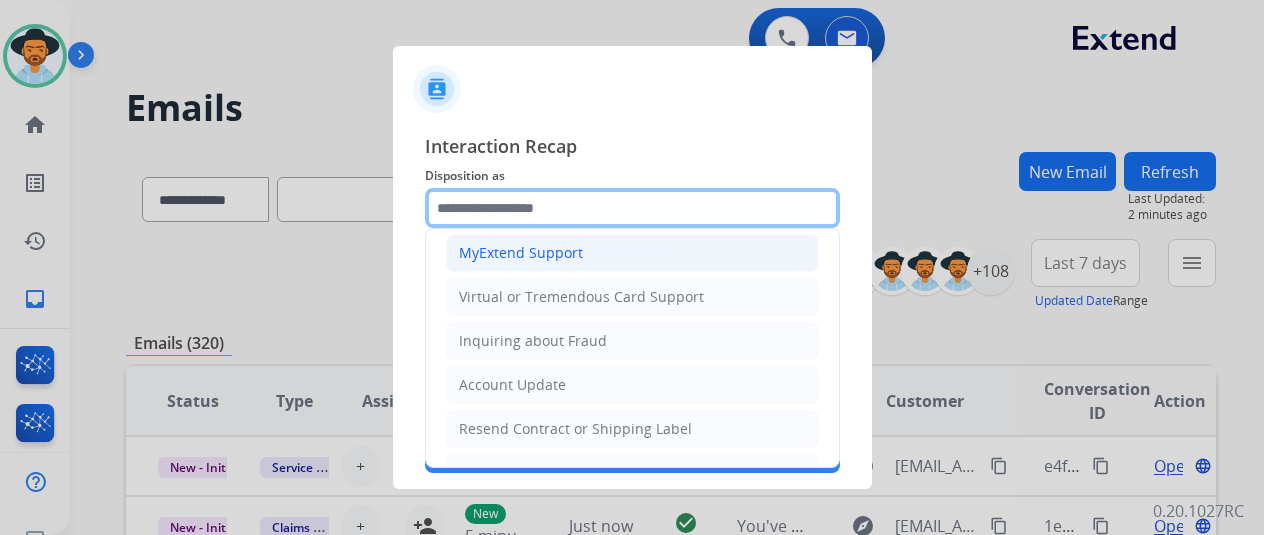 scroll, scrollTop: 200, scrollLeft: 0, axis: vertical 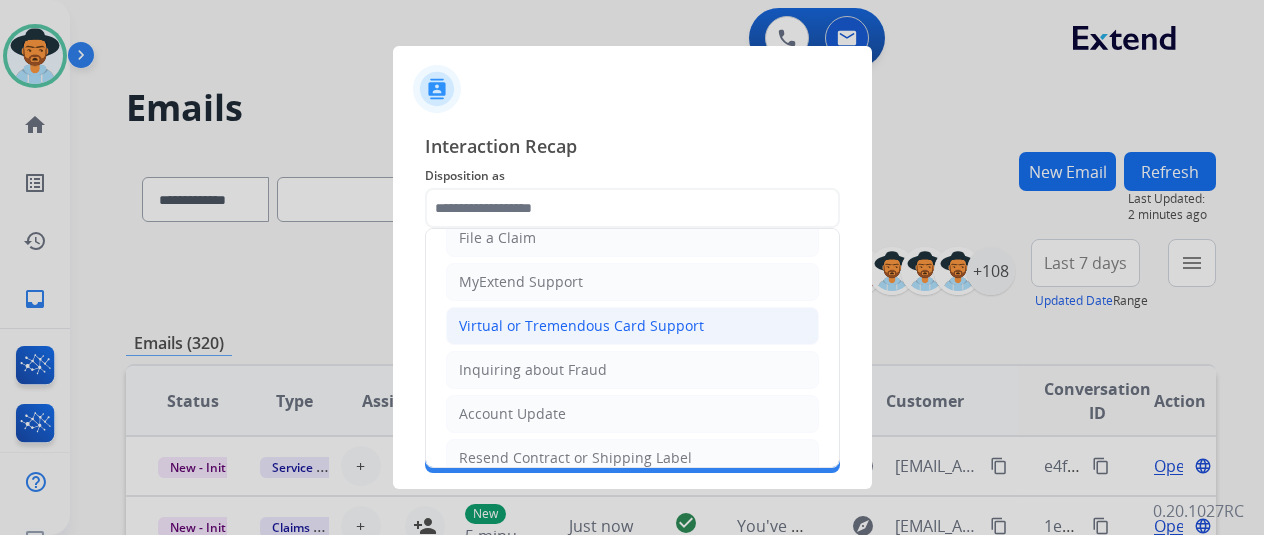 click on "Virtual or Tremendous Card Support" 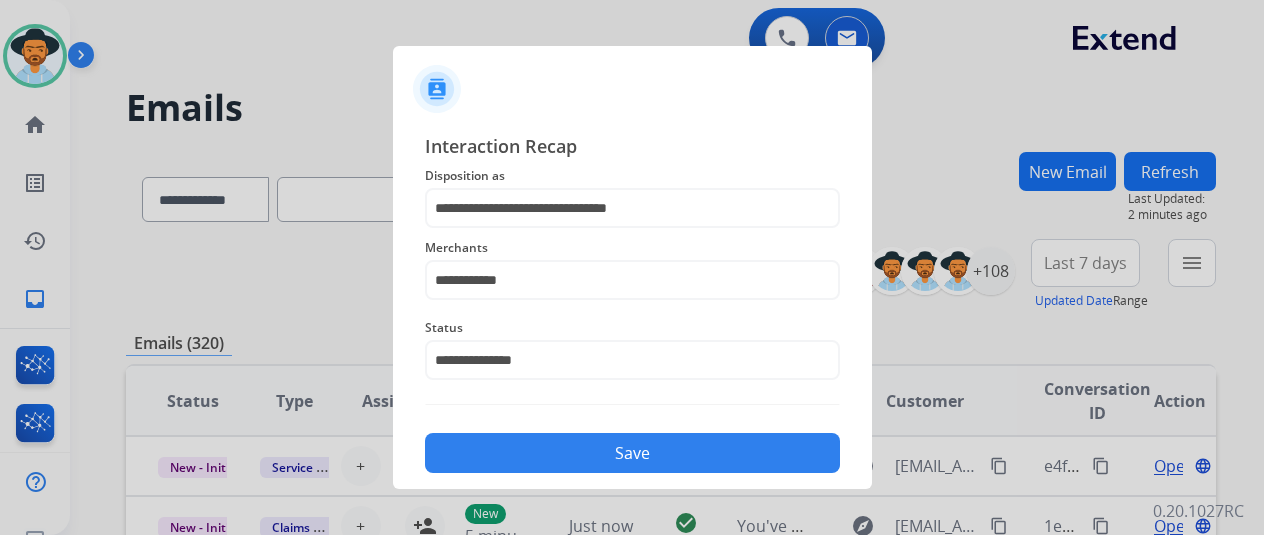 click on "Save" 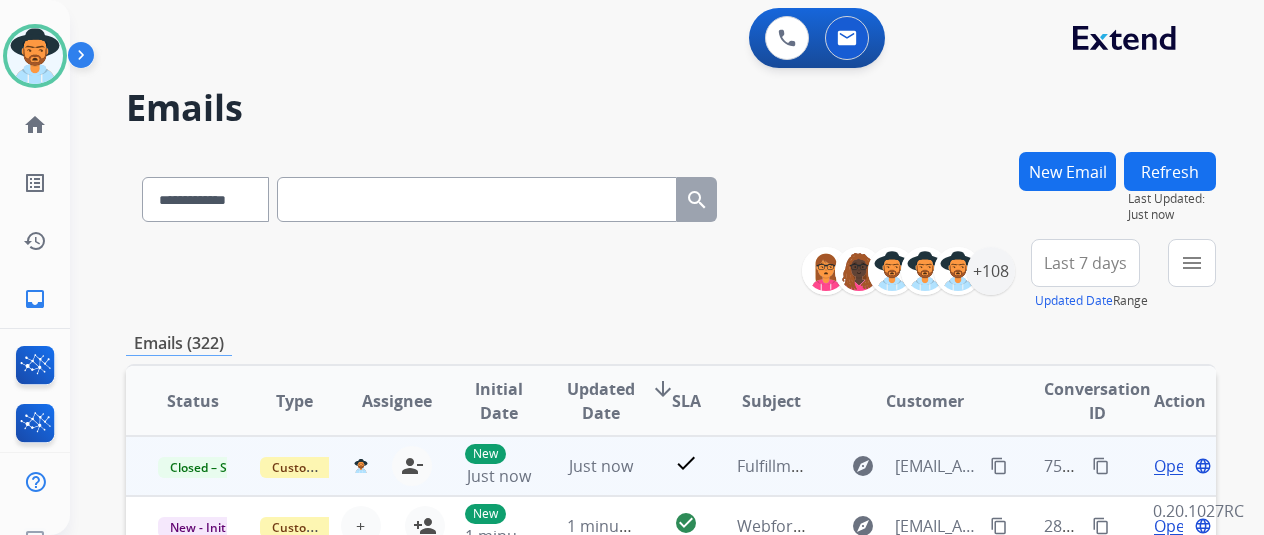 click on "content_copy" at bounding box center (1101, 466) 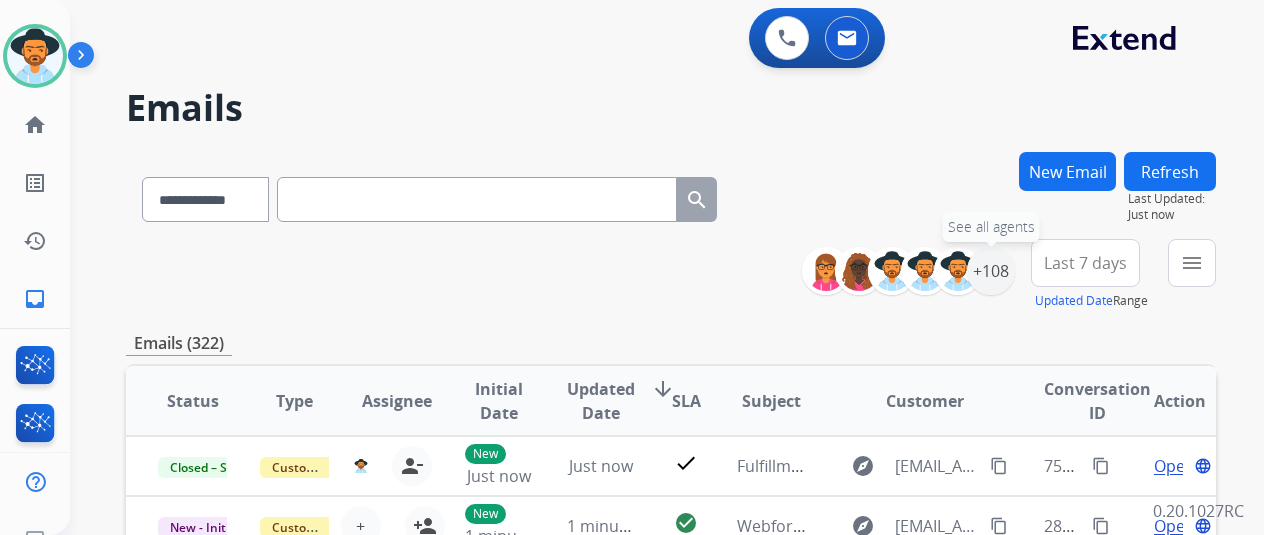 drag, startPoint x: 1006, startPoint y: 261, endPoint x: 973, endPoint y: 303, distance: 53.413483 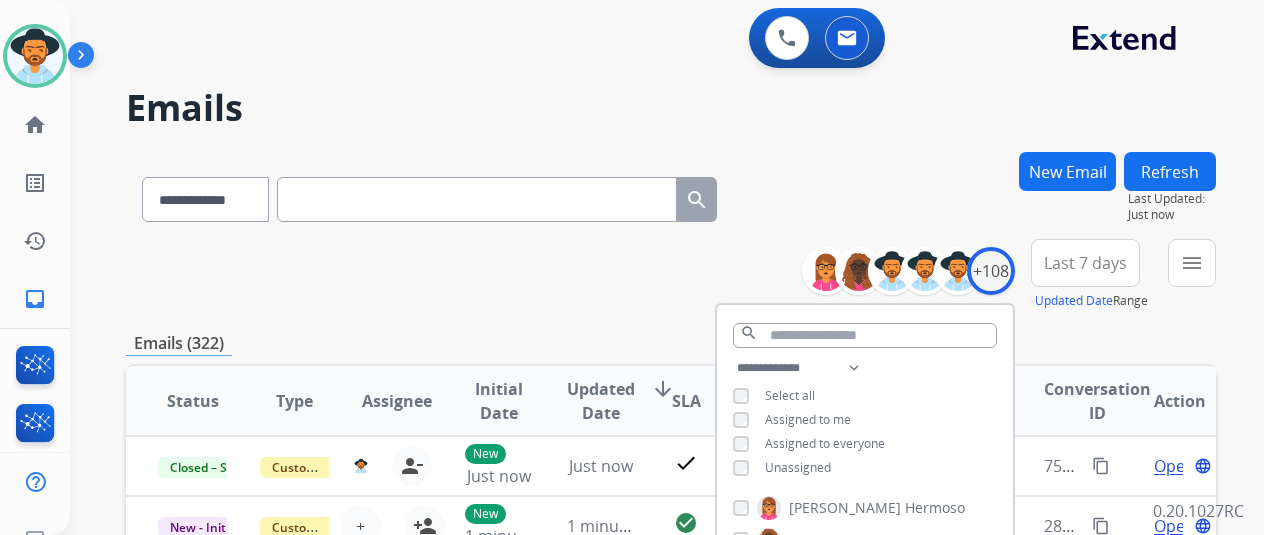 click on "Unassigned" at bounding box center (798, 467) 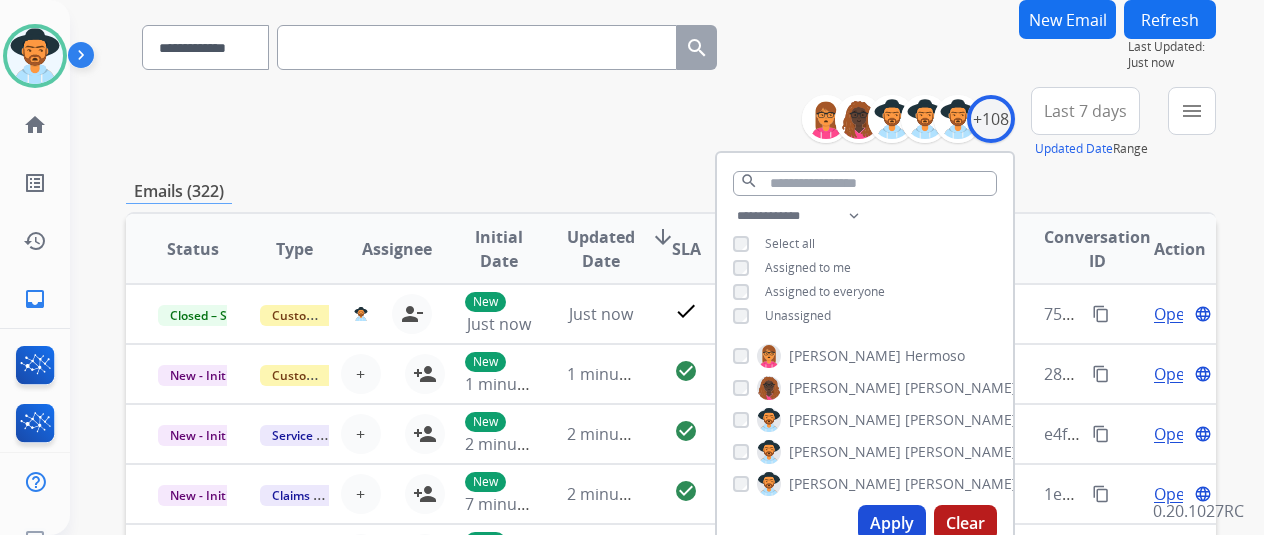 scroll, scrollTop: 400, scrollLeft: 0, axis: vertical 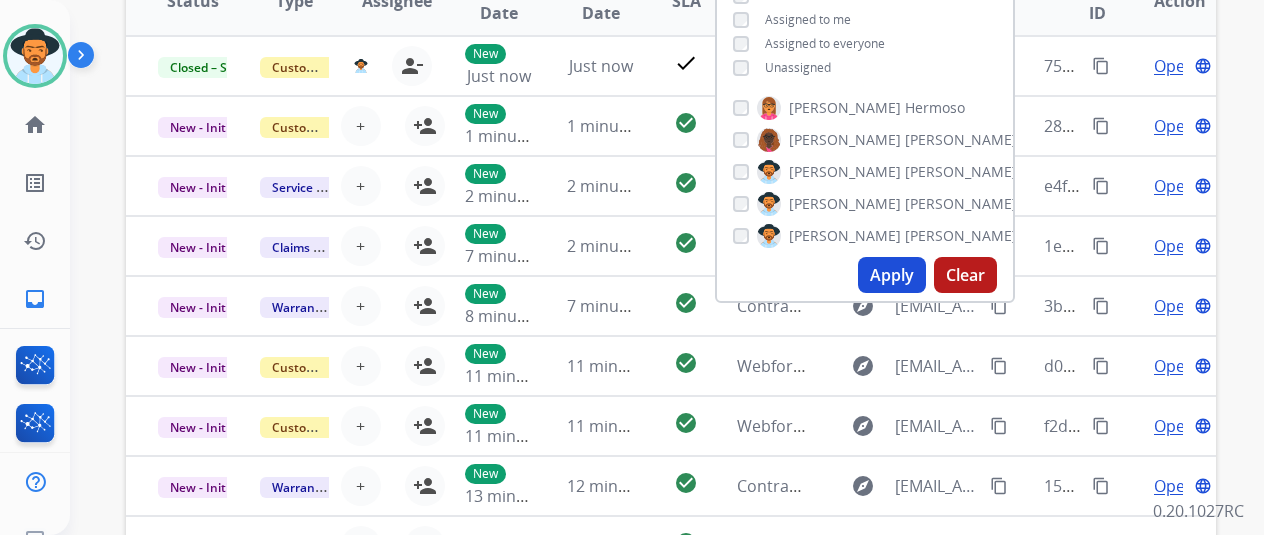 click on "Apply" at bounding box center (892, 275) 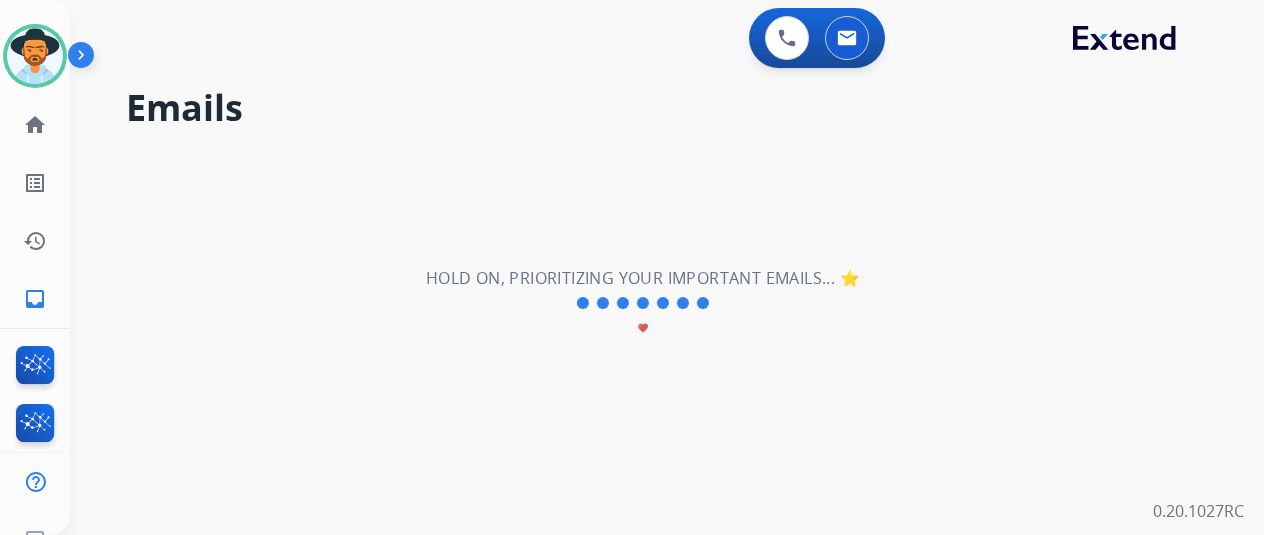 scroll, scrollTop: 0, scrollLeft: 0, axis: both 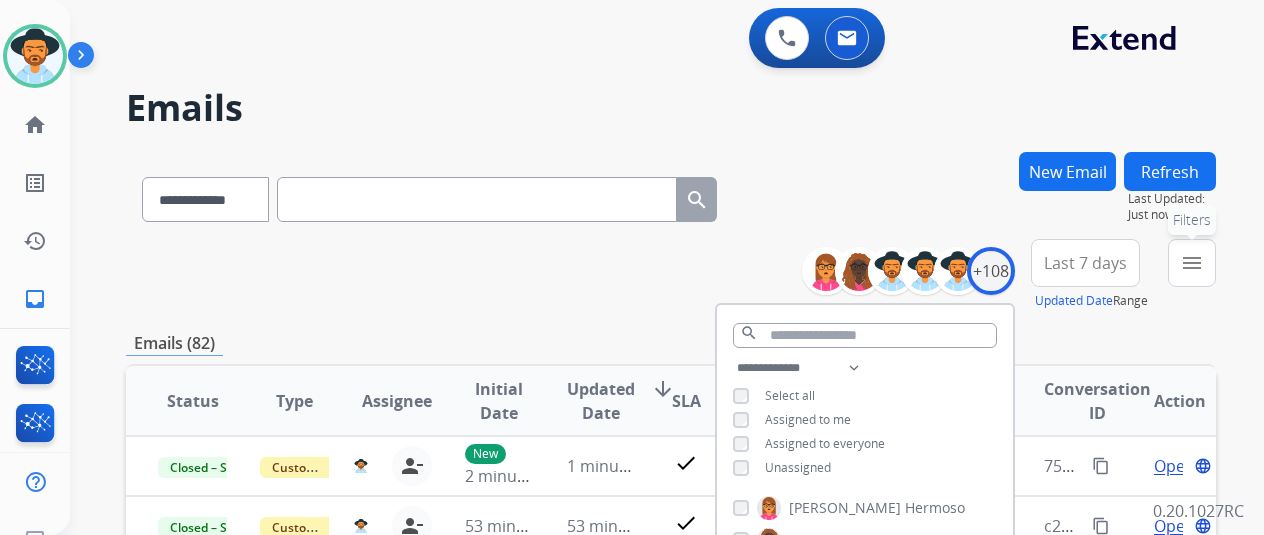 click on "menu  Filters  Type  Claims Adjudication   Customer Support   Escalation   Service Support   Shipping Protection   Warranty Ops   Dev Test   Spam/Phishing   Merchant Team   Reguard CS  Status  Open - All   Closed - All   New - Initial   New - Reply   On-hold – Internal   On-hold - Customer   On Hold - Pending Parts   On Hold - Servicers   Closed - Unresolved   Closed – Solved   Closed – Merchant Transfer  SLA  Within SLA   Nearing SLA   Past SLA   Critical   On Hold   Closed  Processed  Migration   Webhook   Polling   [DOMAIN_NAME] (API)  Apply Clear" at bounding box center (1192, 275) 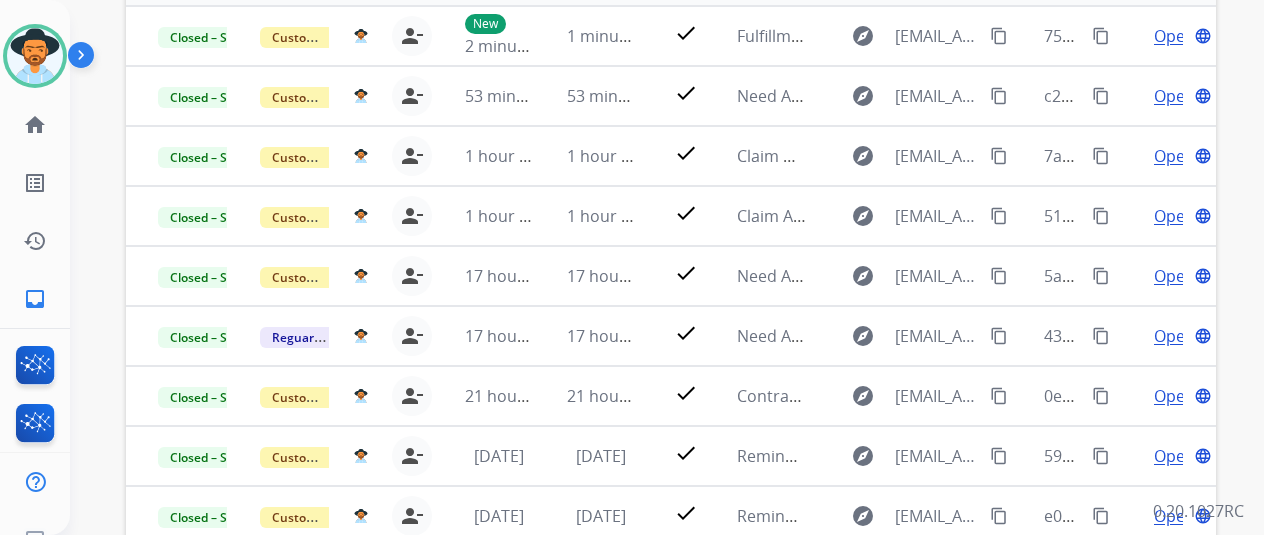 scroll, scrollTop: 586, scrollLeft: 0, axis: vertical 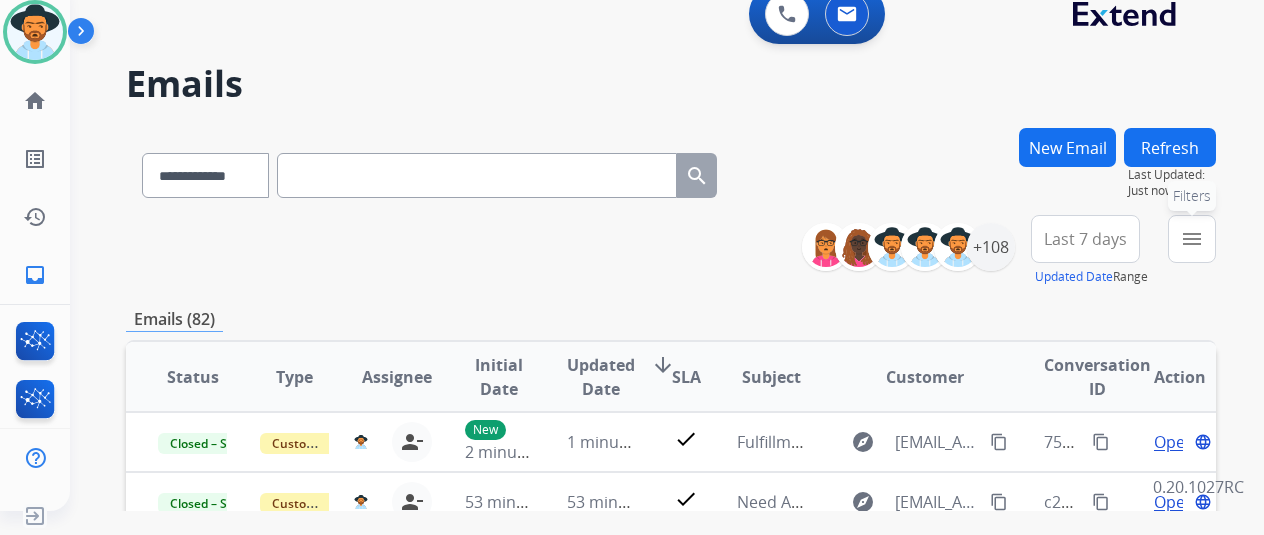 click on "menu  Filters" at bounding box center [1192, 239] 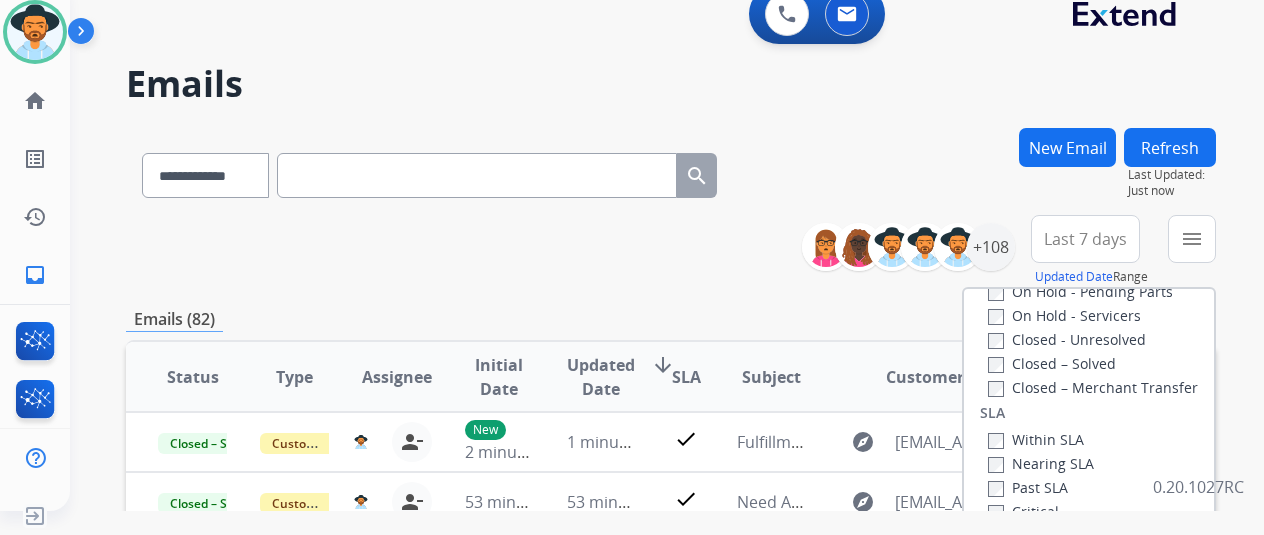 scroll, scrollTop: 428, scrollLeft: 0, axis: vertical 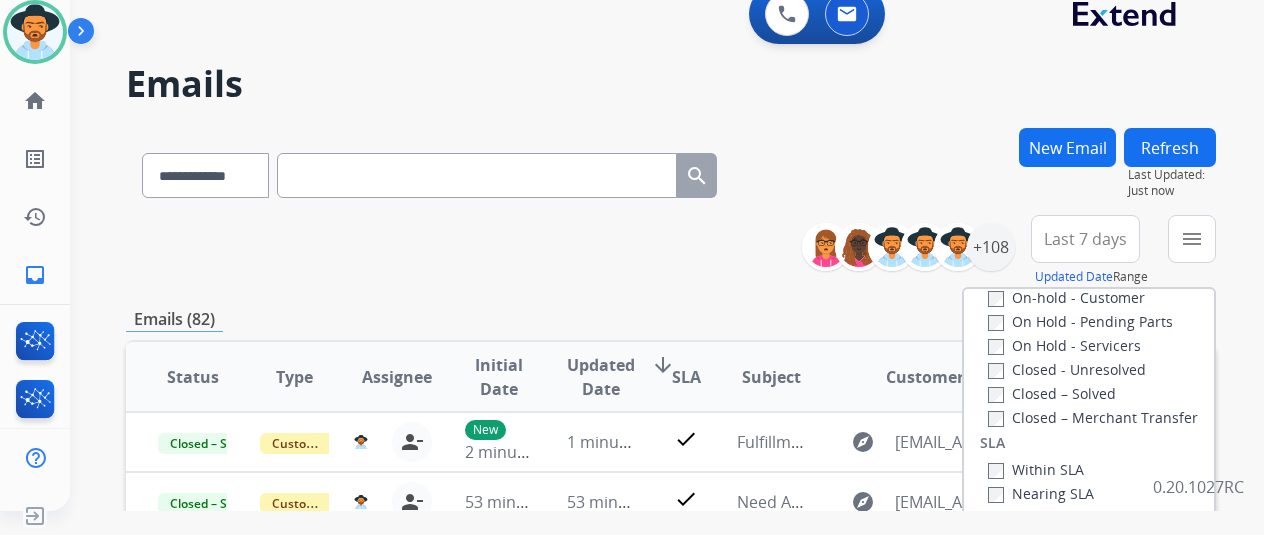 click on "Within SLA" at bounding box center (1041, 469) 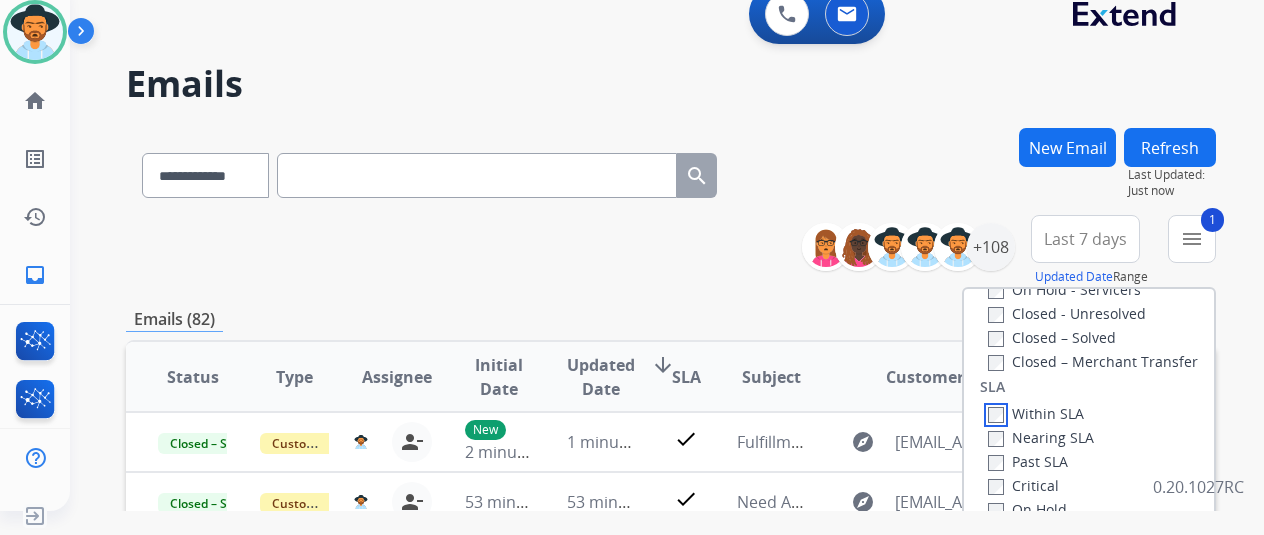 scroll, scrollTop: 528, scrollLeft: 0, axis: vertical 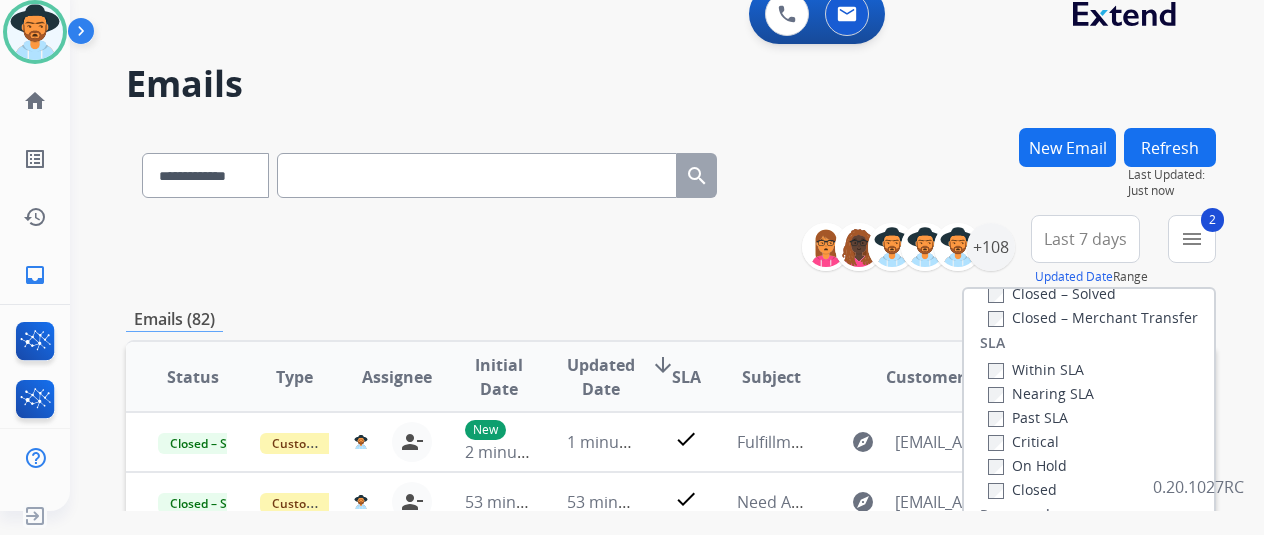 click on "Past SLA" at bounding box center (1041, 417) 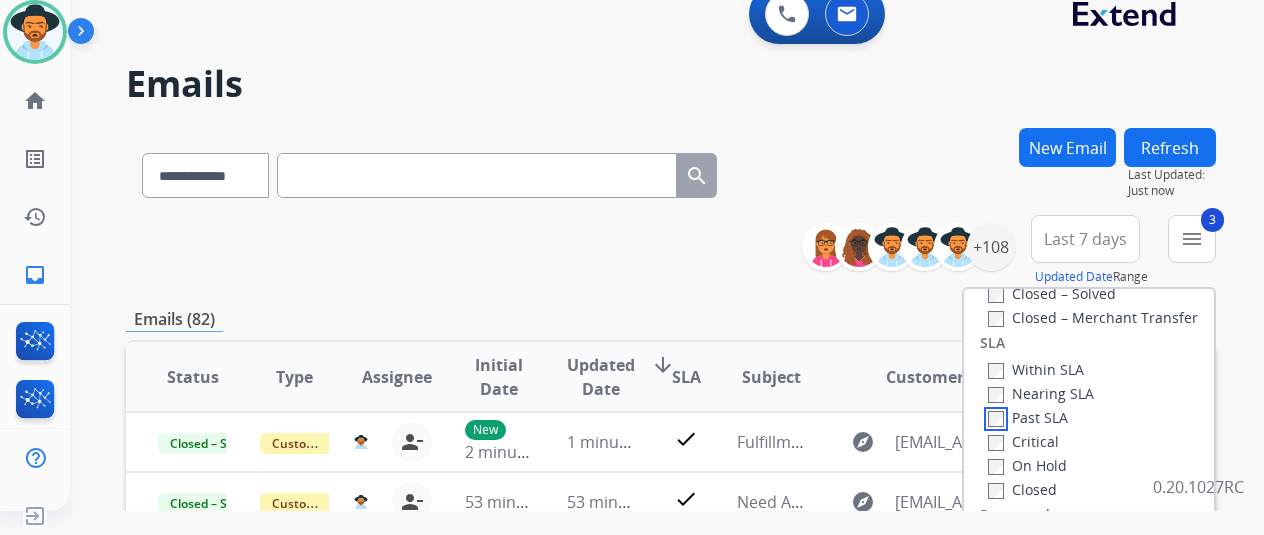 scroll, scrollTop: 300, scrollLeft: 0, axis: vertical 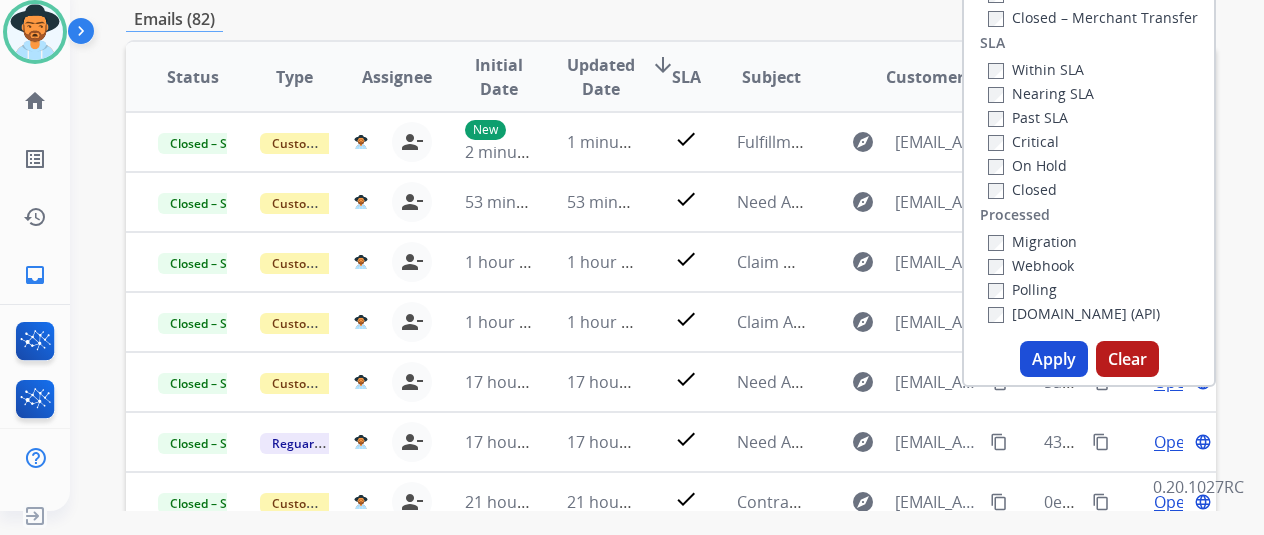 click on "Apply" at bounding box center [1054, 359] 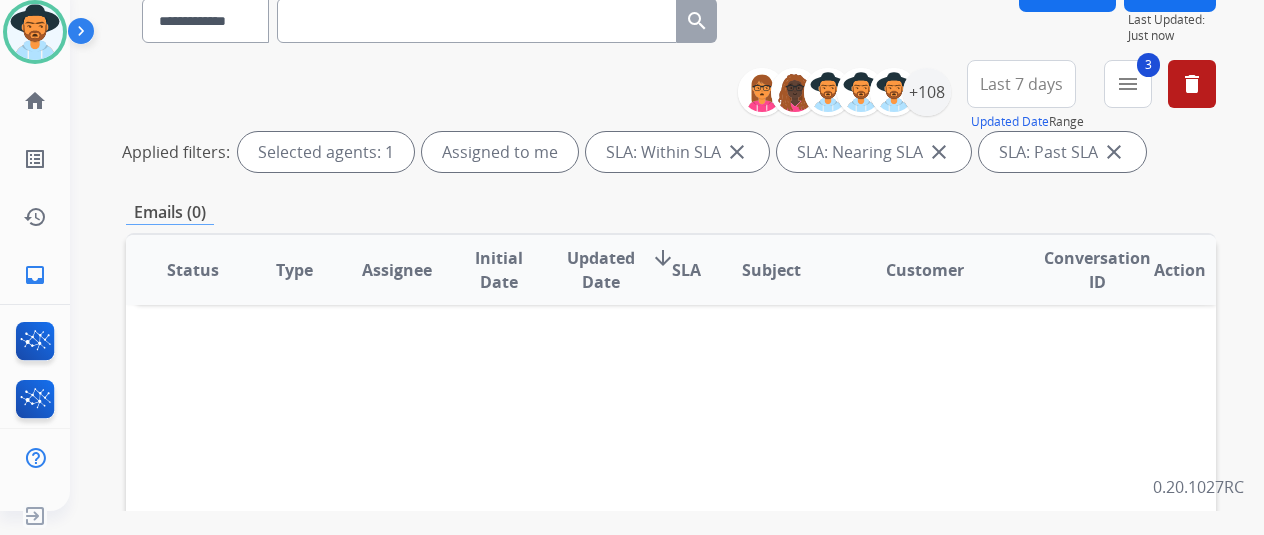 scroll, scrollTop: 0, scrollLeft: 0, axis: both 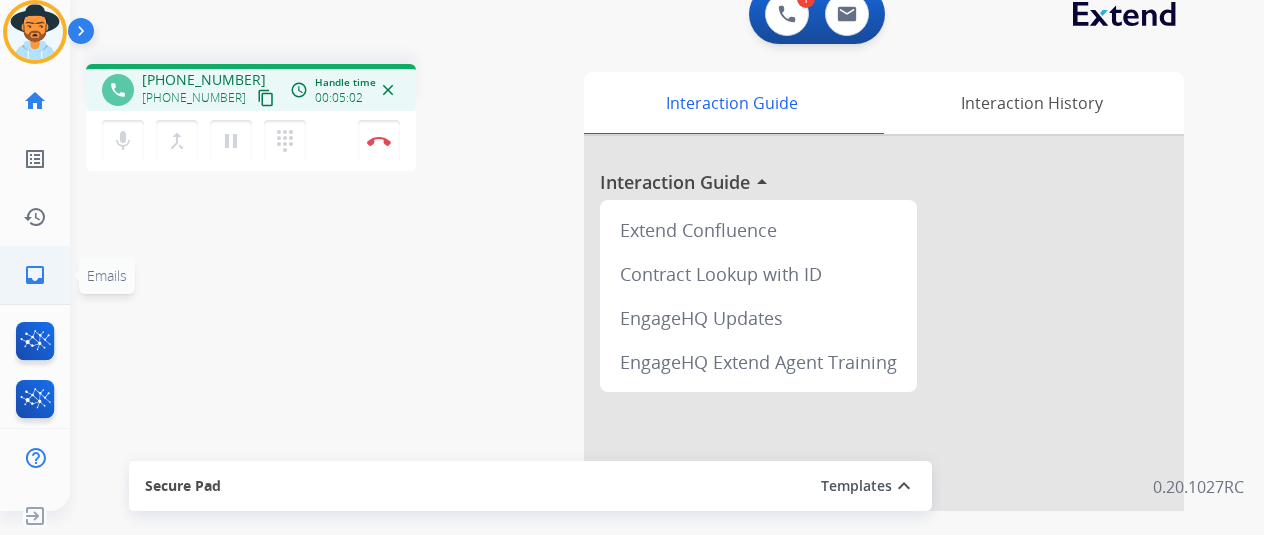click on "inbox  Emails" 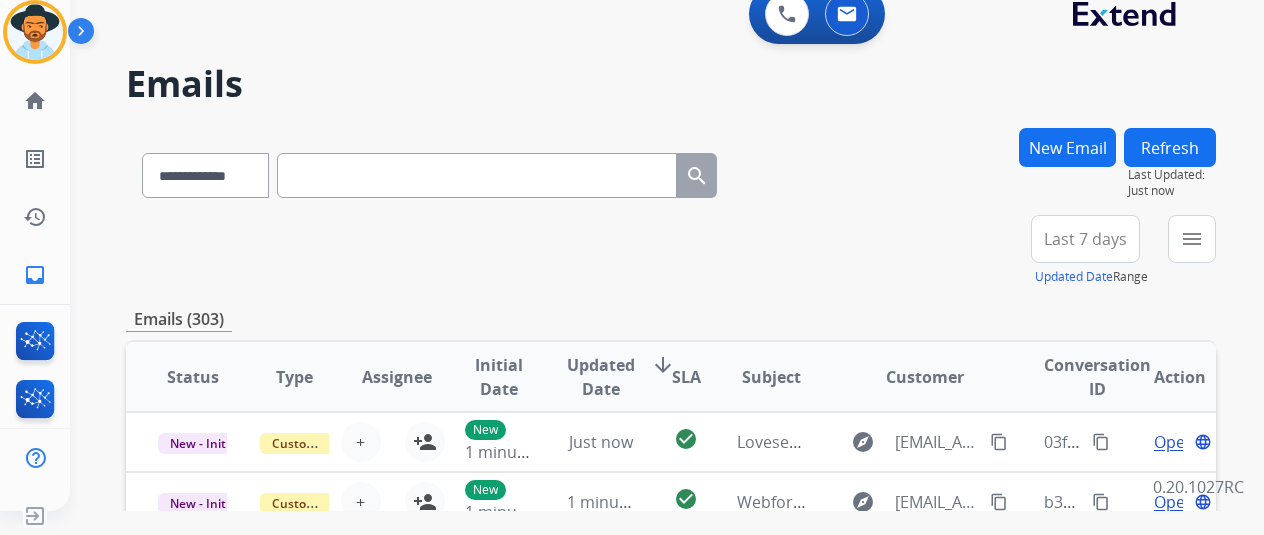 click on "New Email" at bounding box center (1067, 147) 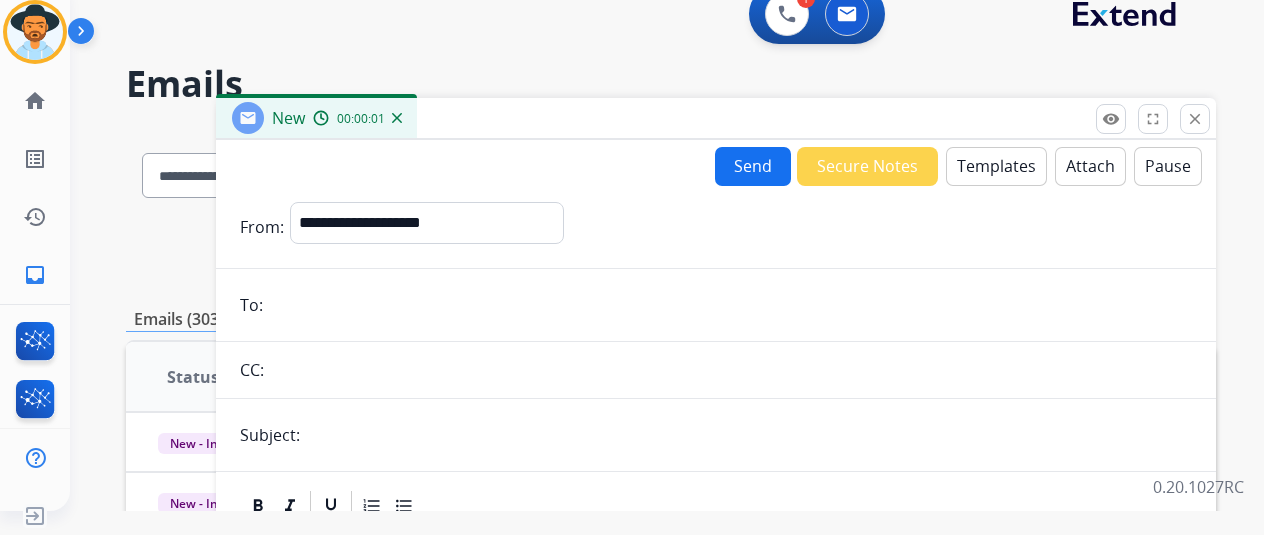 click on "Templates" at bounding box center [996, 166] 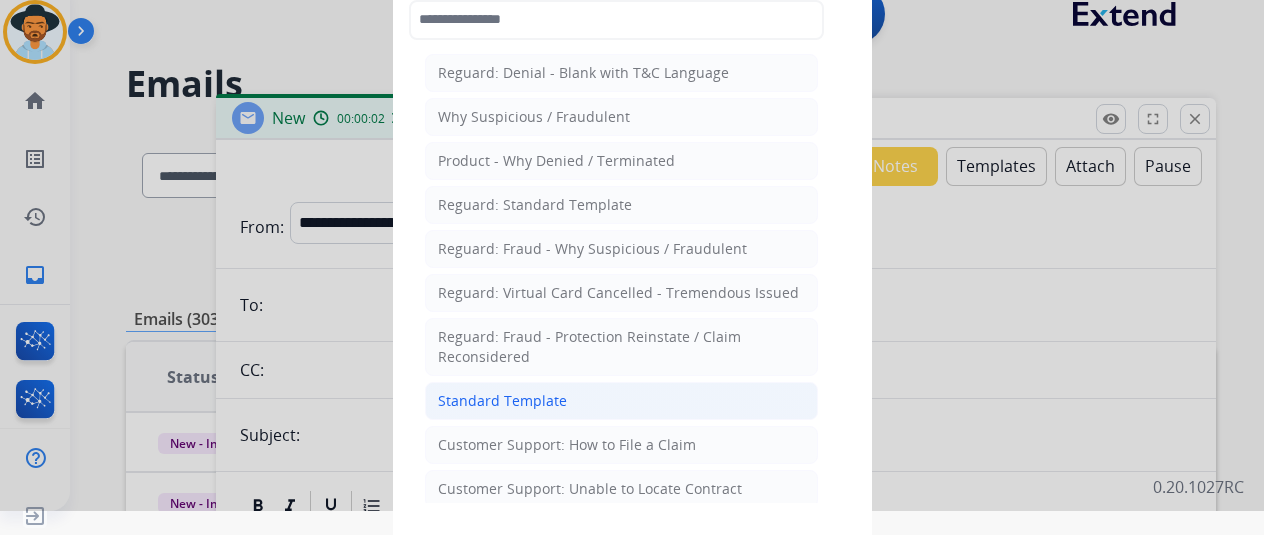 click on "Standard Template" 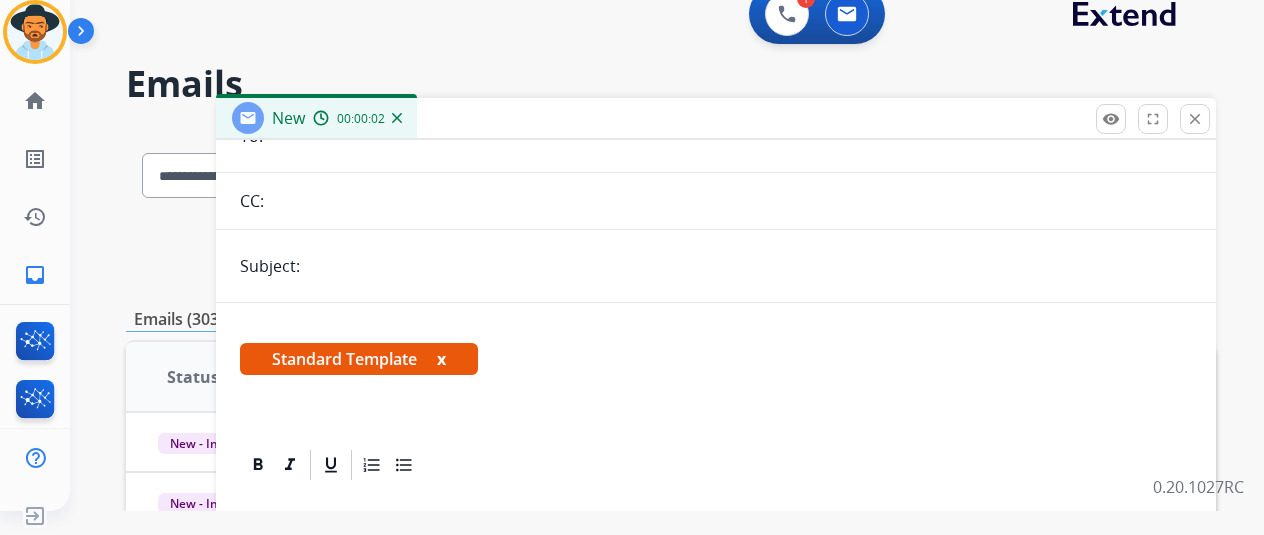 scroll, scrollTop: 460, scrollLeft: 0, axis: vertical 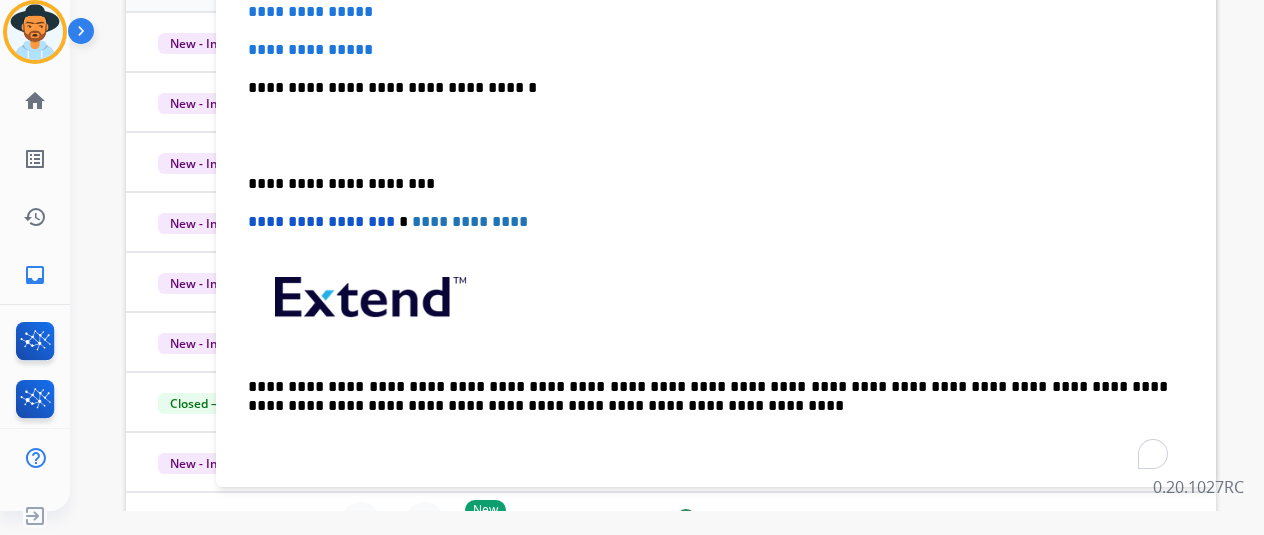 click on "**********" at bounding box center [708, 396] 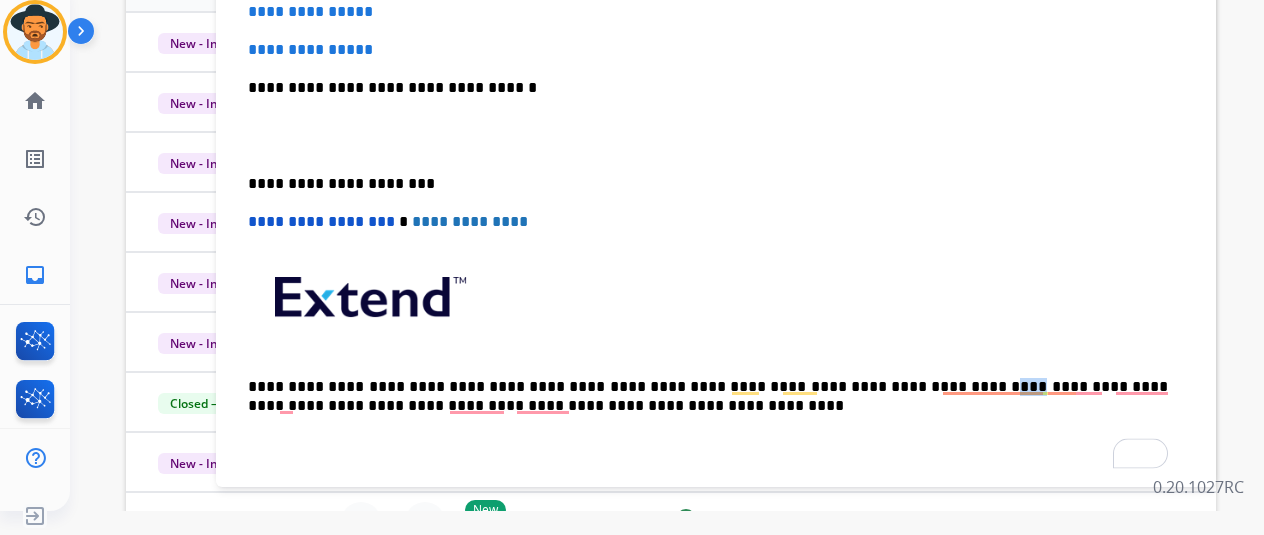 drag, startPoint x: 860, startPoint y: 377, endPoint x: 882, endPoint y: 381, distance: 22.36068 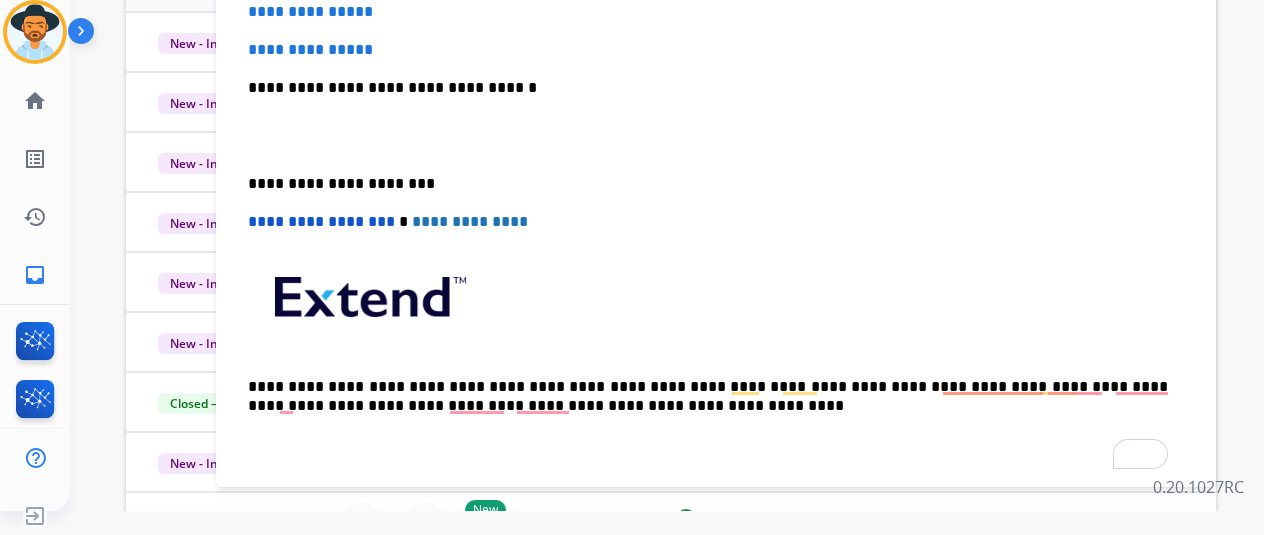 click on "**********" at bounding box center [708, 396] 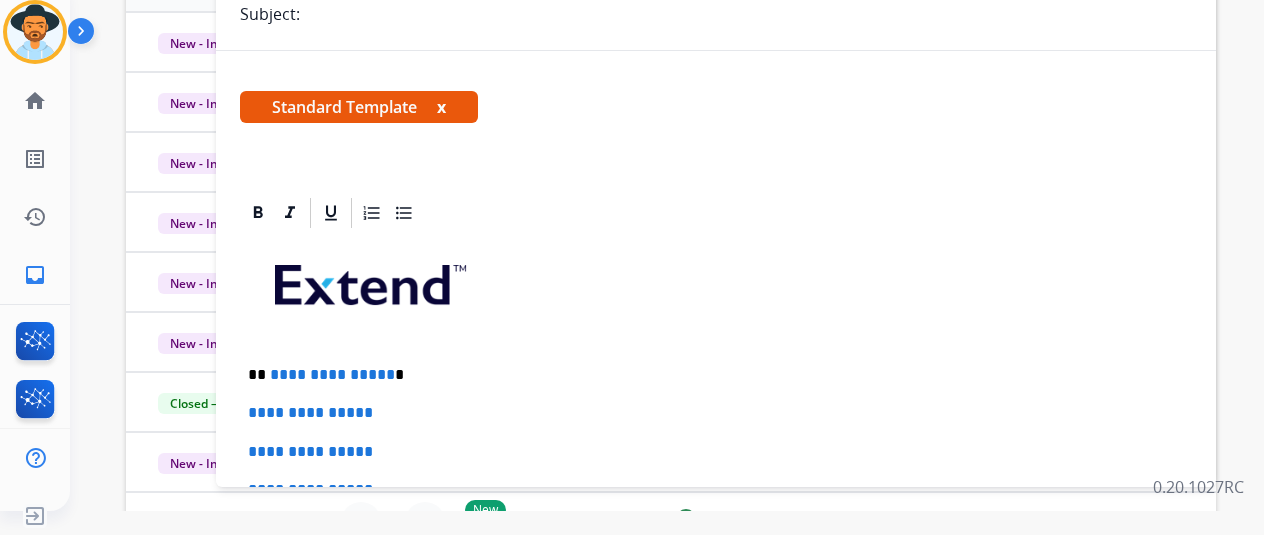 scroll, scrollTop: 0, scrollLeft: 0, axis: both 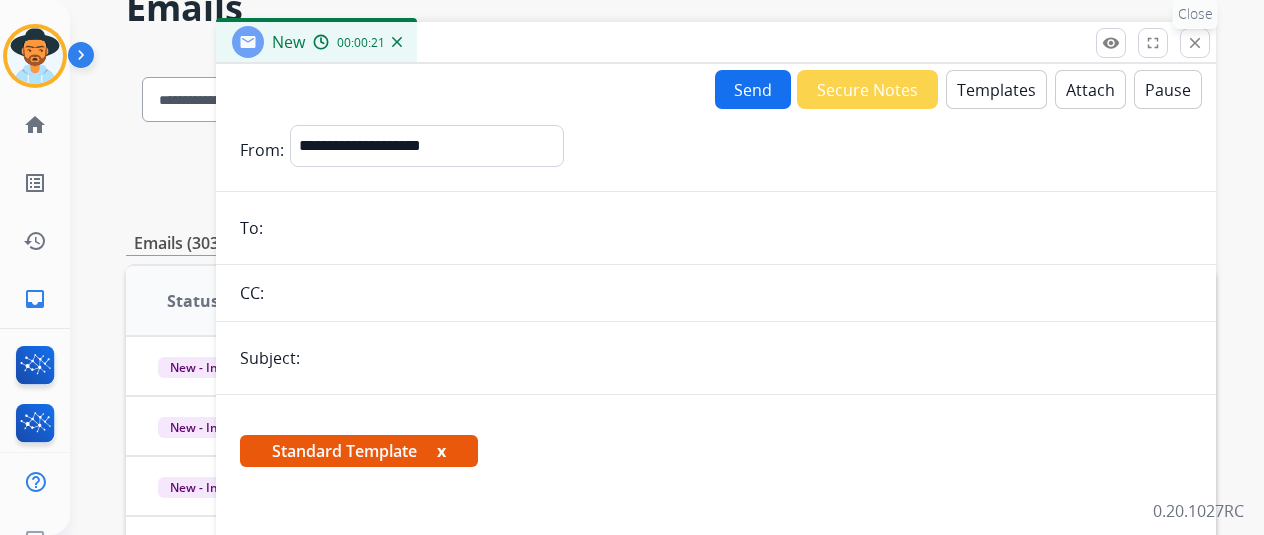 click on "close" at bounding box center [1195, 43] 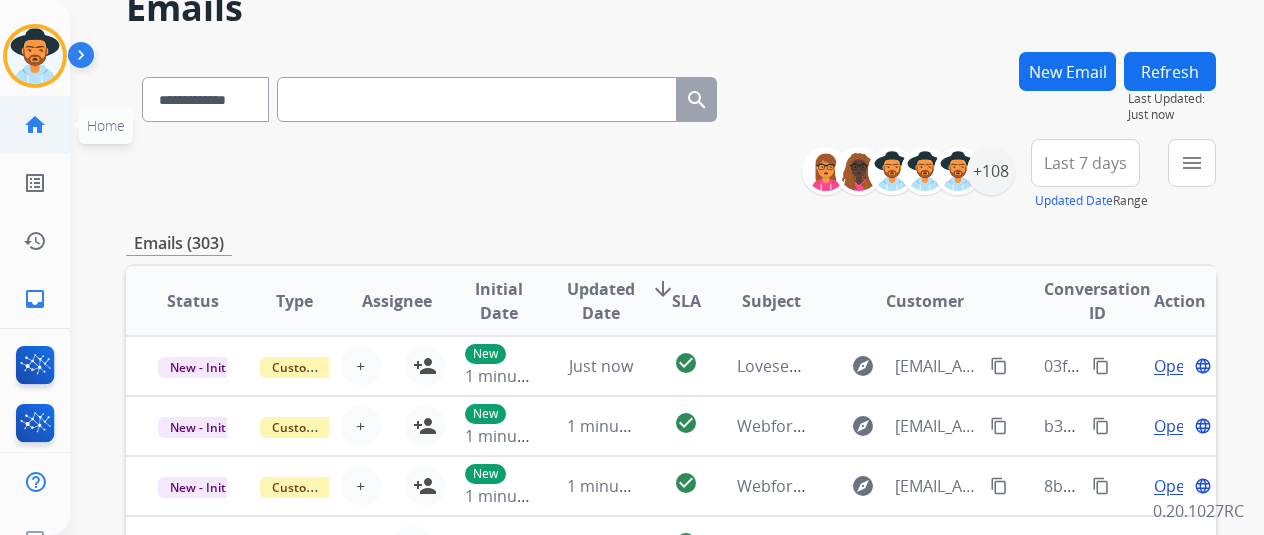 click on "home" 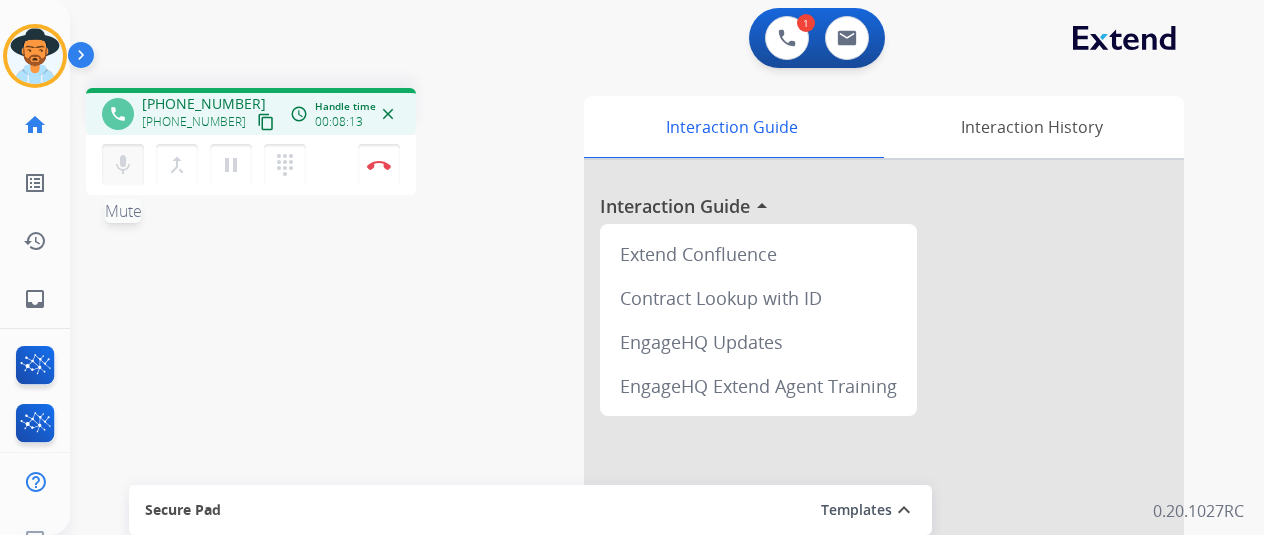 click on "mic" at bounding box center (123, 165) 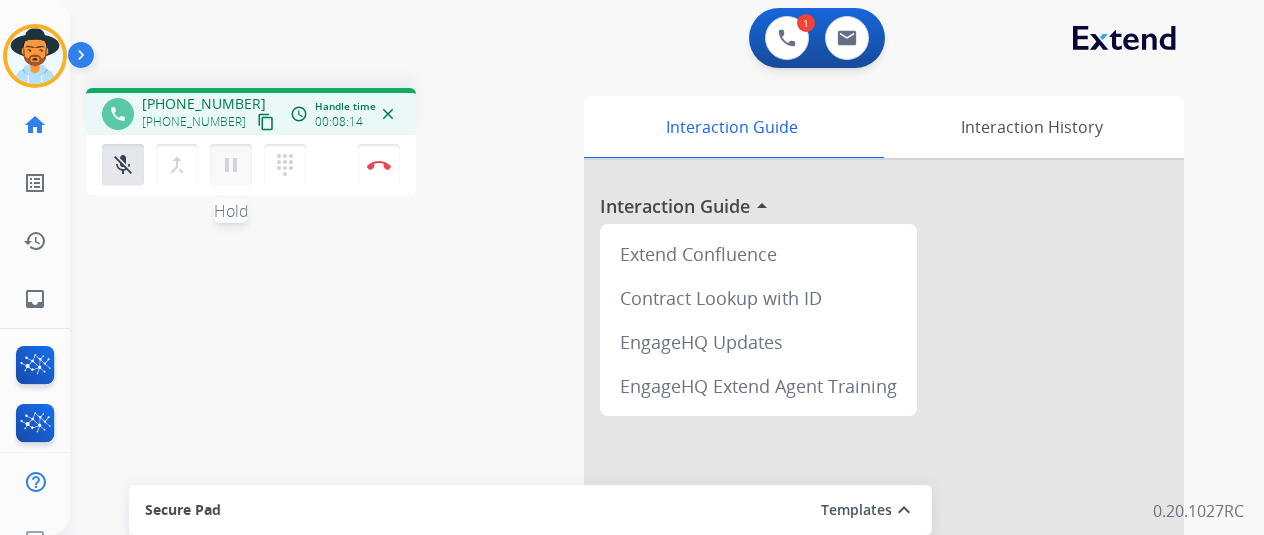 click on "pause" at bounding box center [231, 165] 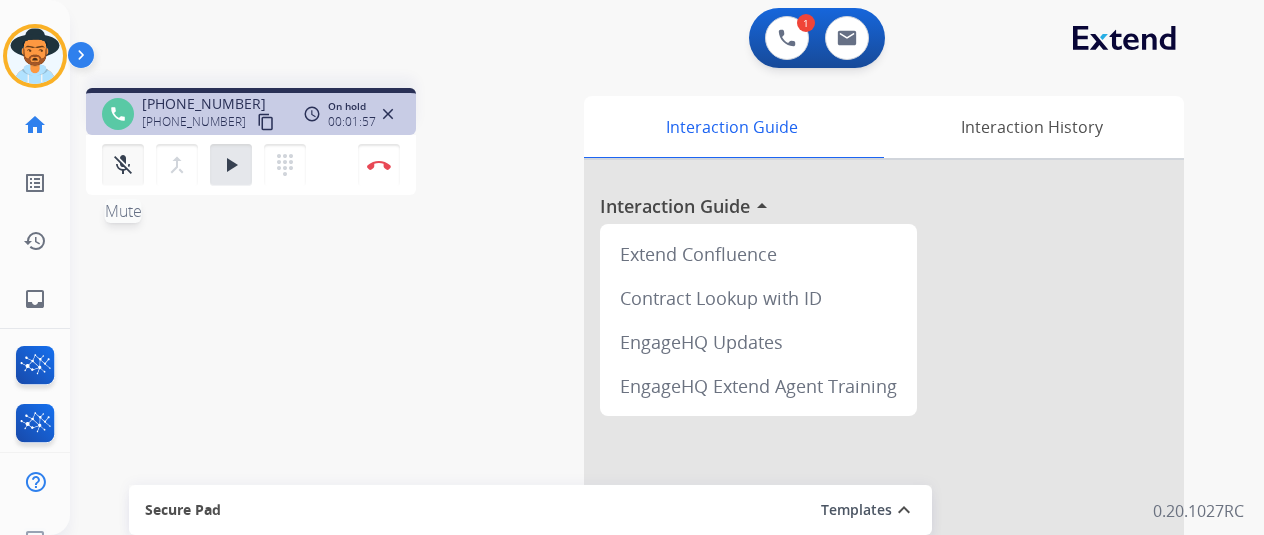 click on "mic_off Mute" at bounding box center [123, 165] 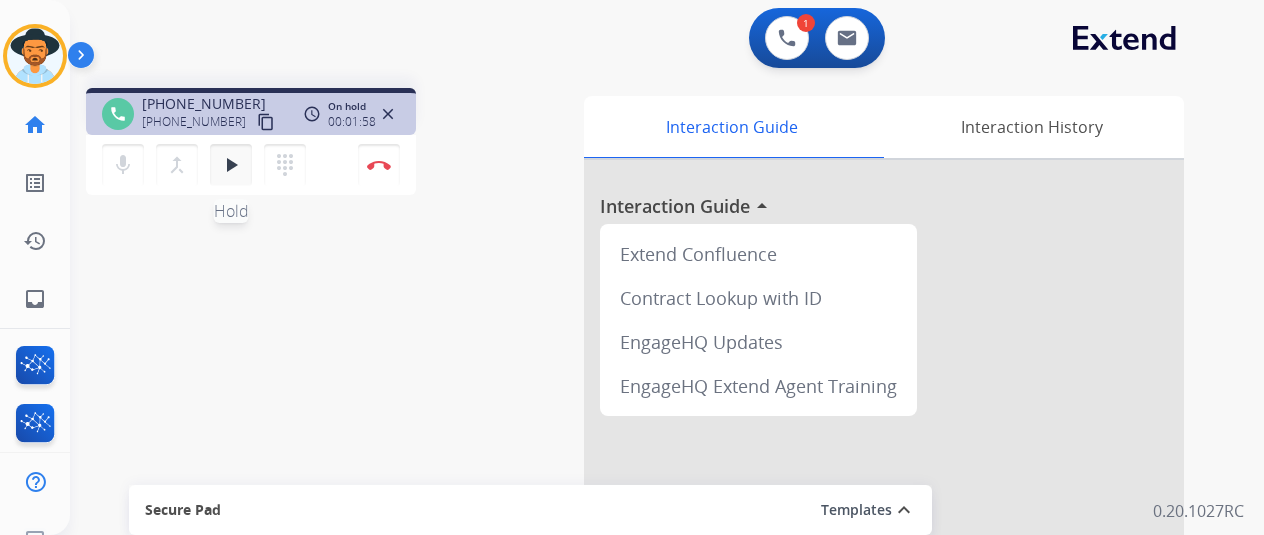 click on "play_arrow" at bounding box center (231, 165) 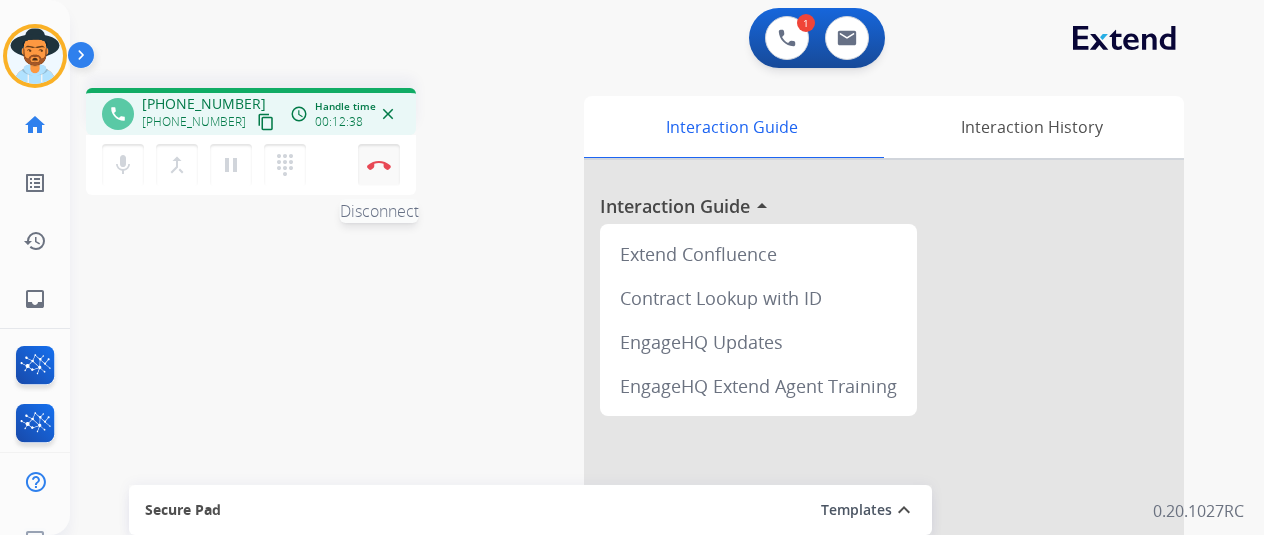 click on "Disconnect" at bounding box center [379, 165] 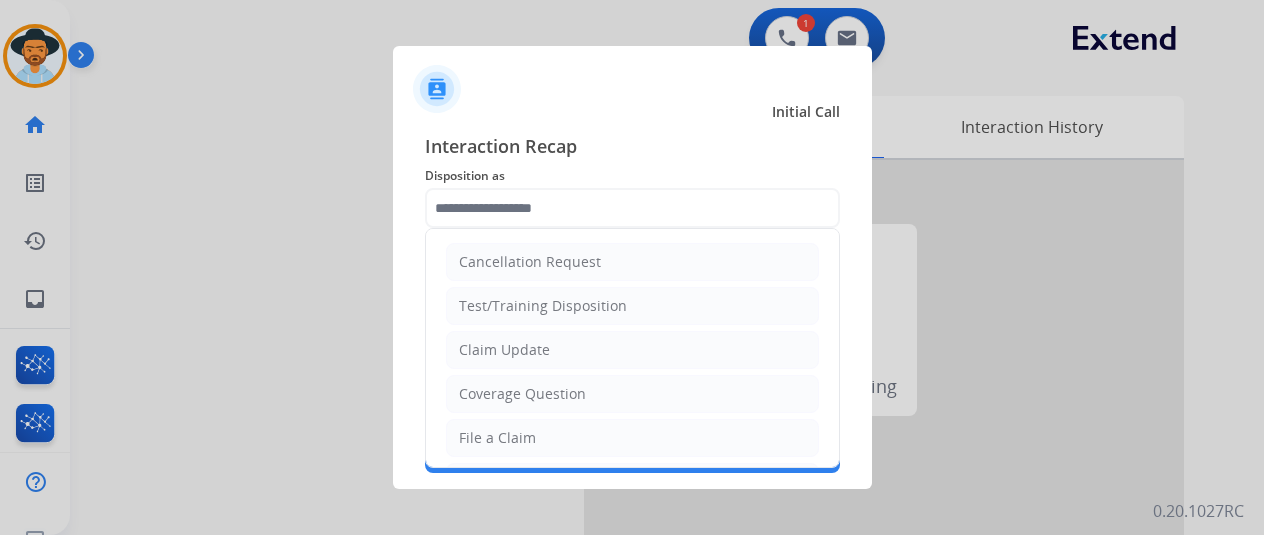 click 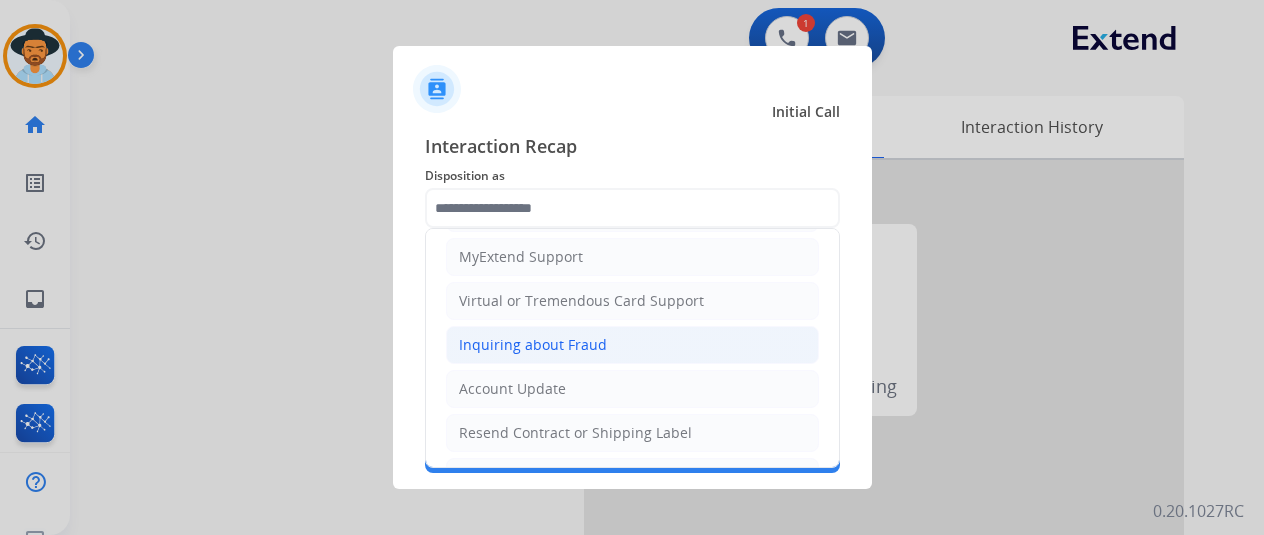 scroll, scrollTop: 100, scrollLeft: 0, axis: vertical 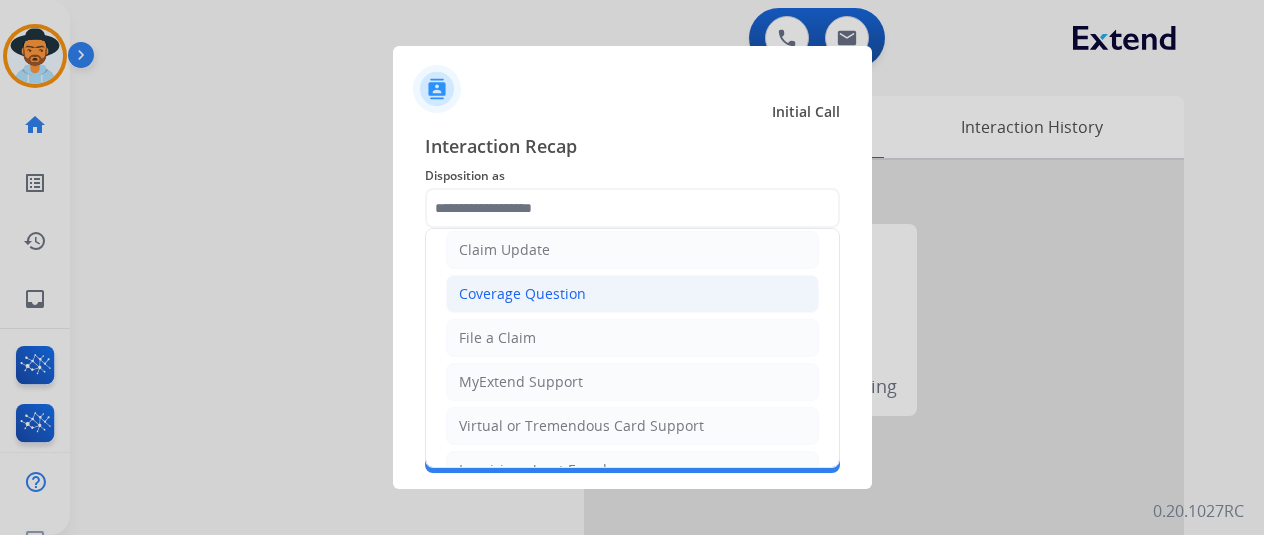 click on "Coverage Question" 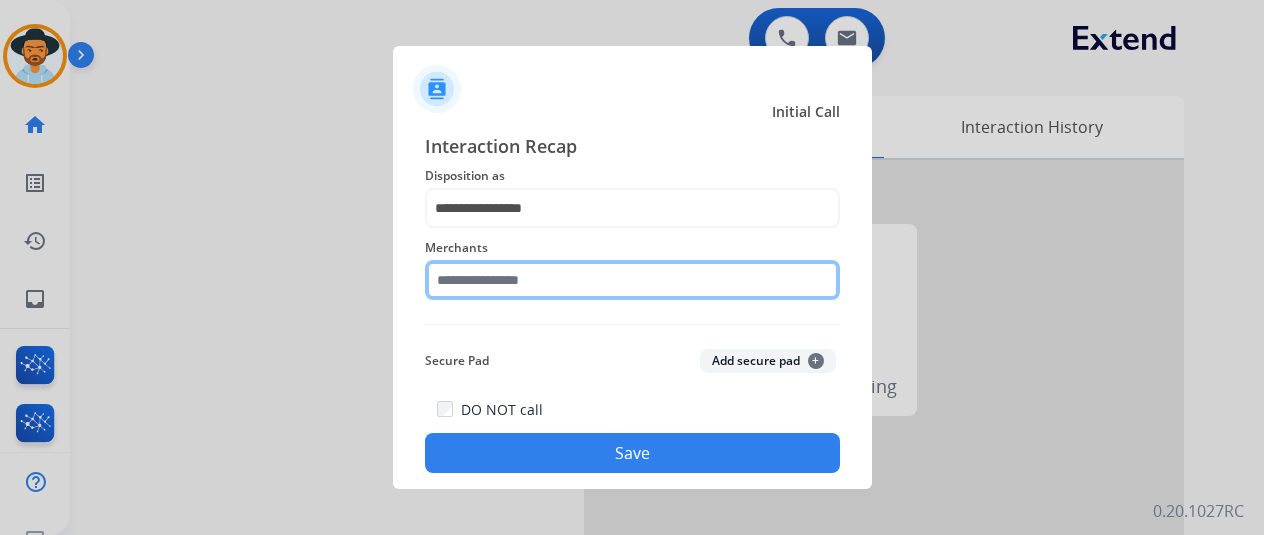 click 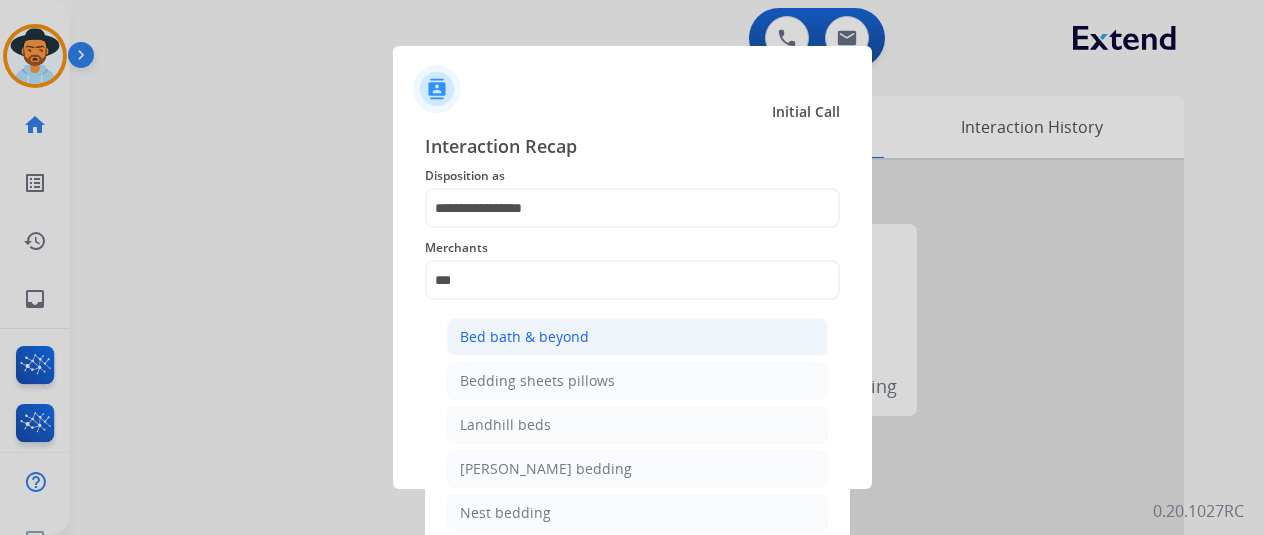 click on "Bed bath & beyond" 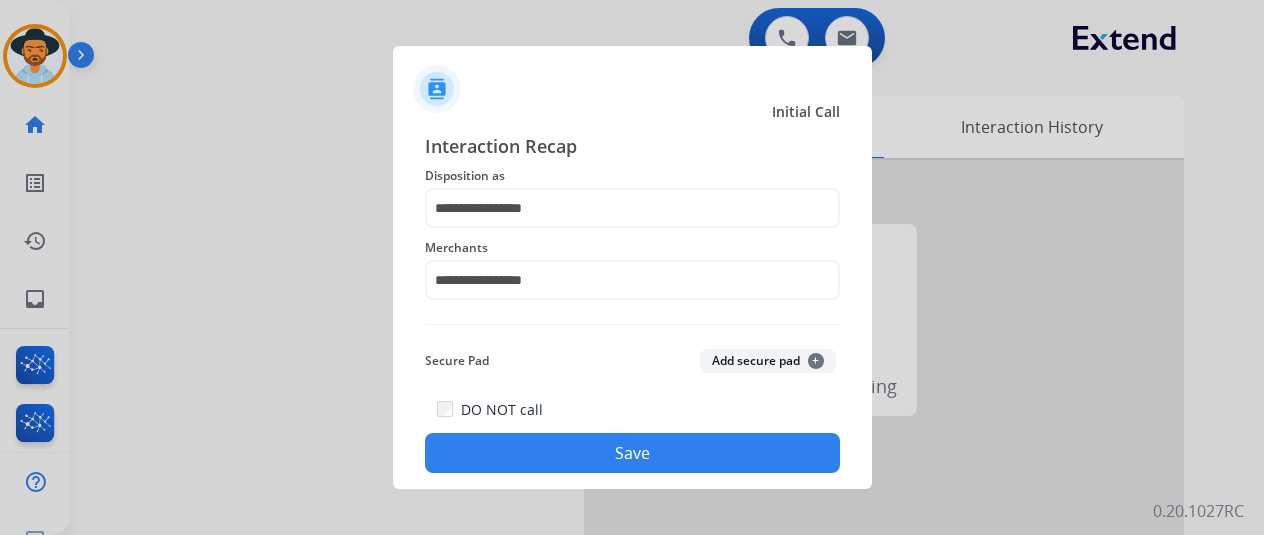click on "Save" 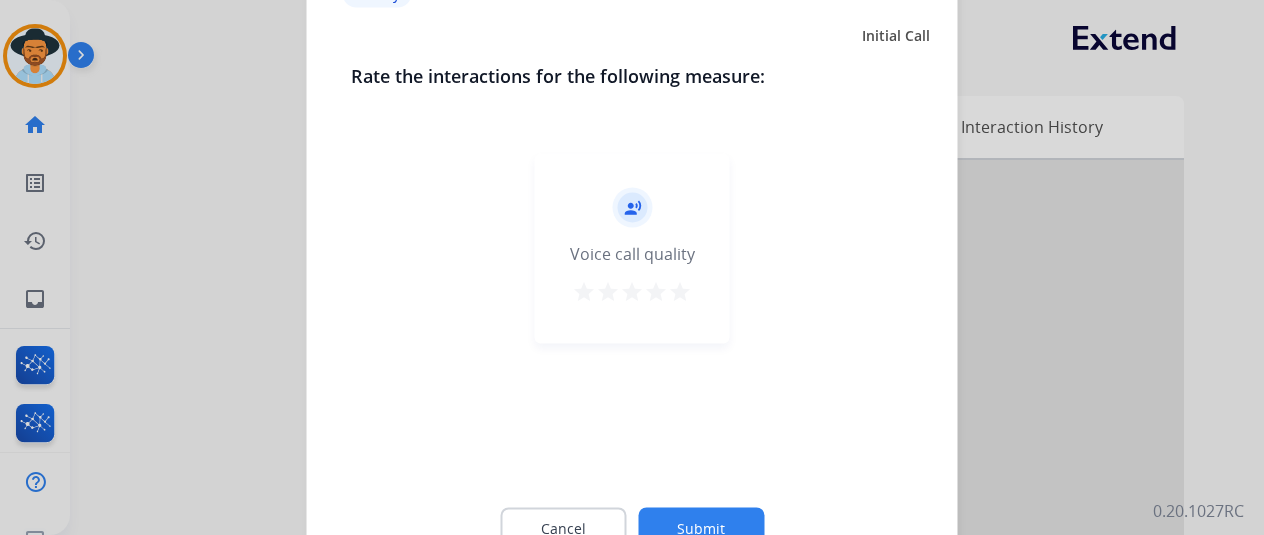 click on "star" at bounding box center [680, 291] 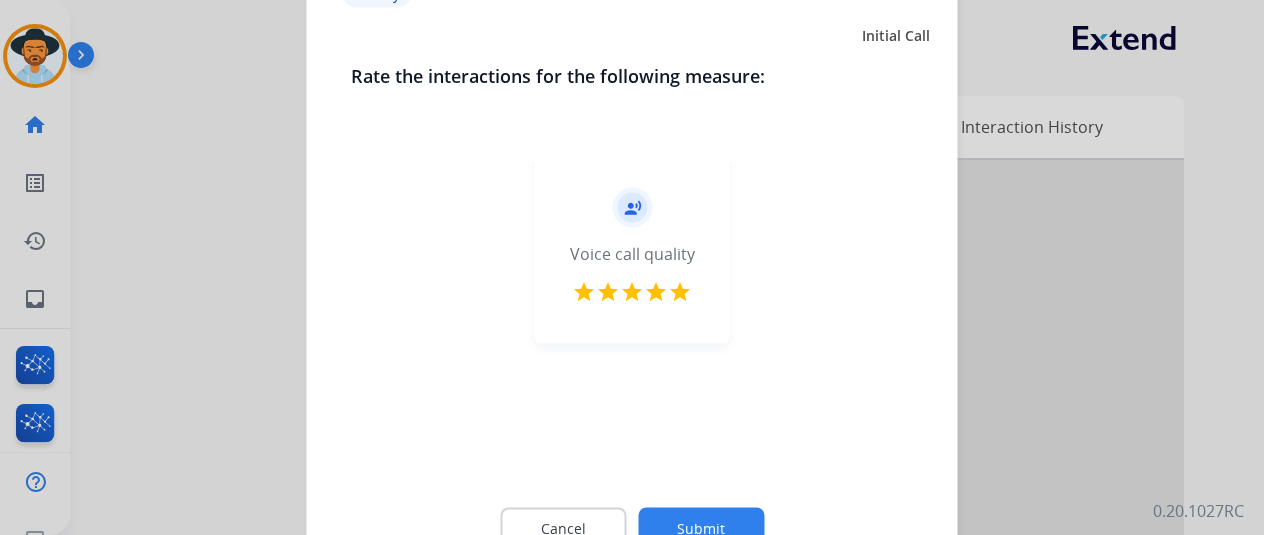 drag, startPoint x: 690, startPoint y: 462, endPoint x: 710, endPoint y: 503, distance: 45.617977 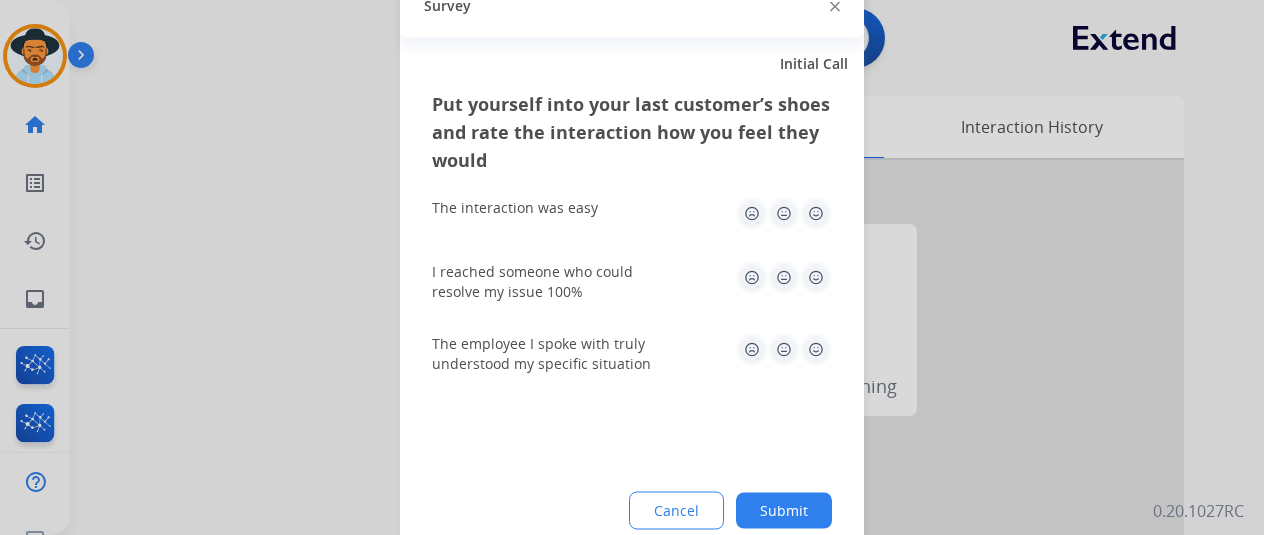 click 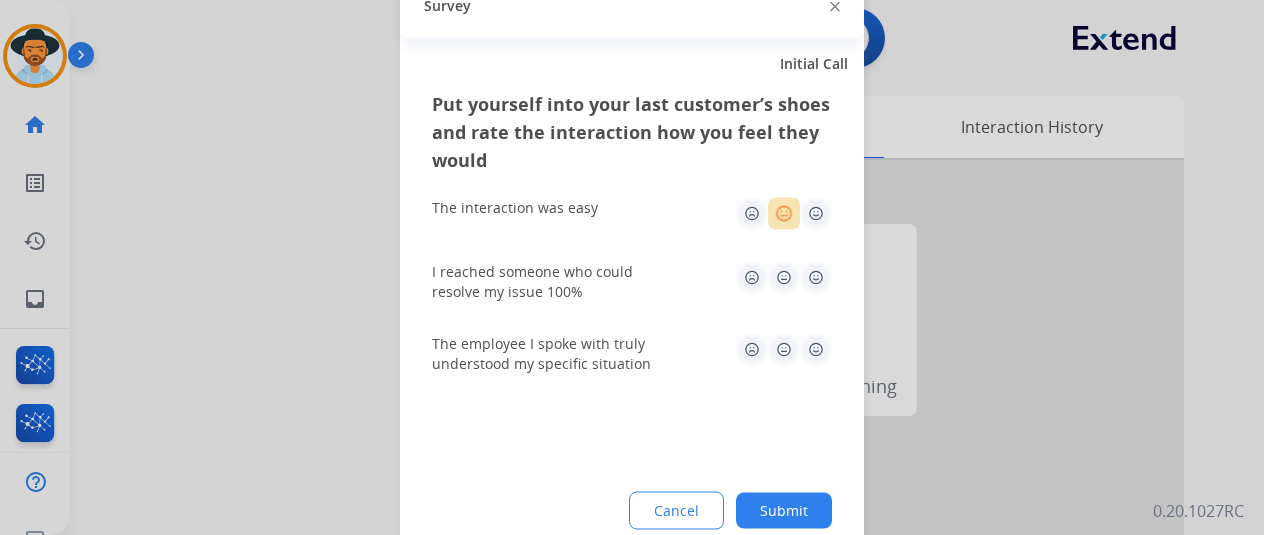 click 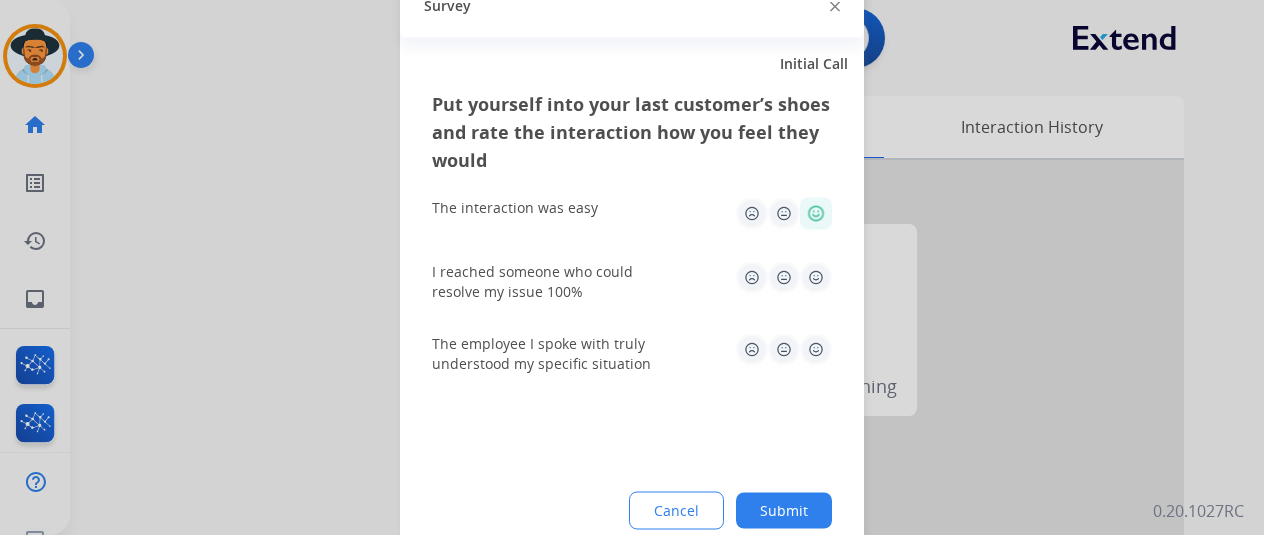 click 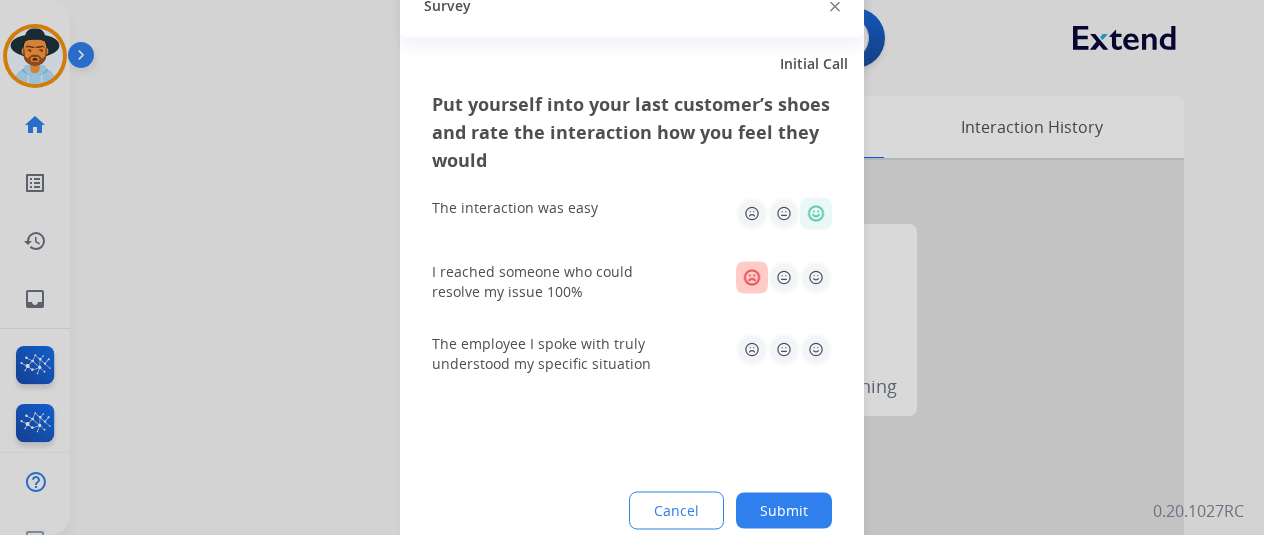 click 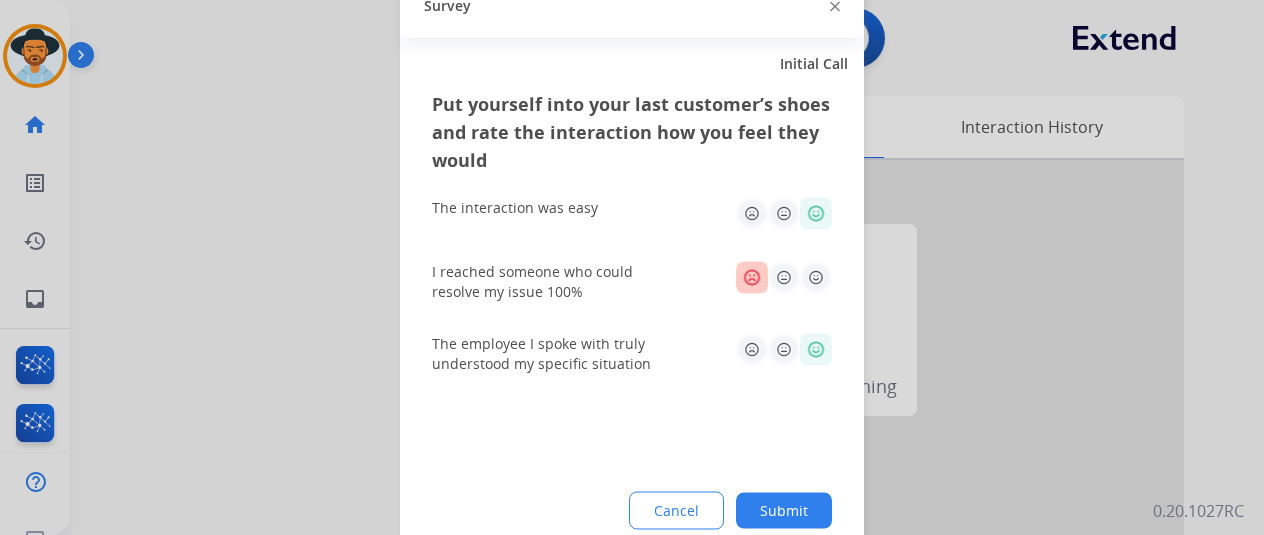 click on "Submit" 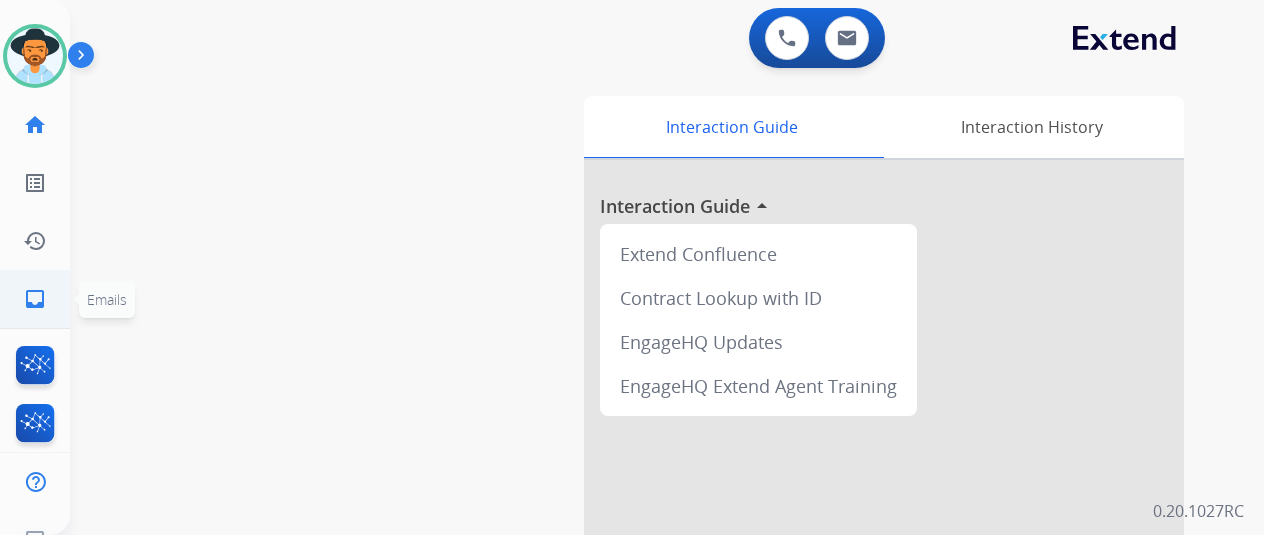 click on "inbox" 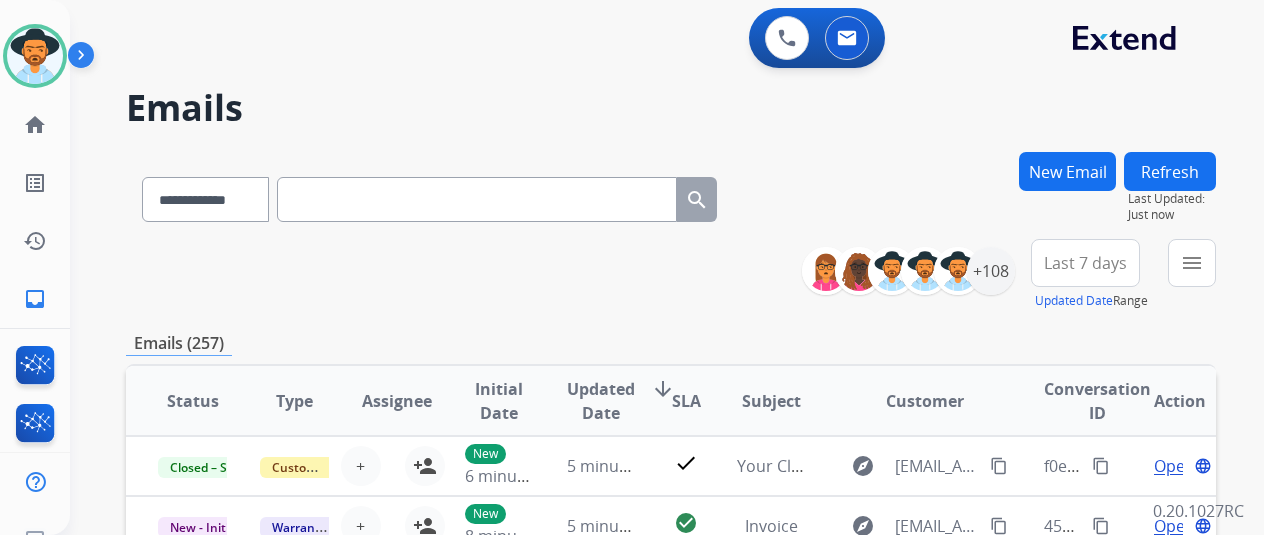 click at bounding box center (477, 199) 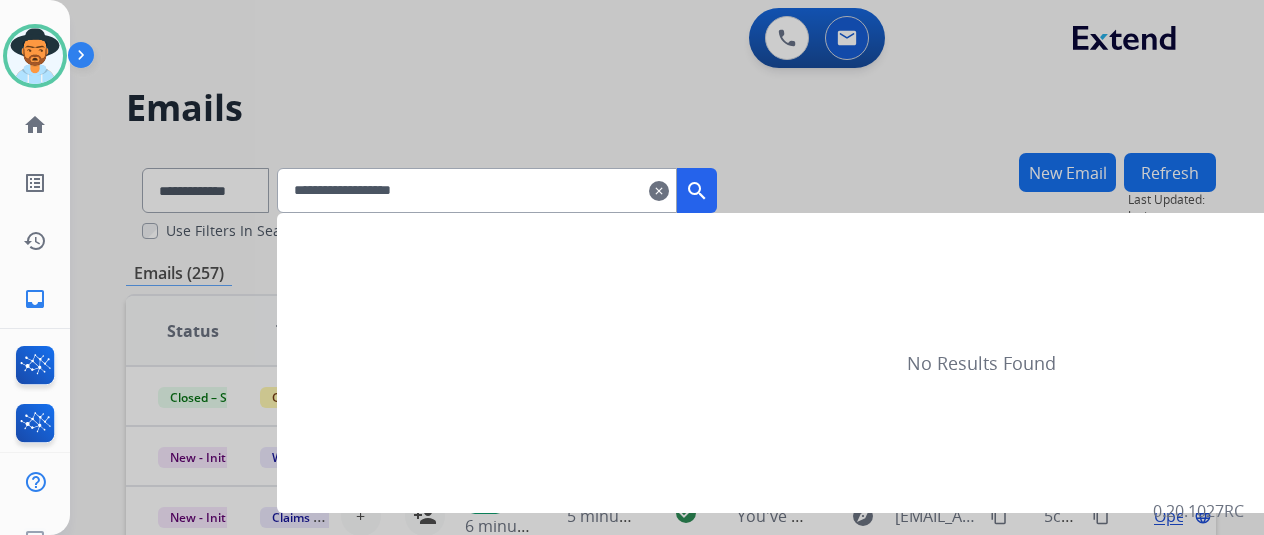 type on "**********" 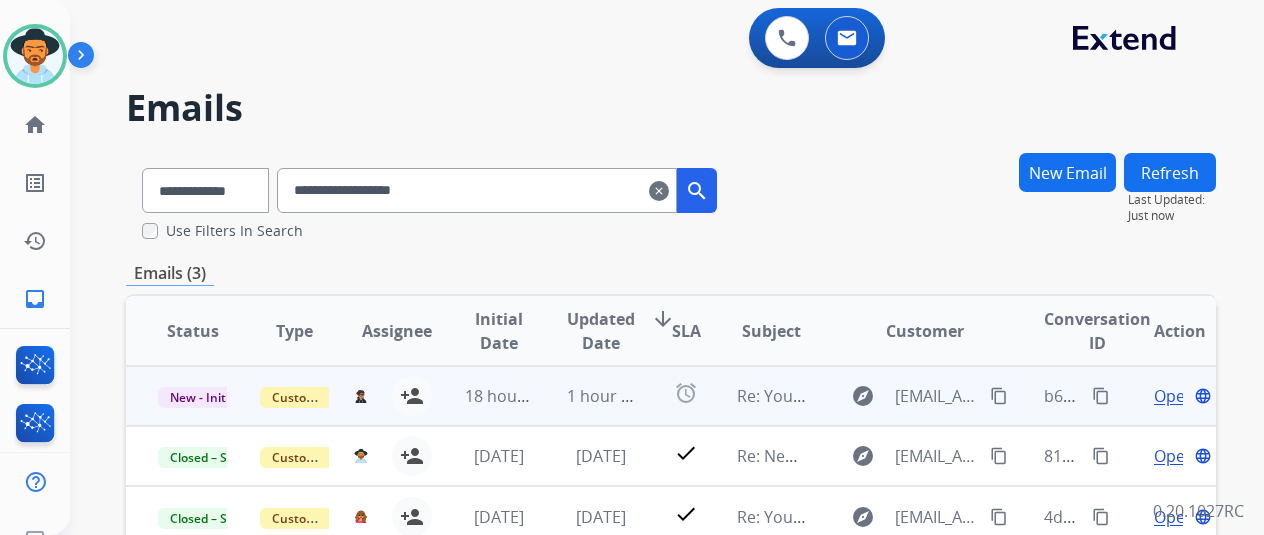 click on "Open" at bounding box center [1174, 396] 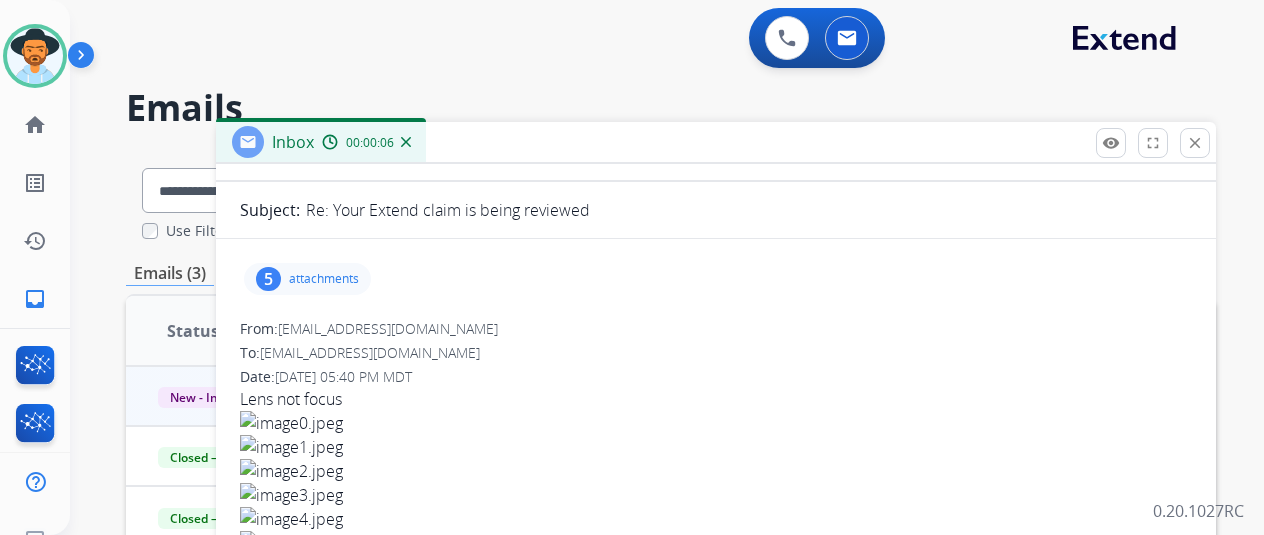 scroll, scrollTop: 100, scrollLeft: 0, axis: vertical 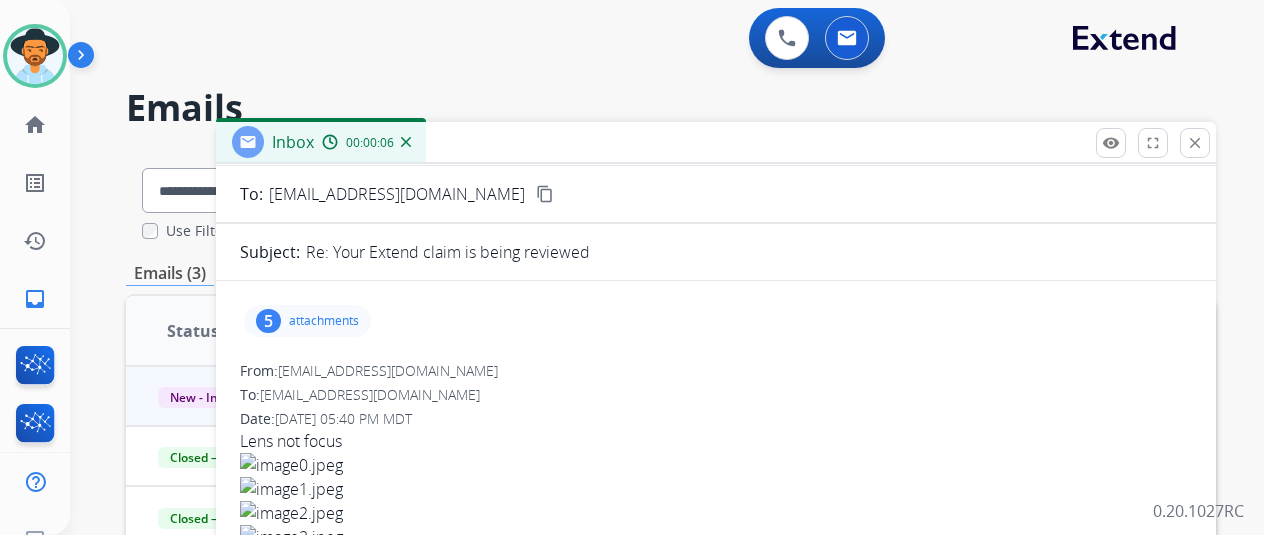 click on "attachments" at bounding box center (324, 321) 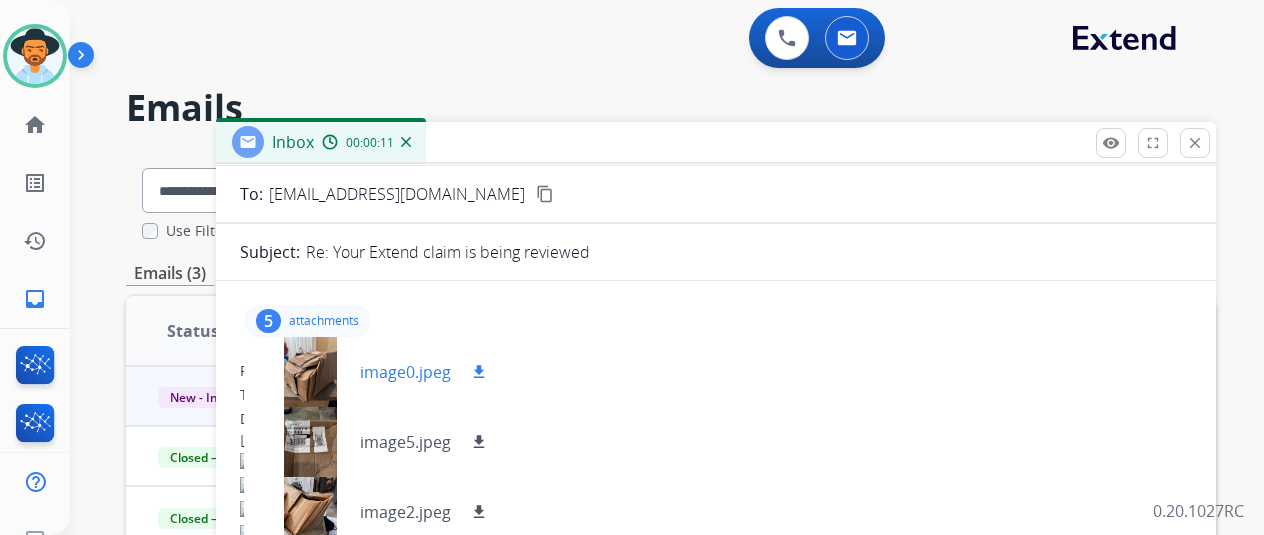 click at bounding box center (310, 372) 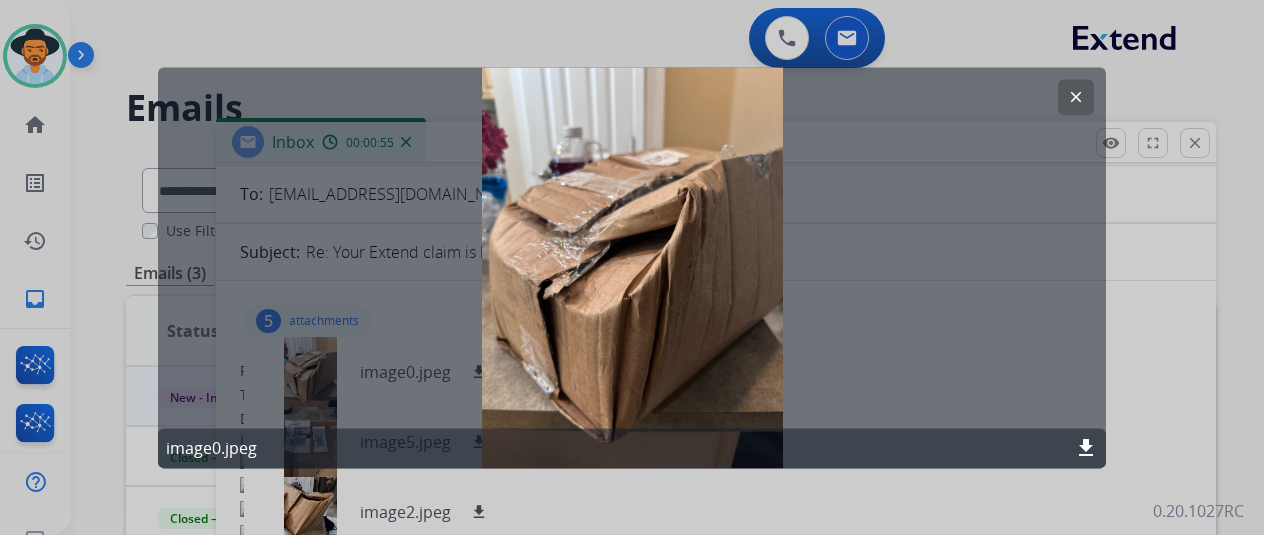 click on "clear" 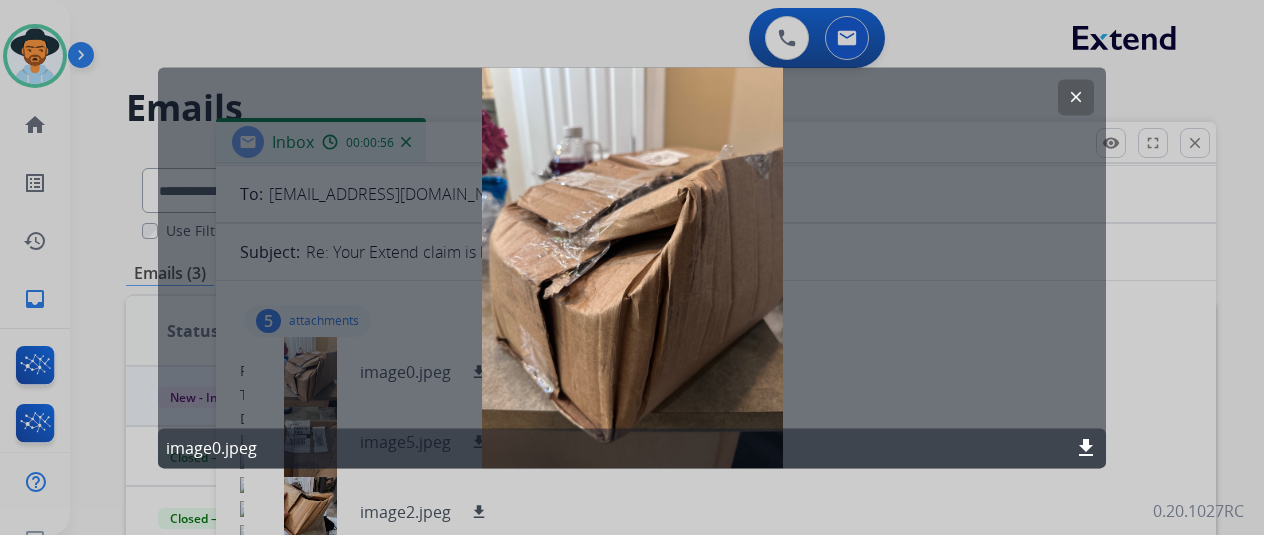 click on "clear" 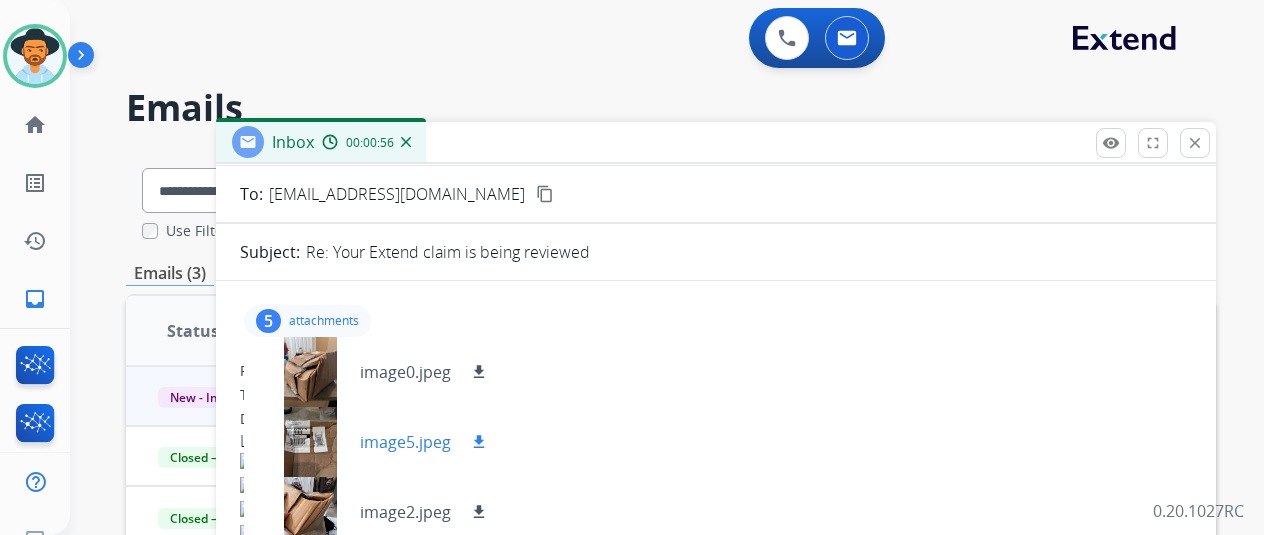 click on "image5.jpeg  download" at bounding box center [375, 442] 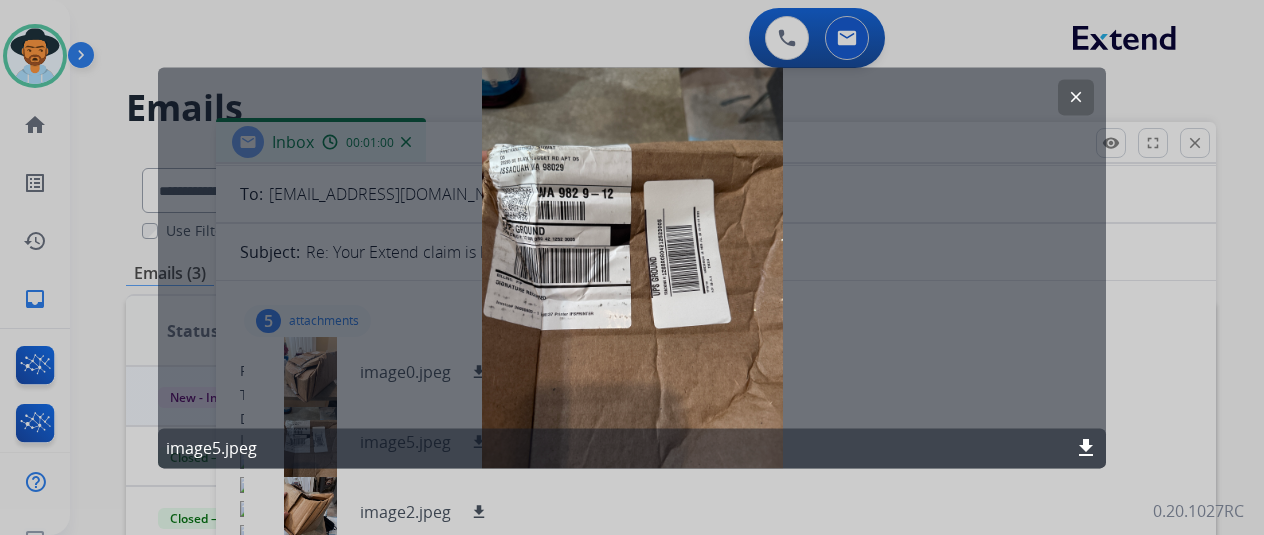 drag, startPoint x: 683, startPoint y: 334, endPoint x: 582, endPoint y: 295, distance: 108.26819 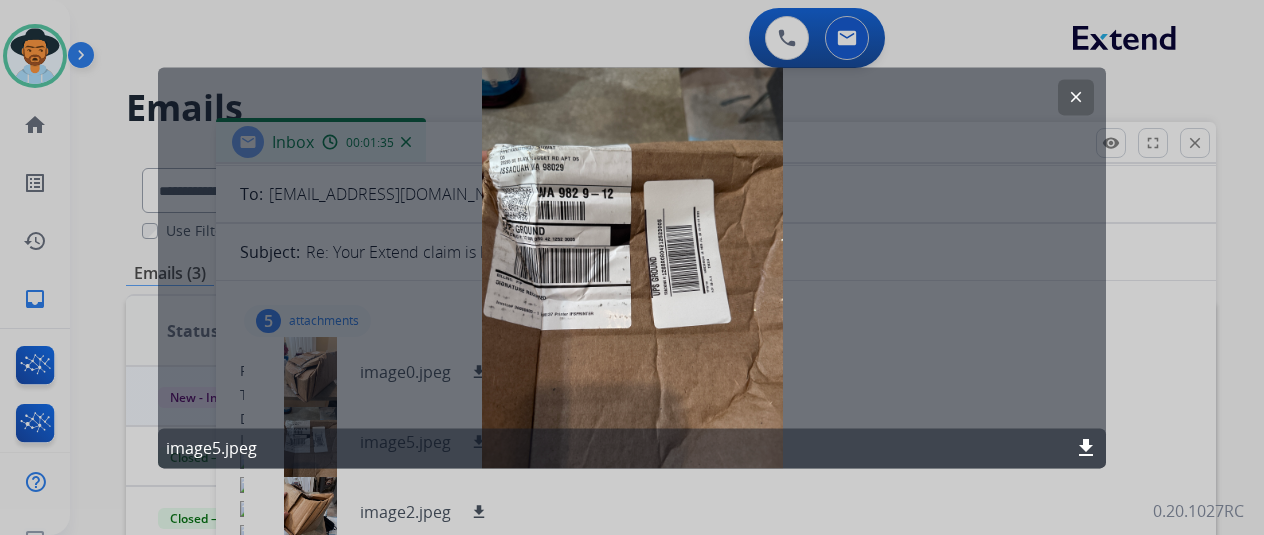 click on "clear" 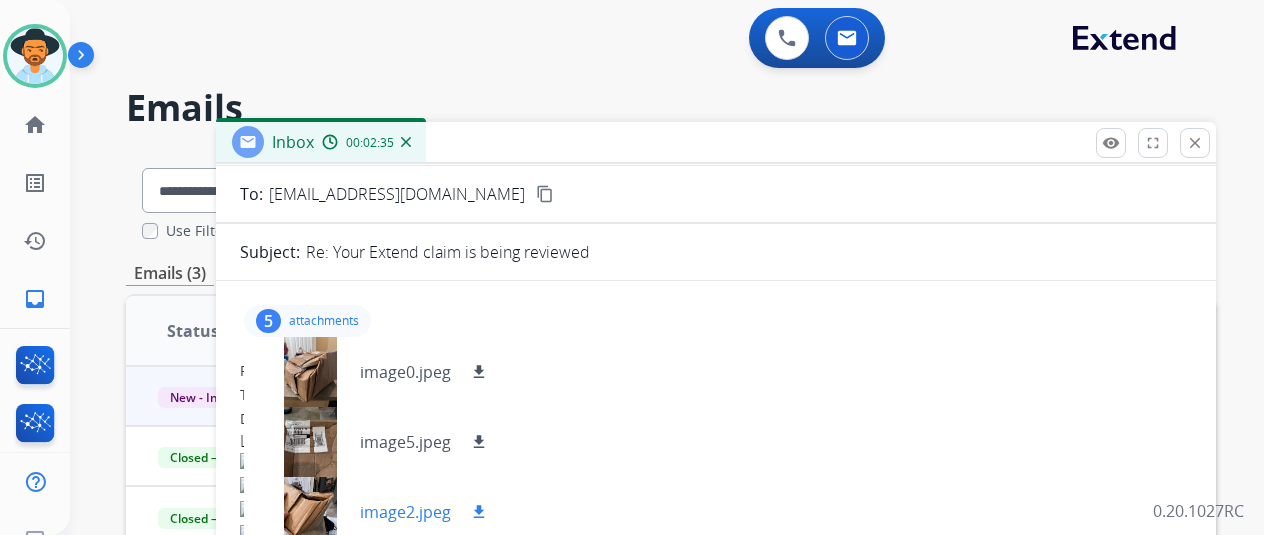 click at bounding box center [310, 512] 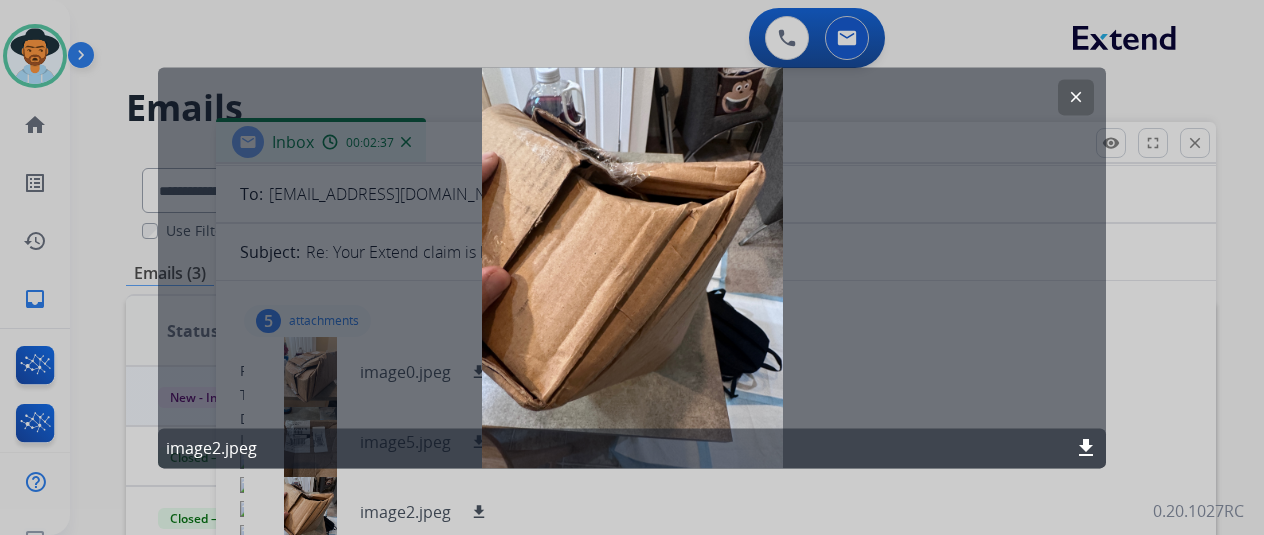 click on "clear" 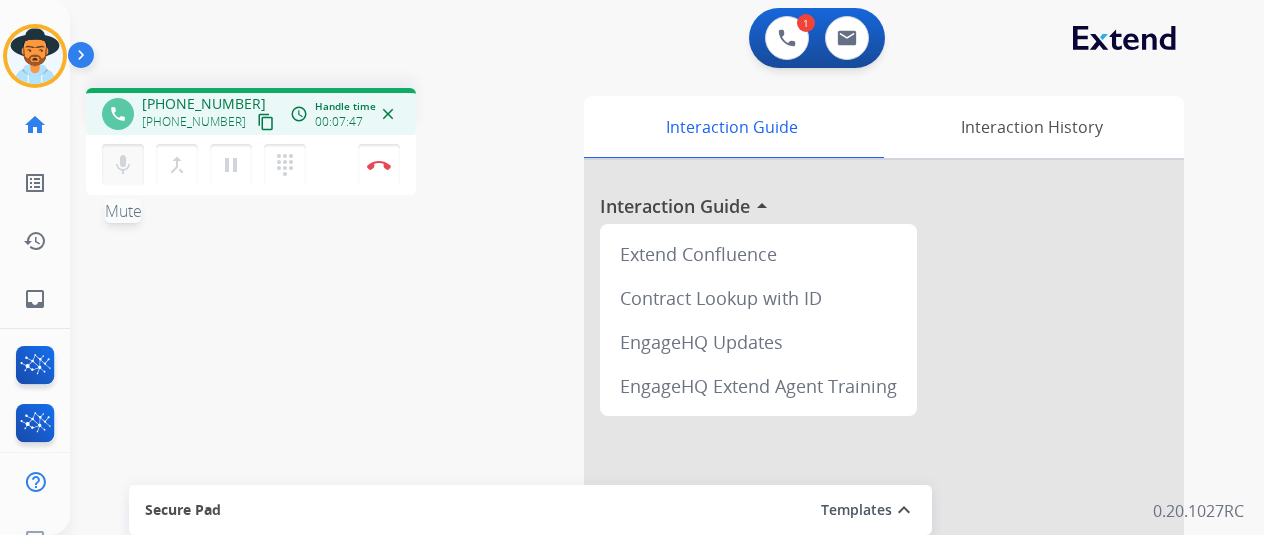 click on "mic" at bounding box center (123, 165) 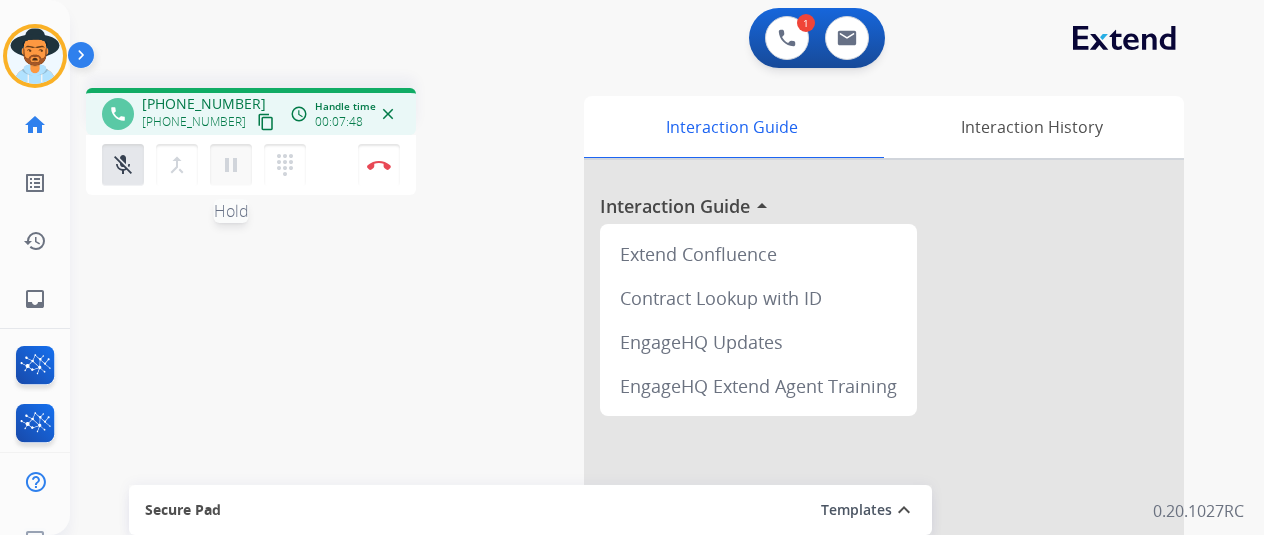 click on "pause Hold" at bounding box center (231, 165) 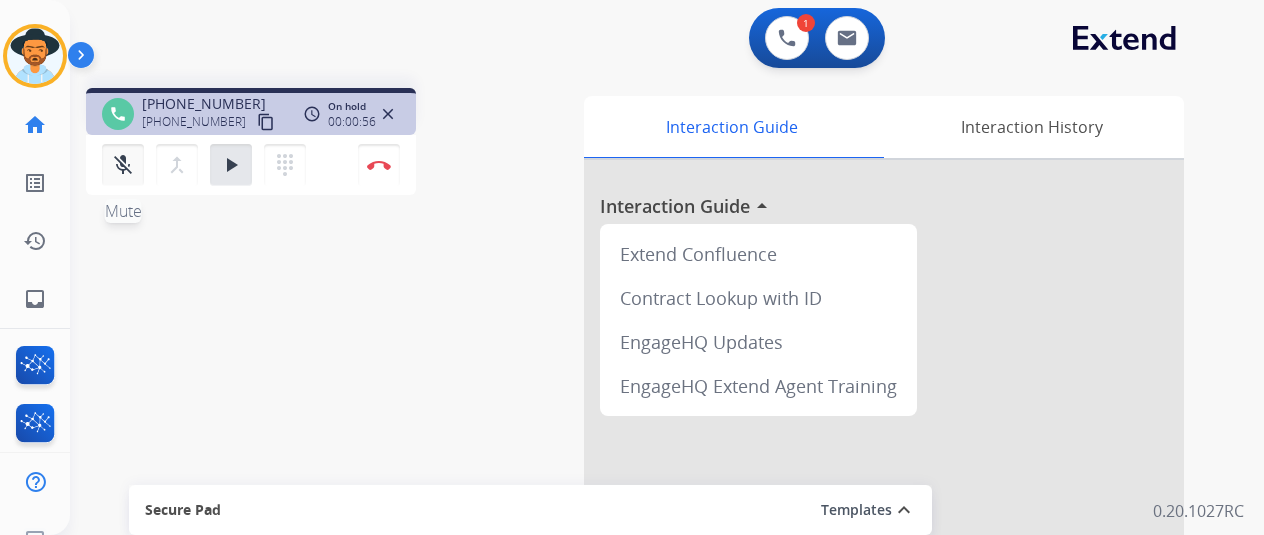 click on "mic_off Mute" at bounding box center (123, 165) 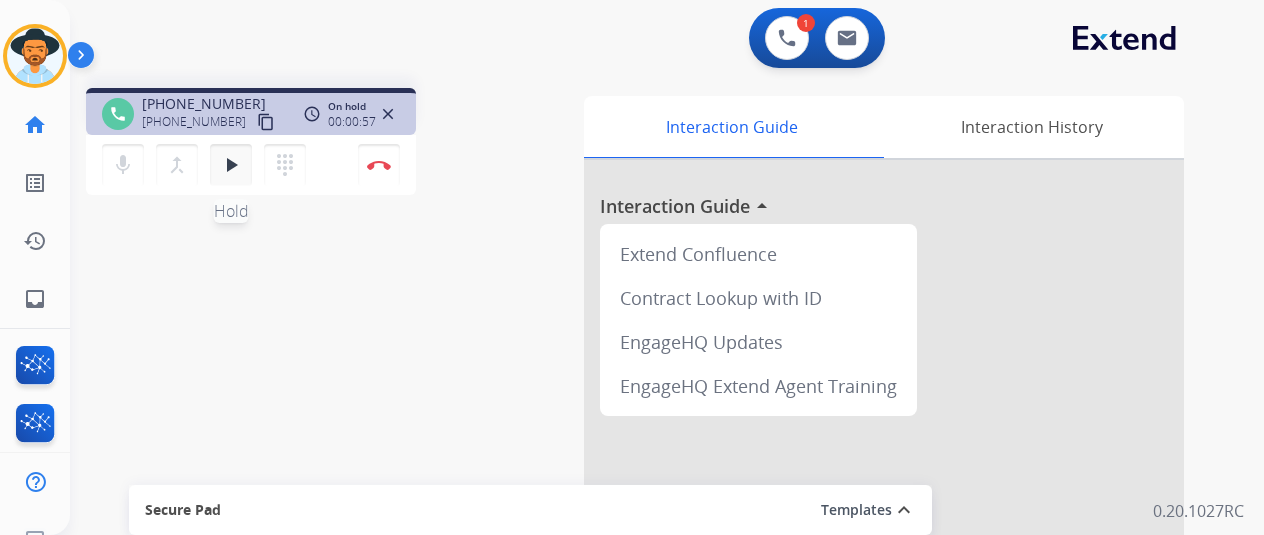 click on "play_arrow Hold" at bounding box center (231, 165) 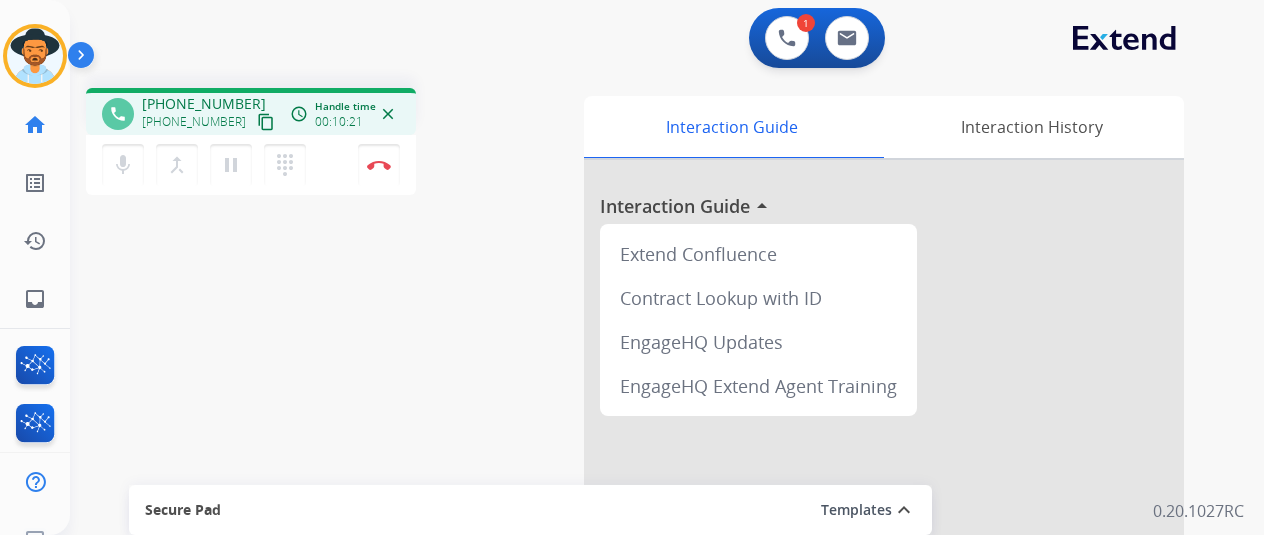 click on "mic Mute merge_type Bridge pause Hold dialpad Dialpad Disconnect" at bounding box center [251, 165] 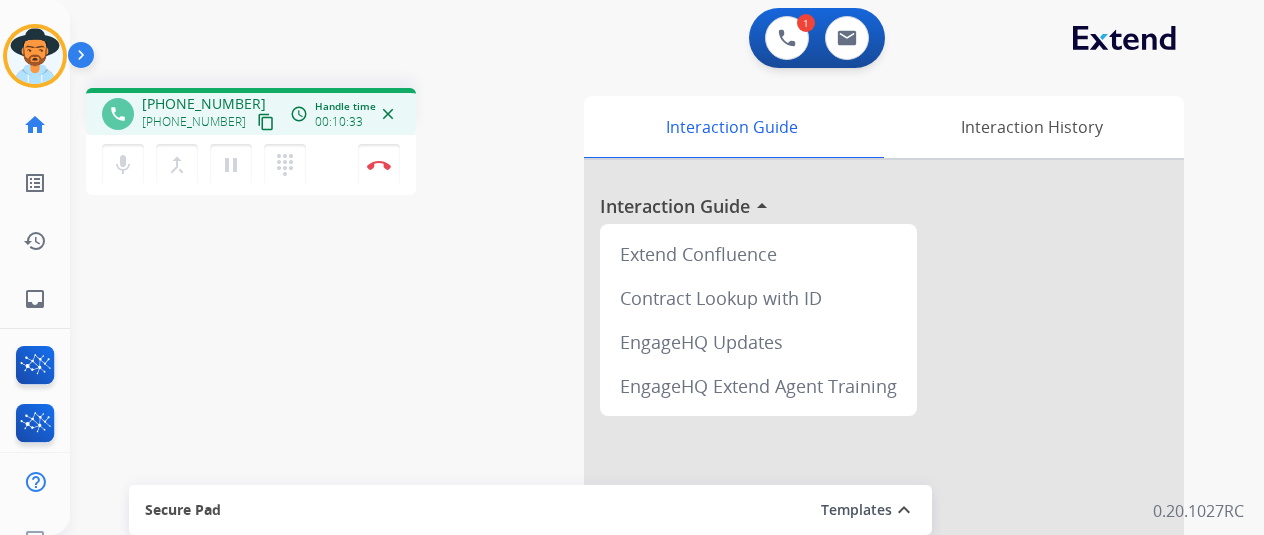 click on "mic Mute merge_type Bridge pause Hold dialpad Dialpad Disconnect" at bounding box center (251, 165) 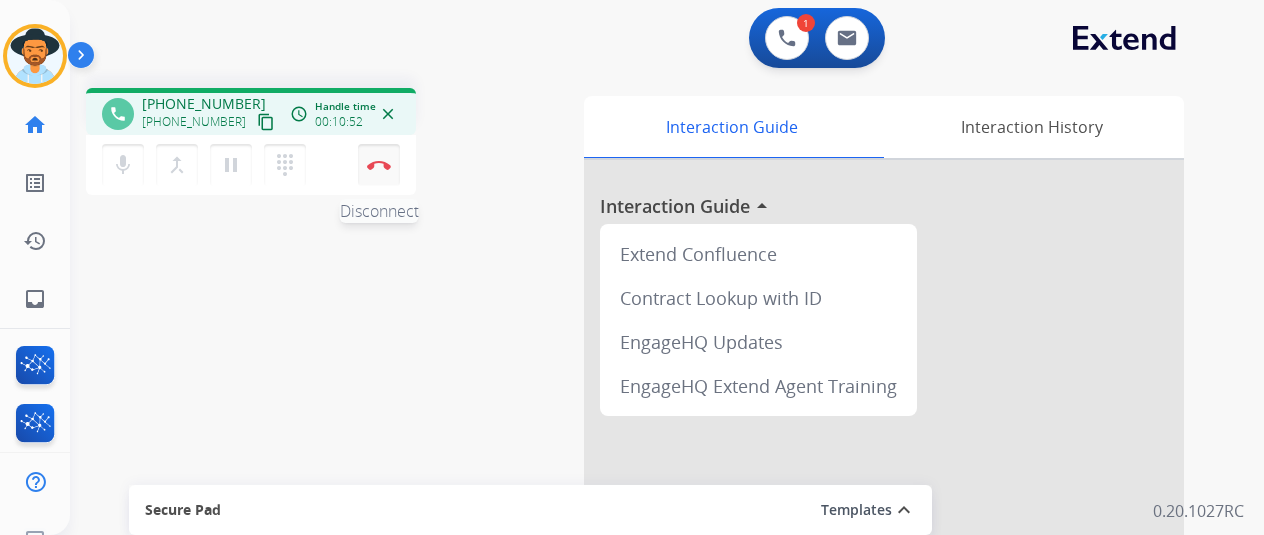 click on "Disconnect" at bounding box center (379, 165) 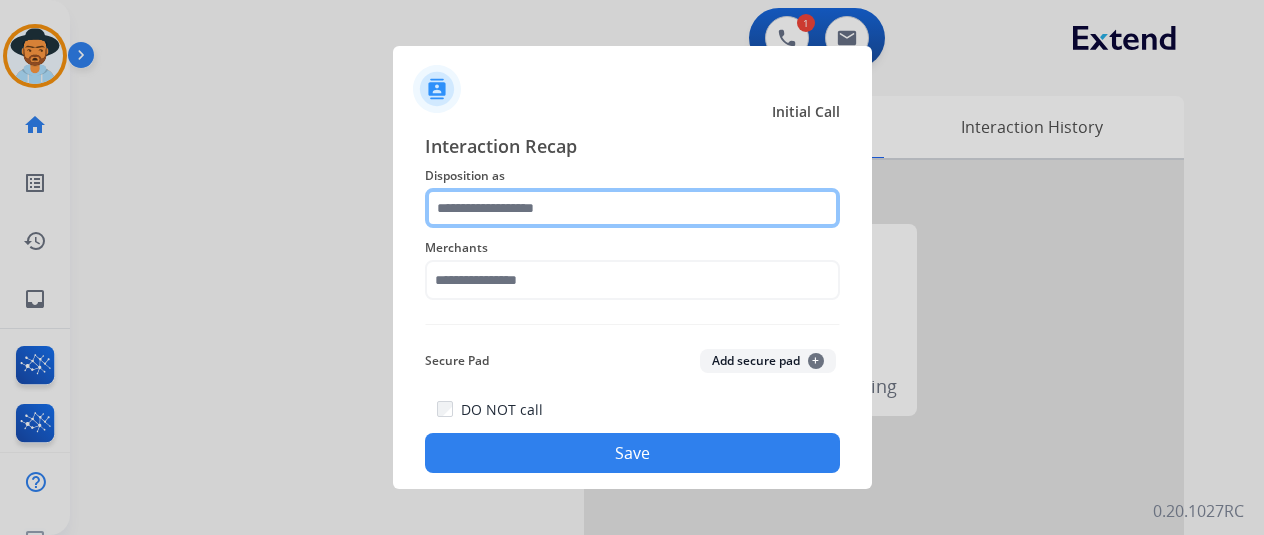 click 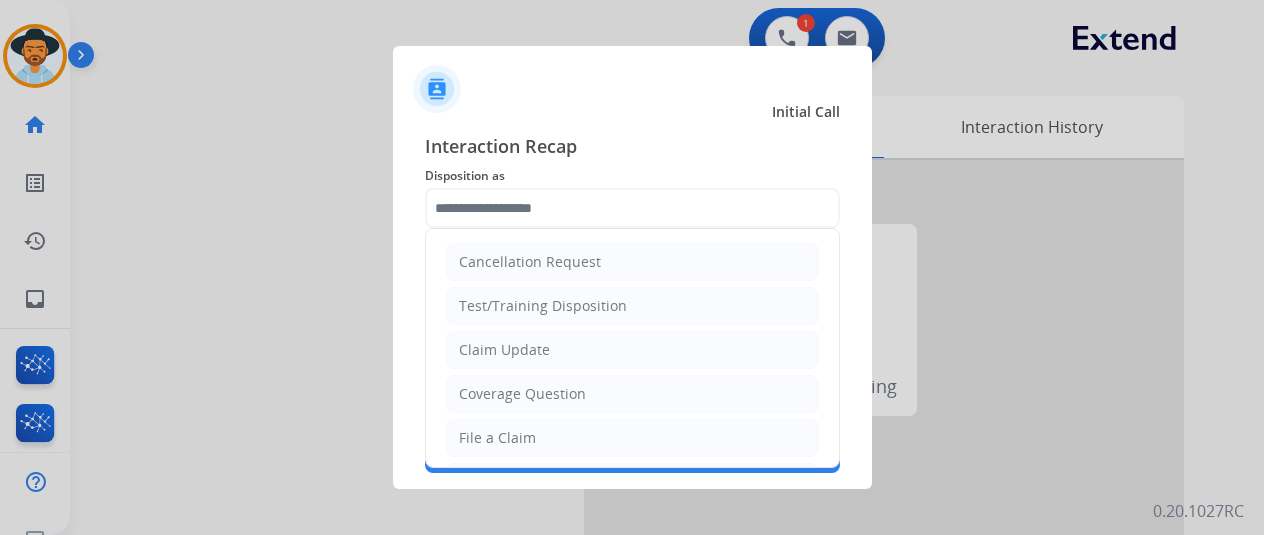 click on "Disposition as" 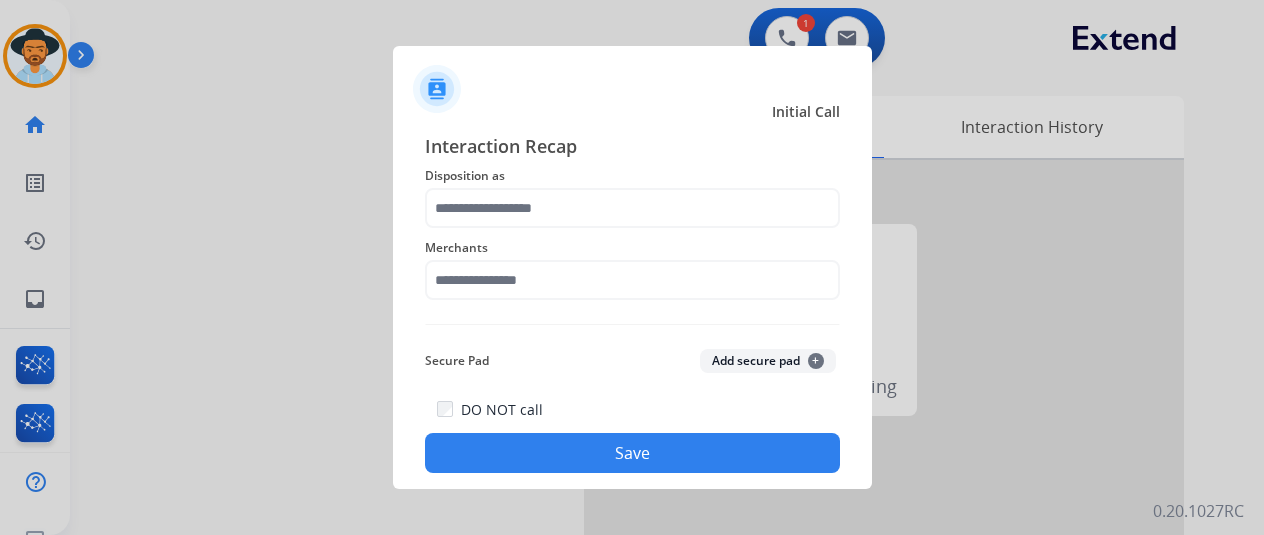 click on "Merchants" 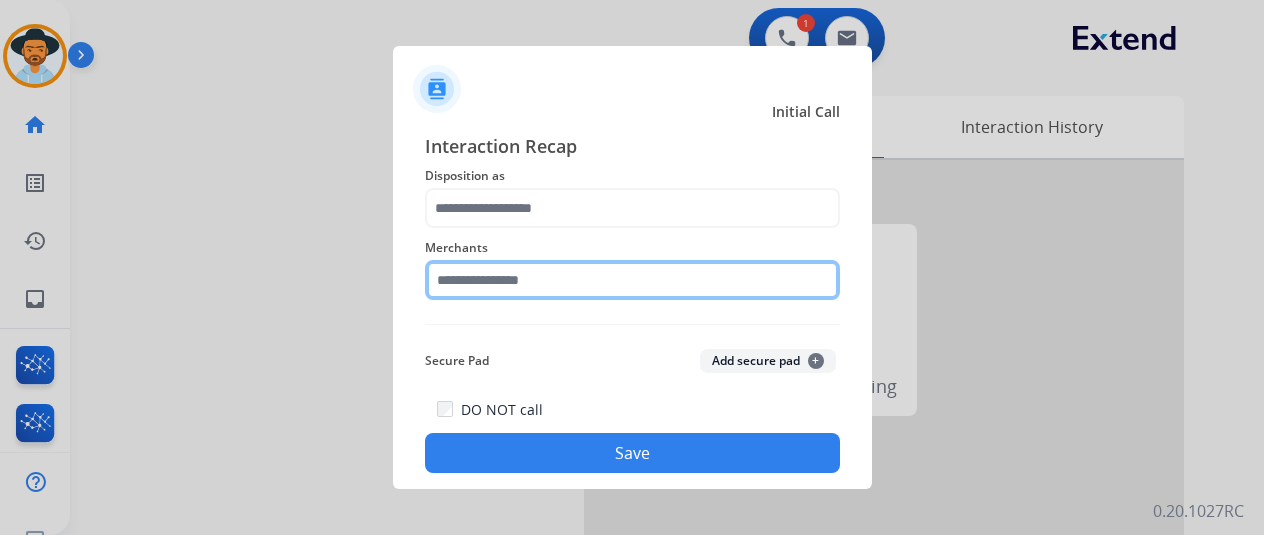 click 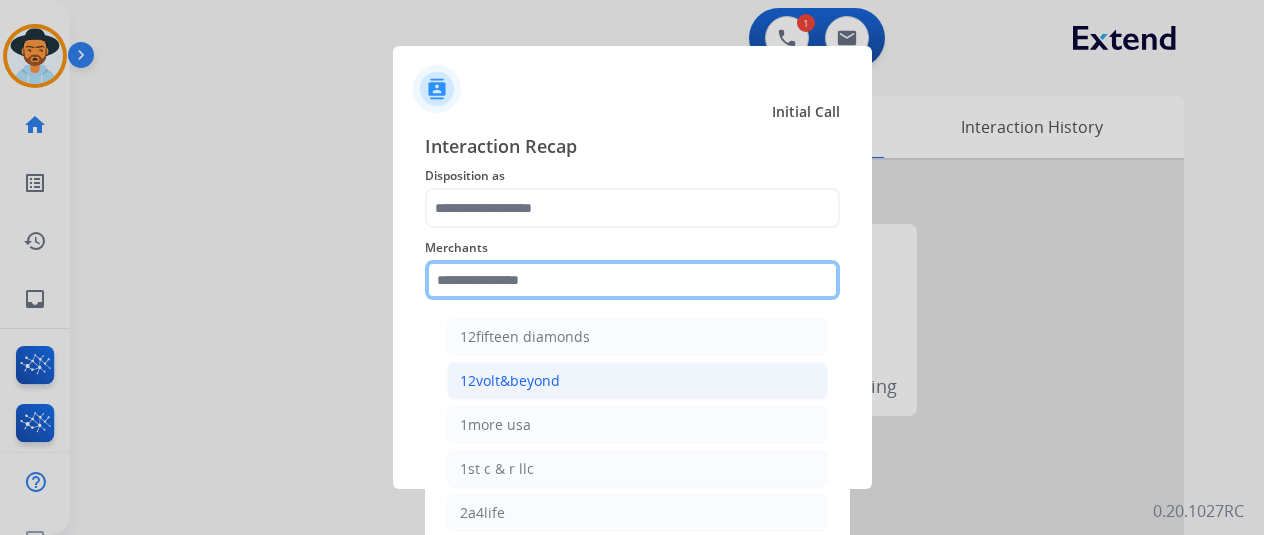scroll, scrollTop: 200, scrollLeft: 0, axis: vertical 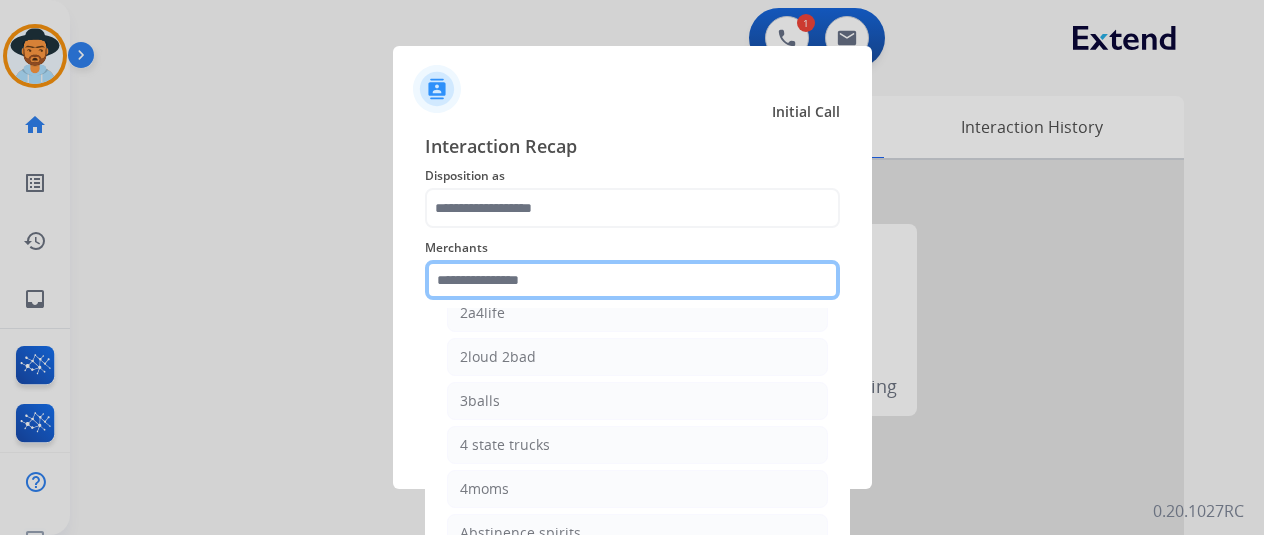 click 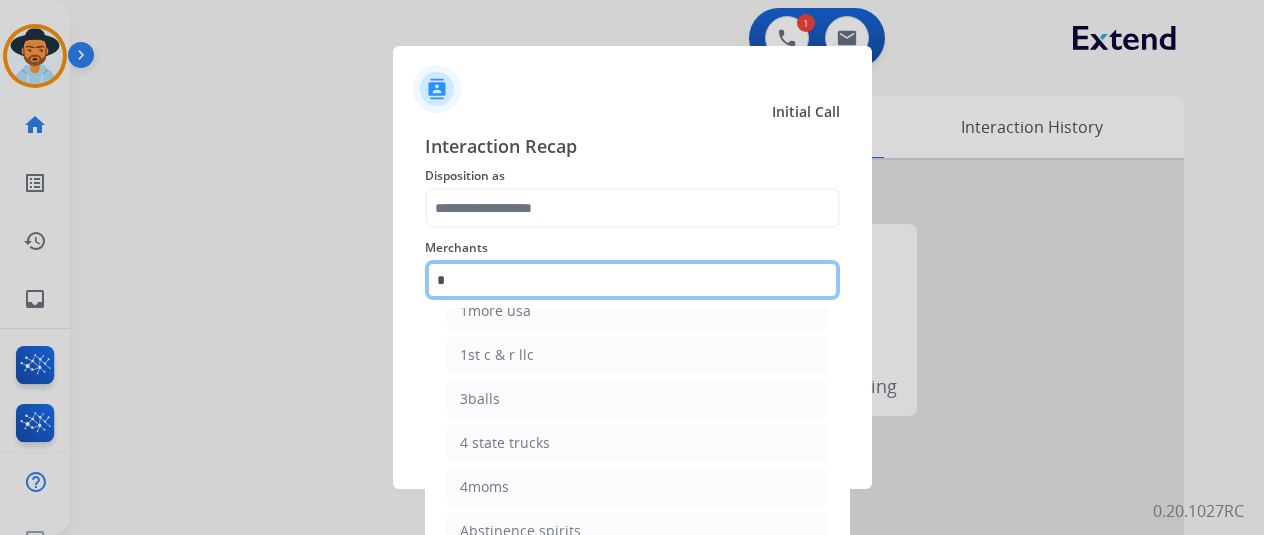 type 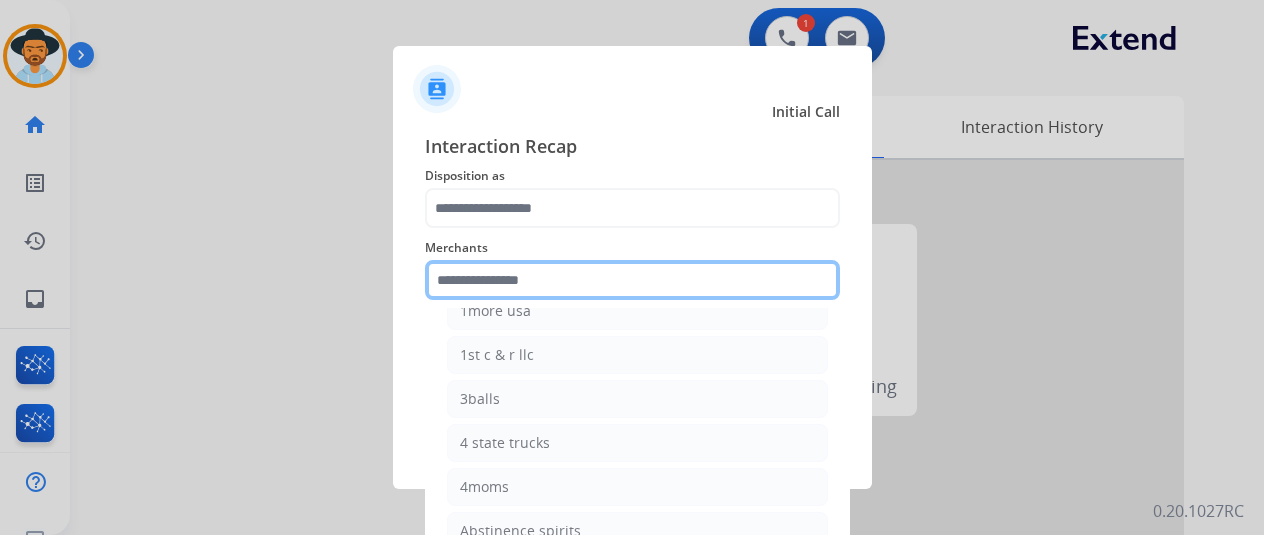 scroll, scrollTop: 200, scrollLeft: 0, axis: vertical 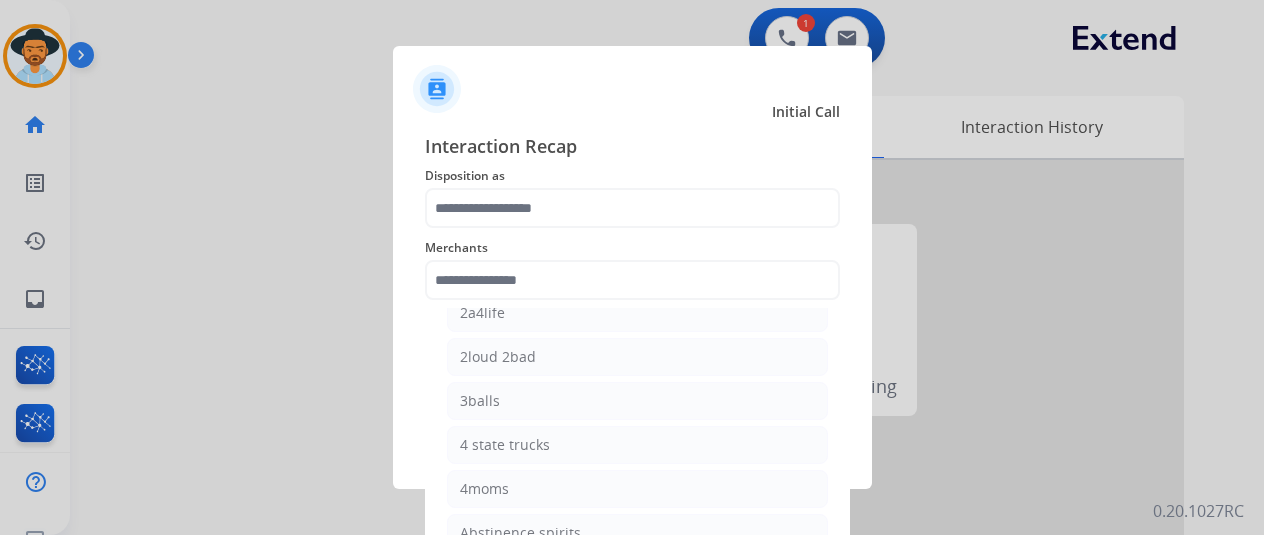 click on "Merchants    12fifteen diamonds   12volt&beyond   1more usa   1st c & r llc   2a4life   2loud 2bad   3balls   4 state trucks   4moms   [MEDICAL_DATA] spirits   Accessorypartsstore   Action clutch   Active lifestyle store   Addaday   Adorama abs   Adorama business-to-business   [MEDICAL_DATA] offroad outfitters   Ads shocks   Advance auto parts   Aem electronics   Aerishealthinc   Ag solutions group, llc   Aim controllers   Air-relax   Airocide   Airslamit   Airsoft station   Airthereal   Alchemy fine home   Aleko products   [PERSON_NAME] home   All around e-bikes   All electric motion   All things barbecue   [PERSON_NAME]   Allied gaming north america, llc   Allied wheel components   Alta [PERSON_NAME] motors   Alter   Ambient fires   American bass   American cornhole association   American medical sales and rentals   American technologies network   Ameridroid   Amethyst home   Amgair   Ams fireplace   Amscope   Andaaz jewelers   [PERSON_NAME]   Anova   Anytime baseball supply   Anytime sports supply   Apec water systems   Apollo neuro" 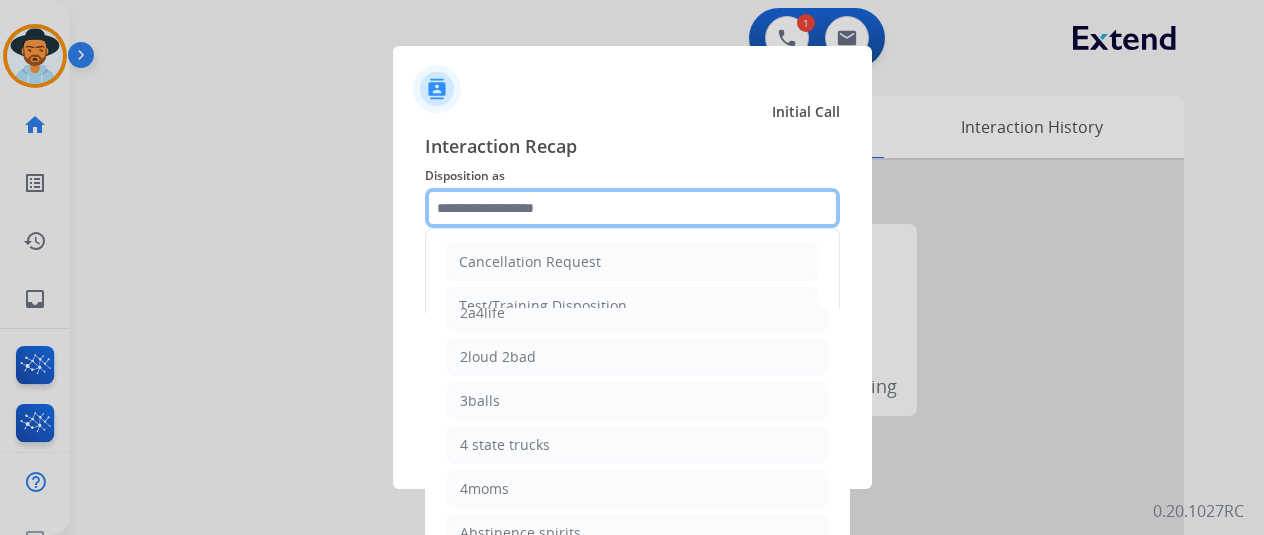 click 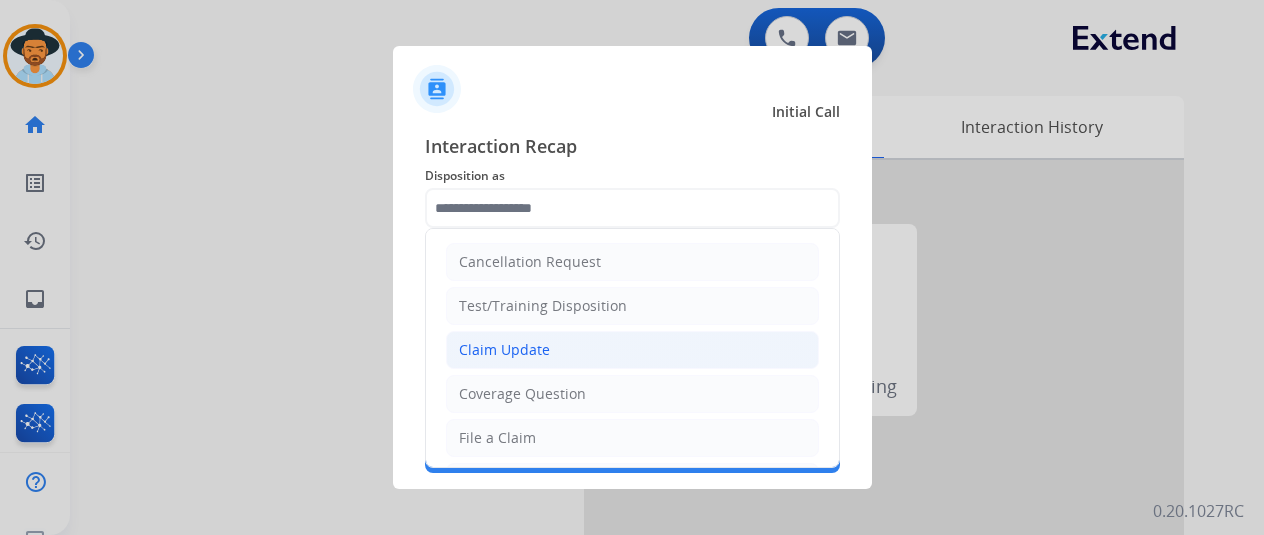 click on "Claim Update" 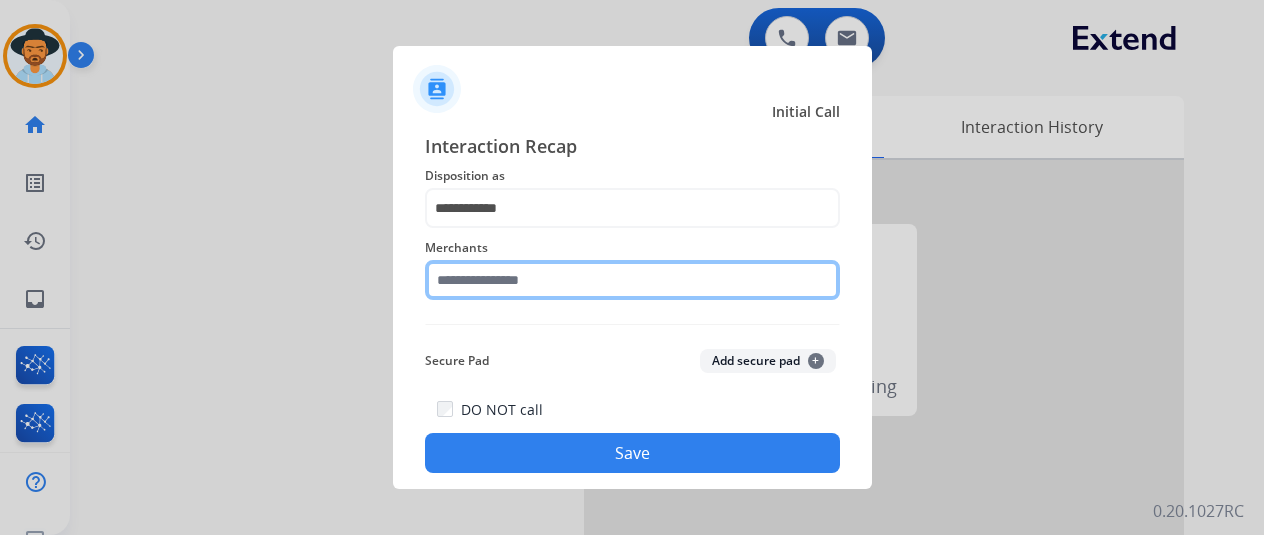 click 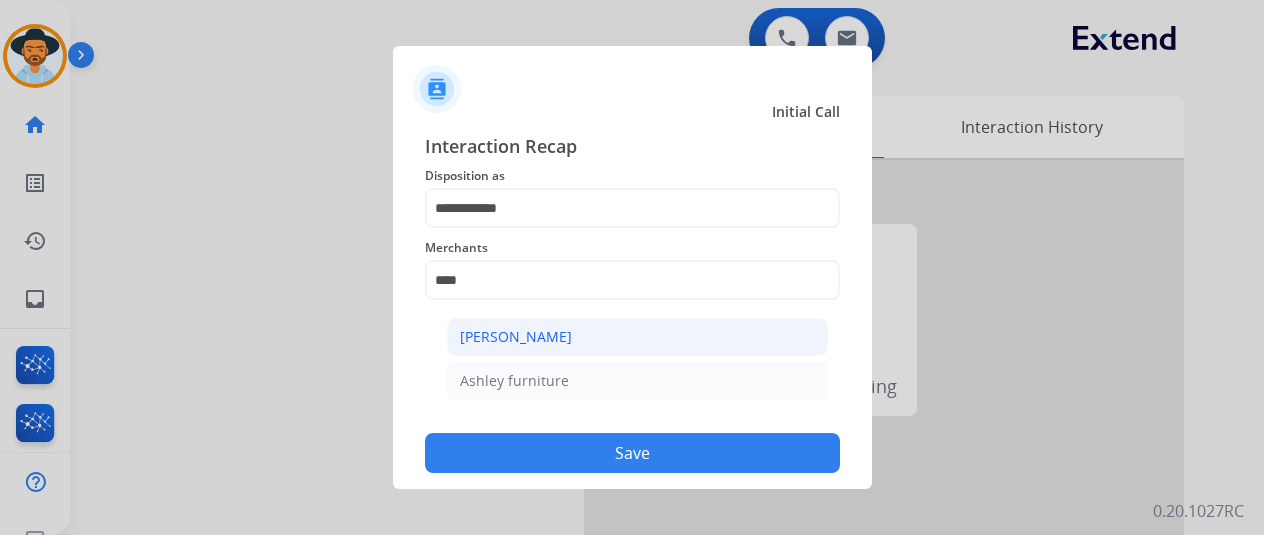 click on "[PERSON_NAME]" 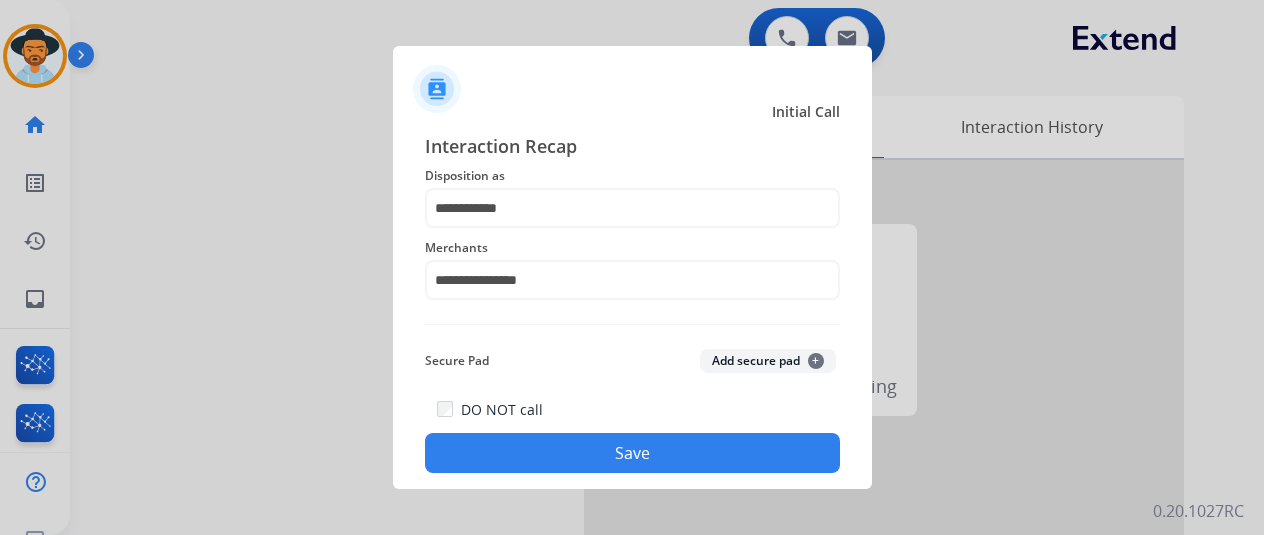 click on "Save" 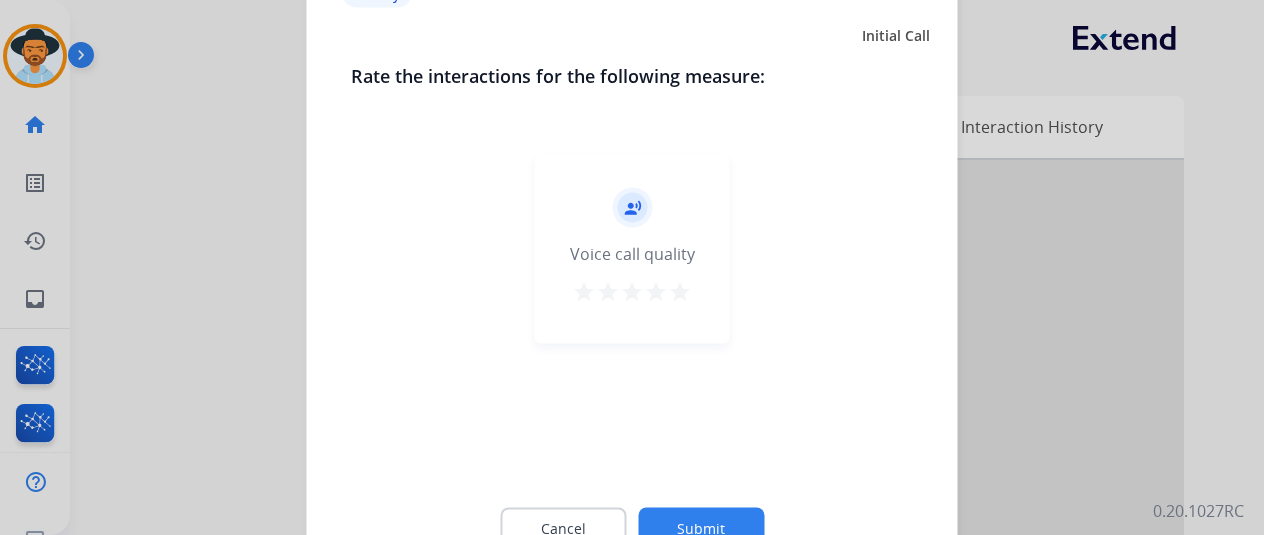 click on "star" at bounding box center (680, 291) 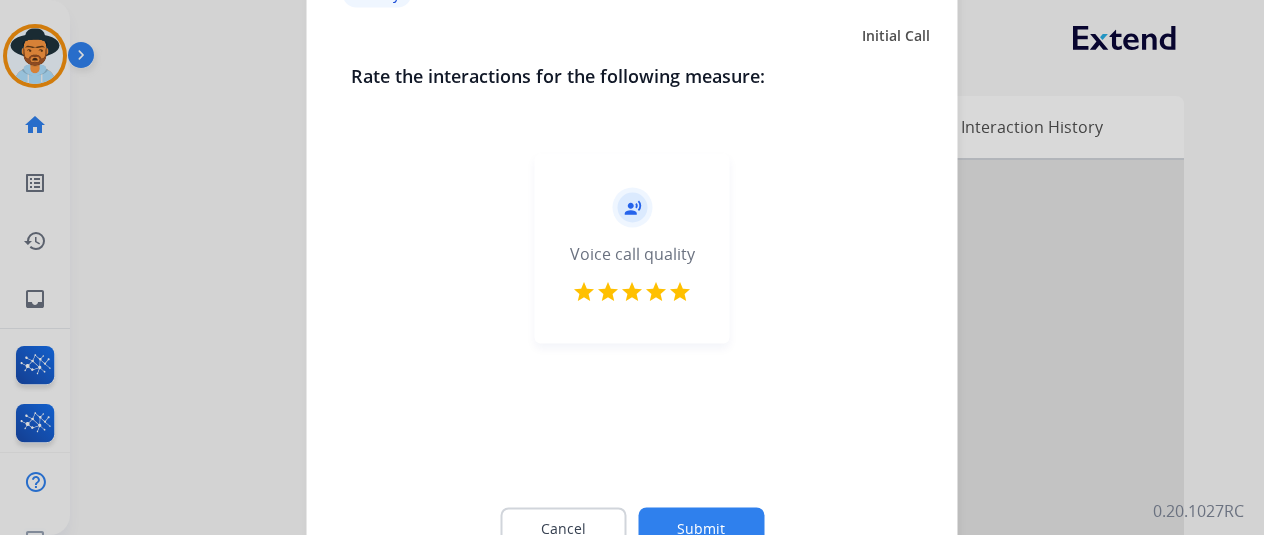 click on "Submit" 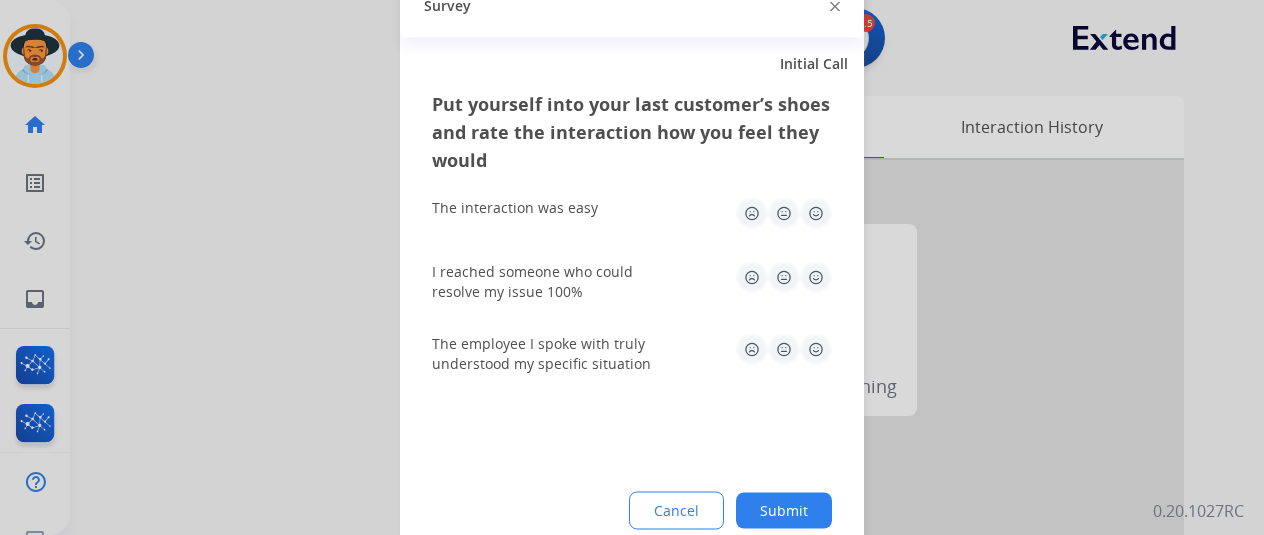 click 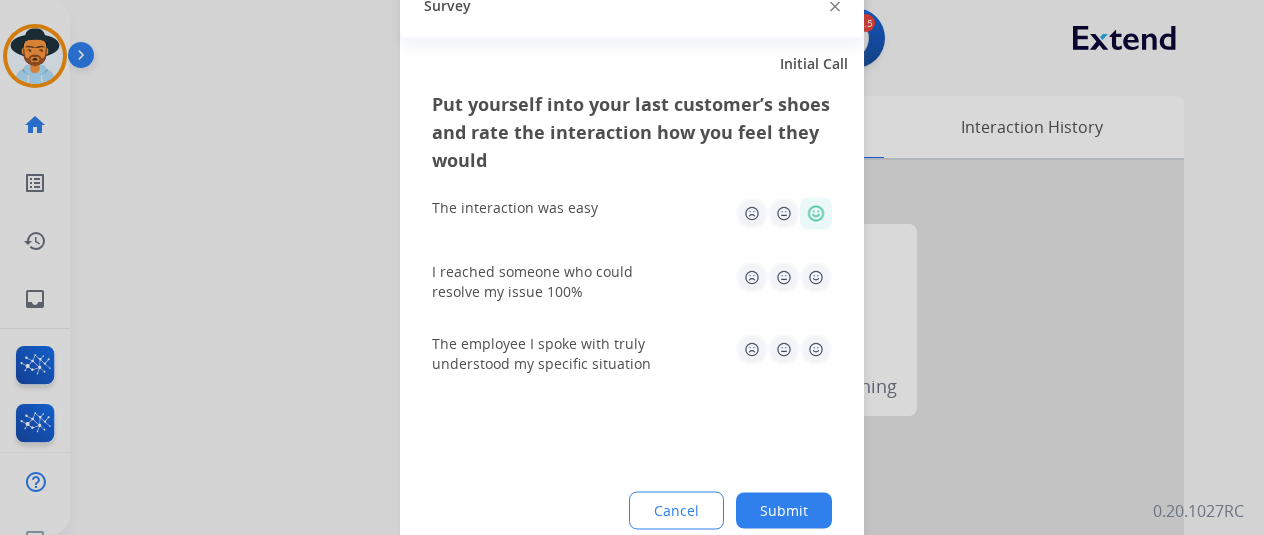 click 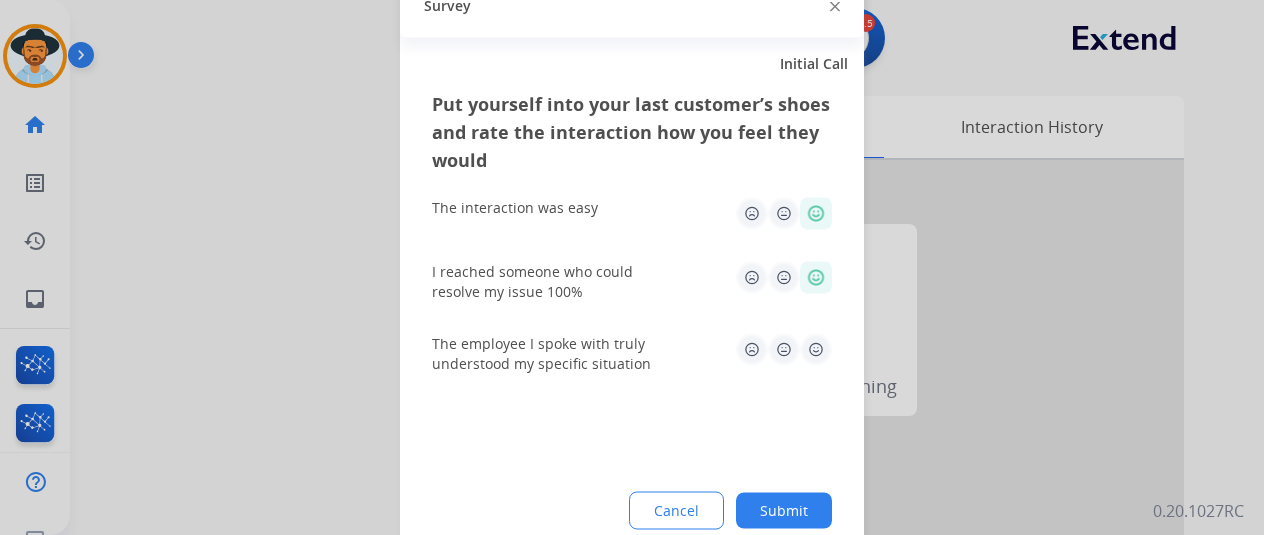 click 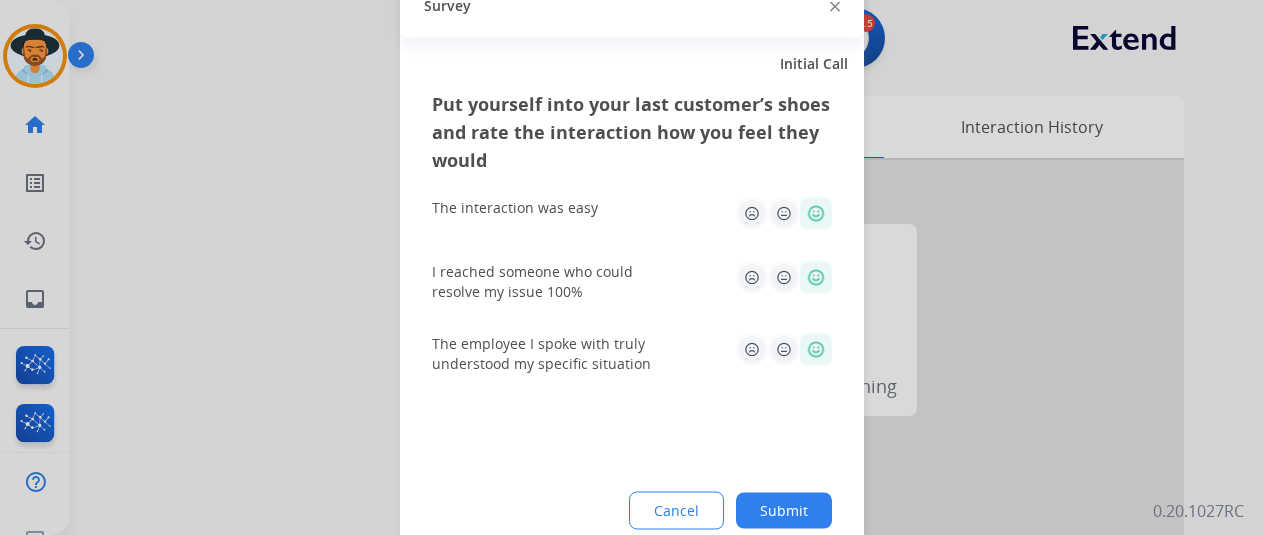 click on "Submit" 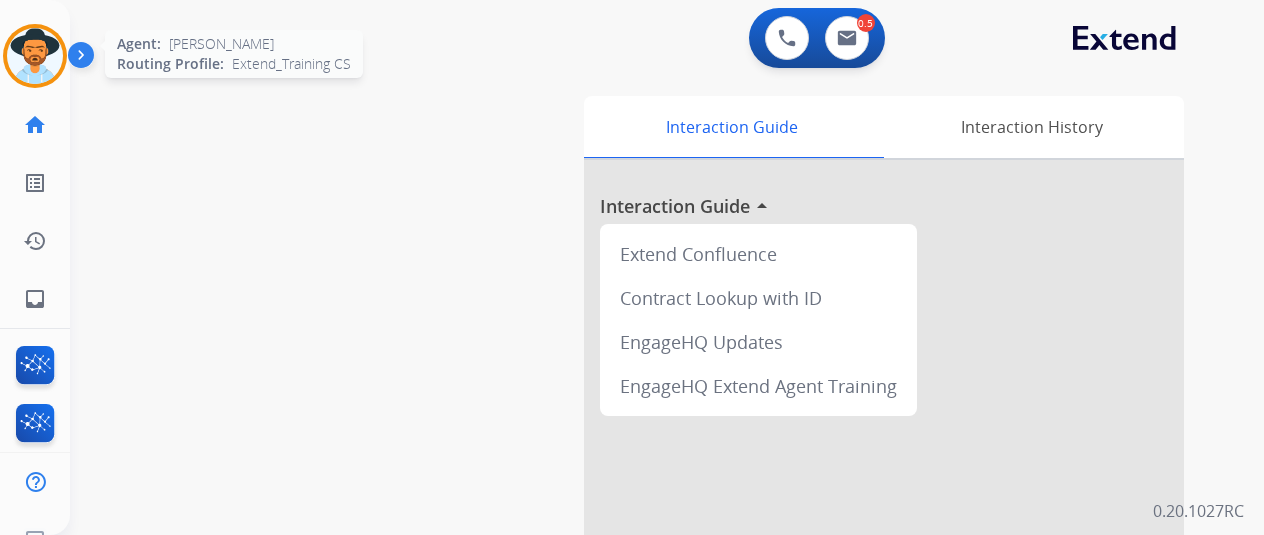 click at bounding box center (35, 56) 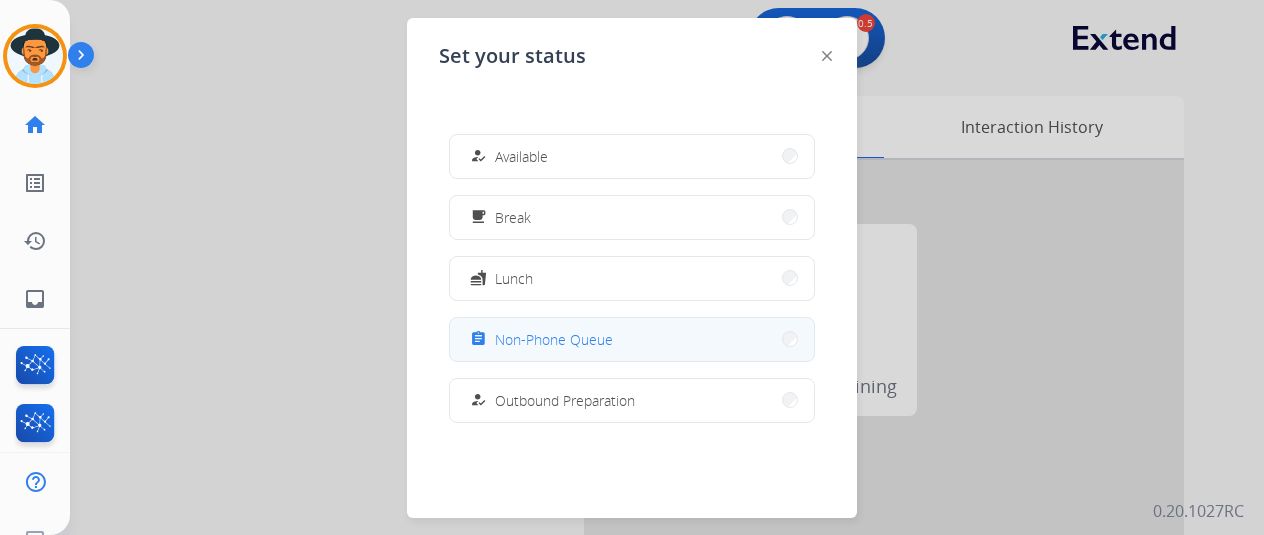 click on "Non-Phone Queue" at bounding box center (554, 339) 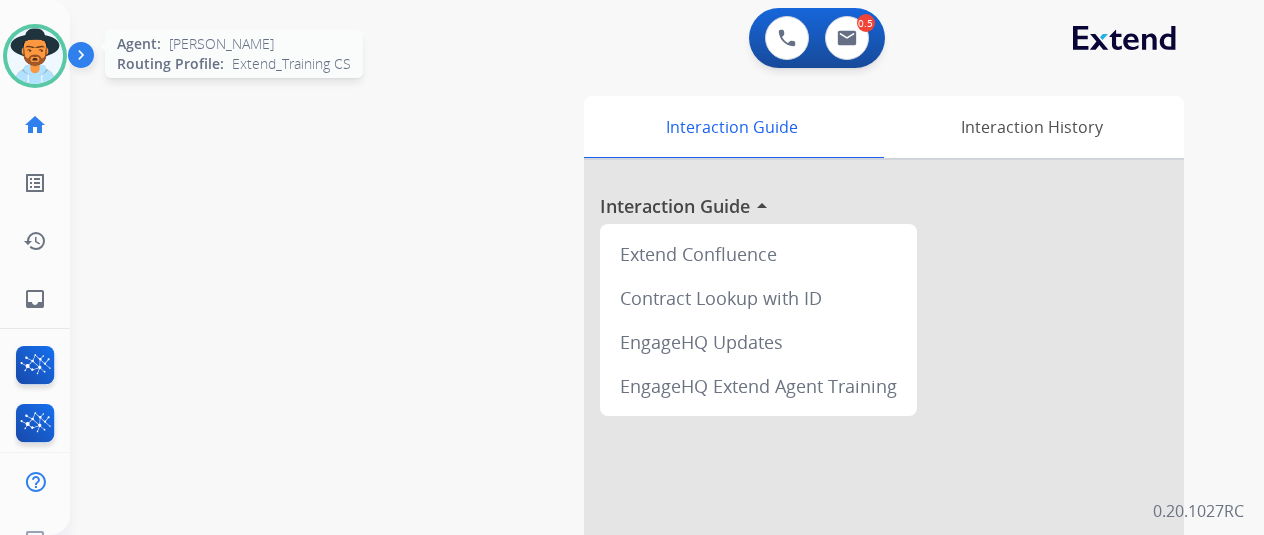 click at bounding box center [35, 56] 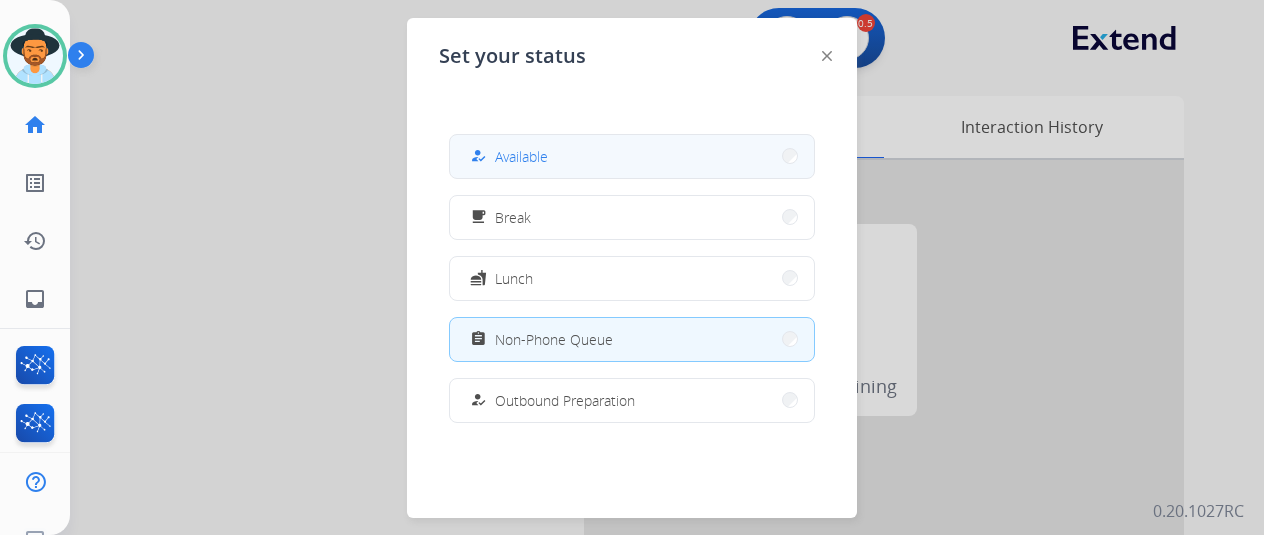 click on "how_to_reg Available" at bounding box center (632, 156) 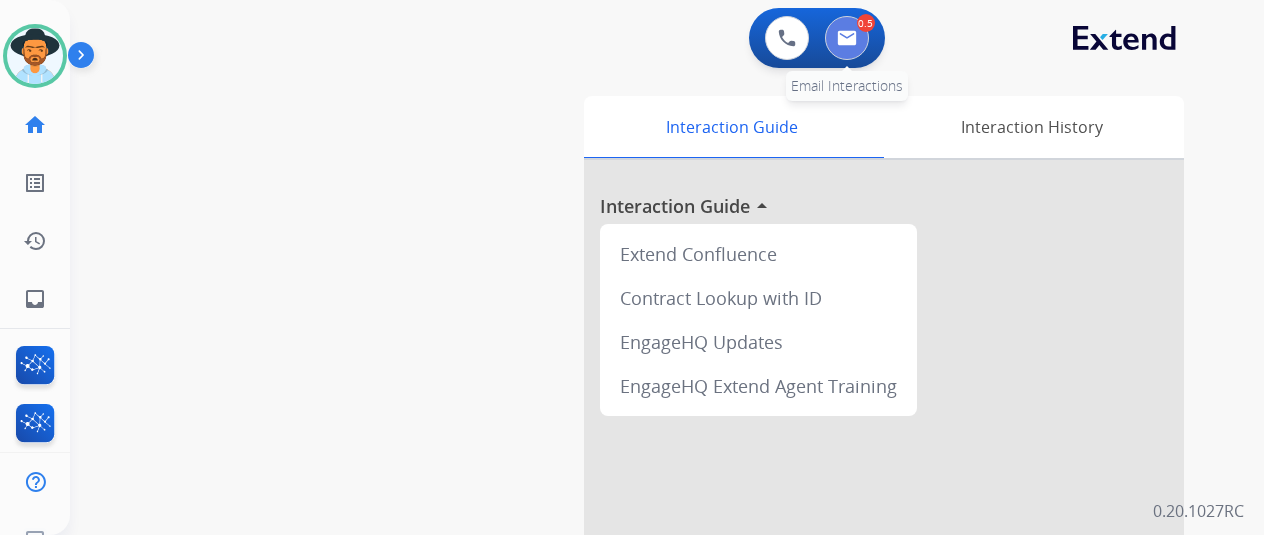 click at bounding box center (847, 38) 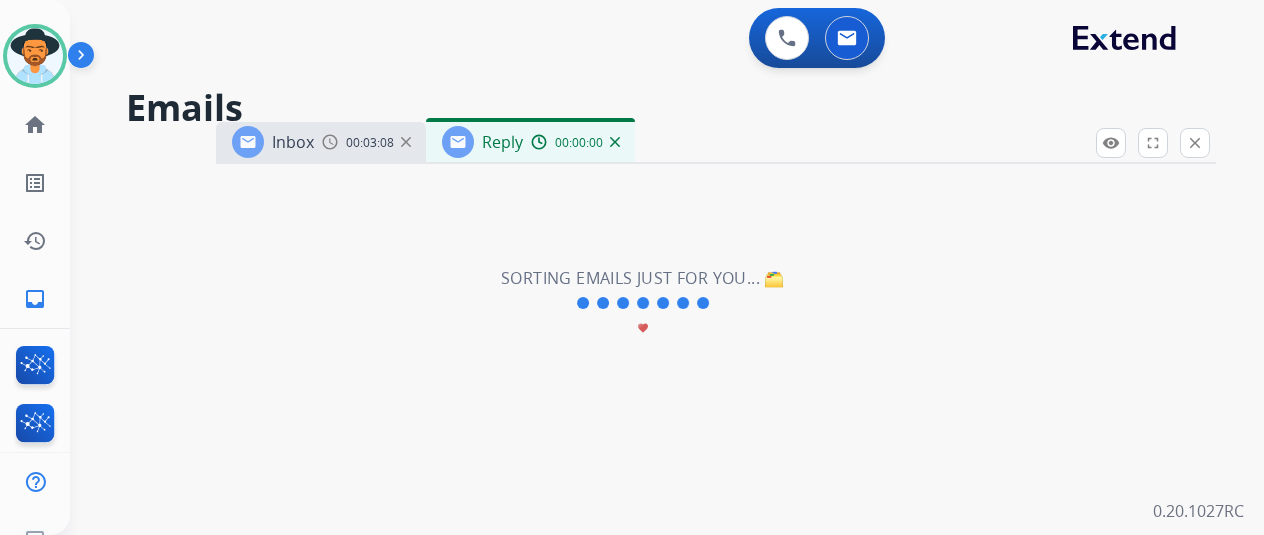 select on "**********" 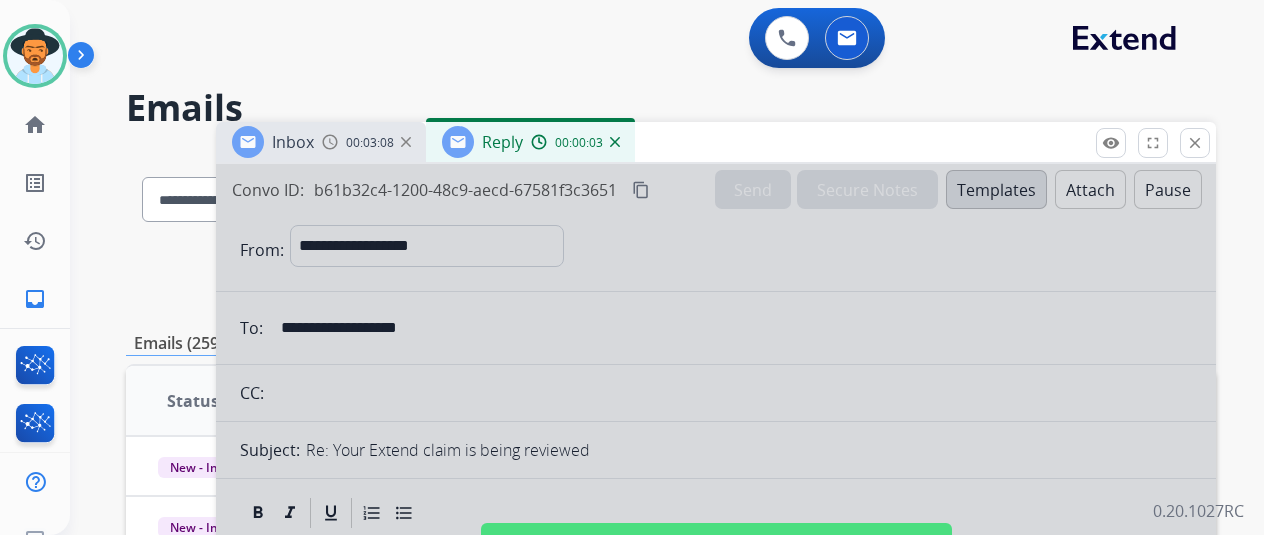 scroll, scrollTop: 200, scrollLeft: 0, axis: vertical 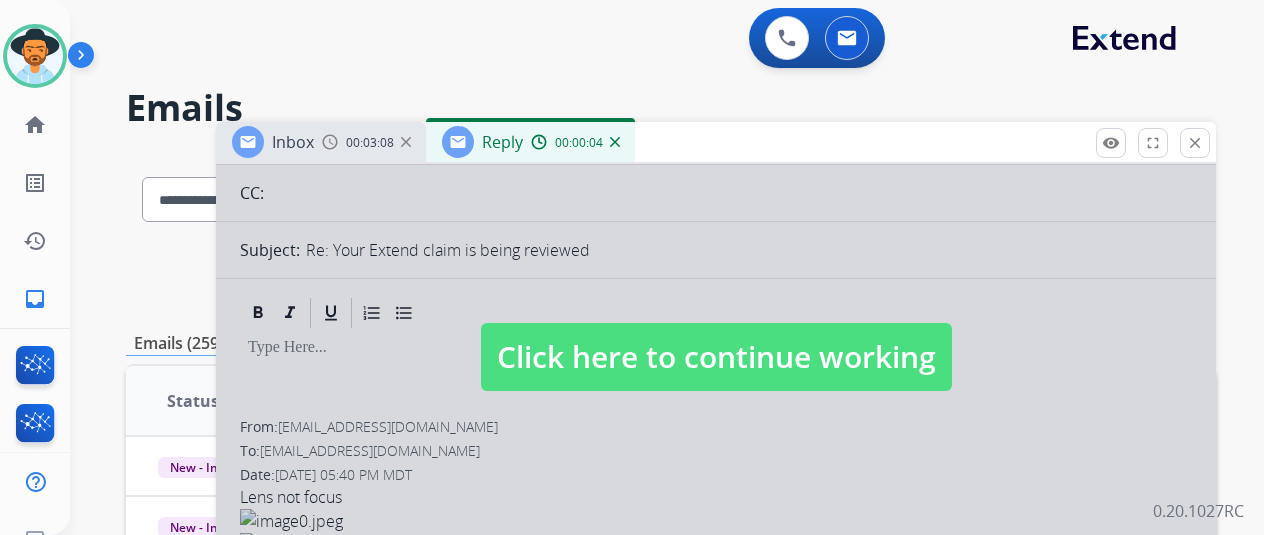 click on "Click here to continue working" at bounding box center [716, 357] 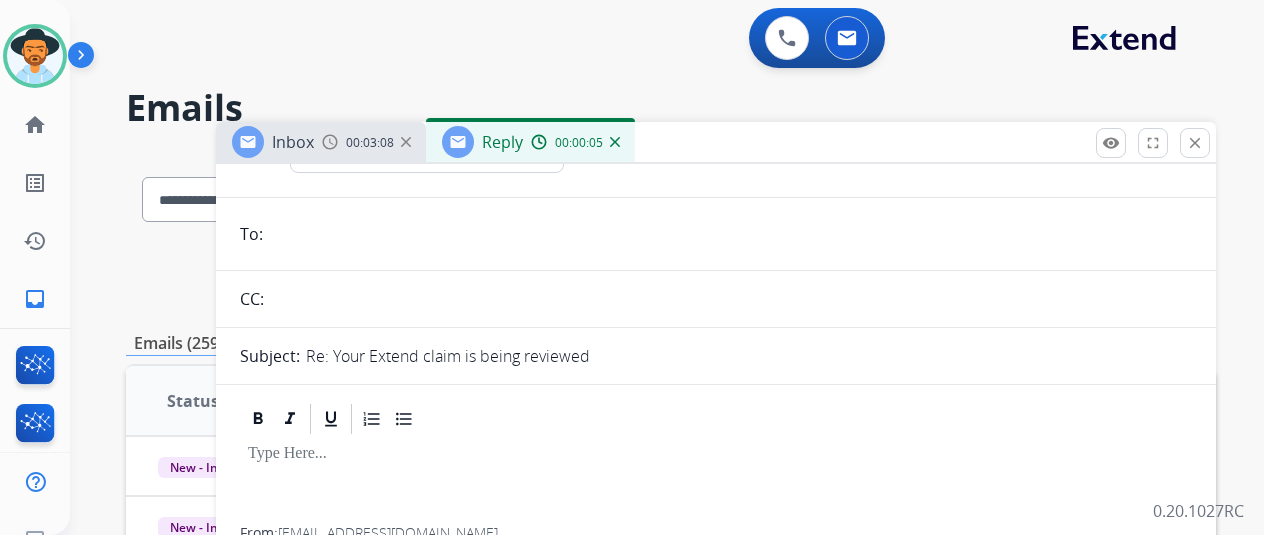 scroll, scrollTop: 0, scrollLeft: 0, axis: both 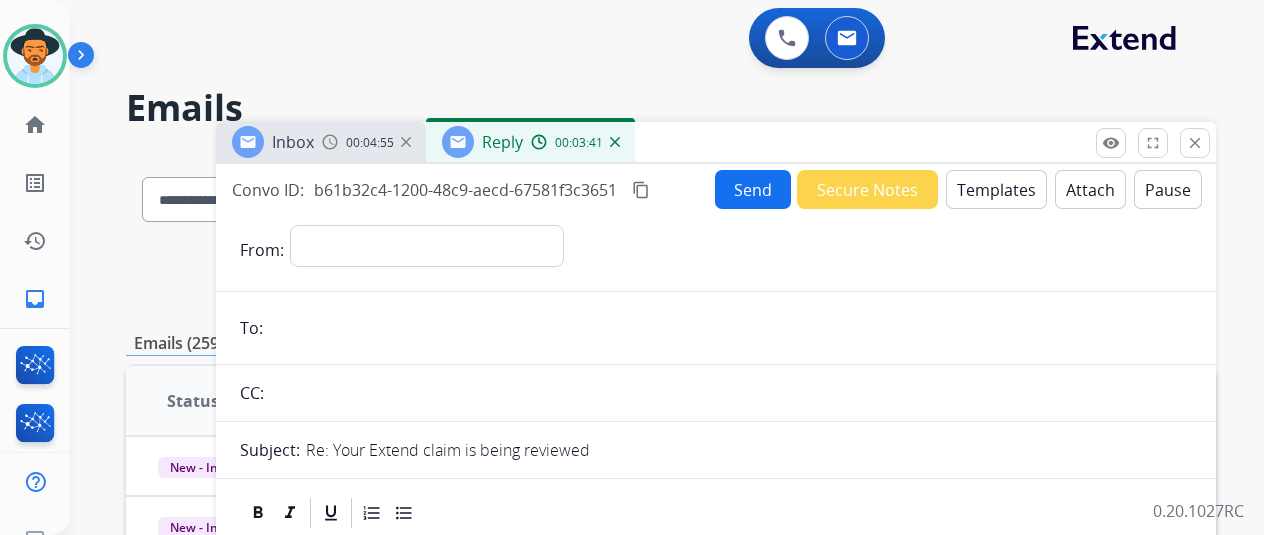 click at bounding box center [615, 142] 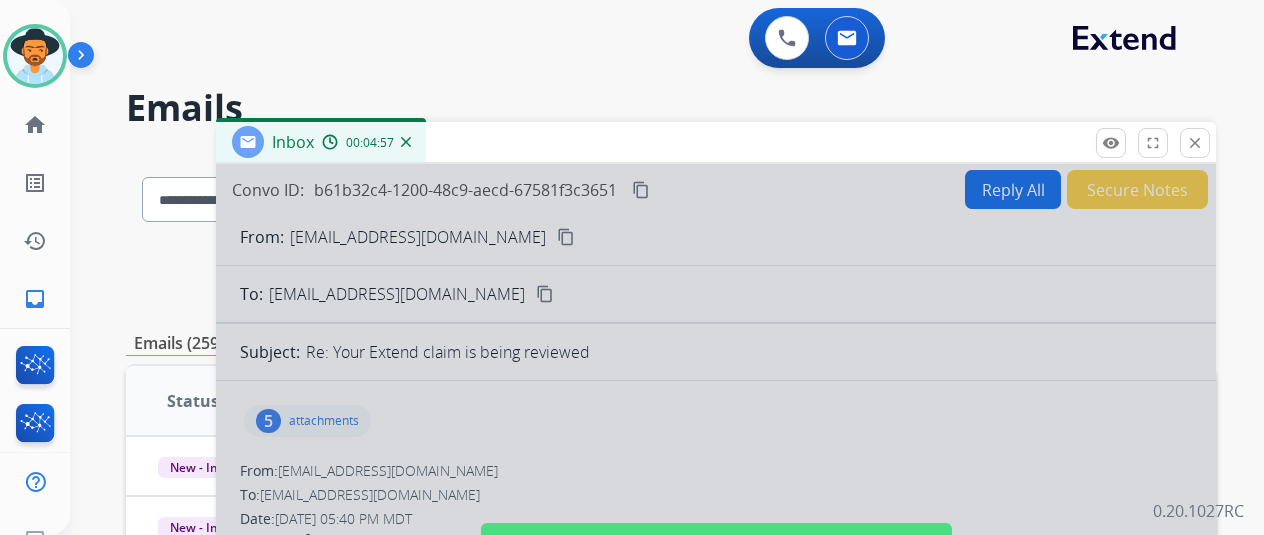 click on "Inbox  00:04:57" at bounding box center (321, 142) 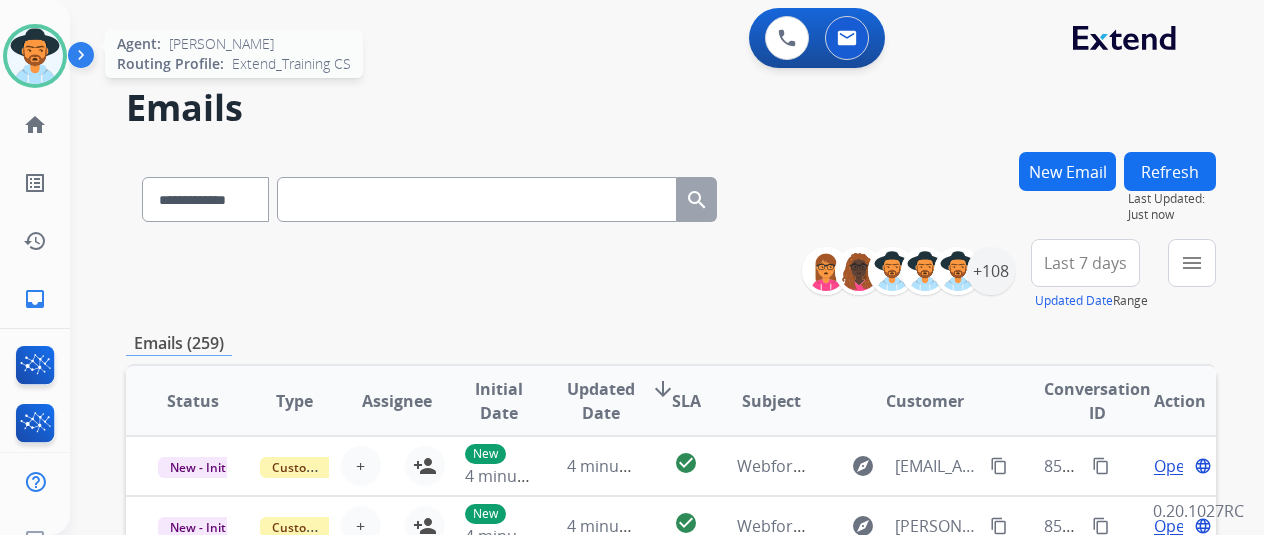 click at bounding box center (35, 56) 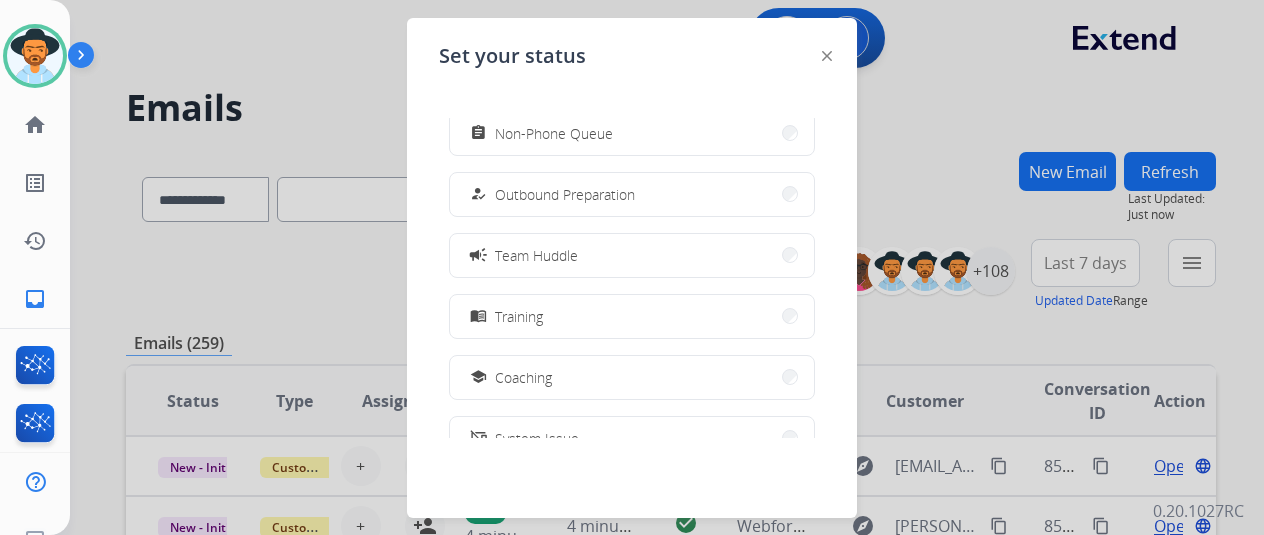 scroll, scrollTop: 376, scrollLeft: 0, axis: vertical 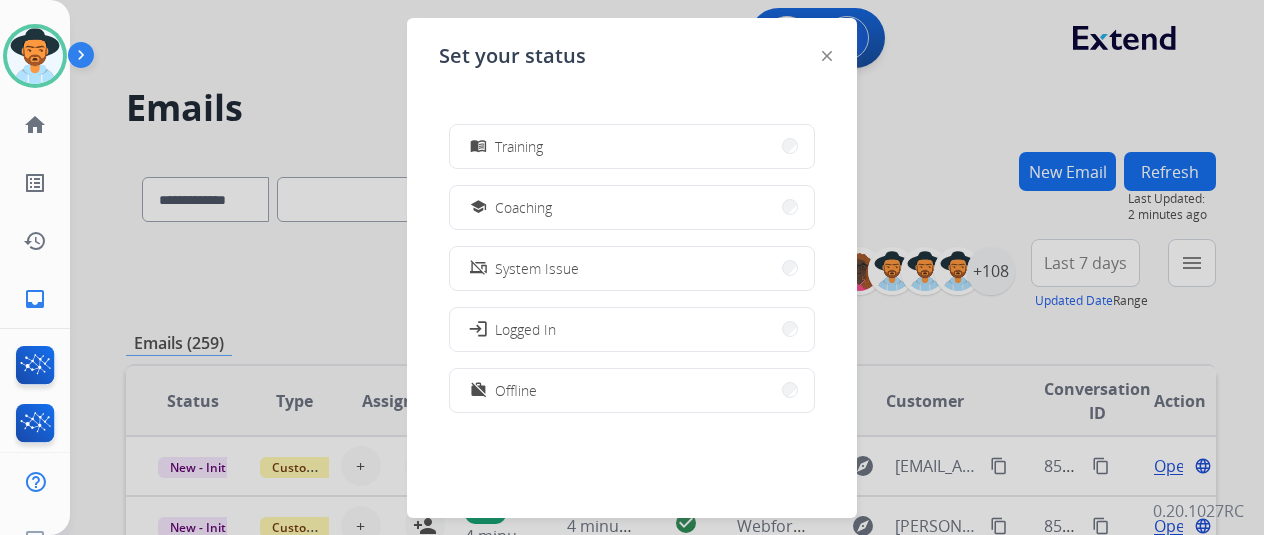 click at bounding box center (88, 60) 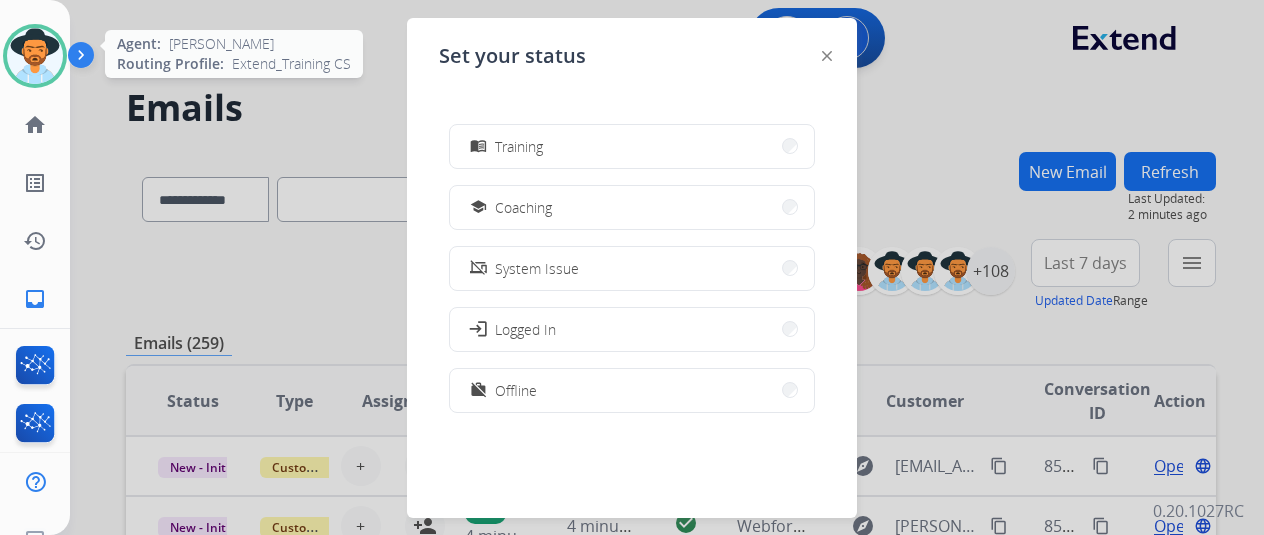 click at bounding box center [35, 56] 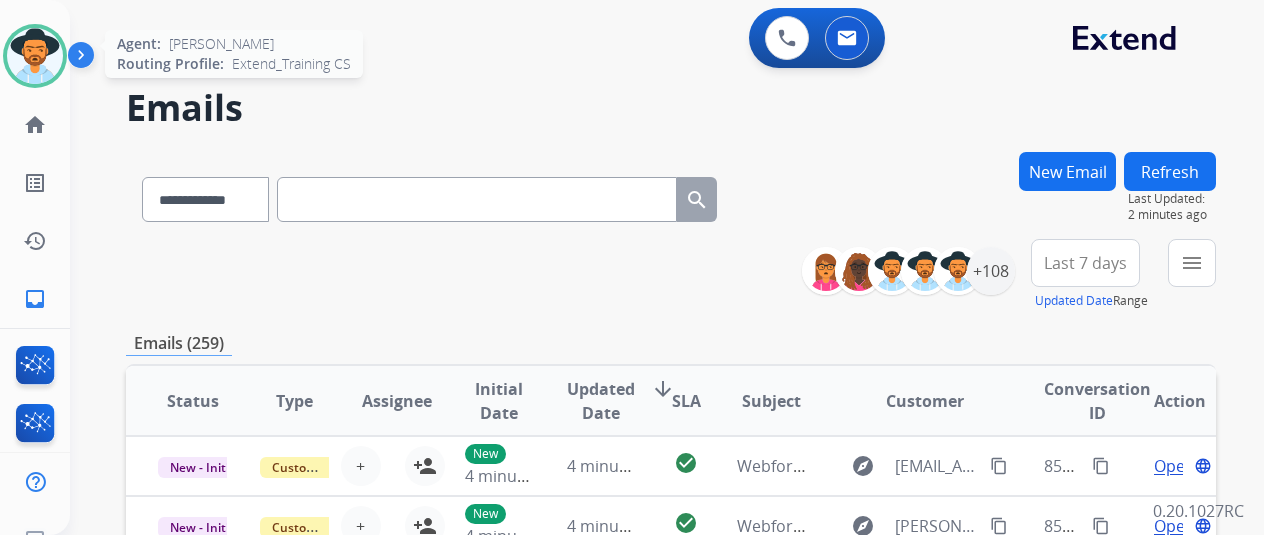 click at bounding box center (35, 56) 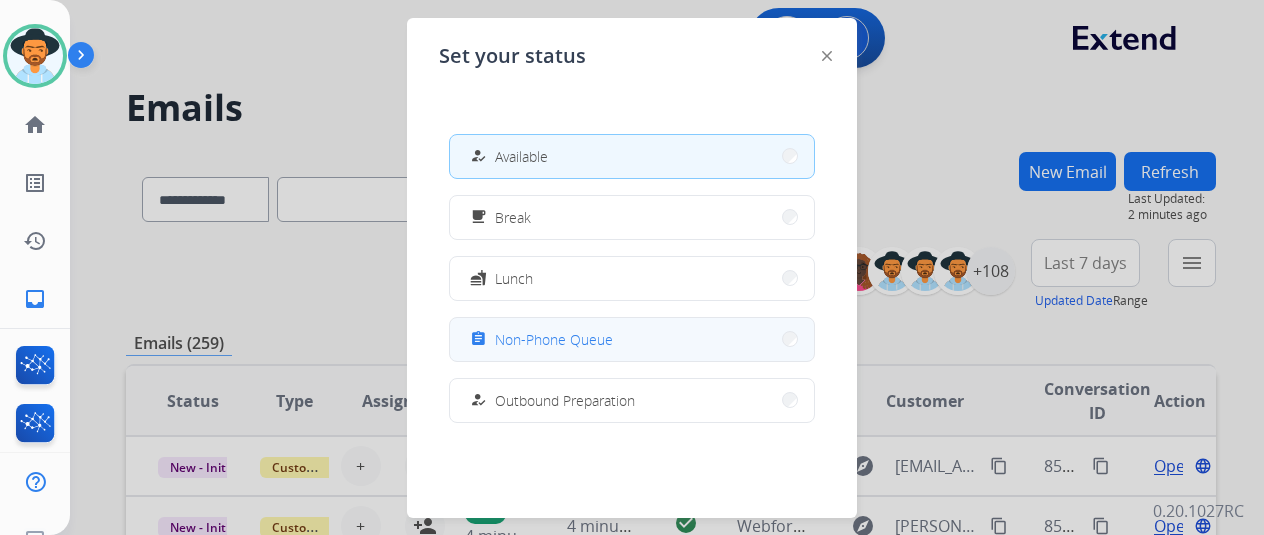 click on "assignment Non-Phone Queue" at bounding box center (632, 339) 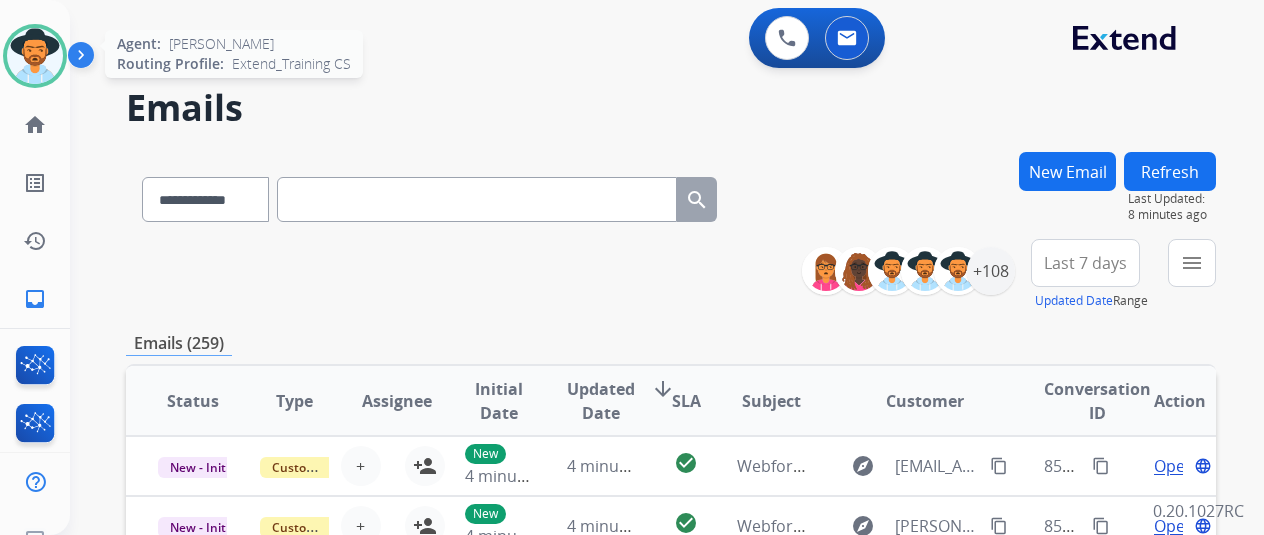click at bounding box center (35, 56) 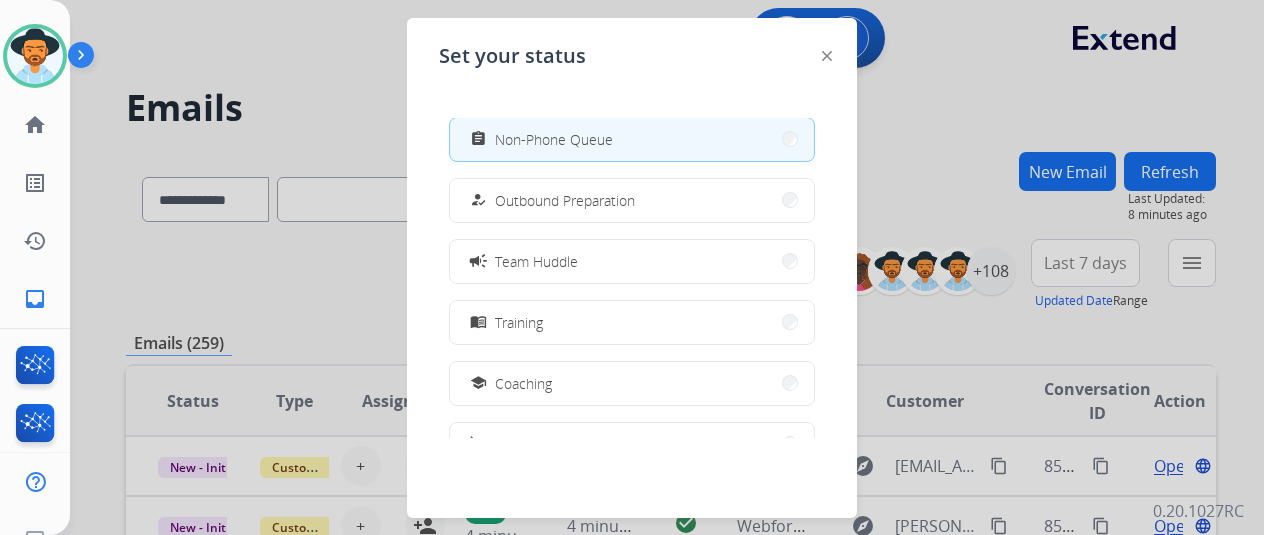 scroll, scrollTop: 300, scrollLeft: 0, axis: vertical 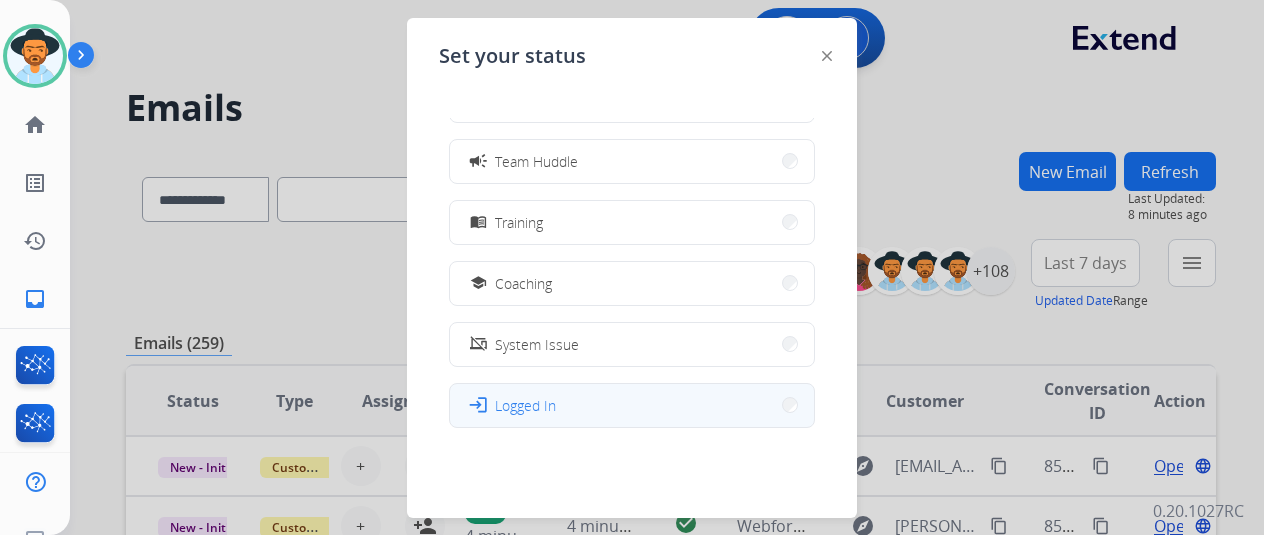 click on "login Logged In" at bounding box center (632, 405) 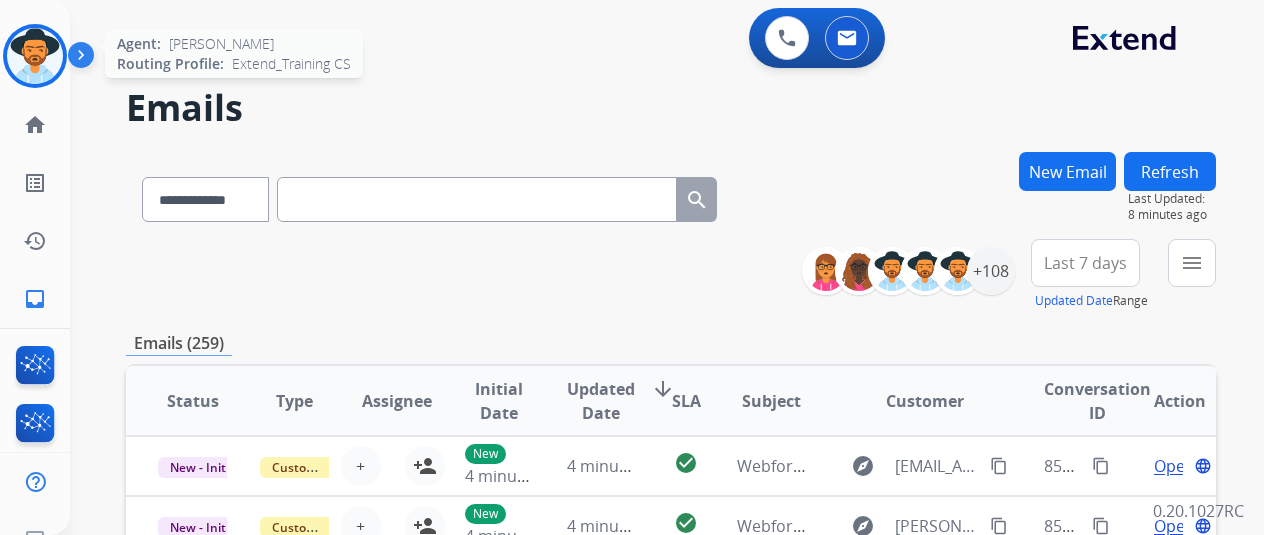 click at bounding box center [35, 56] 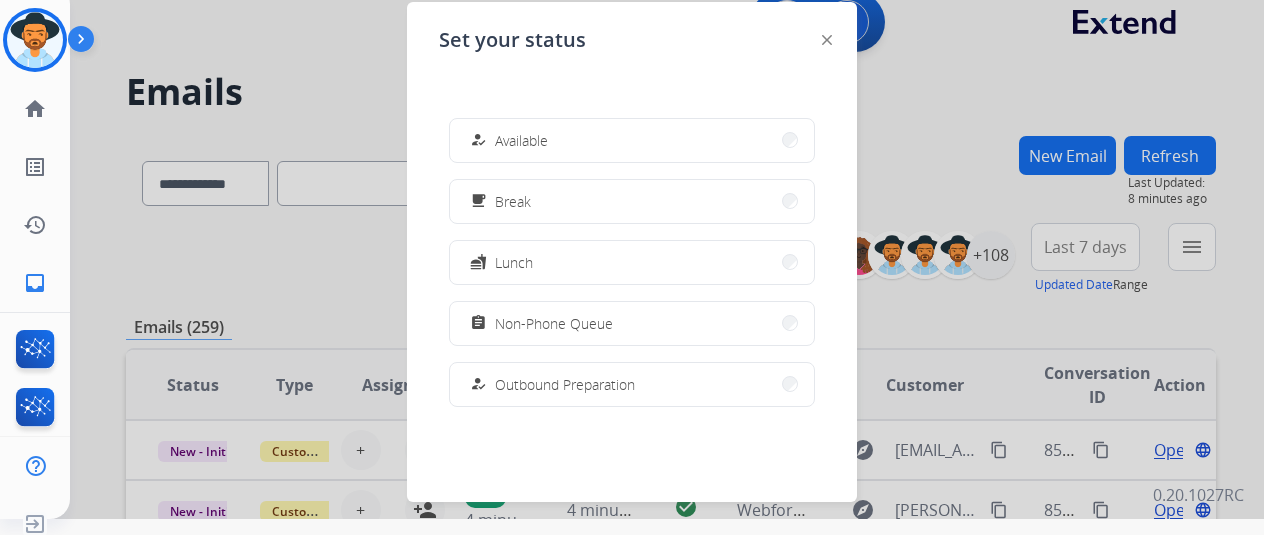 scroll, scrollTop: 24, scrollLeft: 0, axis: vertical 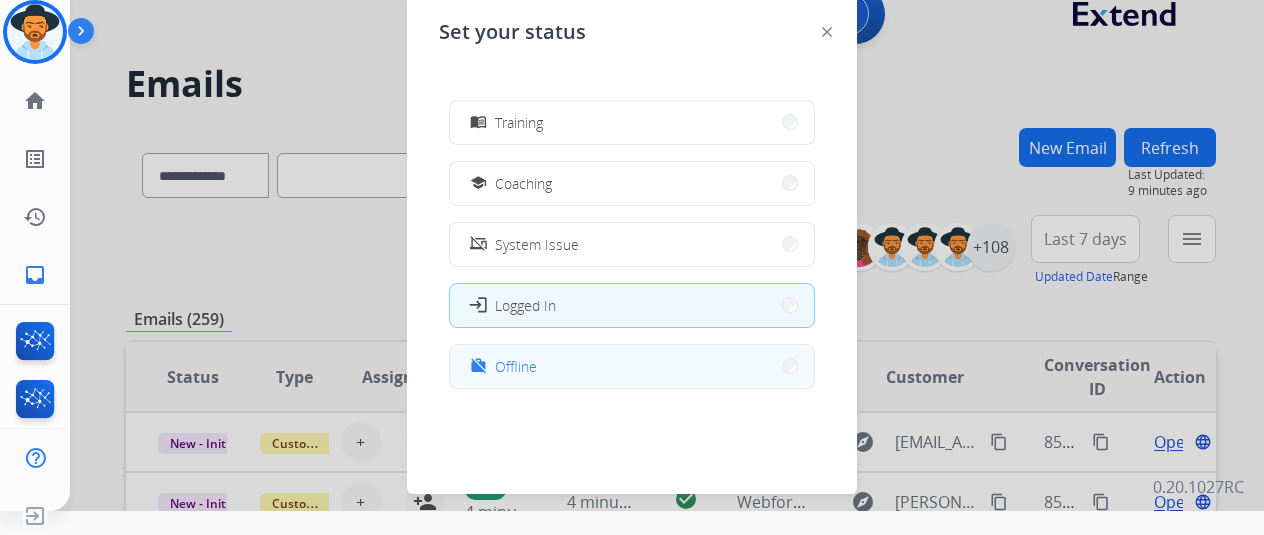 click on "work_off Offline" at bounding box center (632, 366) 